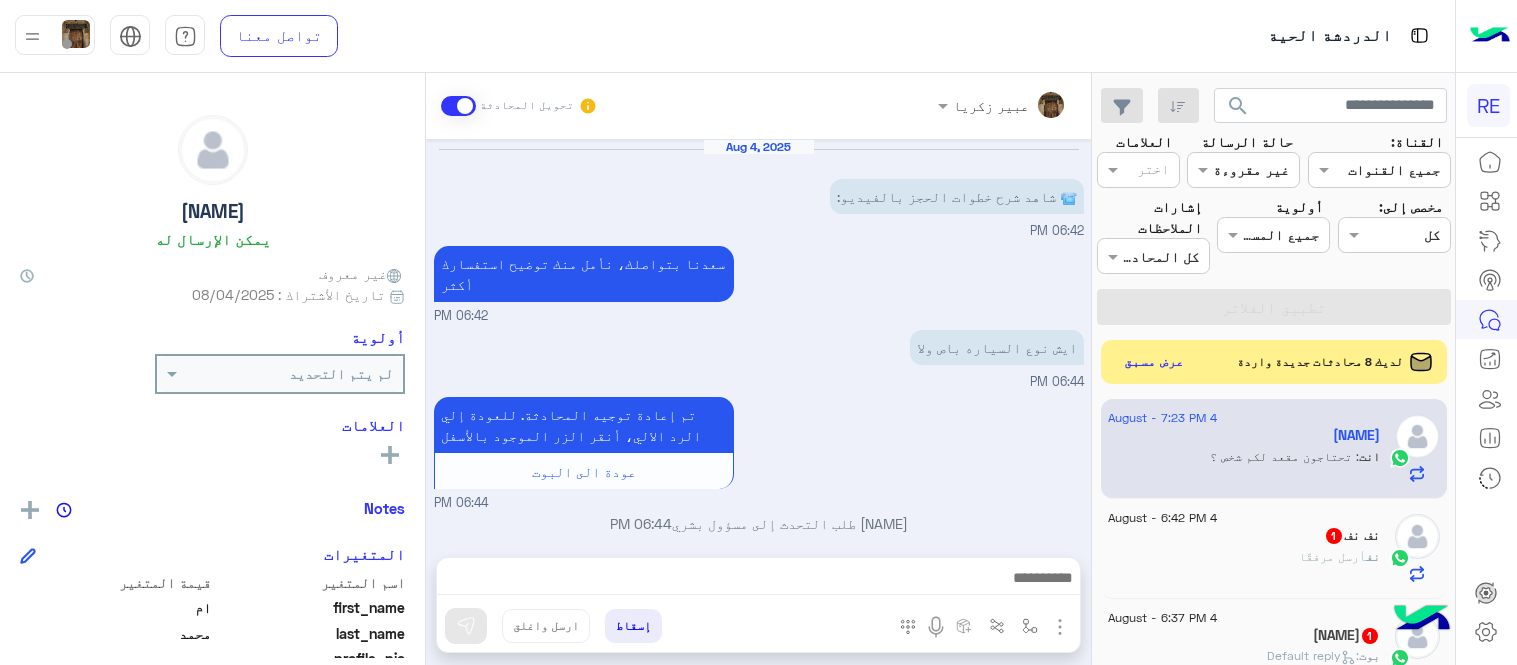 scroll, scrollTop: 0, scrollLeft: 0, axis: both 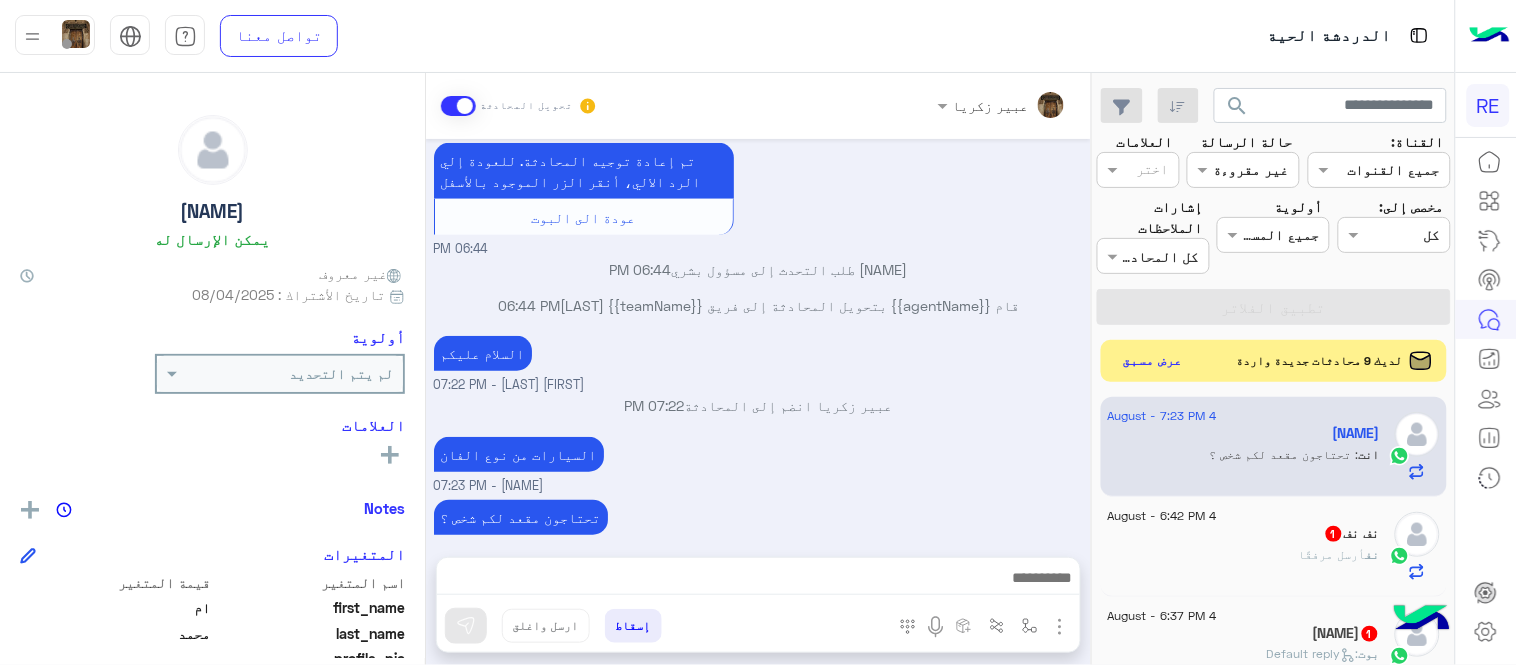 click on "عرض مسبق" 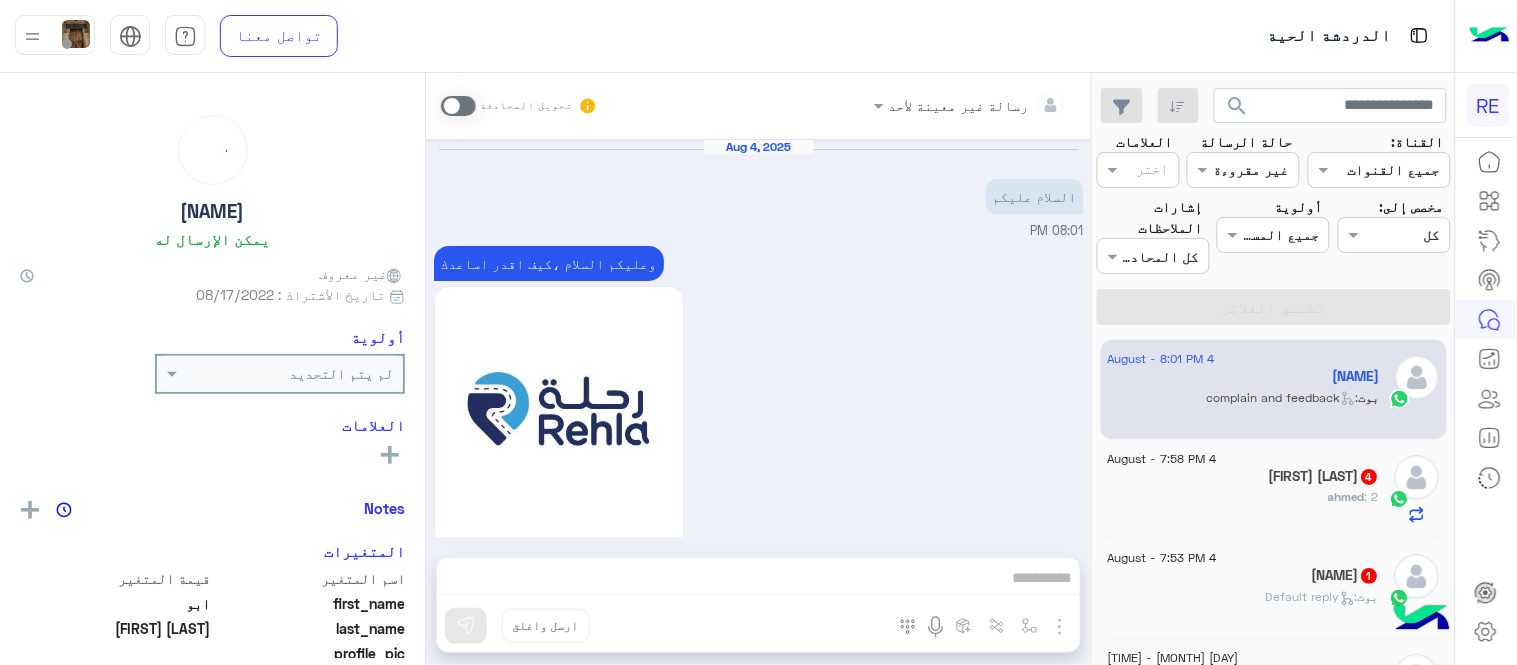 scroll, scrollTop: 1003, scrollLeft: 0, axis: vertical 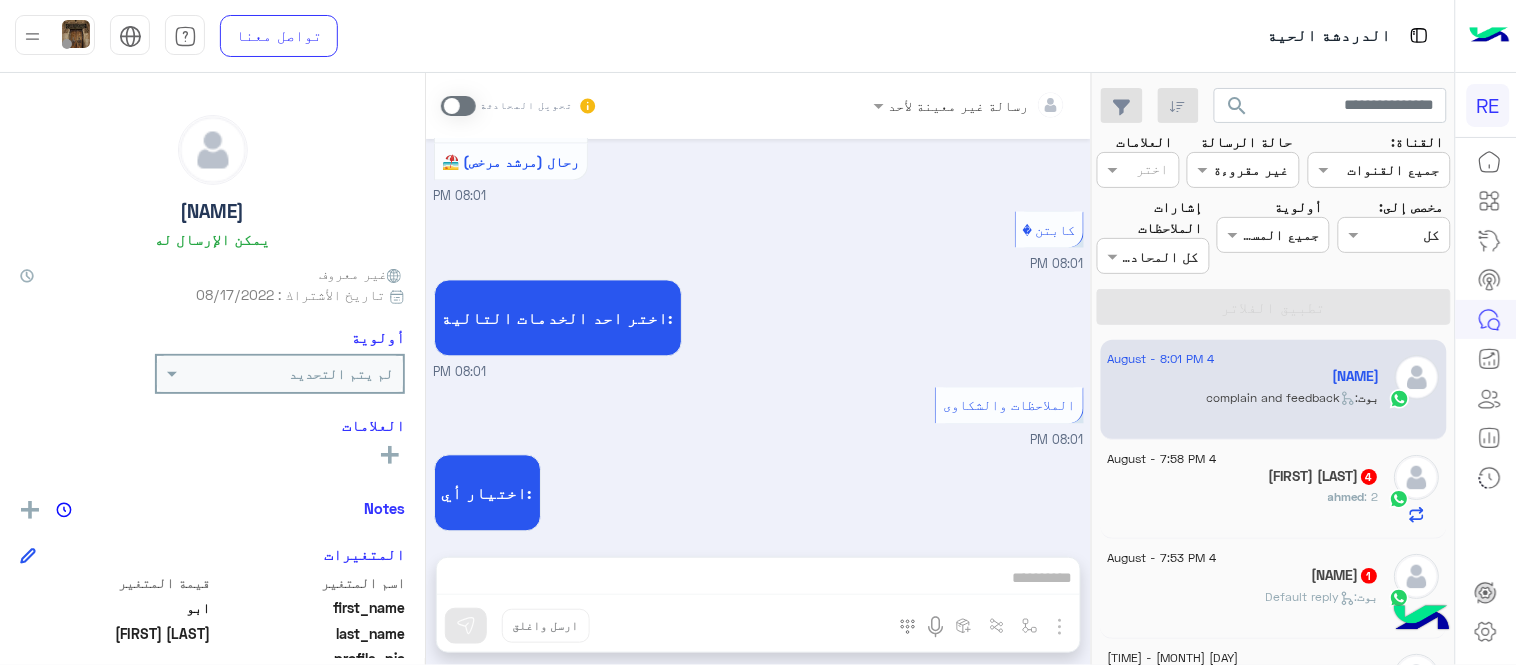 click at bounding box center [458, 106] 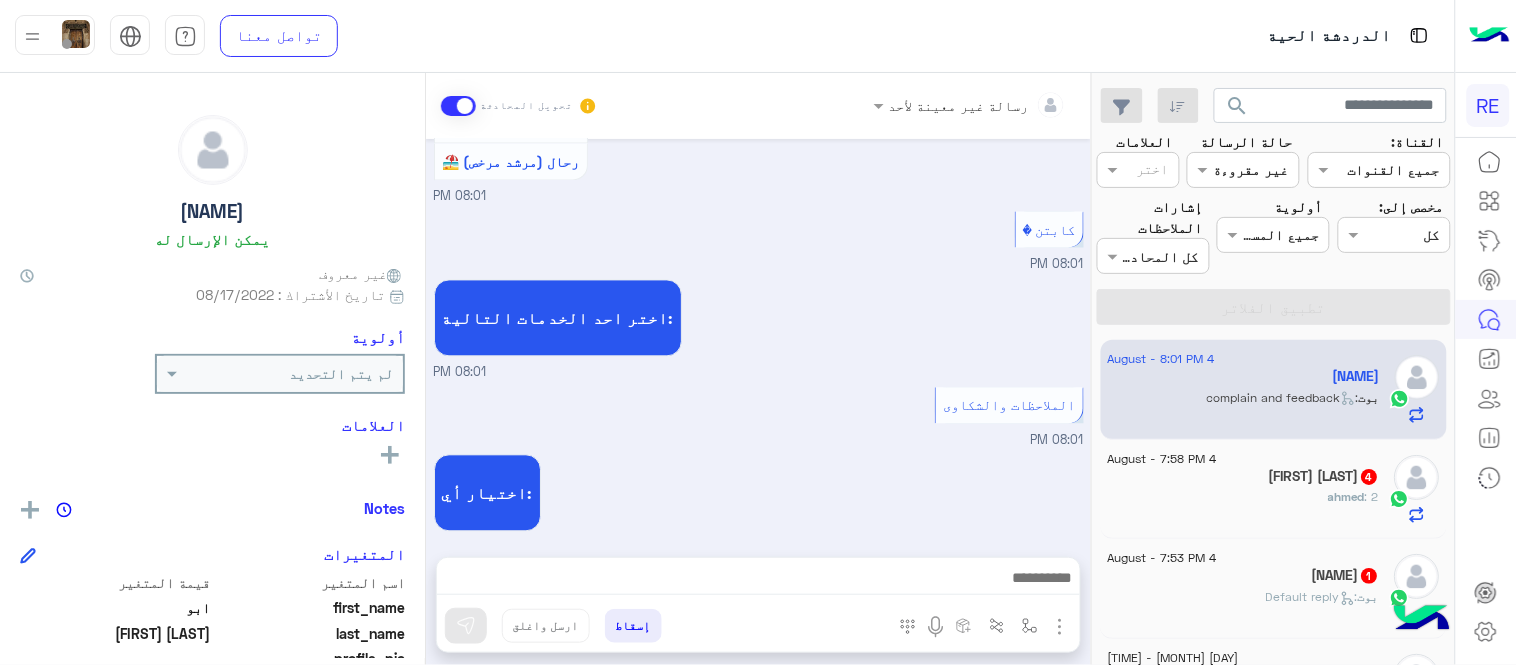 scroll, scrollTop: 1038, scrollLeft: 0, axis: vertical 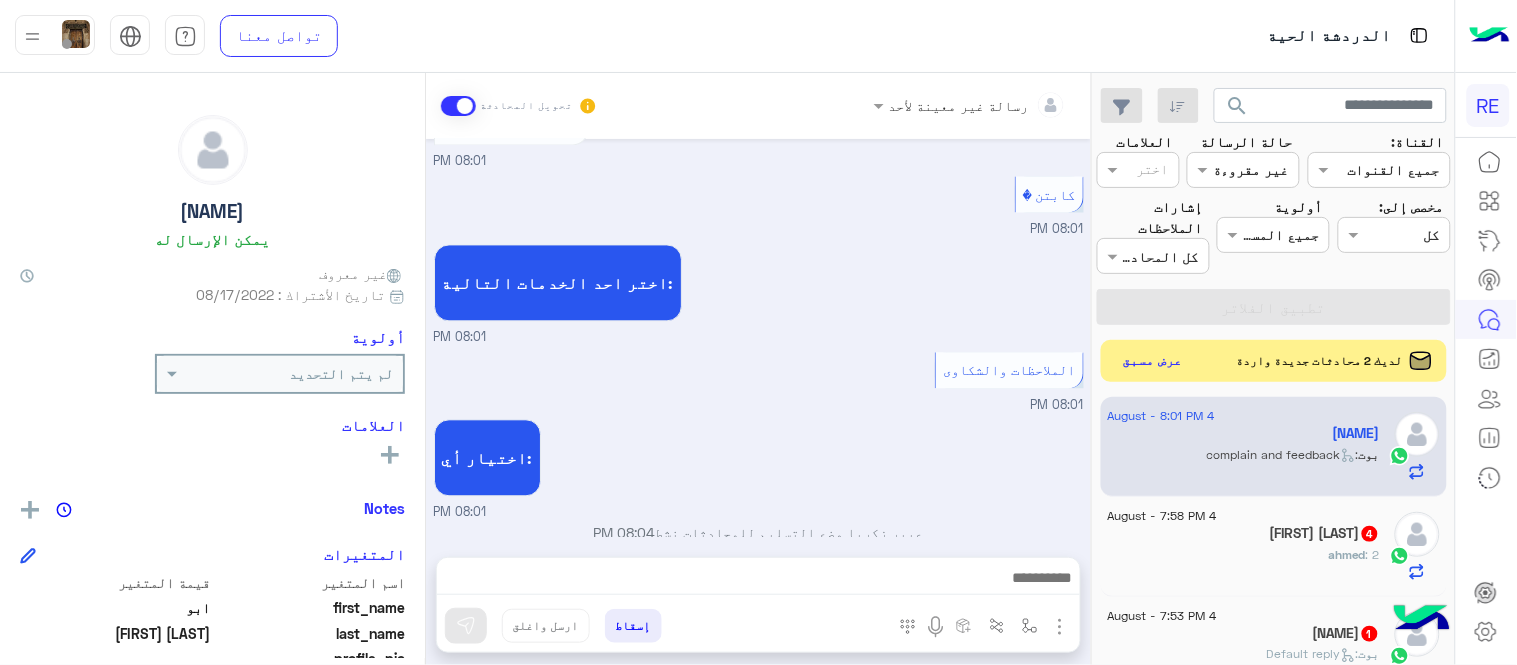 click on "عرض مسبق" 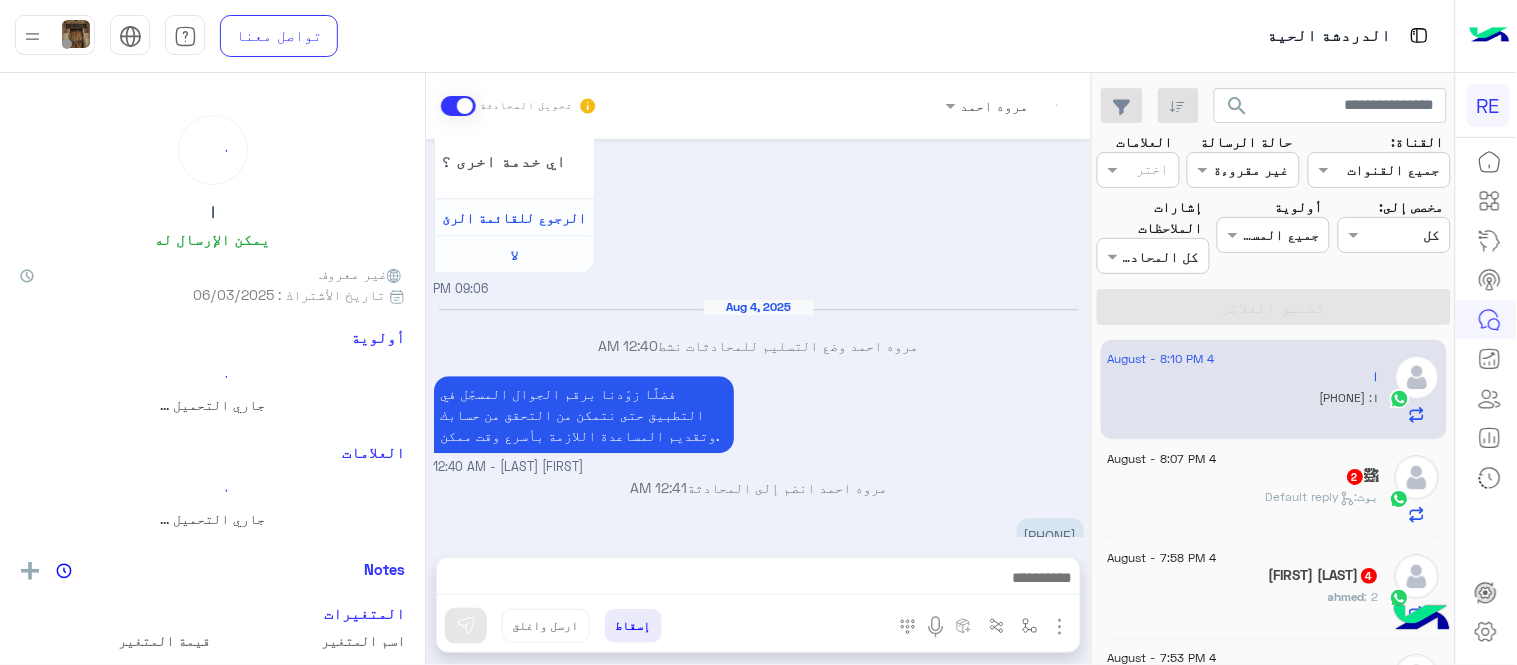scroll, scrollTop: 1328, scrollLeft: 0, axis: vertical 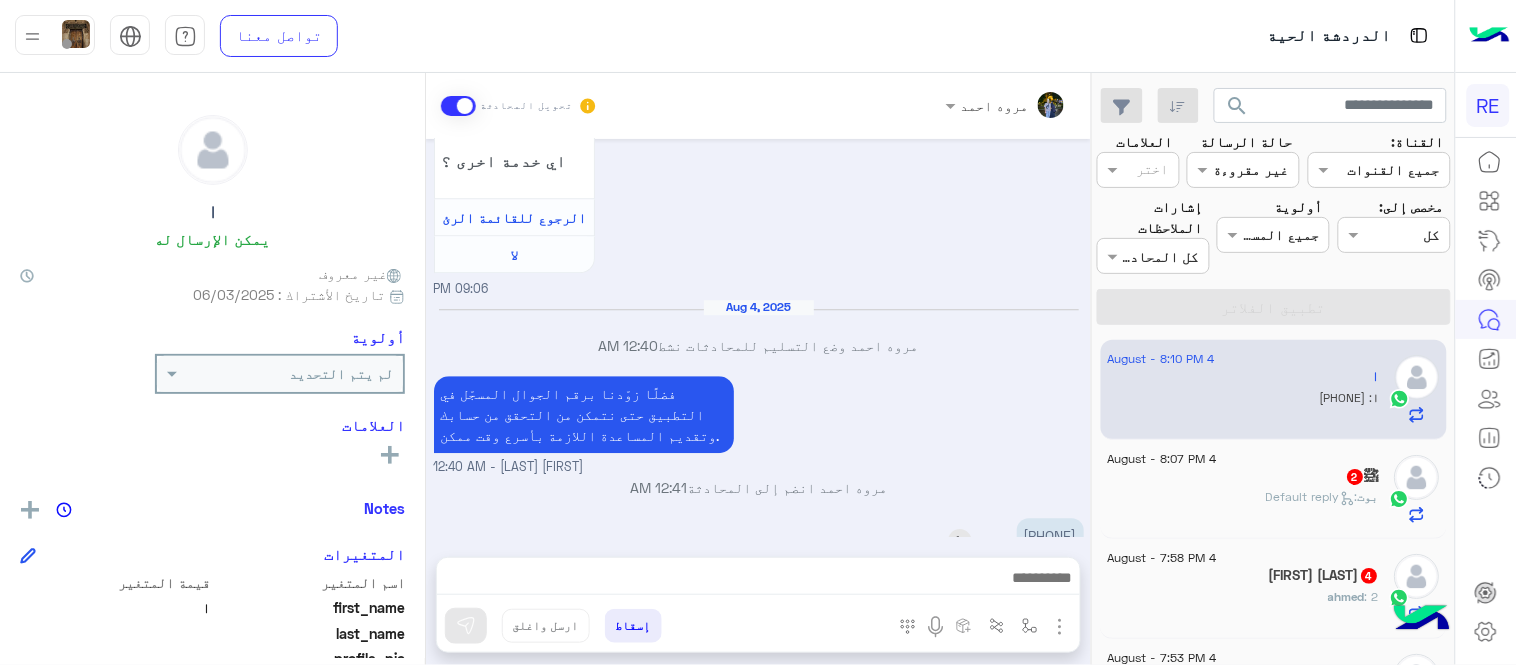 click on "[PHONE]" at bounding box center (1050, 535) 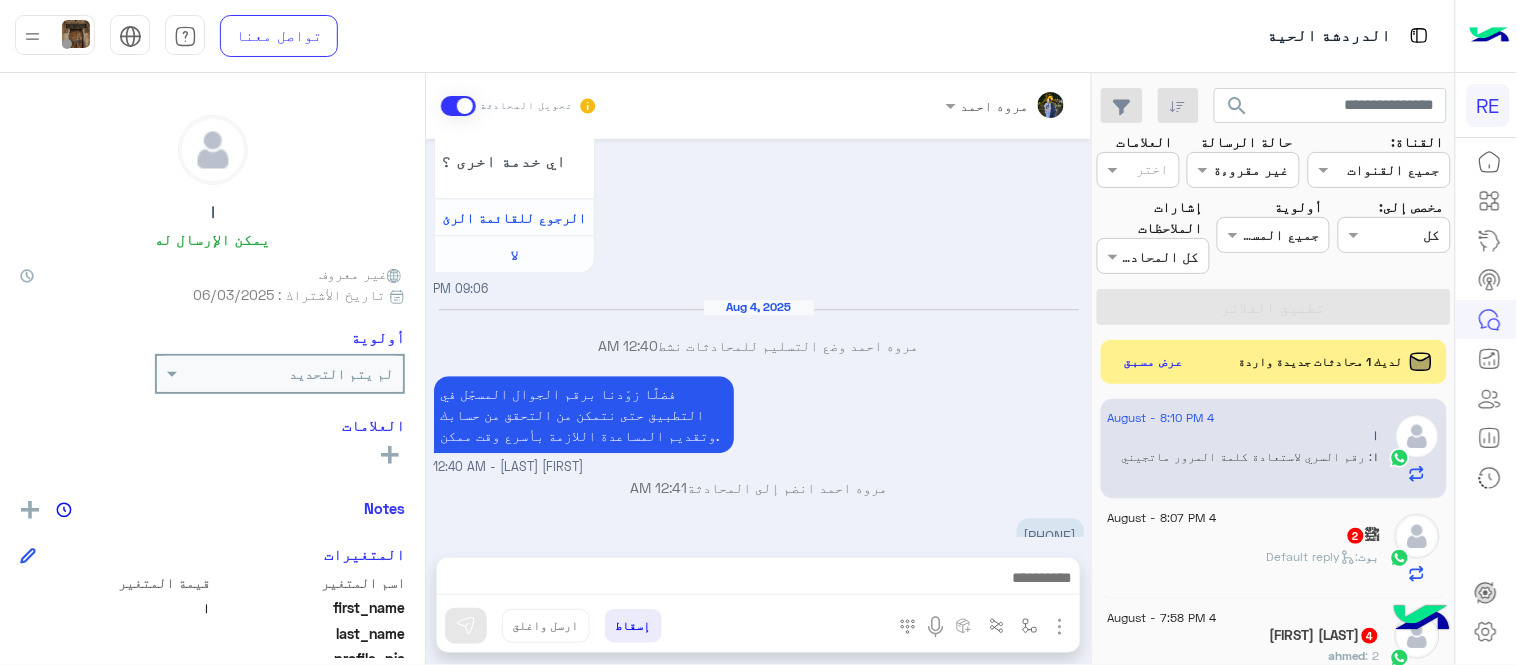 scroll, scrollTop: 1395, scrollLeft: 0, axis: vertical 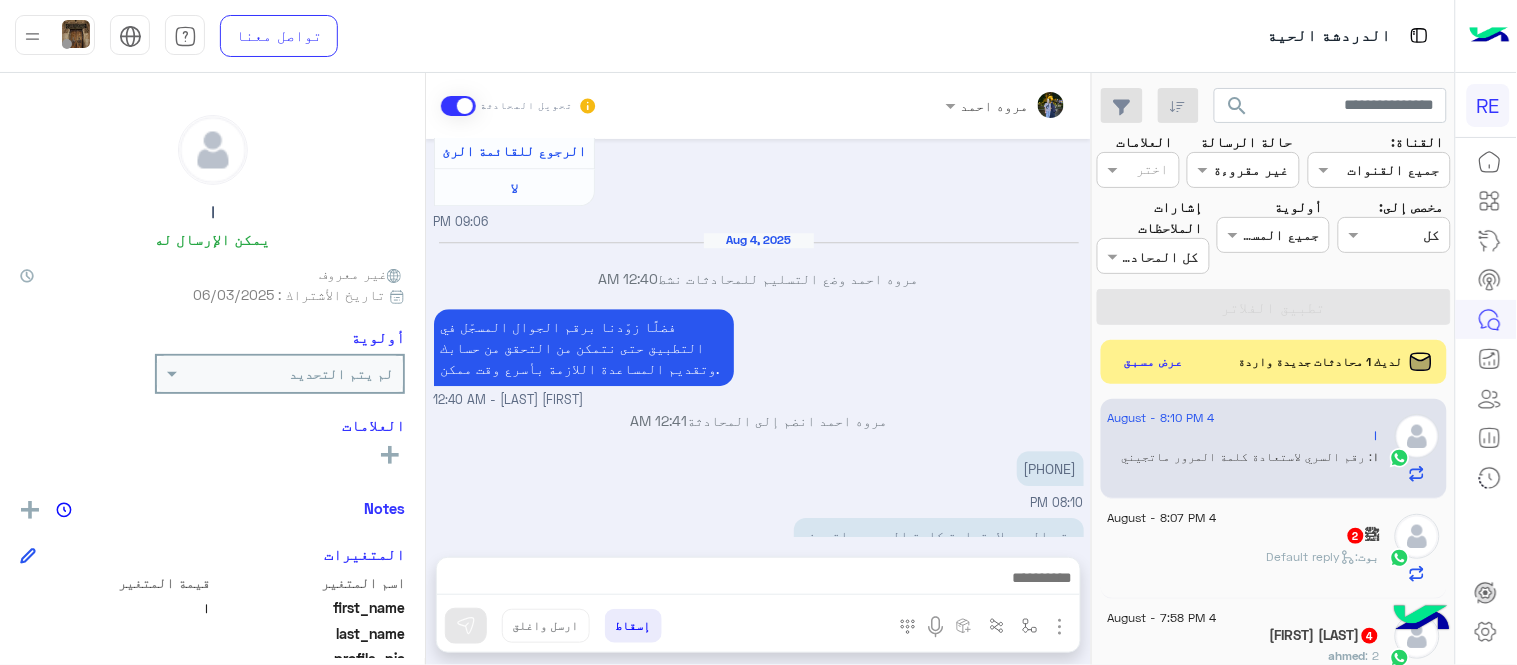 copy on "[PHONE]" 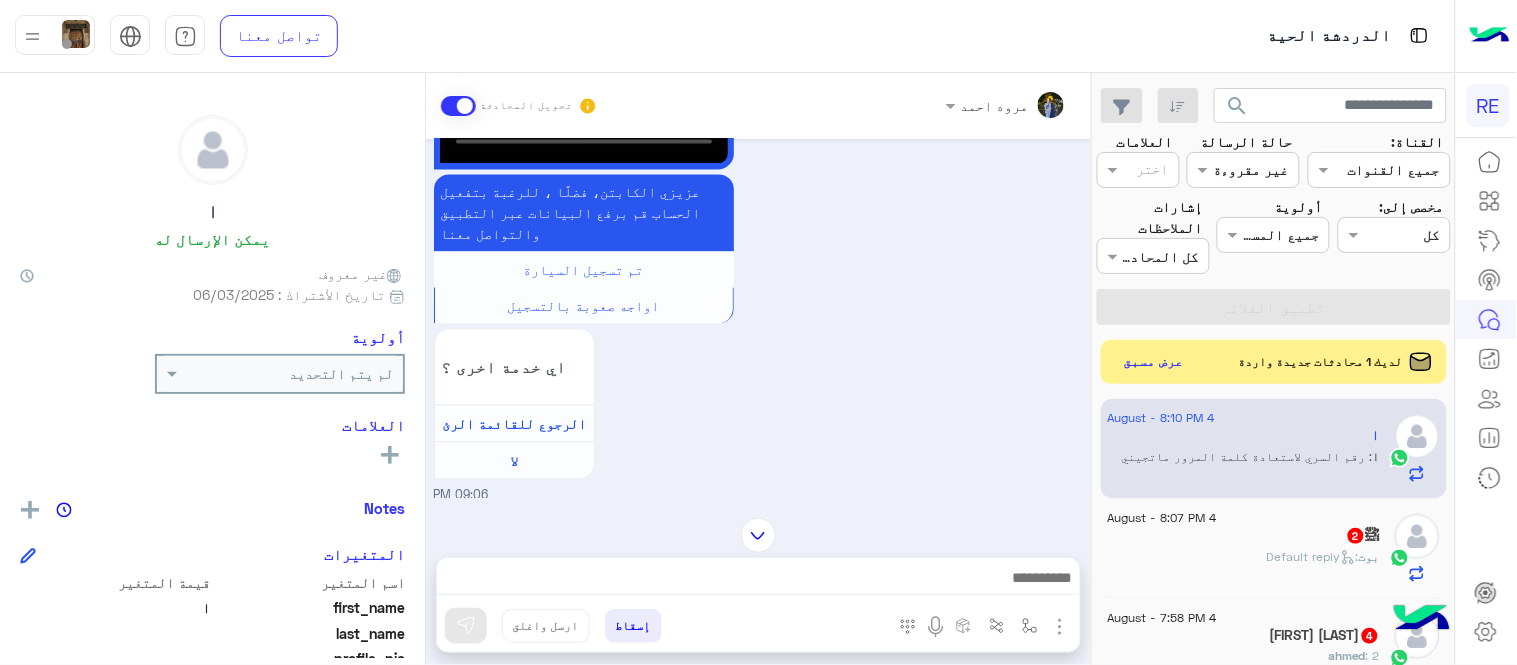 scroll, scrollTop: 1067, scrollLeft: 0, axis: vertical 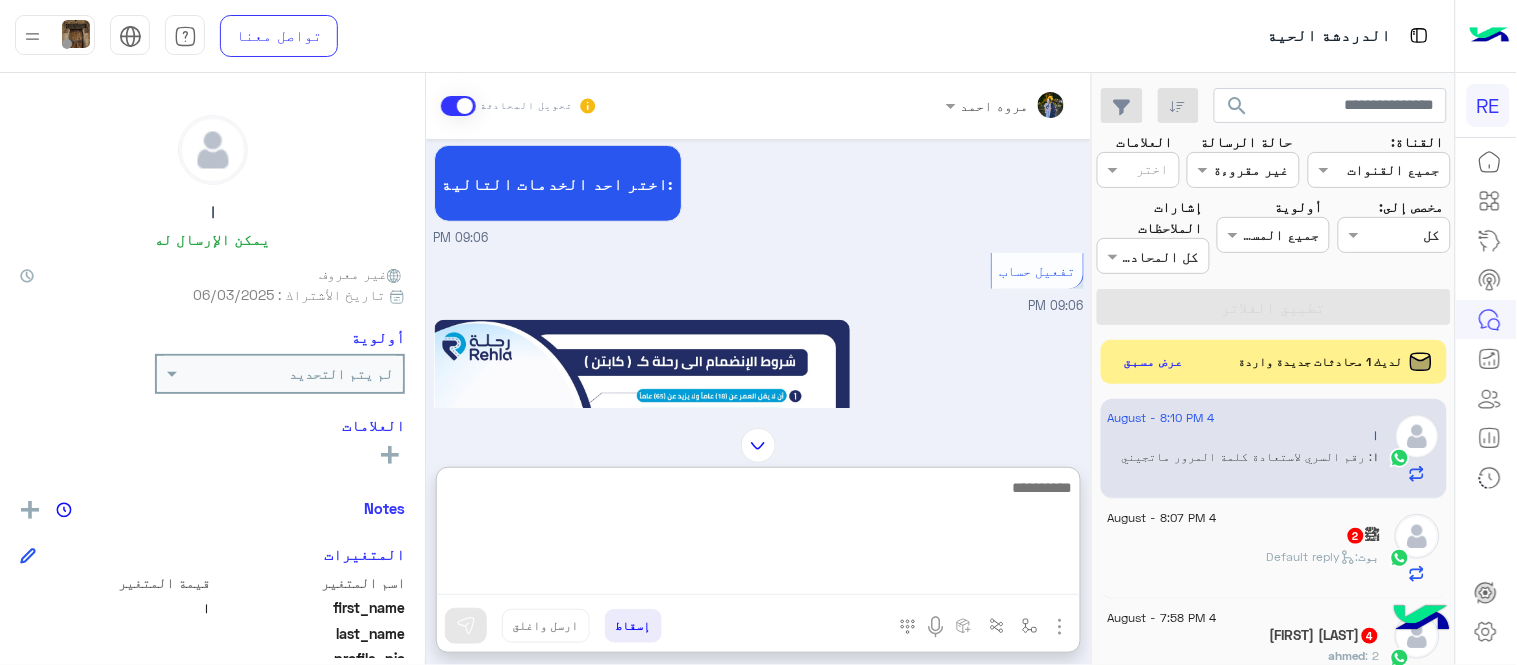 click at bounding box center (758, 535) 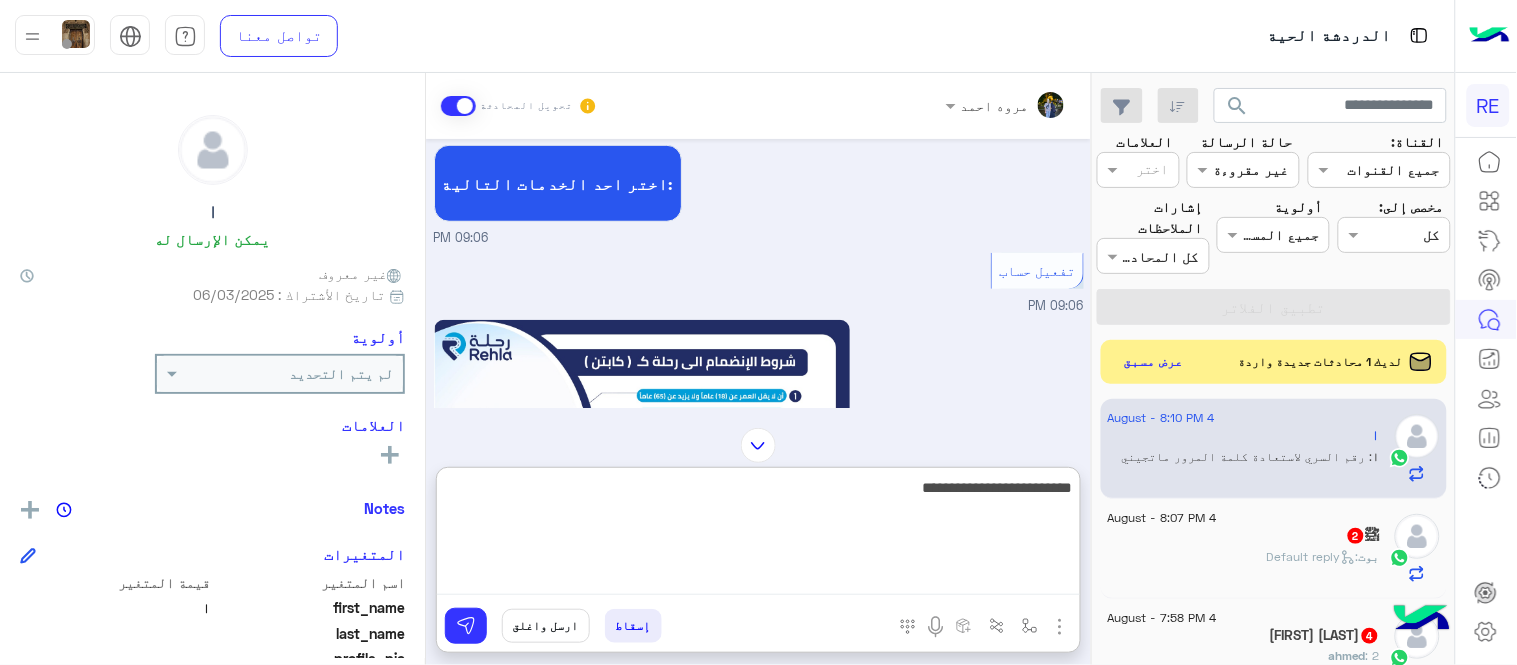 type on "**********" 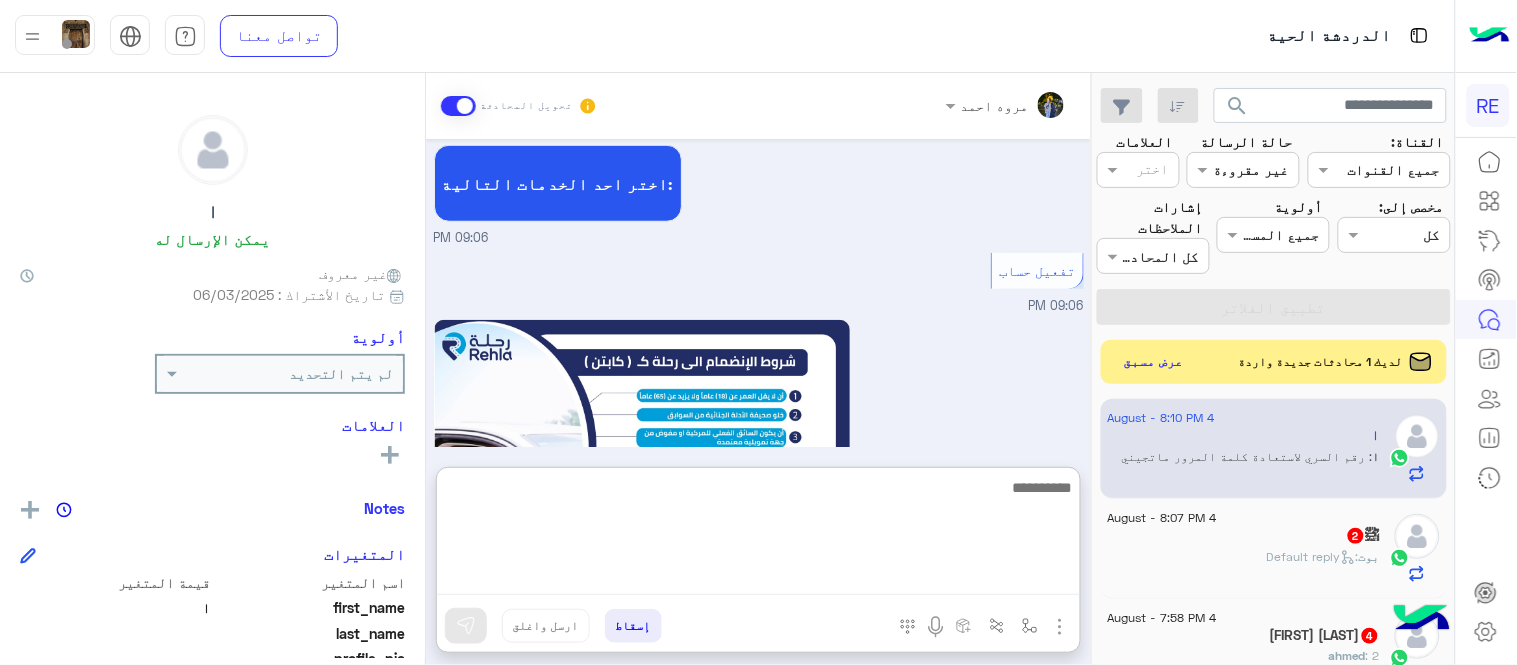 scroll, scrollTop: 1548, scrollLeft: 0, axis: vertical 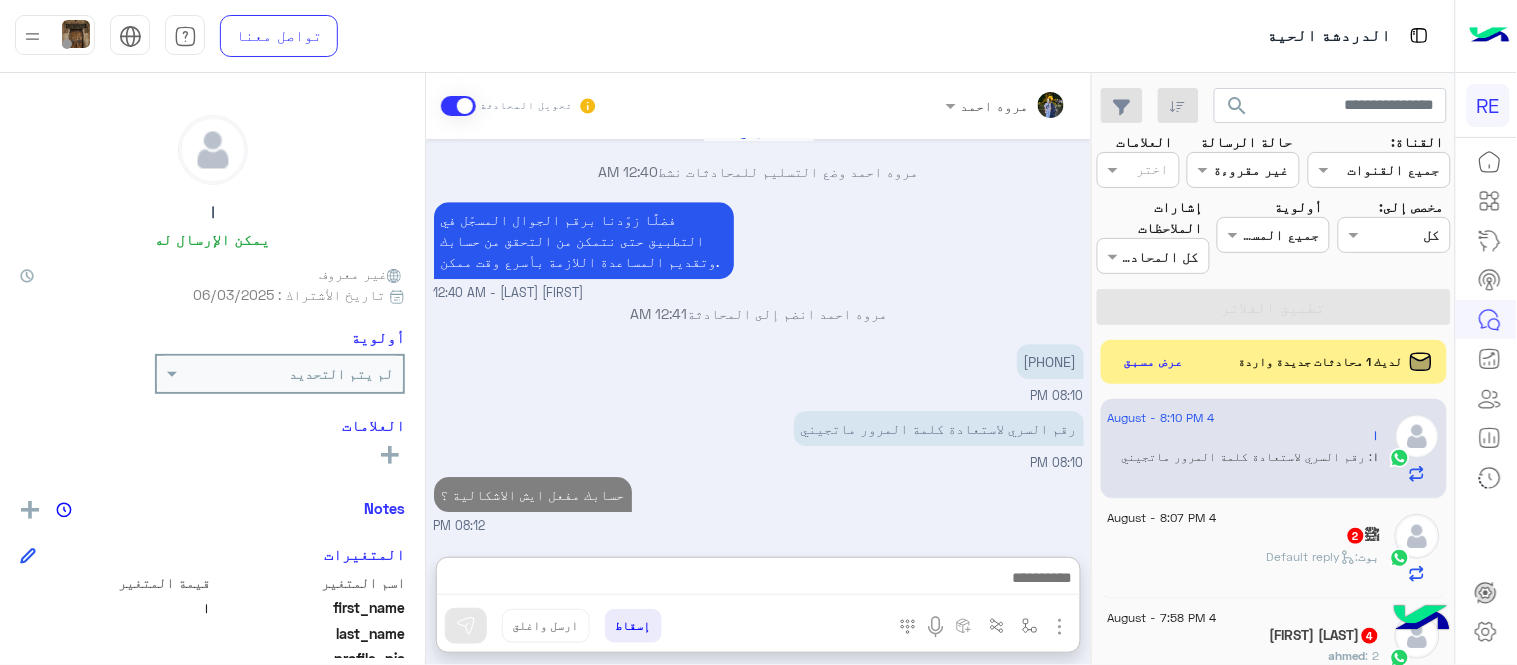 click on "[FIRST] [LAST] تحويل المحادثة     Aug 4, 2025   عربي    09:06 PM  هل أنت ؟   كابتن 👨🏻‍✈️   عميل 🧳   رحال (مرشد مرخص) 🏖️     09:06 PM   كابتن     09:06 PM  اختر احد الخدمات التالية:    09:06 PM   تفعيل حساب    09:06 PM  يمكنك الاطلاع على شروط الانضمام لرحلة ك (كابتن ) الموجودة بالصورة أعلاه،
لتحميل التطبيق عبر الرابط التالي : 📲
http://onelink.to/Rehla    يسعدنا انضمامك لتطبيق رحلة يمكنك اتباع الخطوات الموضحة لتسجيل بيانات سيارتك بالفيديو التالي  : عزيزي الكابتن، فضلًا ، للرغبة بتفعيل الحساب قم برفع البيانات عبر التطبيق والتواصل معنا  تم تسجيل السيارة   اواجه صعوبة بالتسجيل  اي خدمة اخرى ؟  الرجوع للقائمة الرئ" at bounding box center [758, 373] 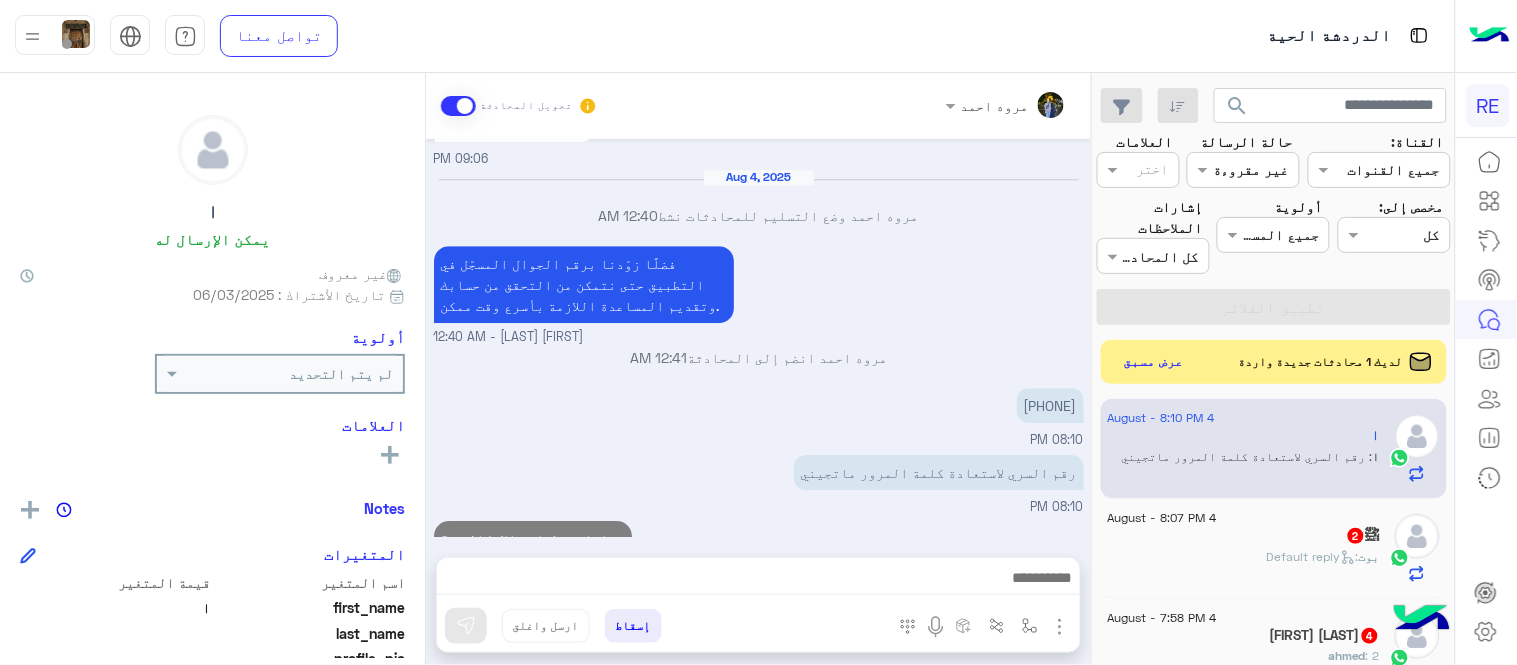 scroll, scrollTop: 1495, scrollLeft: 0, axis: vertical 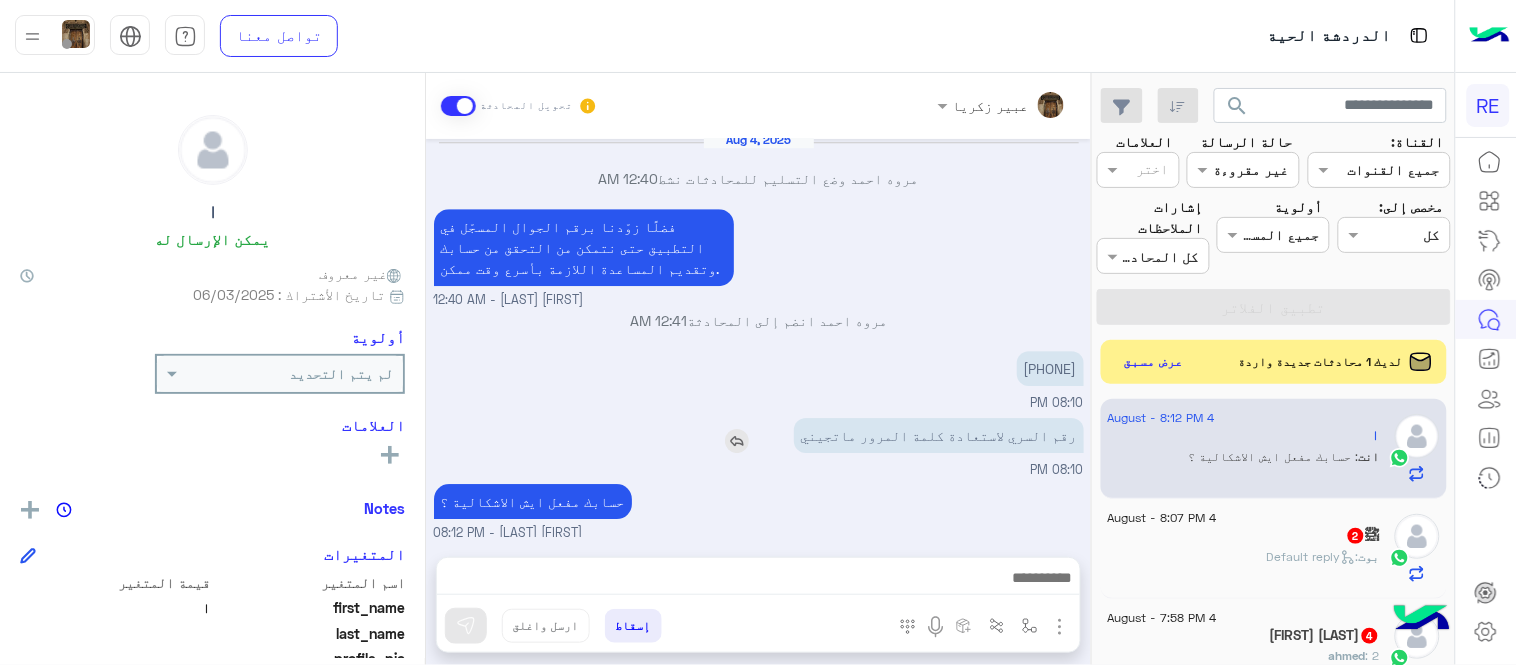 click at bounding box center [737, 441] 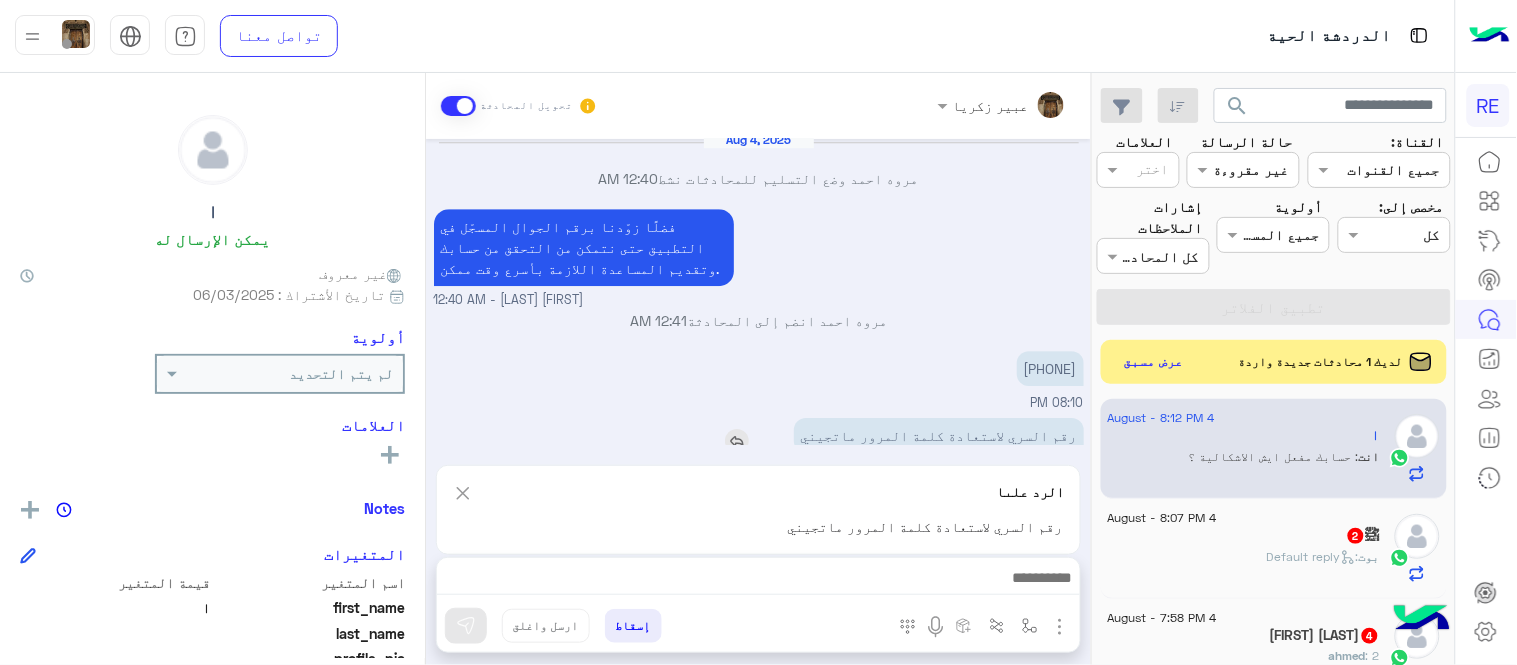 scroll, scrollTop: 1548, scrollLeft: 0, axis: vertical 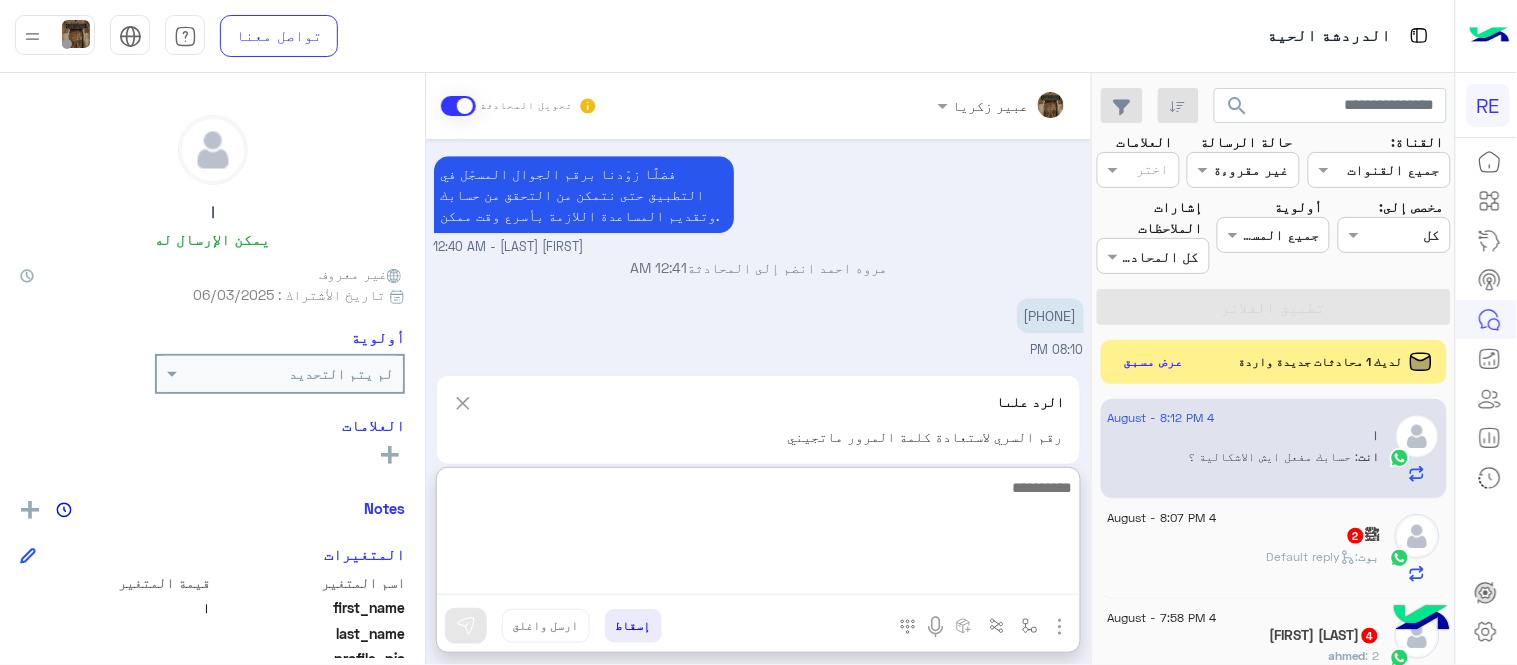 click at bounding box center [758, 535] 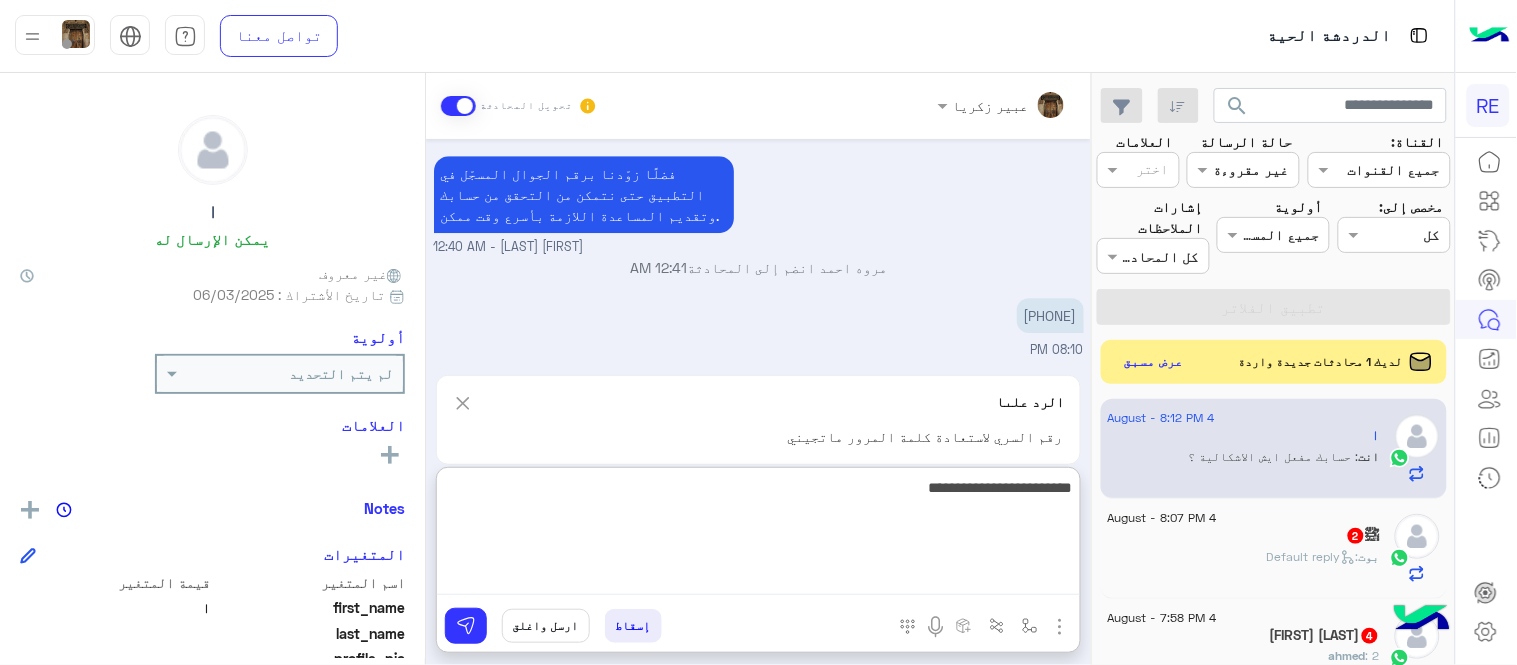 click on "**********" at bounding box center [758, 535] 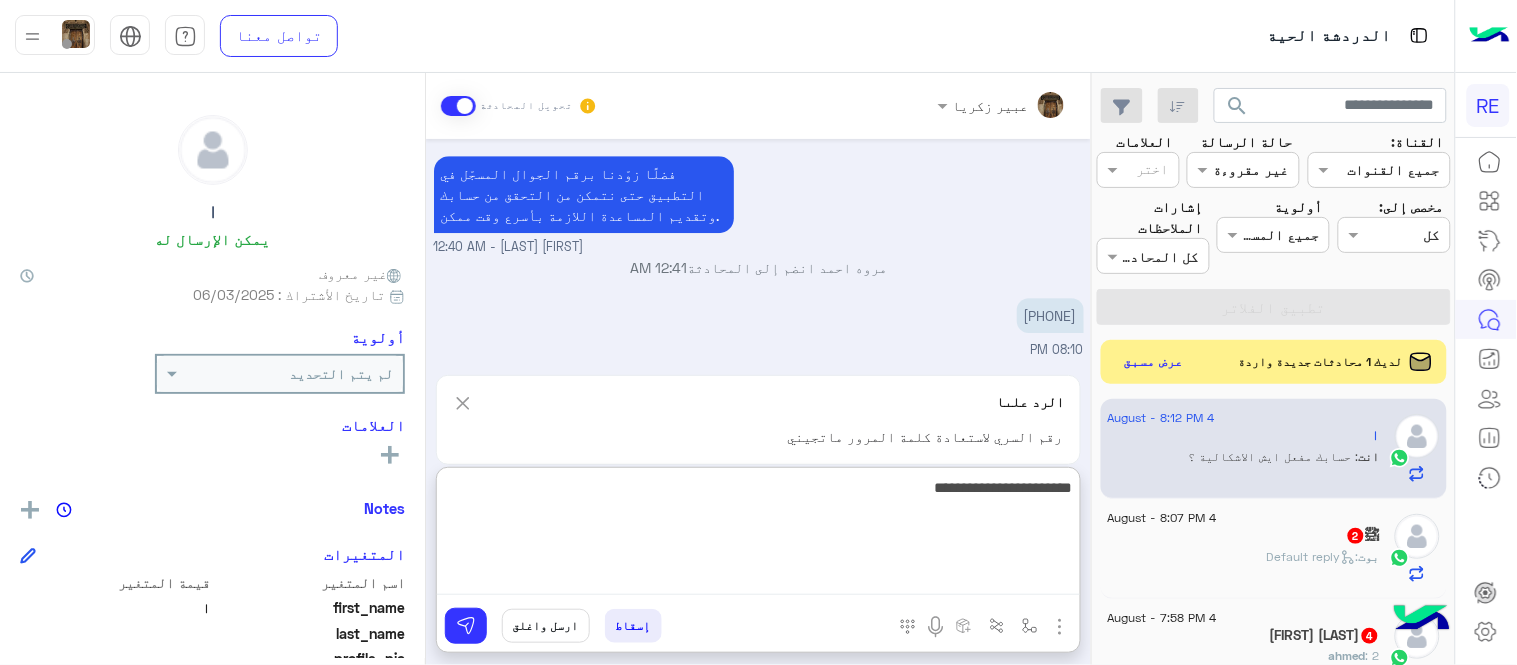 type on "**********" 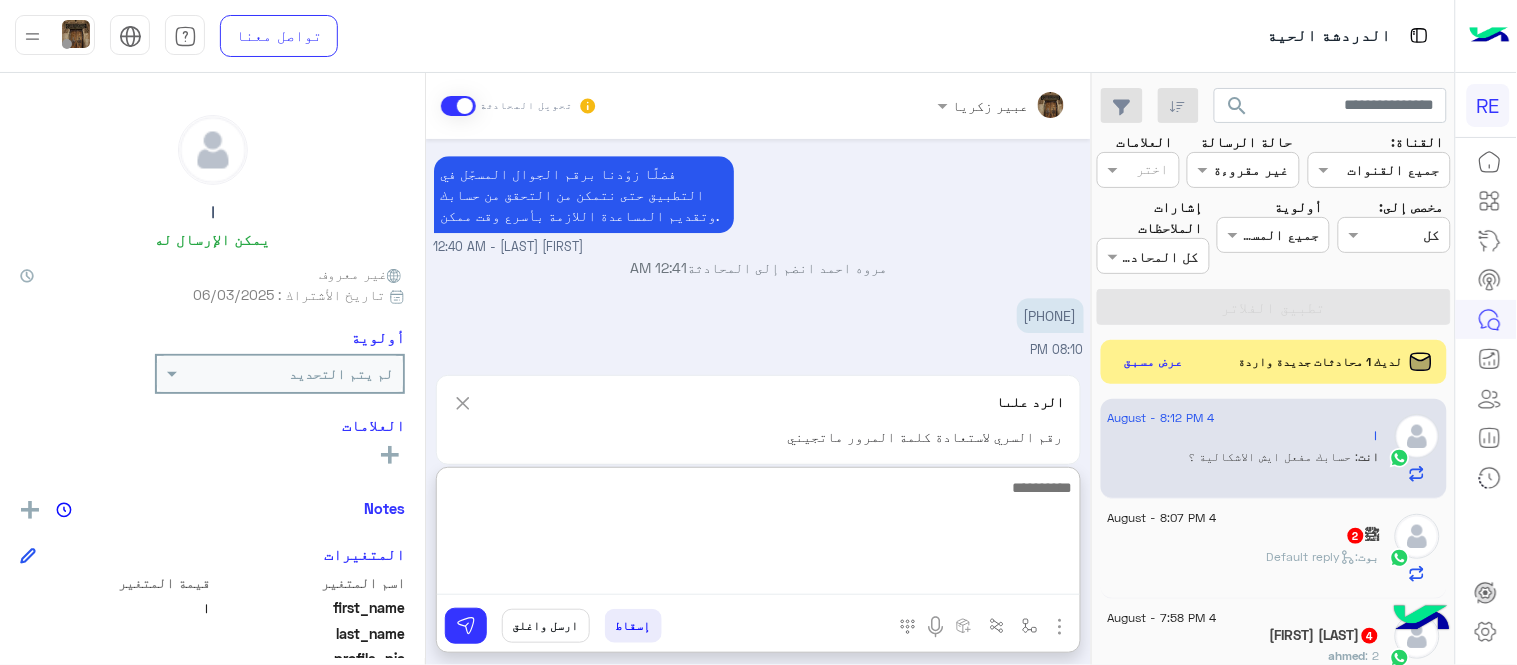 scroll, scrollTop: 1684, scrollLeft: 0, axis: vertical 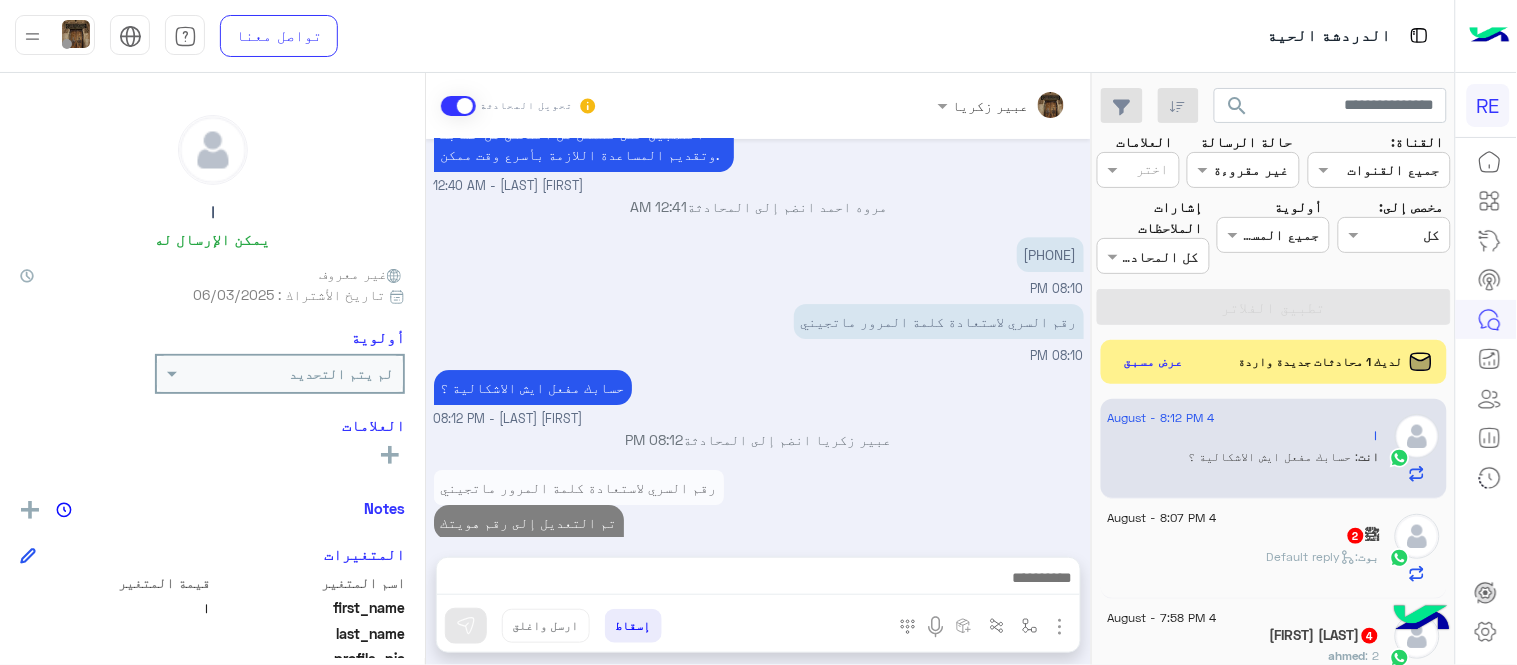 click on "Aug 3, 2025   عربي    09:06 PM  هل أنت ؟   كابتن 👨🏻‍✈️   عميل 🧳   رحال (مرشد مرخص) 🏖️     09:06 PM   كابتن     09:06 PM  اختر احد الخدمات التالية:    09:06 PM   تفعيل حساب    09:06 PM  يمكنك الاطلاع على شروط الانضمام لرحلة ك (كابتن ) الموجودة بالصورة أعلاه،
لتحميل التطبيق عبر الرابط التالي : 📲
http://onelink.to/Rehla    يسعدنا انضمامك لتطبيق رحلة يمكنك اتباع الخطوات الموضحة لتسجيل بيانات سيارتك بالفيديو التالي  : عزيزي الكابتن، فضلًا ، للرغبة بتفعيل الحساب قم برفع البيانات عبر التطبيق والتواصل معنا  تم تسجيل السيارة   اواجه صعوبة بالتسجيل  اي خدمة اخرى ؟  الرجوع للقائمة الرئ   لا     09:06 PM   Aug 4, 2025   12:40 AM" at bounding box center (758, 338) 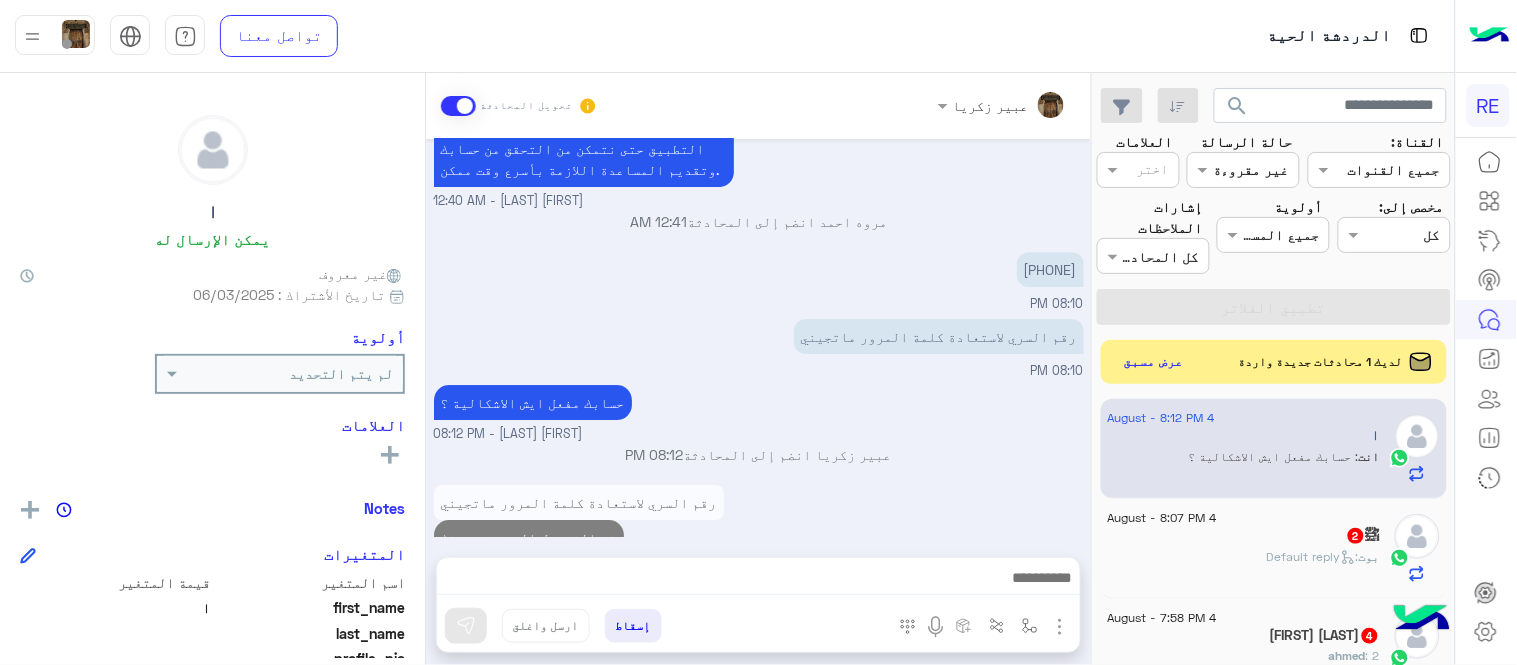 click on "ﷺ 2" 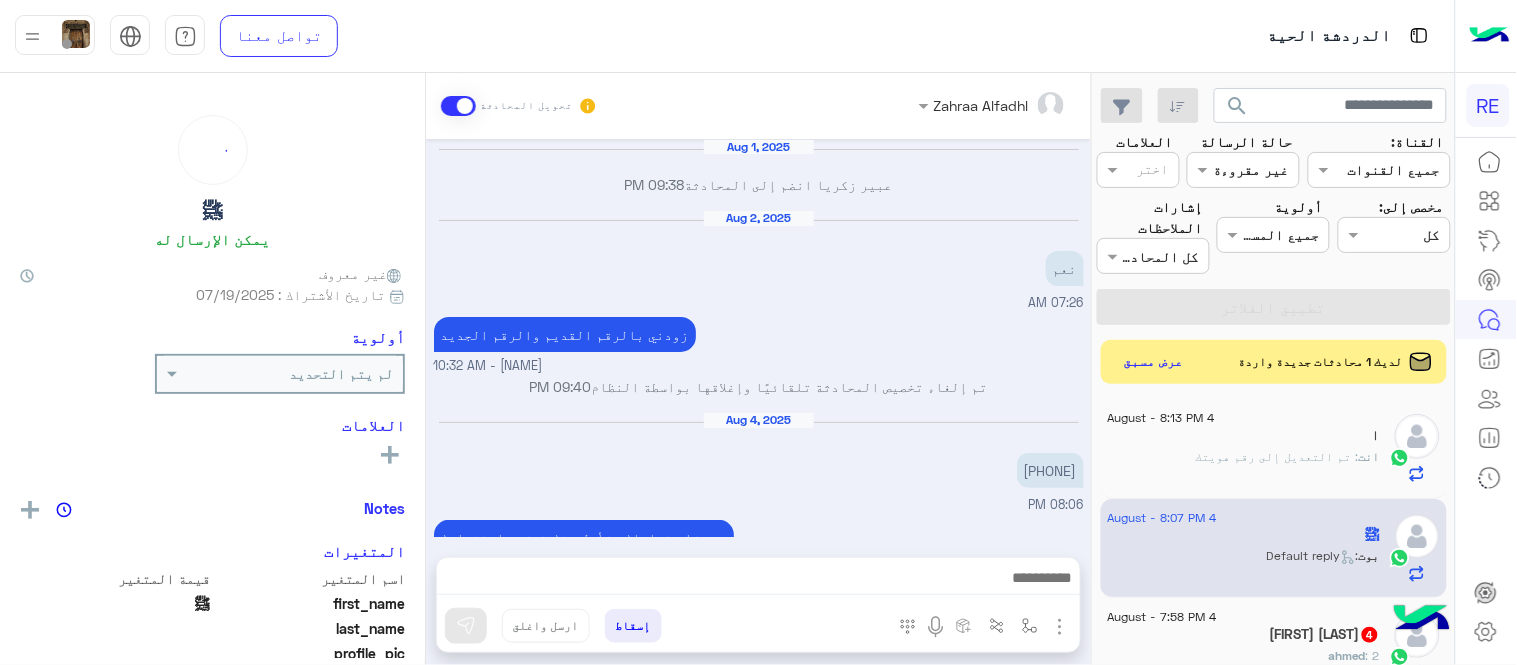 scroll, scrollTop: 322, scrollLeft: 0, axis: vertical 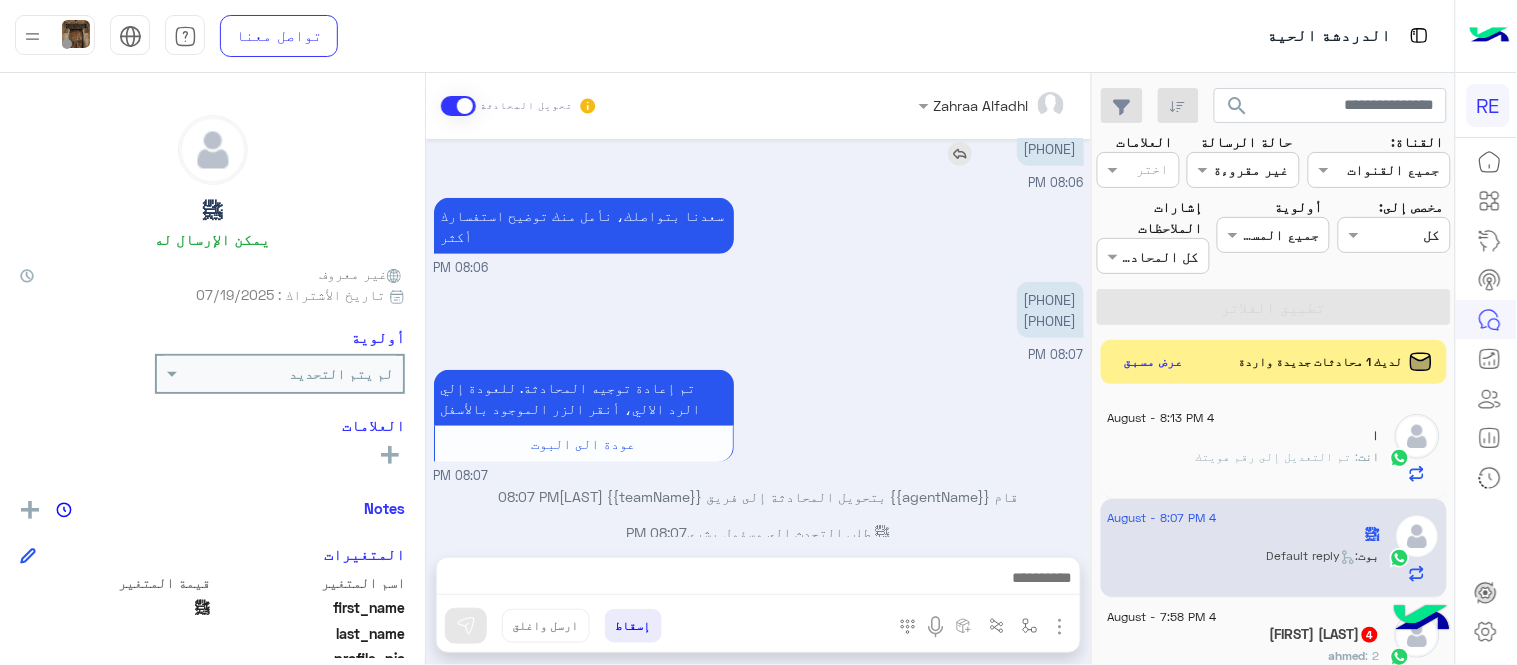 click on "[PHONE]" at bounding box center (1050, 148) 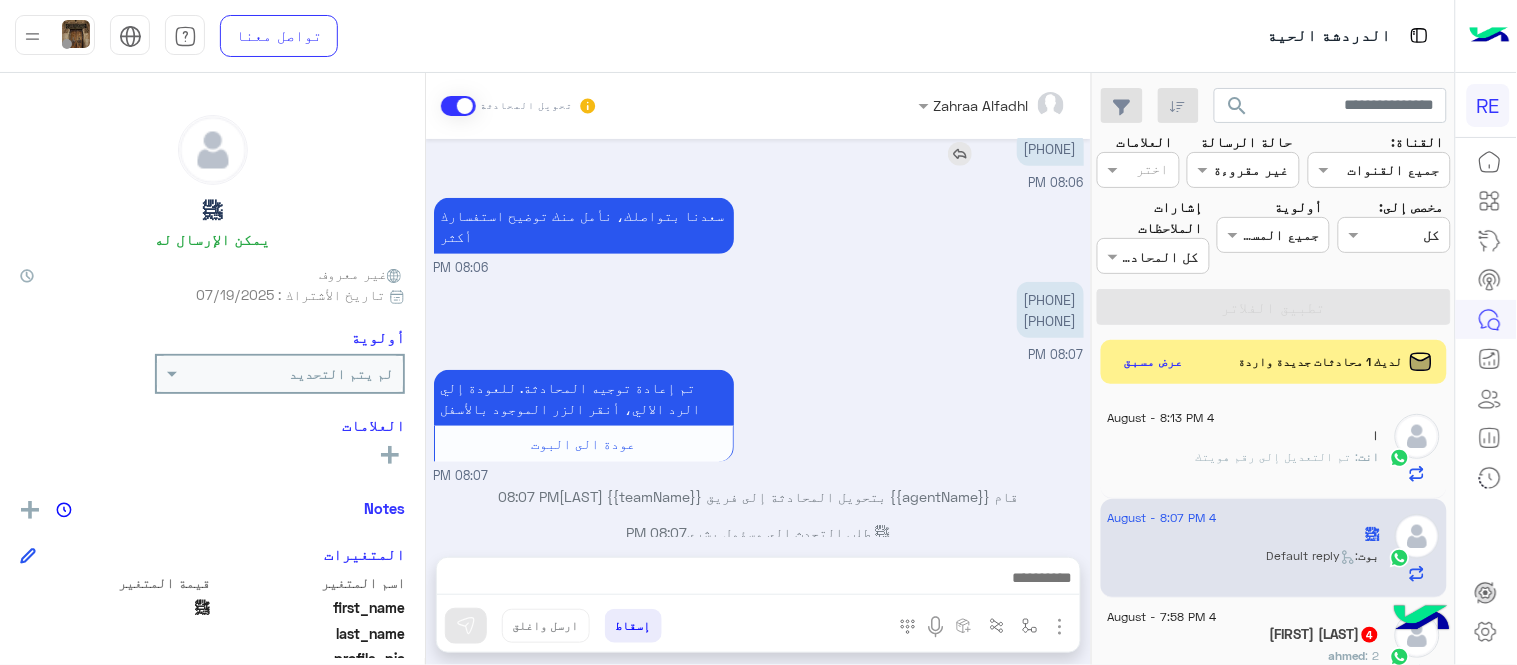 copy on "[PHONE]" 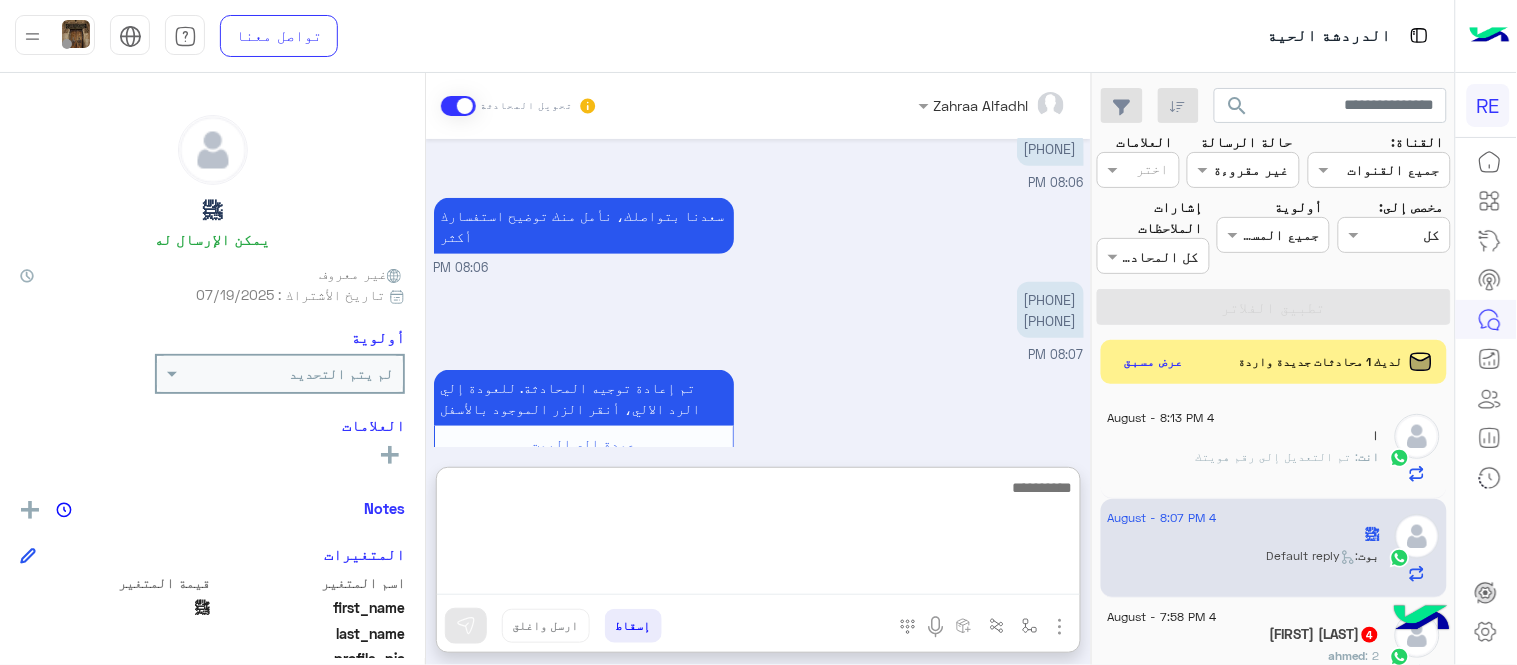 click at bounding box center [758, 535] 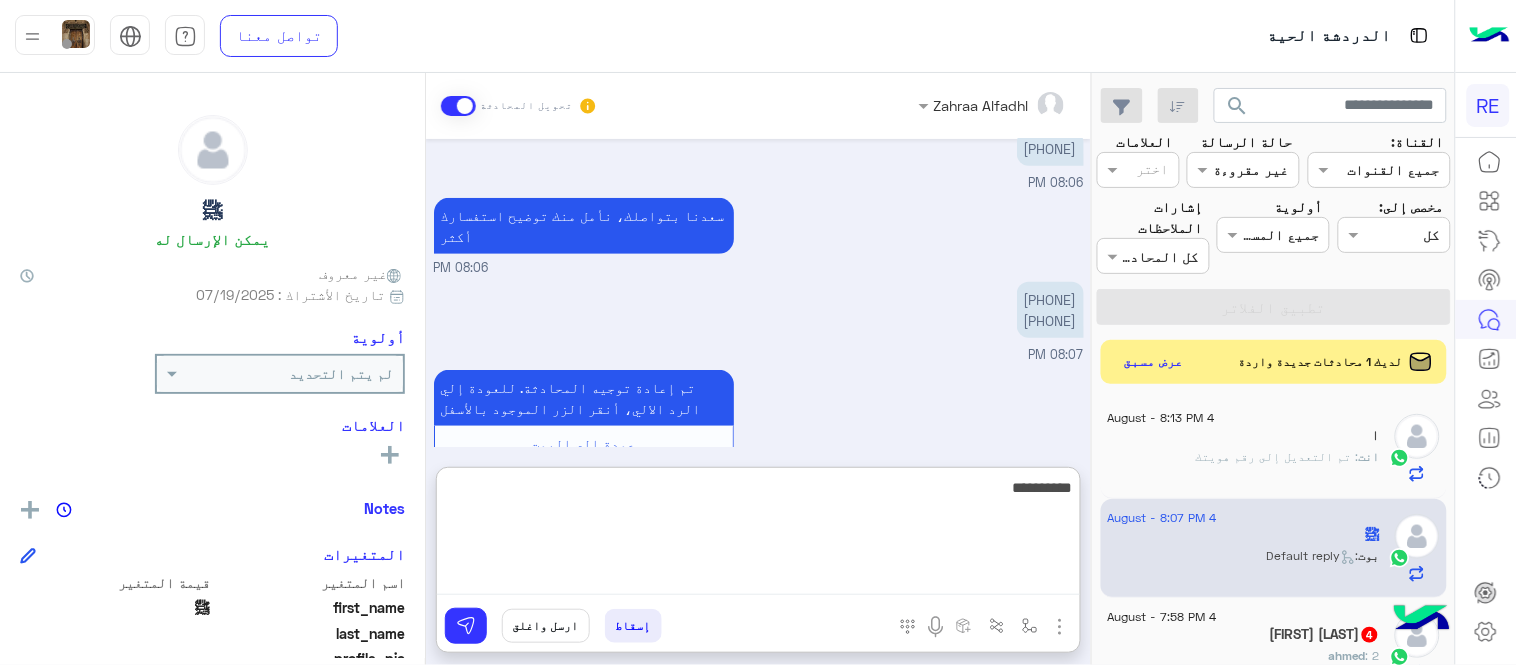 type on "**********" 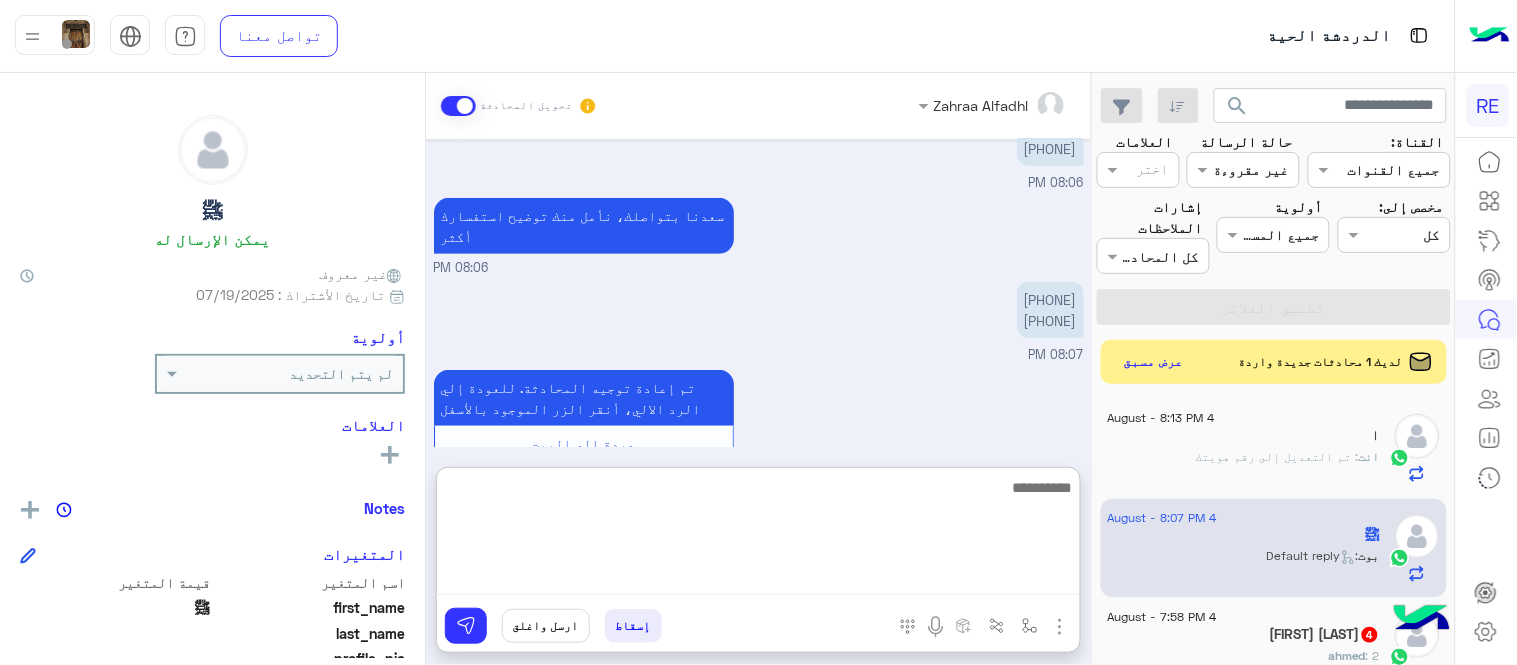 scroll, scrollTop: 475, scrollLeft: 0, axis: vertical 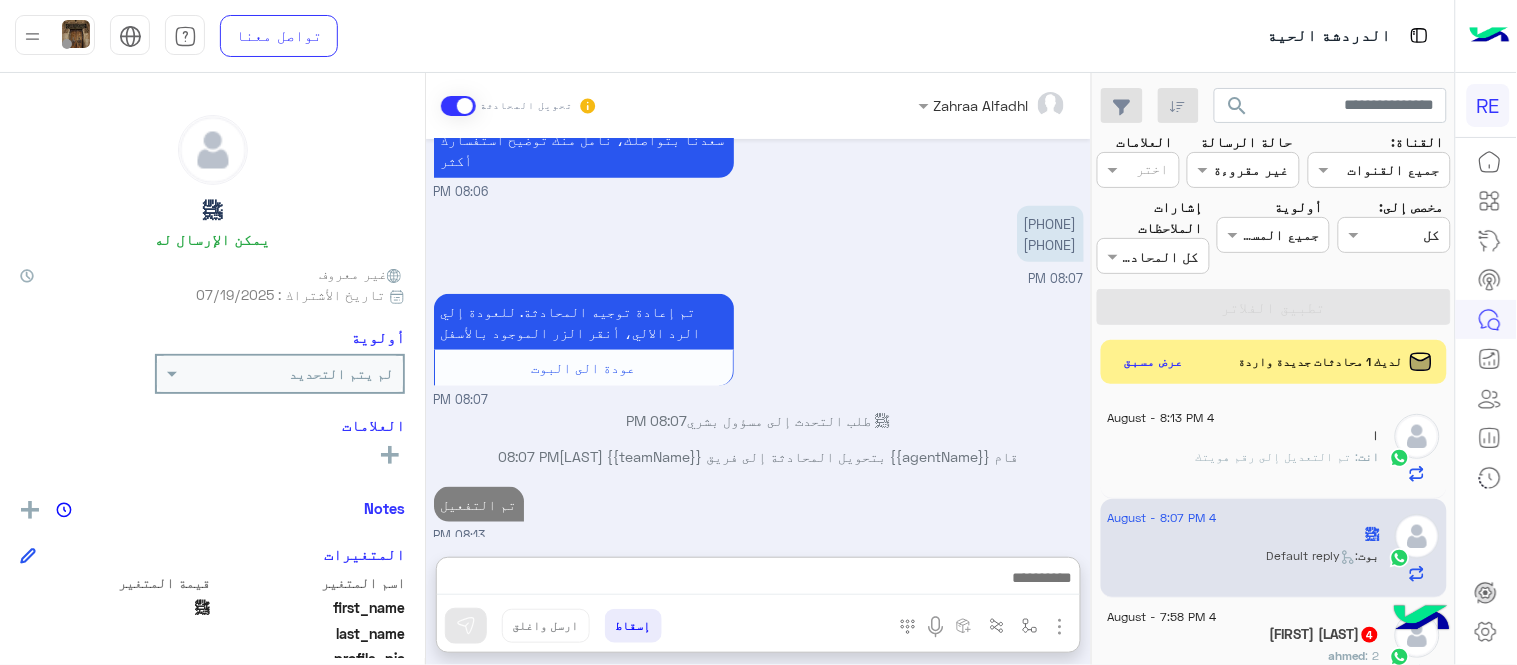 click on "Aug 1, 2025   [FIRST] [LAST] انضم إلى المحادثة   09:38 PM       Aug 2, 2025  نعم   07:26 AM  زودني بالرقم القديم والرقم الجديد  [FIRST] [LAST] -  10:32 AM   تم إلغاء تخصيص المحادثة تلقائيًا وإغلاقها بواسطة النظام   09:40 PM       Aug 4, 2025  0537440338   08:06 PM  سعدنا بتواصلك، نأمل منك توضيح استفسارك أكثر    08:06 PM  ٠٥٣٧٤٤٠٣٣٨ ‭٥٣ ٨٧٢ ٤٠٧٦   08:07 PM  تم إعادة توجيه المحادثة. للعودة إلي الرد الالي، أنقر الزر الموجود بالأسفل  عودة الى البوت     08:07 PM   ﷺ  طلب التحدث إلى مسؤول بشري   08:07 PM       قام {{agentName}} بتحويل المحادثة إلى فريق {{teamName}} [FIRST] [LAST]   08:07 PM       تم التفعيل   08:13 PM" at bounding box center [758, 338] 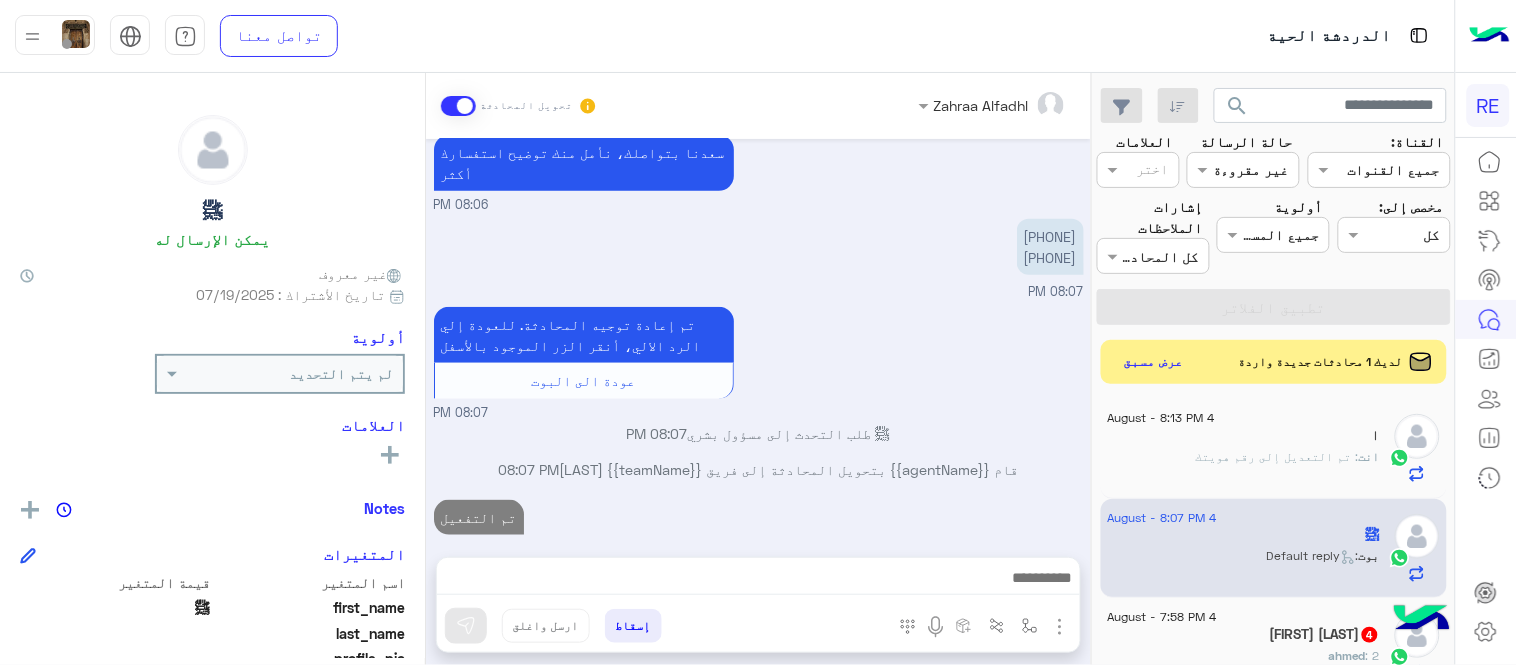 scroll, scrollTop: 422, scrollLeft: 0, axis: vertical 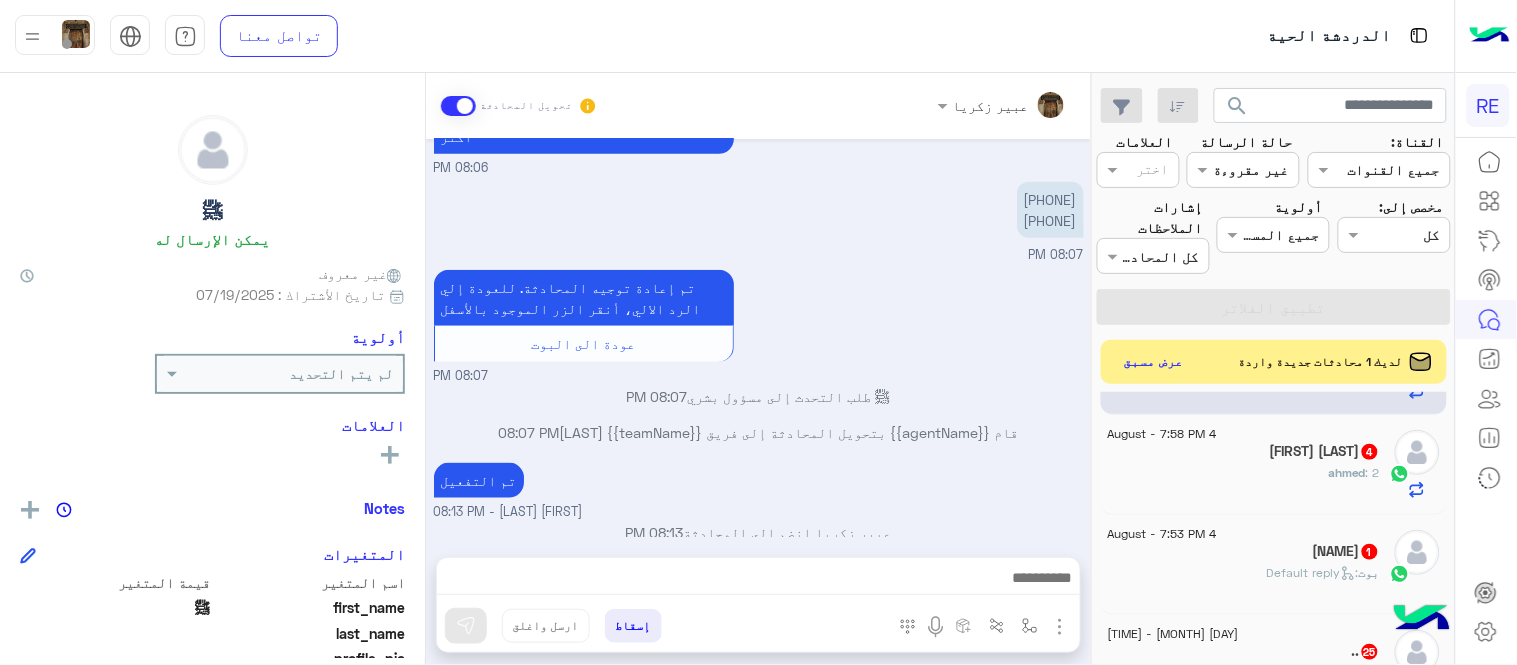 click on "[FIRST] [LAST] 4" 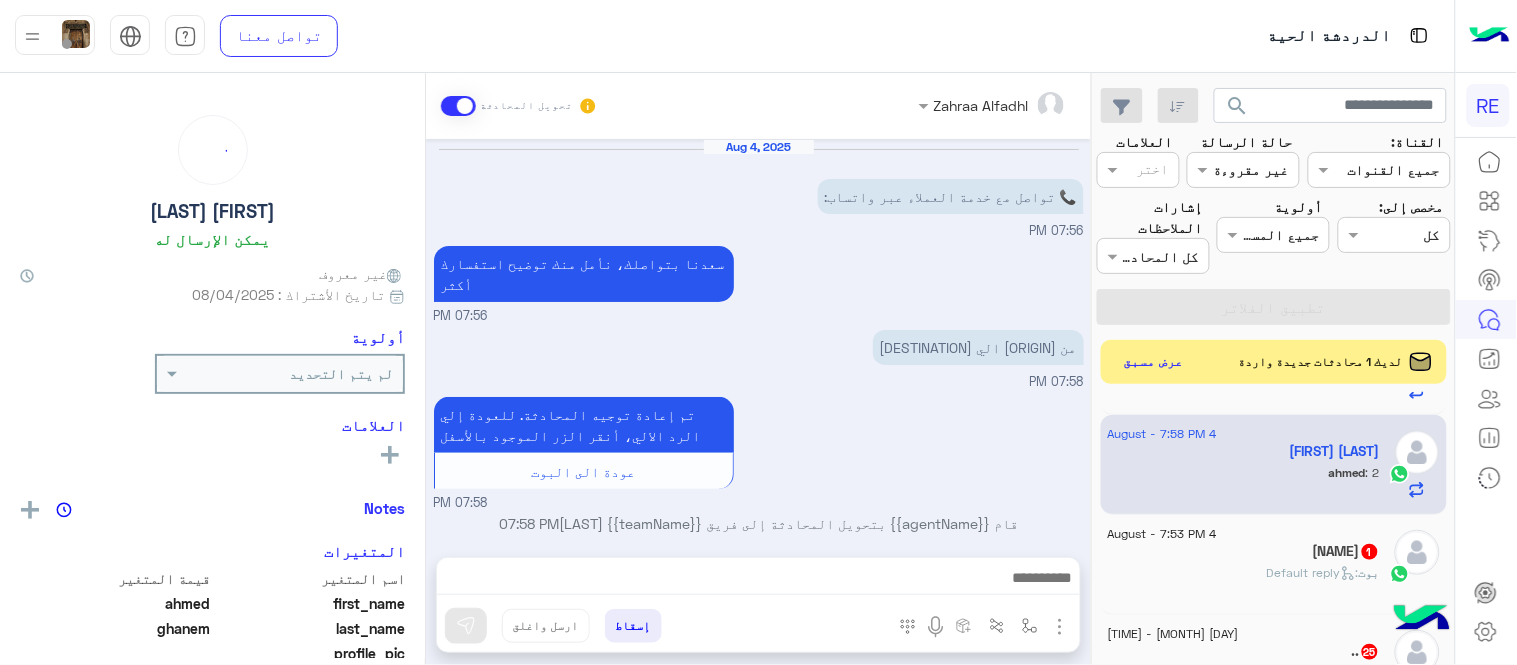 scroll, scrollTop: 160, scrollLeft: 0, axis: vertical 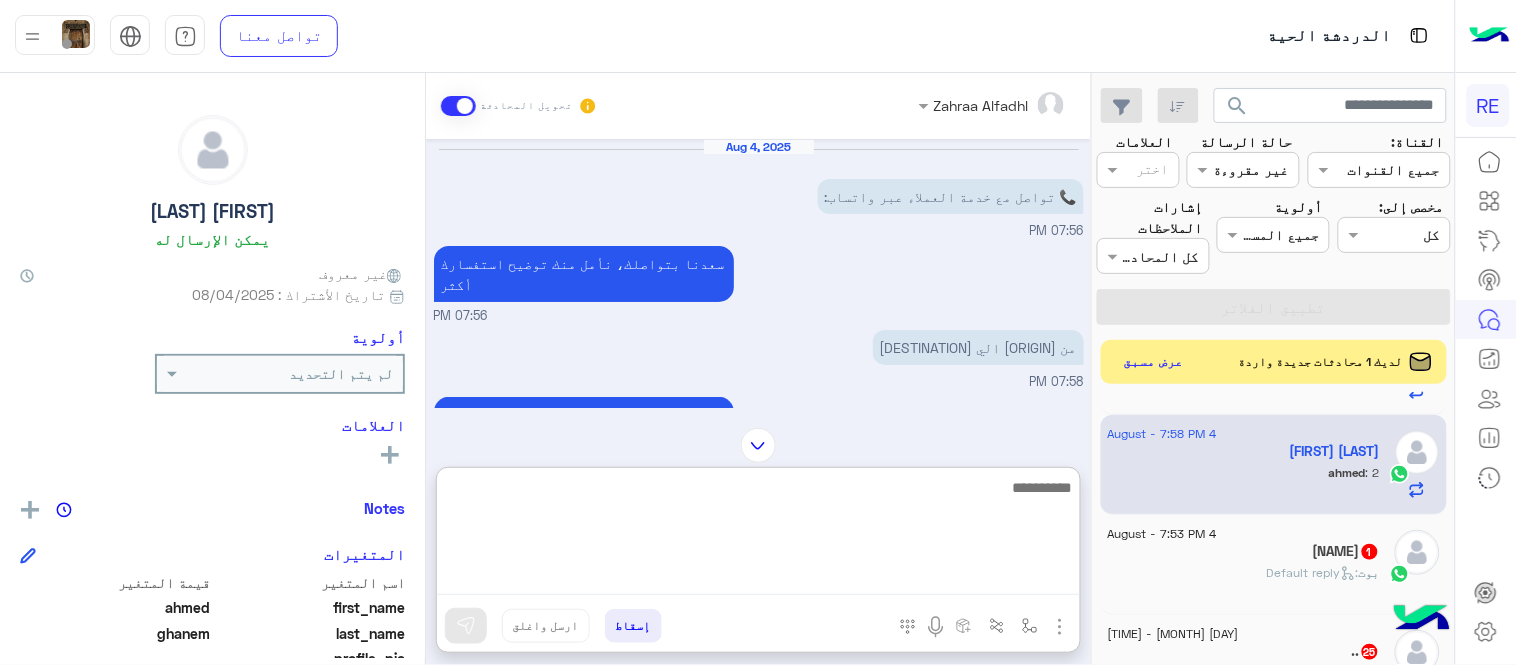 click at bounding box center [758, 535] 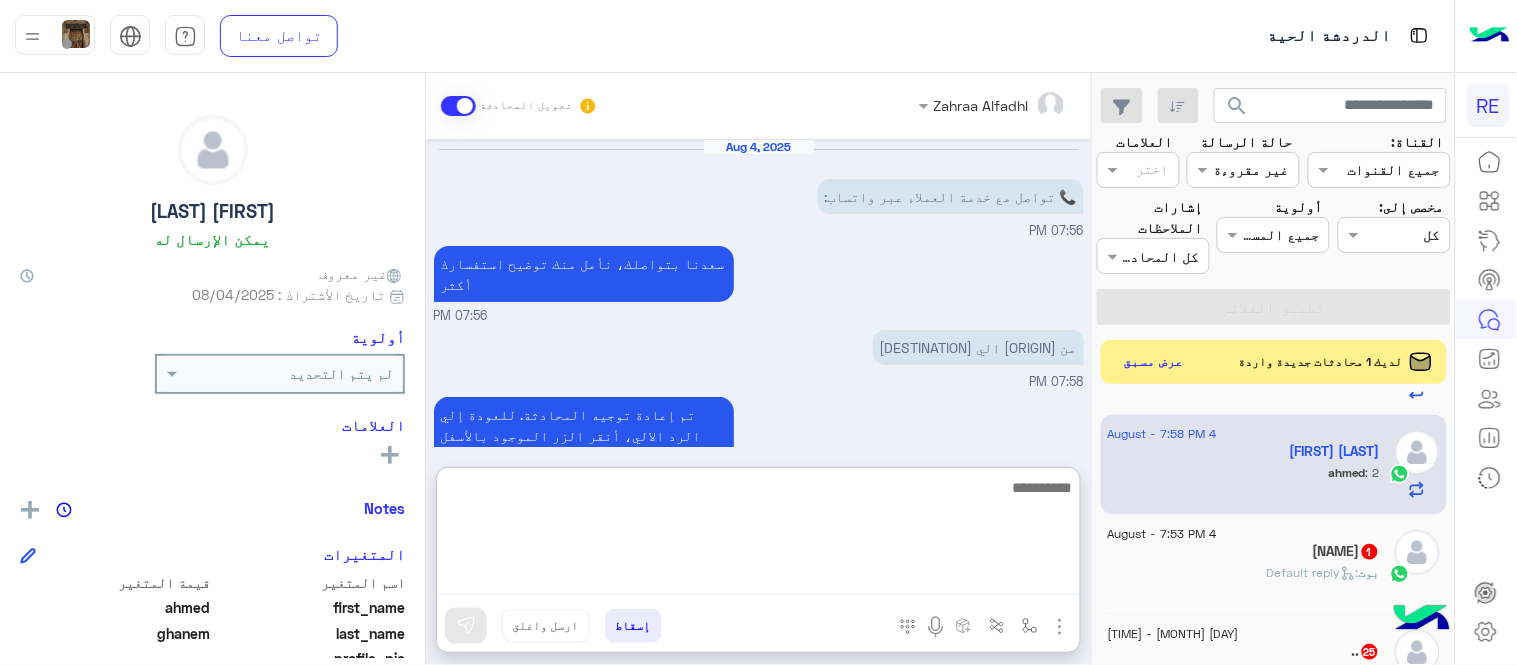 scroll, scrollTop: 418, scrollLeft: 0, axis: vertical 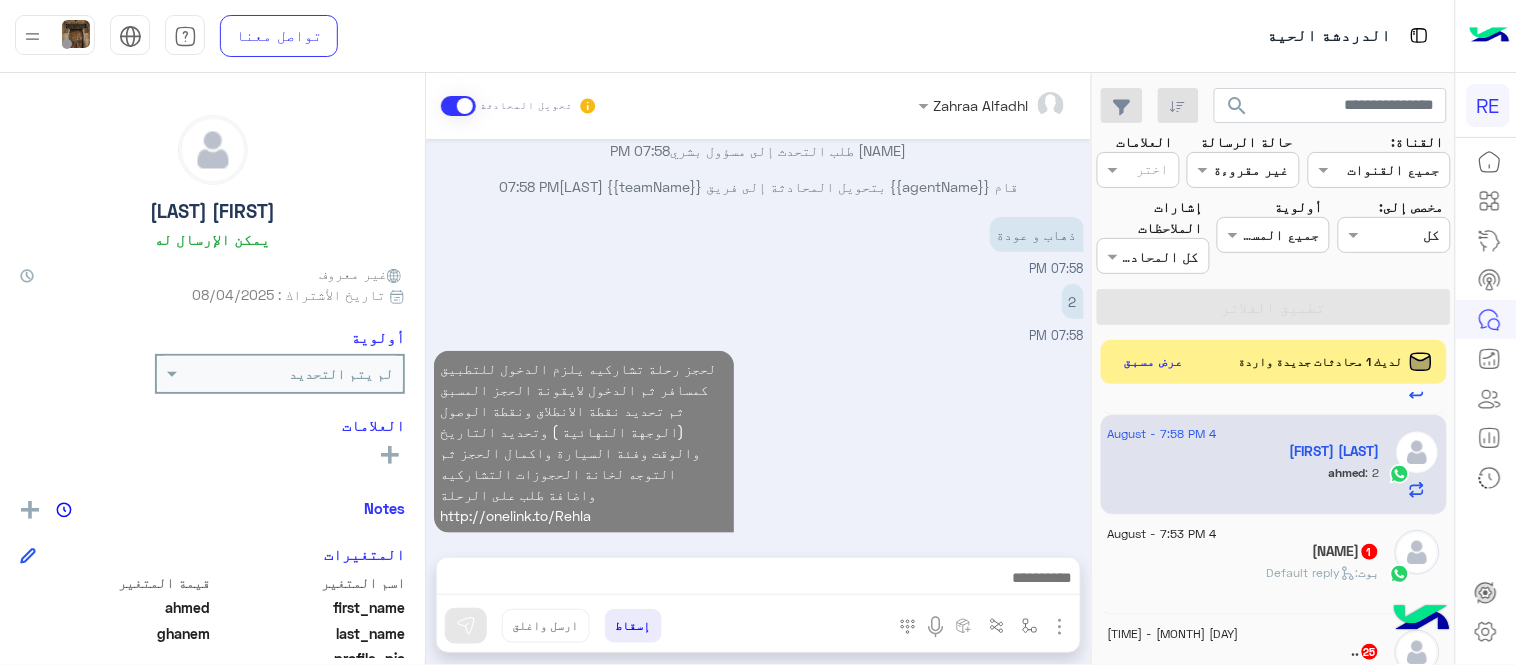 click on "[FIRST] [LAST]  1" 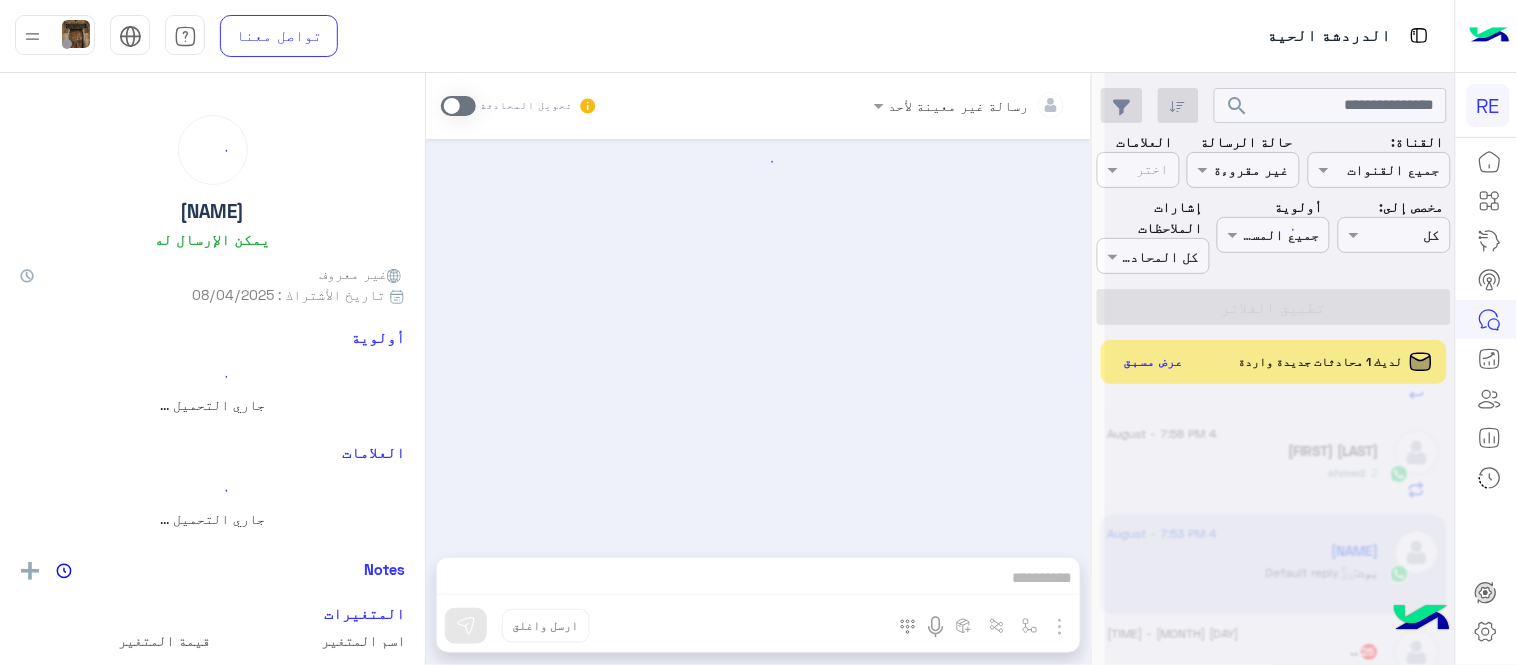 scroll, scrollTop: 0, scrollLeft: 0, axis: both 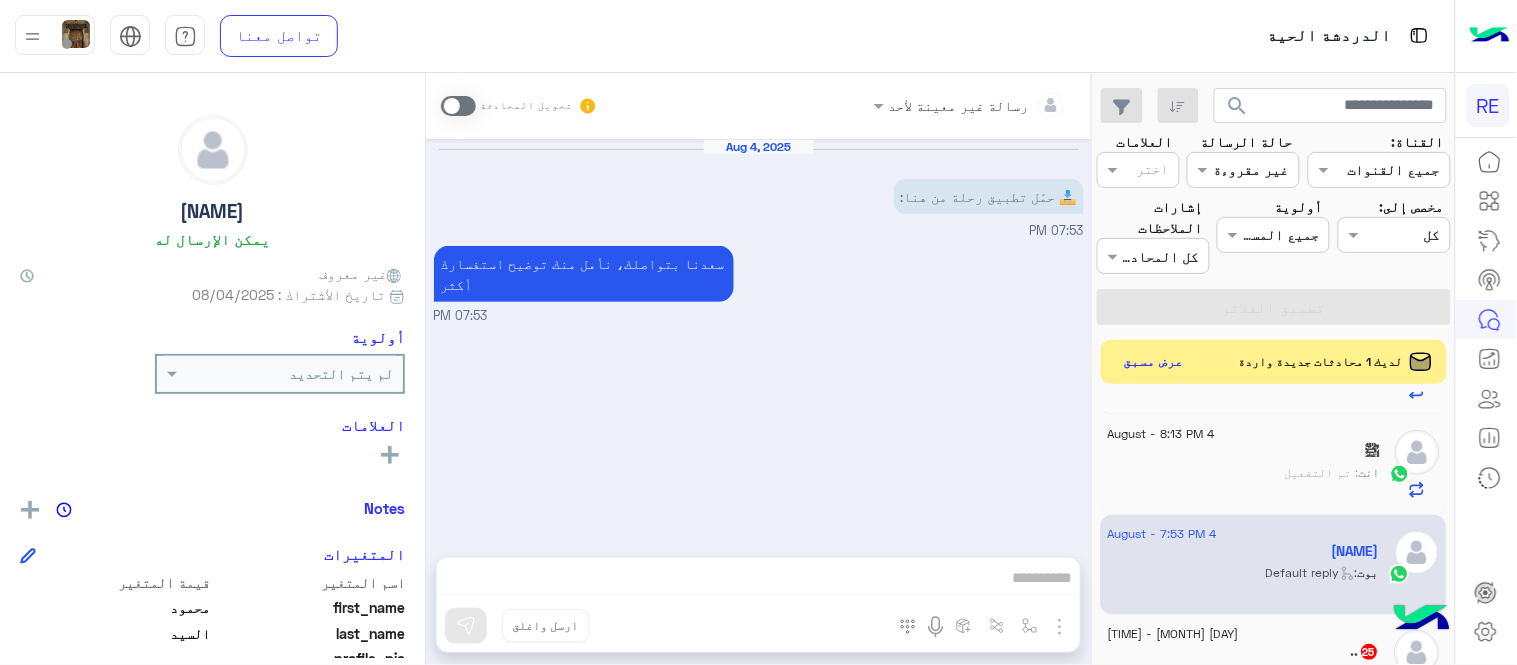 click at bounding box center (458, 106) 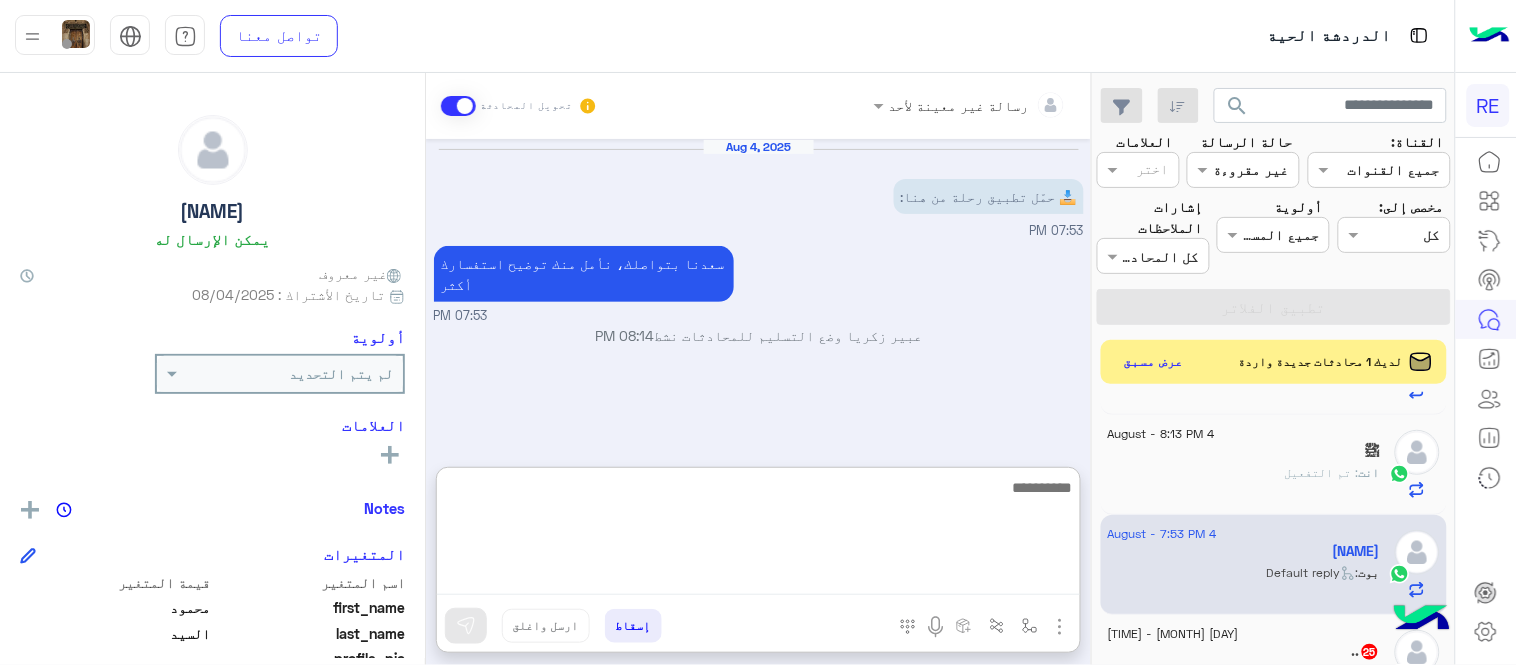 click at bounding box center [758, 535] 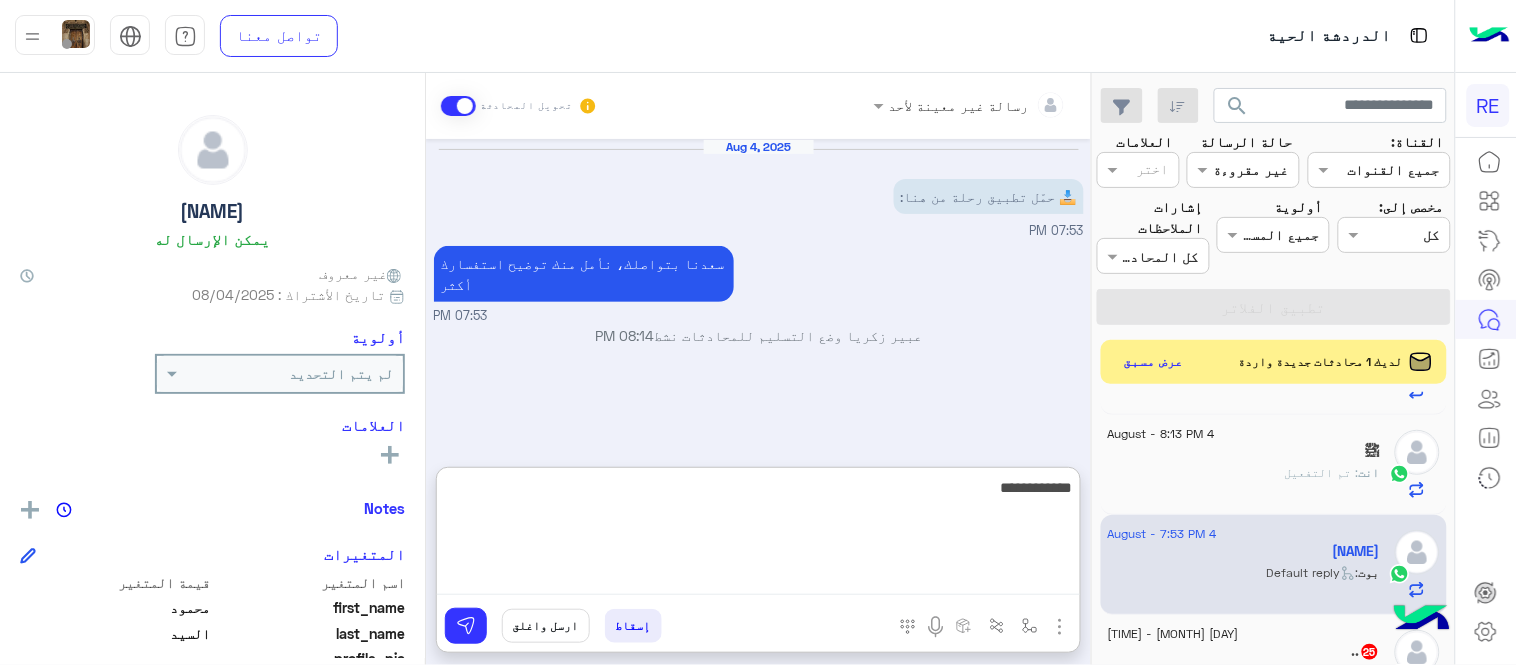 type on "**********" 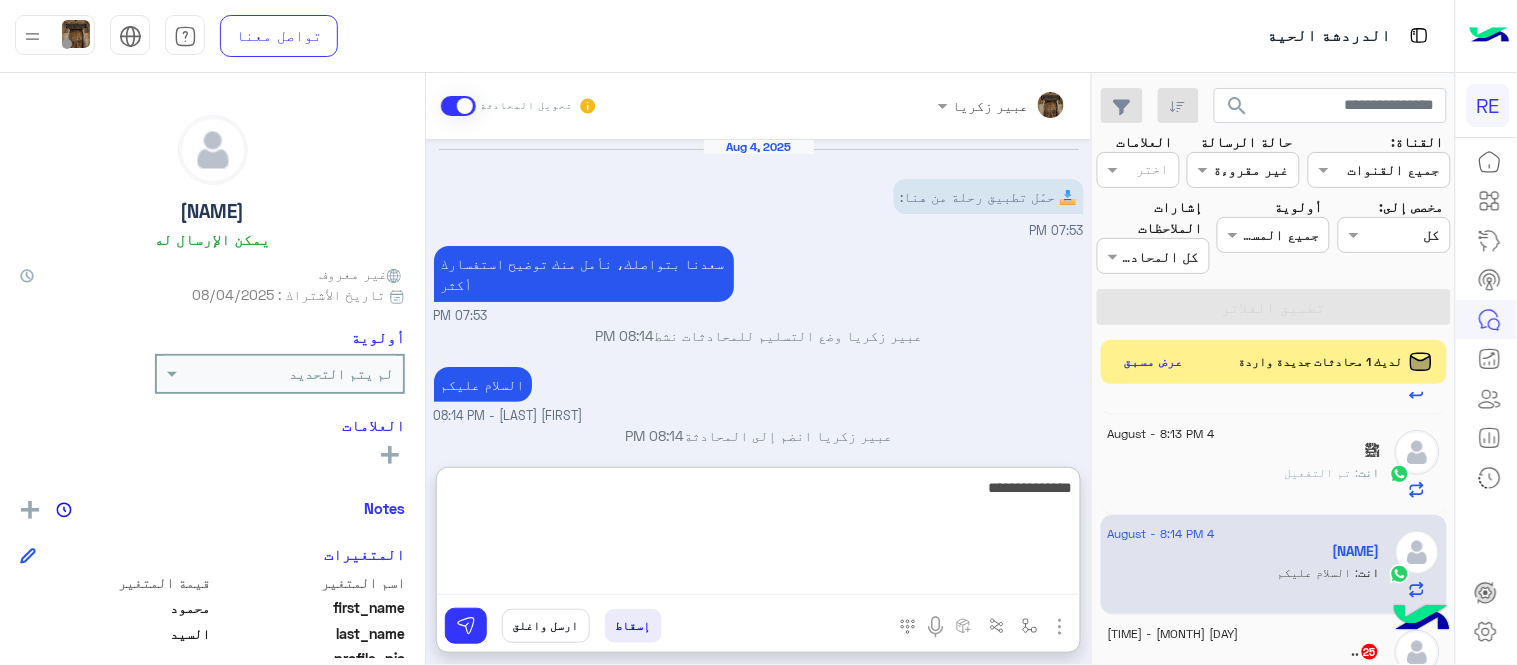 type on "**********" 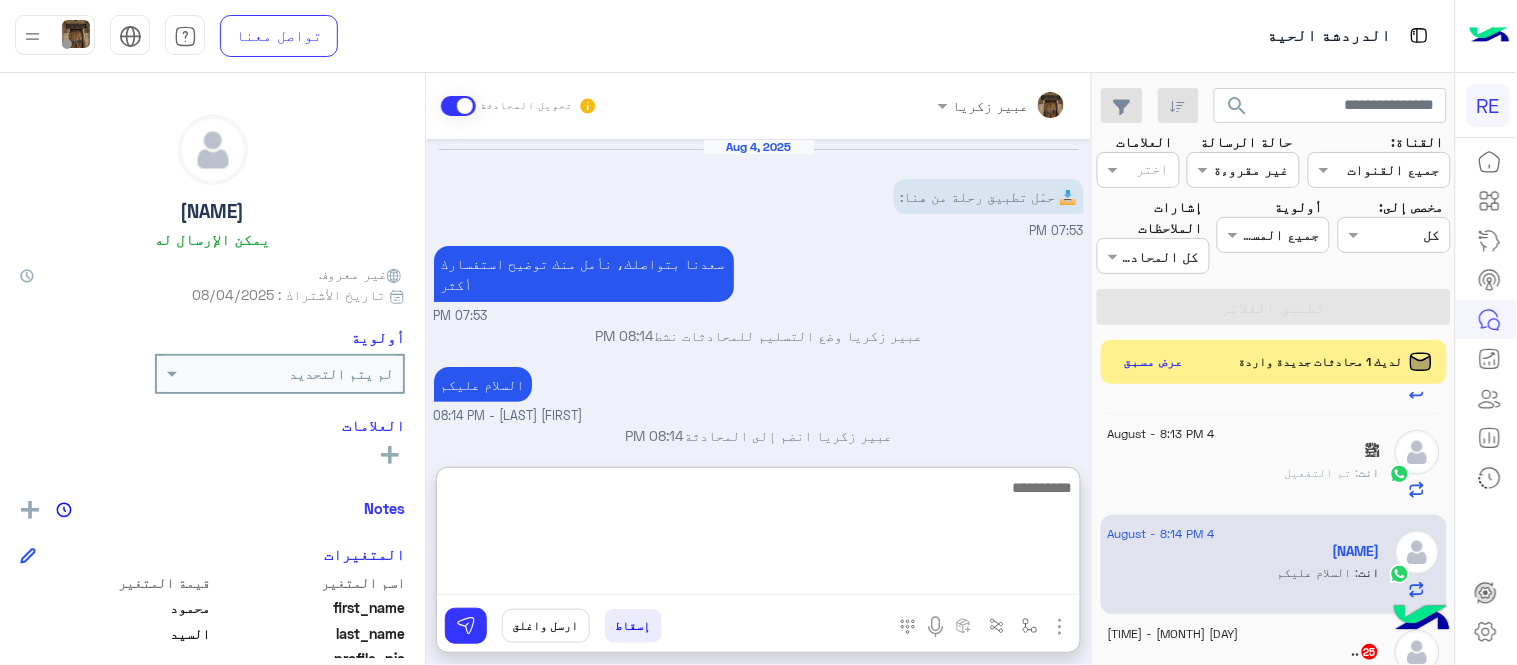 scroll, scrollTop: 57, scrollLeft: 0, axis: vertical 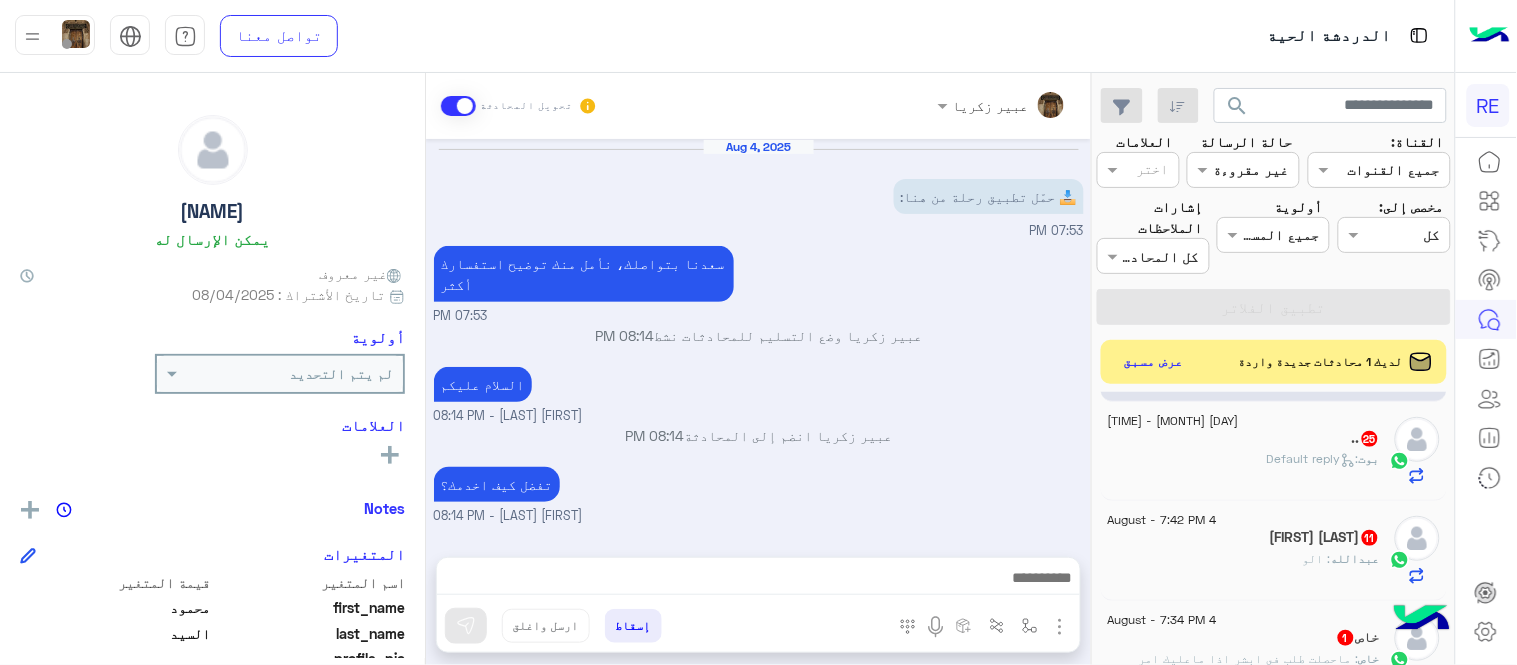 click on "search القناة: القناه جميع القنوات حالة الرسالة القناه غير مقروءة العلامات اختر مخصص إلى: Assigned on كل أولوية جميع المستويات جميع المستويات إشارات الملاحظات اختر كل المحادثات تطبيق الفلاتر لديك 1 محادثات جديدة واردة عرض مسبق [TIME] [NAME] انت : لحجز رحلة تشاركيه يلزم الدخول للتطبيق كمسافر ثم الدخول لايقونة الحجز المسبق ثم تحديد نقطة الانطلاق ونقطة الوصول (الوجهة النهائية ) وتحديد التاريخ والوقت وفئة السيارة واكمال الحجز ثم التوجه لخانة الحجوزات التشاركيه واضافة طلب على الرحلة
http://onelink.to/Rehla [TIME] ا انت : تم التعديل إلى رقم هويتك [TIME] ﷺ انت 1" 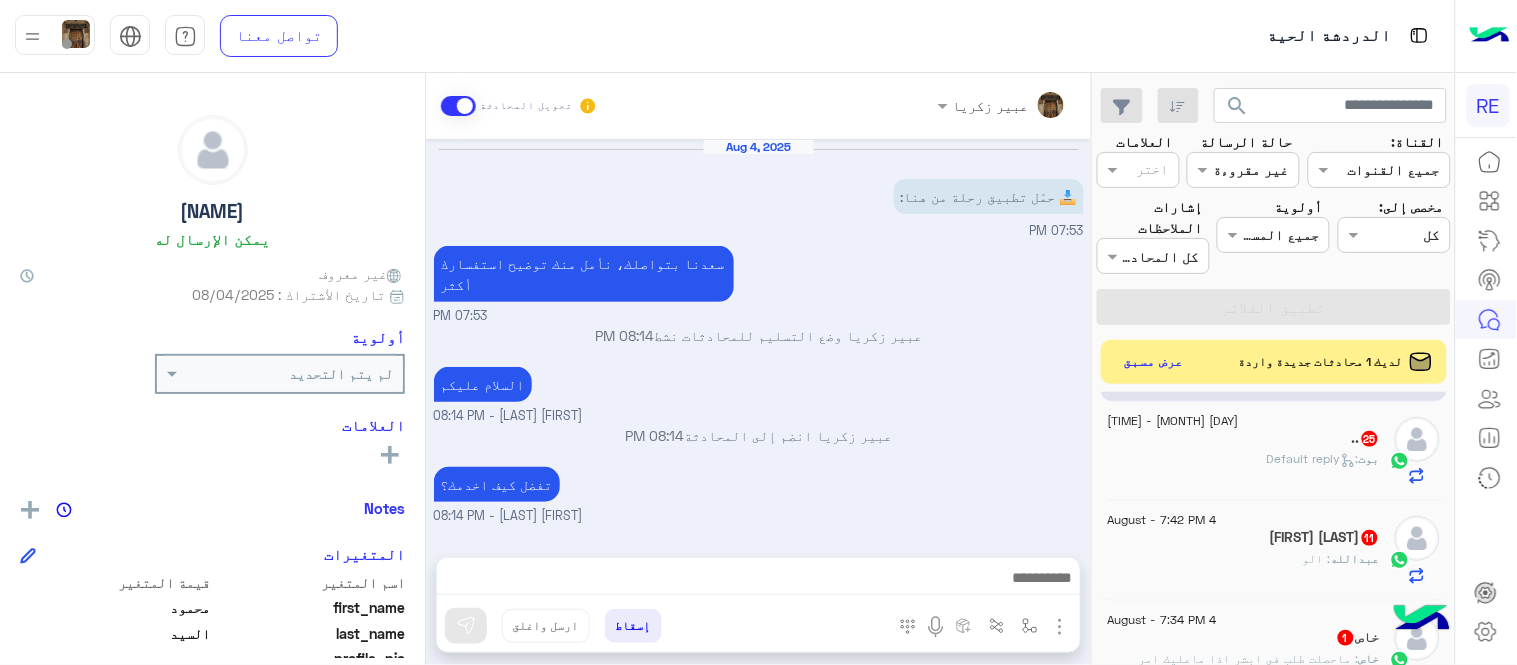 click on "..   25" 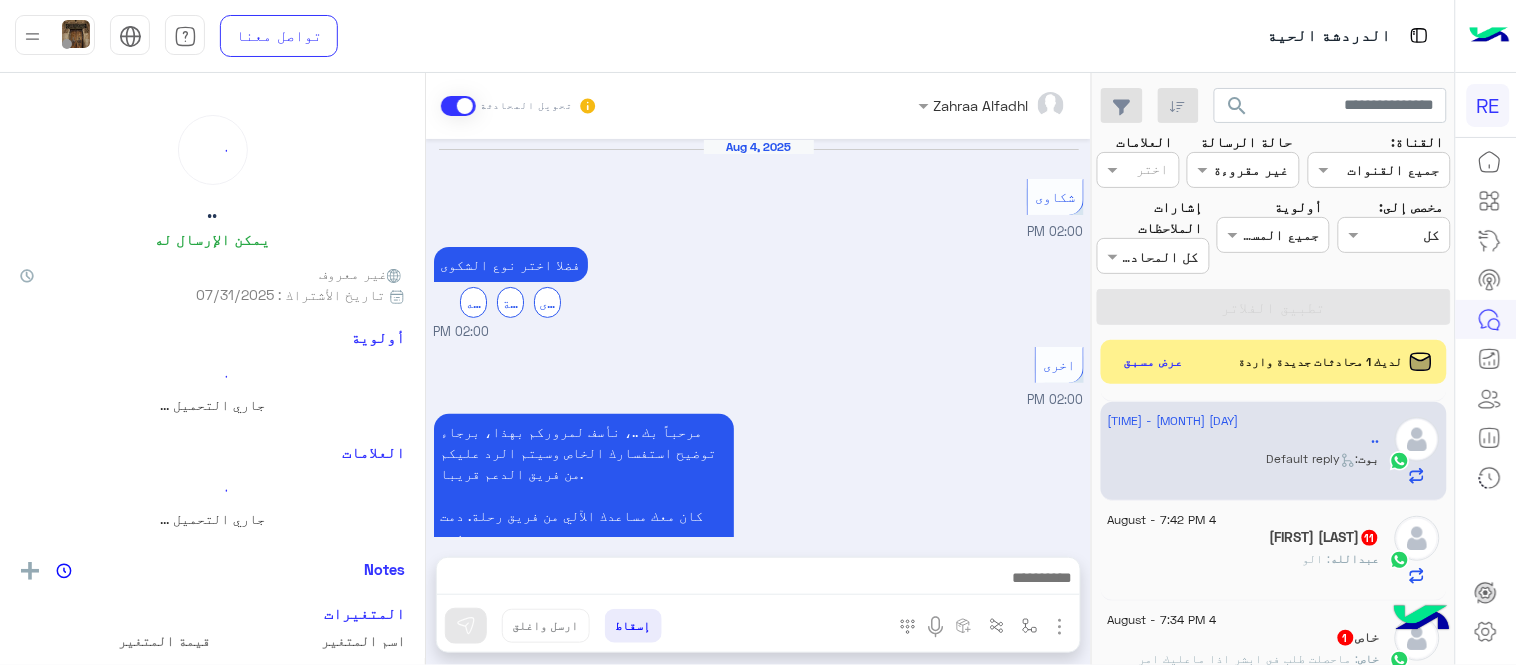 scroll, scrollTop: 624, scrollLeft: 0, axis: vertical 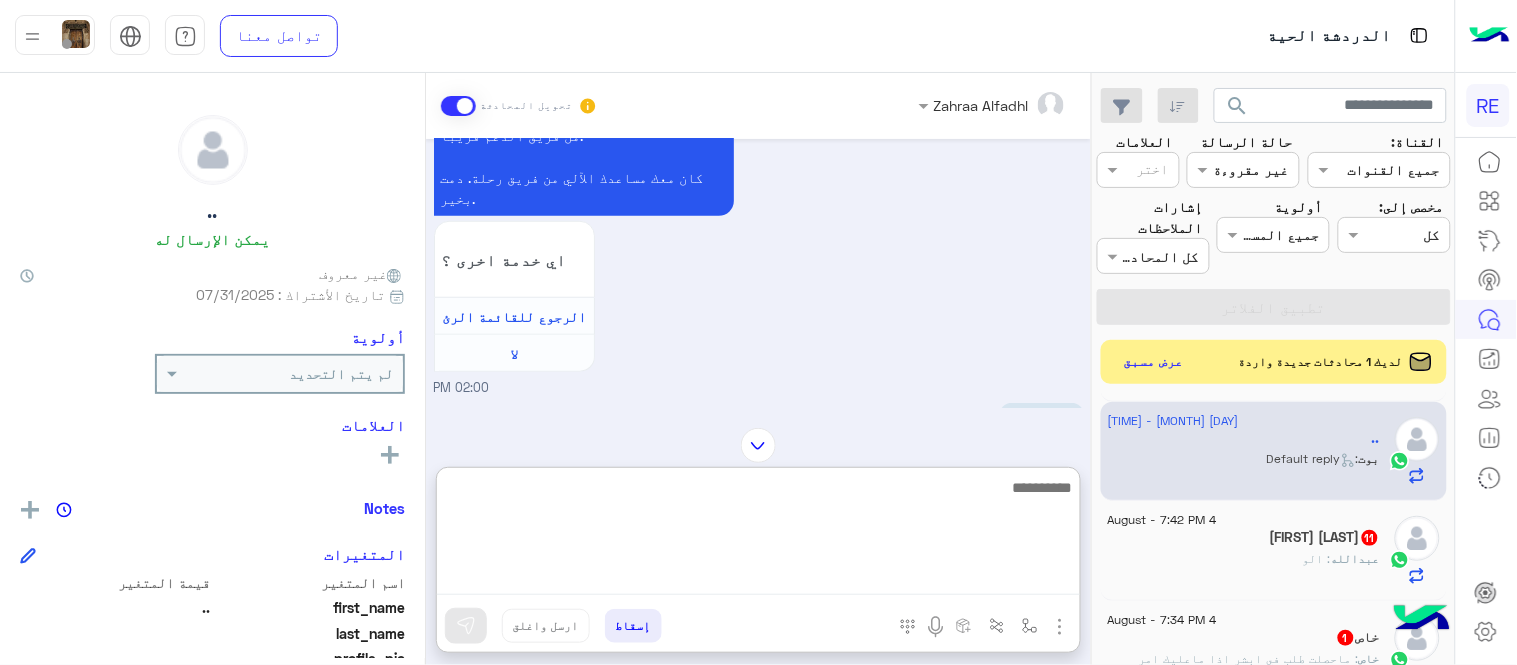 click at bounding box center (758, 535) 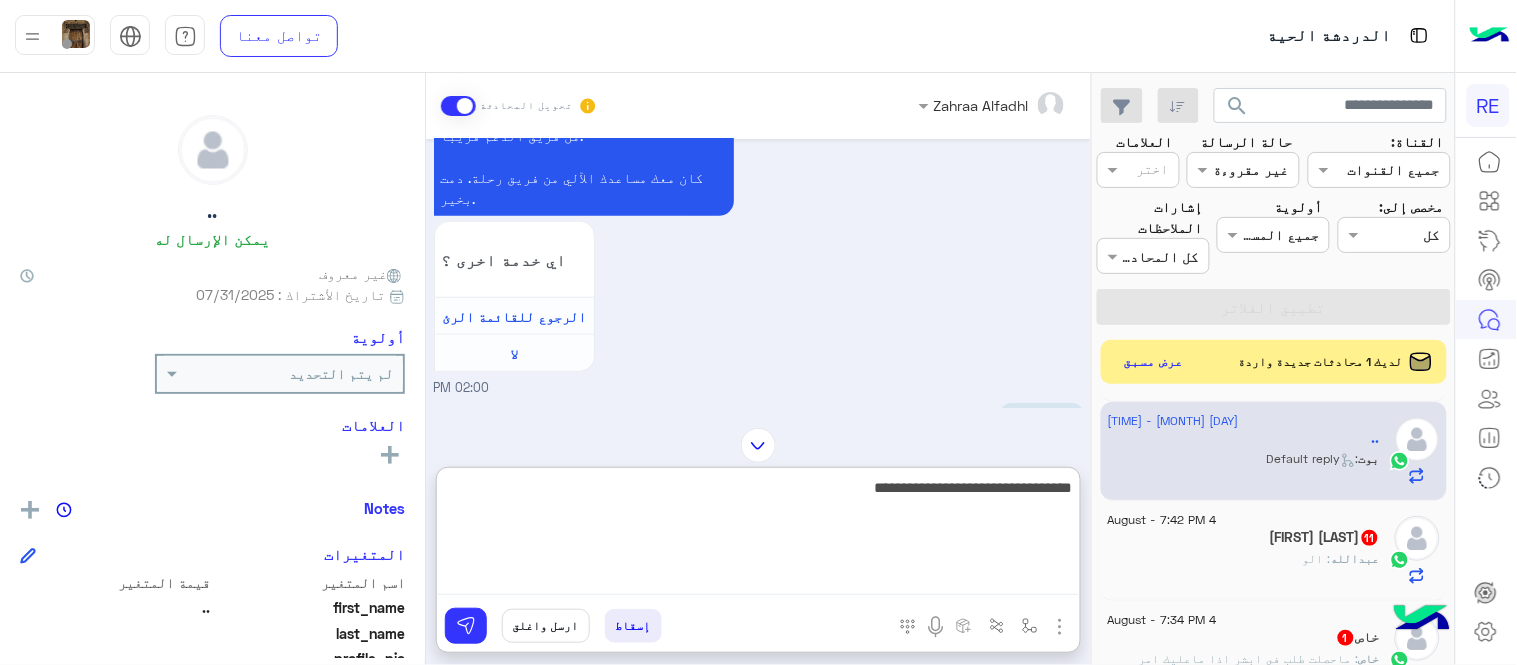 type on "**********" 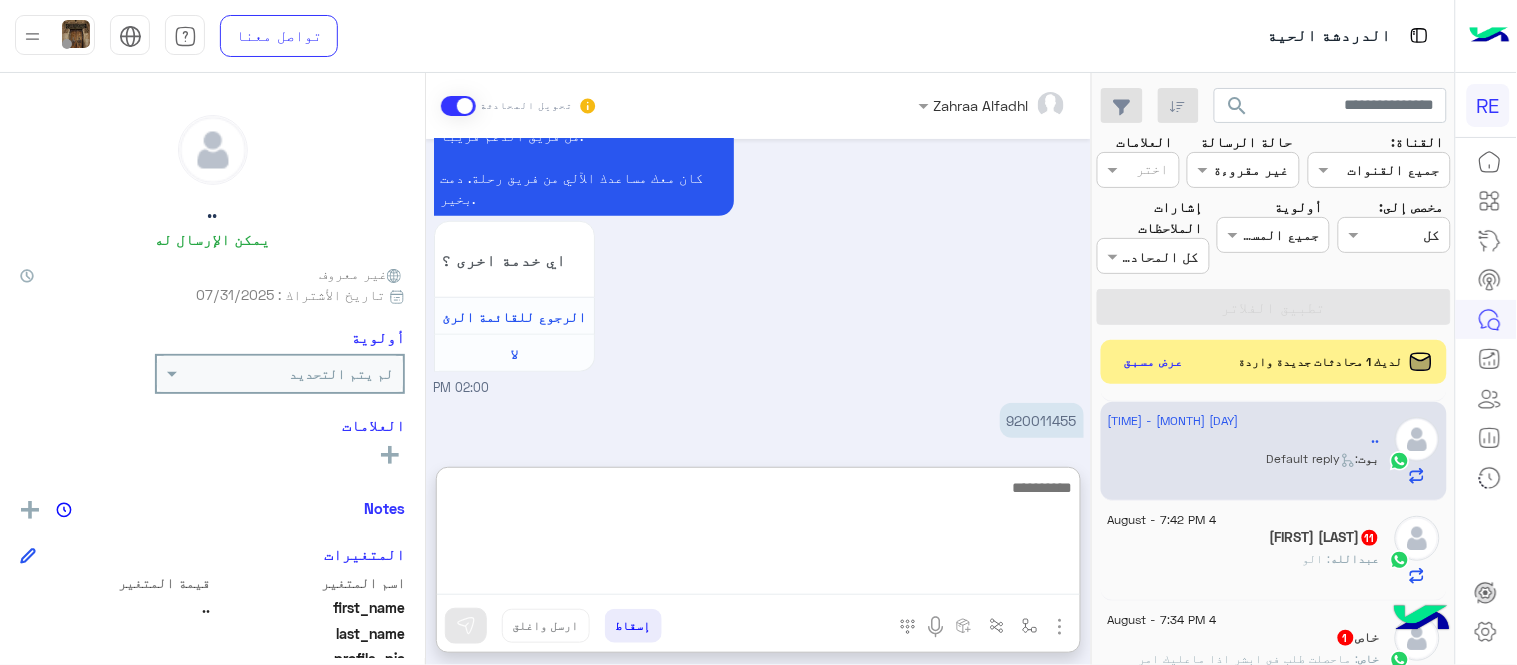 scroll, scrollTop: 777, scrollLeft: 0, axis: vertical 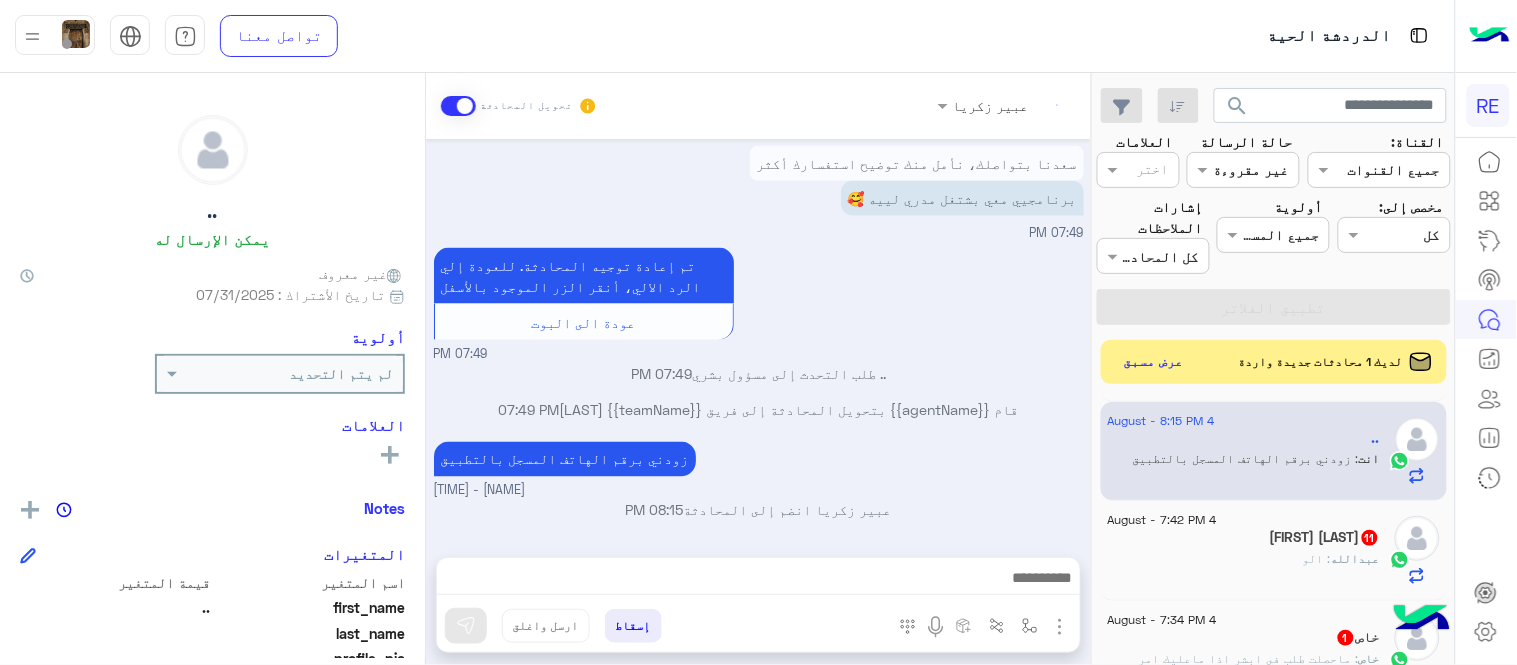 click on "[FIRST] : الو" 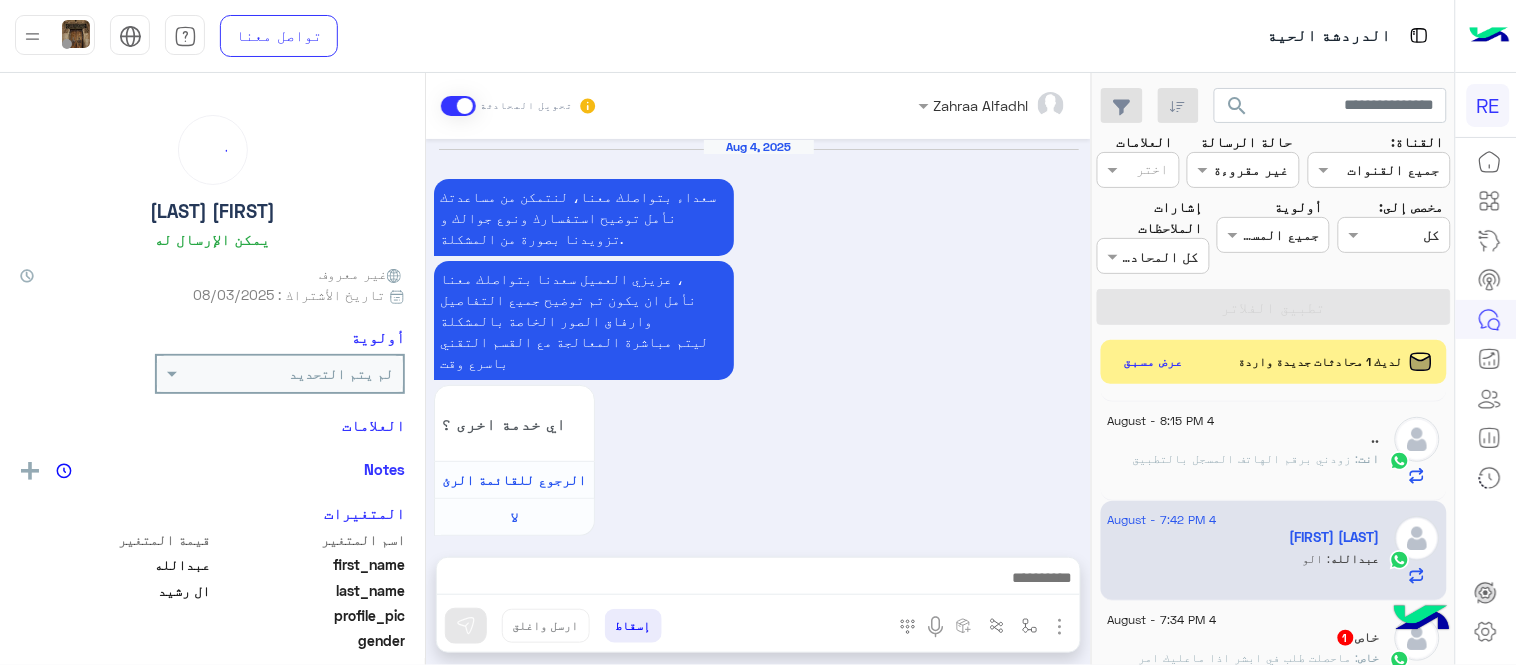 scroll, scrollTop: 612, scrollLeft: 0, axis: vertical 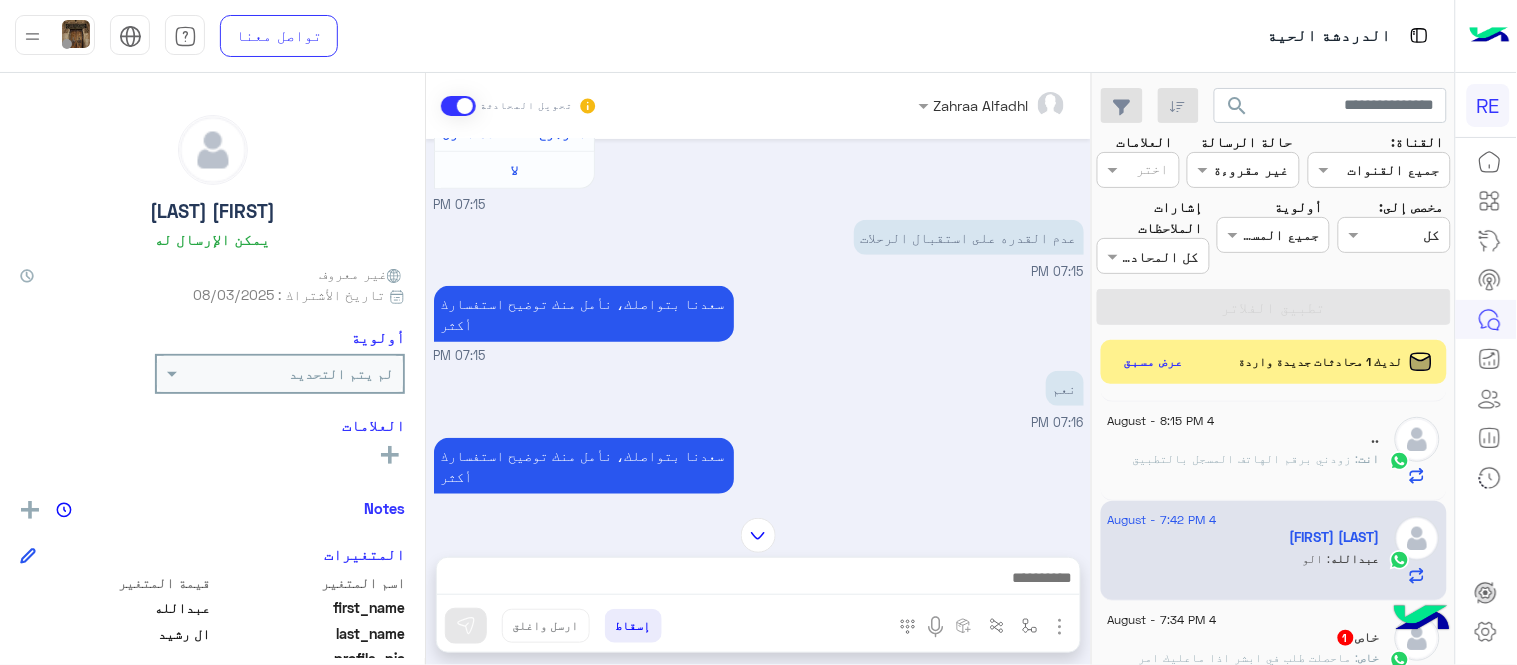 click on "[LAST] تحويل المحادثة Aug 4, 2025 سعداء بتواصلك معنا، لنتمكن من مساعدتك نأمل توضيح استفسارك ونوع جوالك و تزويدنا بصورة من المشكلة. عزيزي العميل سعدنا بتواصلك معنا ، نأمل ان يكون تم توضيح جميع التفاصيل وارفاق الصور الخاصة بالمشكلة ليتم مباشرة المعالجة مع القسم التقني باسرع وقت اي خدمة اخرى ؟ الرجوع للقائمة الرئ لا 07:15 PM عدم القدره على استقبال الرحلات 07:15 PM سعدنا بتواصلك، نأمل منك توضيح استفسارك أكثر 07:15 PM نعم 07:16 PM سعدنا بتواصلك، نأمل منك توضيح استفسارك أكثر 07:16 PM ارجو التوصل 07:16 PM عودة الى البوت 07:16 PM [FIRST] [LAST] طلب التحدث إلى مسؤول بشري" at bounding box center [758, 373] 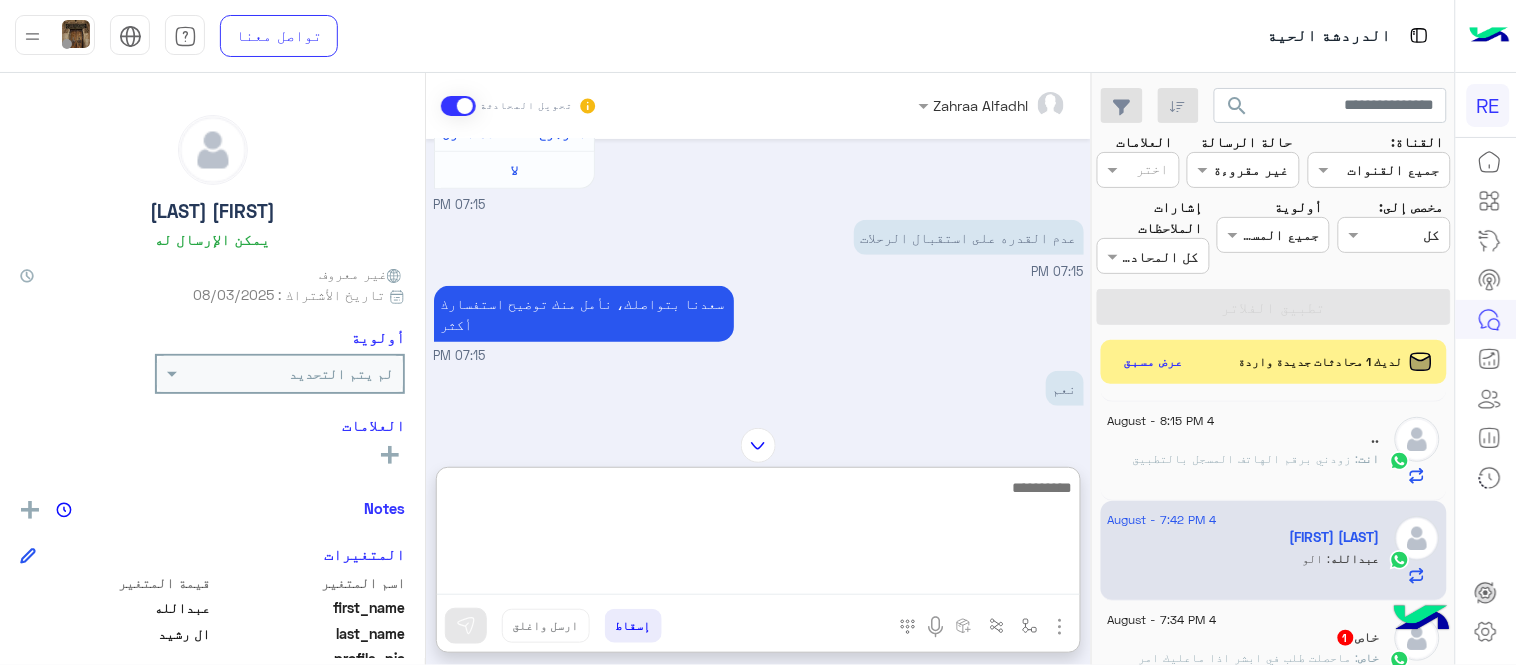 click at bounding box center (758, 535) 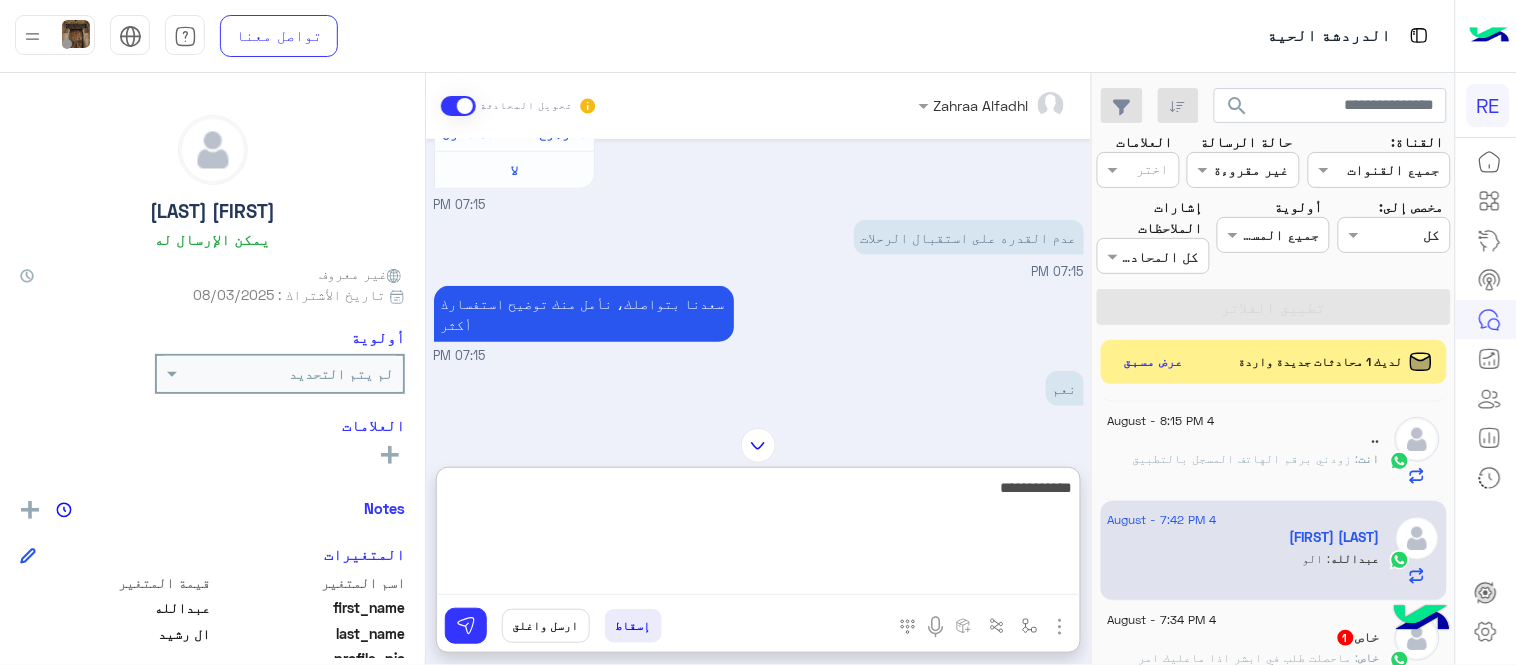 type on "**********" 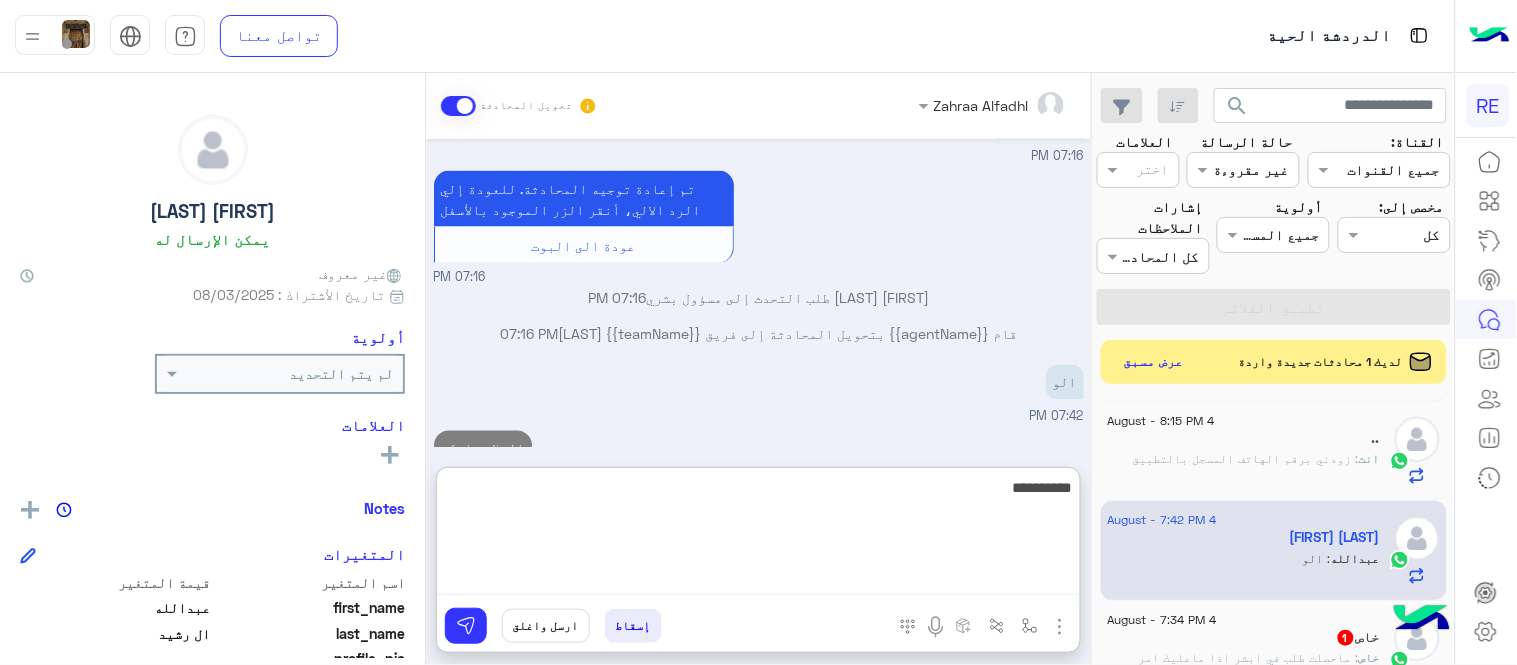scroll, scrollTop: 802, scrollLeft: 0, axis: vertical 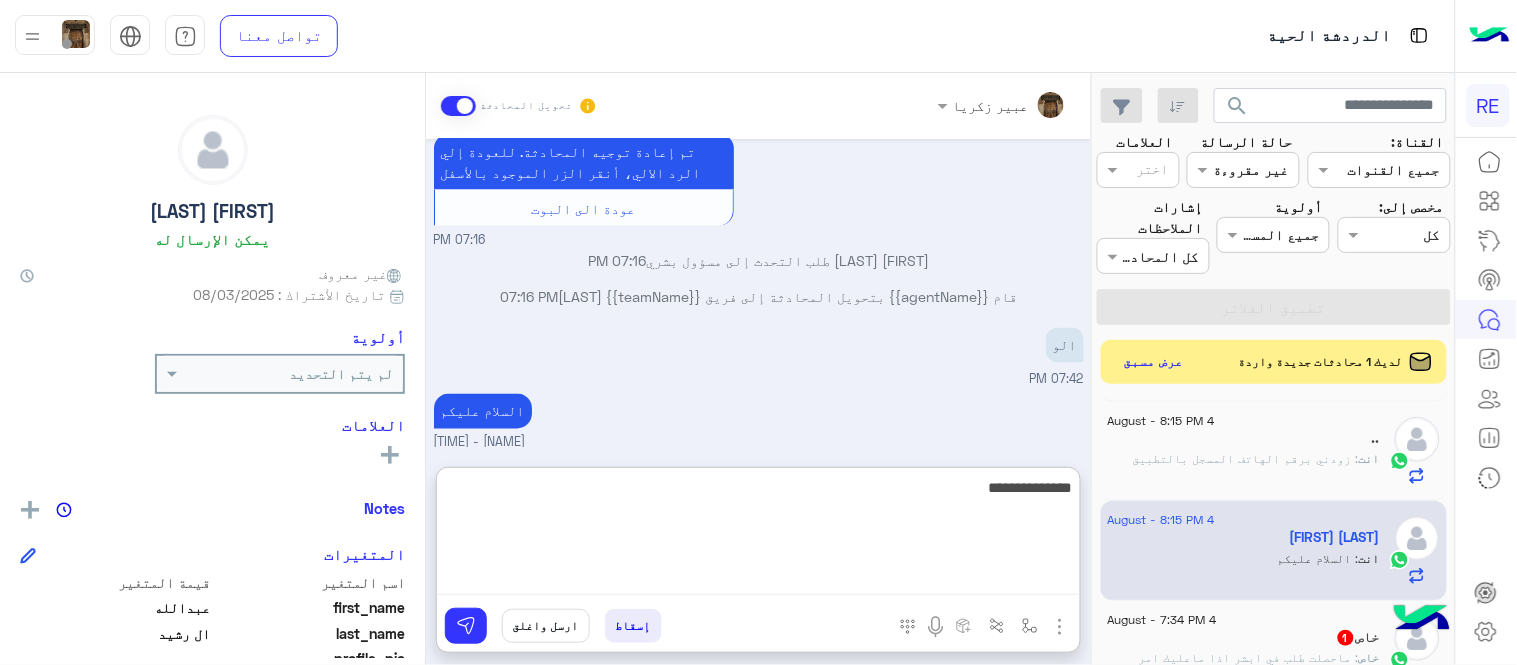 type on "**********" 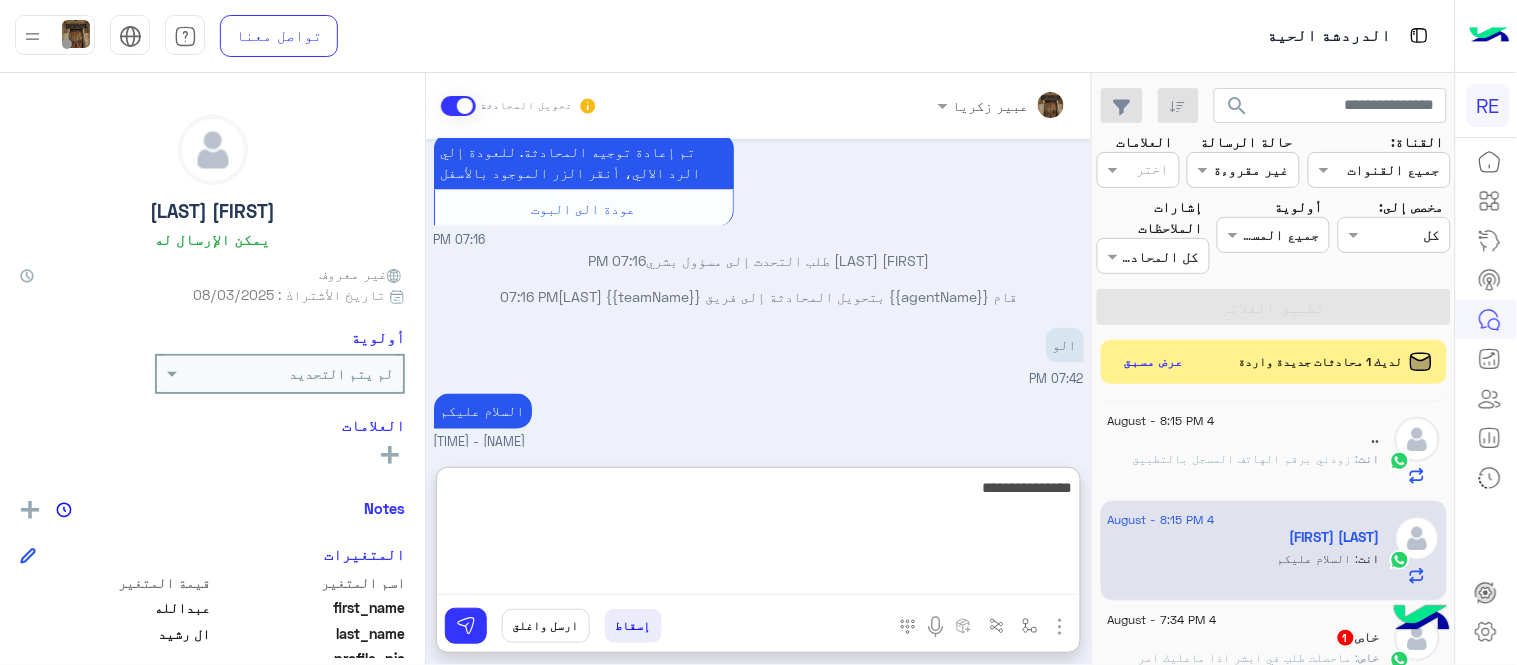 type 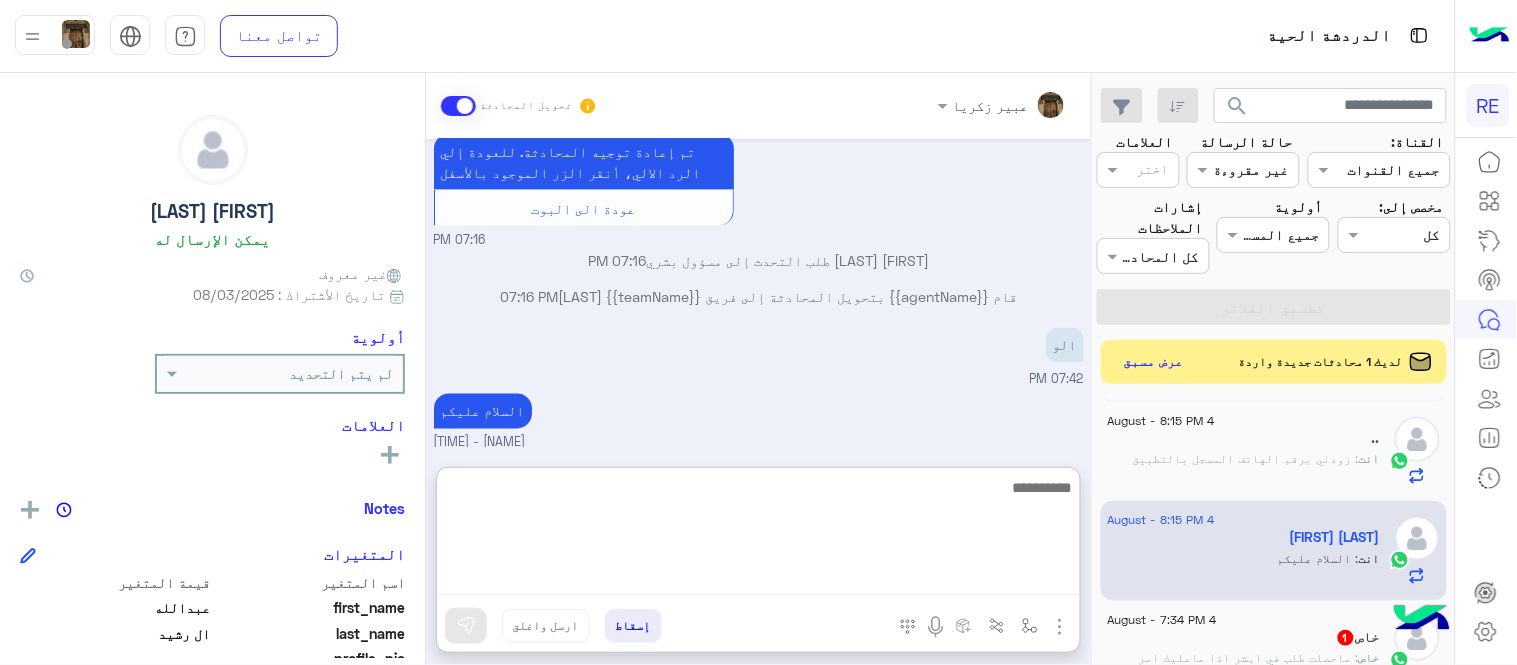 scroll, scrollTop: 865, scrollLeft: 0, axis: vertical 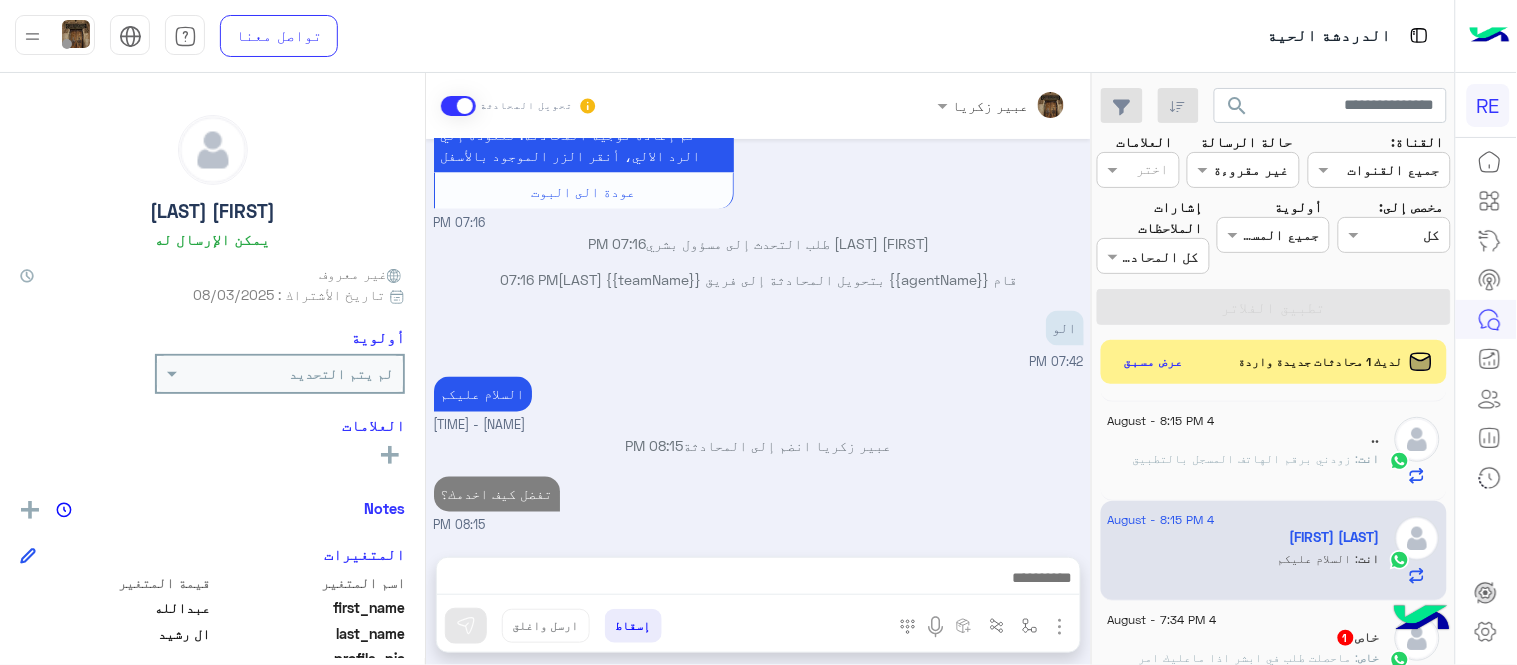 click on "[NAME] تحويل المحادثة     Aug 4, 2025  سعداء بتواصلك معنا، لنتمكن من مساعدتك نأمل توضيح استفسارك ونوع جوالك و تزويدنا بصورة من المشكلة. عزيزي العميل سعدنا بتواصلك معنا ، نأمل ان يكون تم توضيح جميع التفاصيل وارفاق الصور الخاصة بالمشكلة  ليتم مباشرة المعالجة مع القسم التقني باسرع وقت اي خدمة اخرى ؟  الرجوع للقائمة الرئ   لا     07:15 PM  عدم القدره على استقبال الرحلات   07:15 PM  سعدنا بتواصلك، نأمل منك توضيح استفسارك أكثر    07:15 PM  نعم   07:16 PM  سعدنا بتواصلك، نأمل منك توضيح استفسارك أكثر    07:16 PM  ارجو التوصل   07:16 PM   عودة الى البوت     07:16 PM   [NAME] طلب التحدث إلى مسؤول بشري" at bounding box center (758, 373) 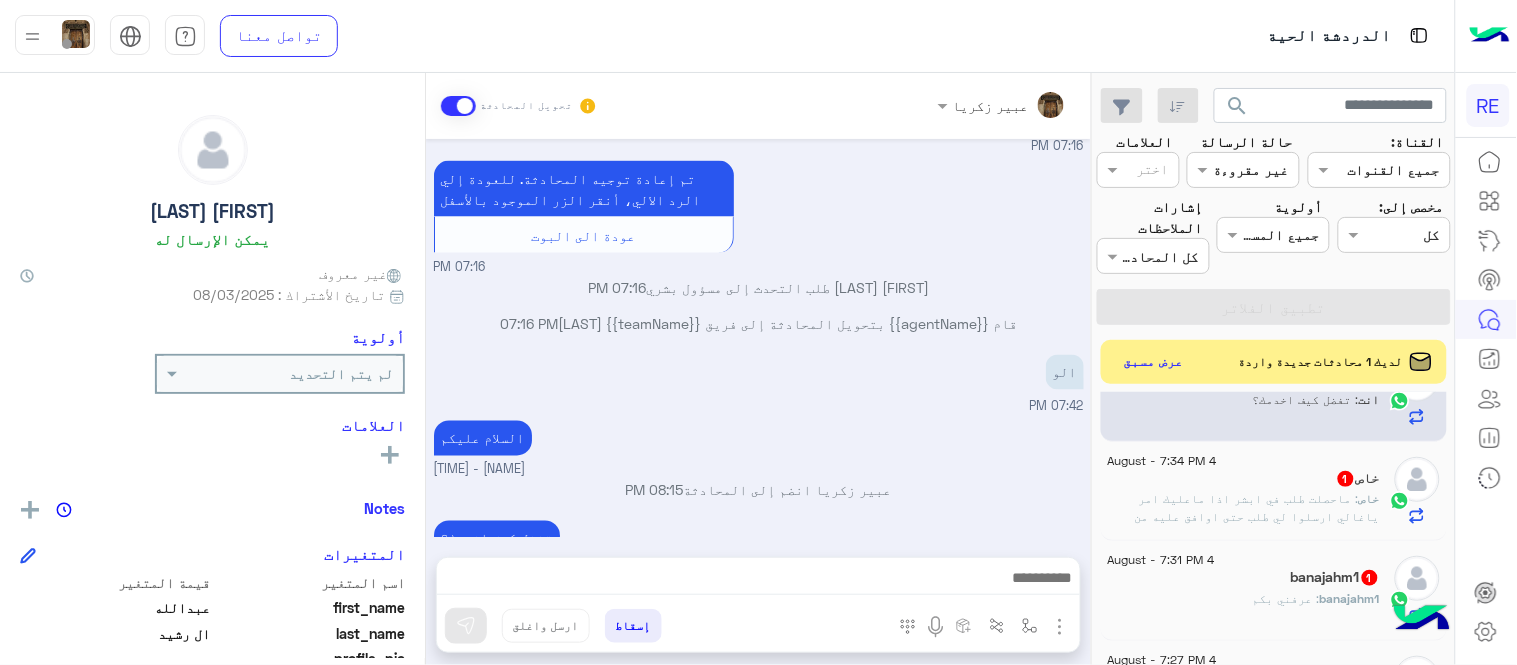 scroll, scrollTop: 572, scrollLeft: 0, axis: vertical 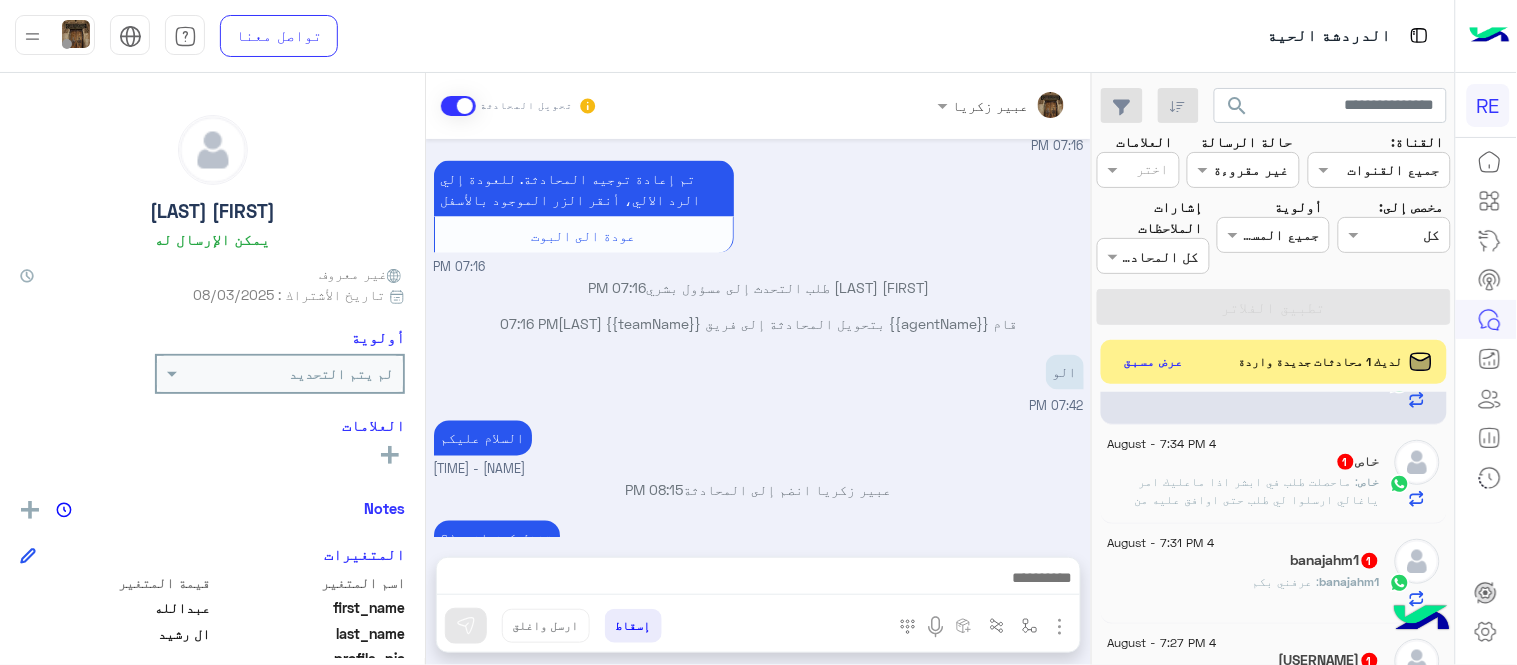 click on ": ماحصلت طلب في ابشر اذا ماعليك امر ياغالي ارسلوا لي طلب حتى اوافق عليه من ابشر" 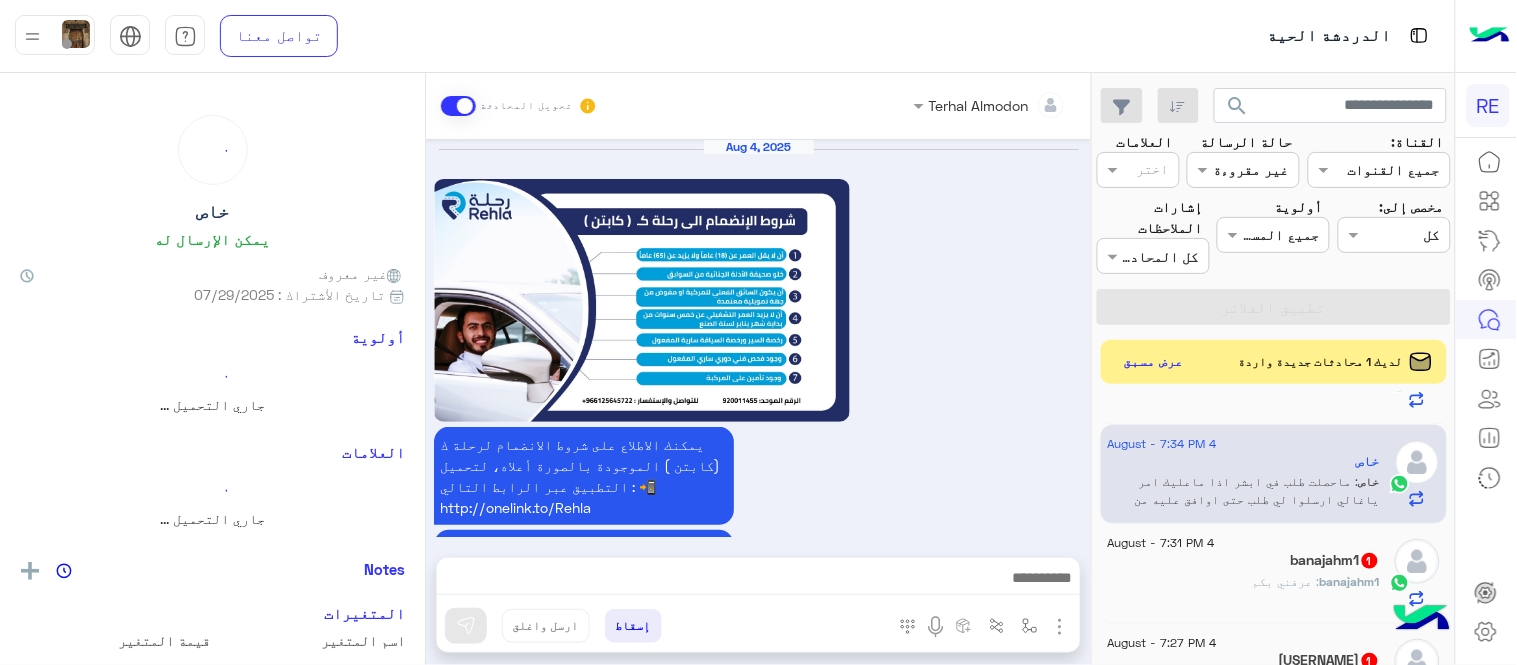 scroll, scrollTop: 1173, scrollLeft: 0, axis: vertical 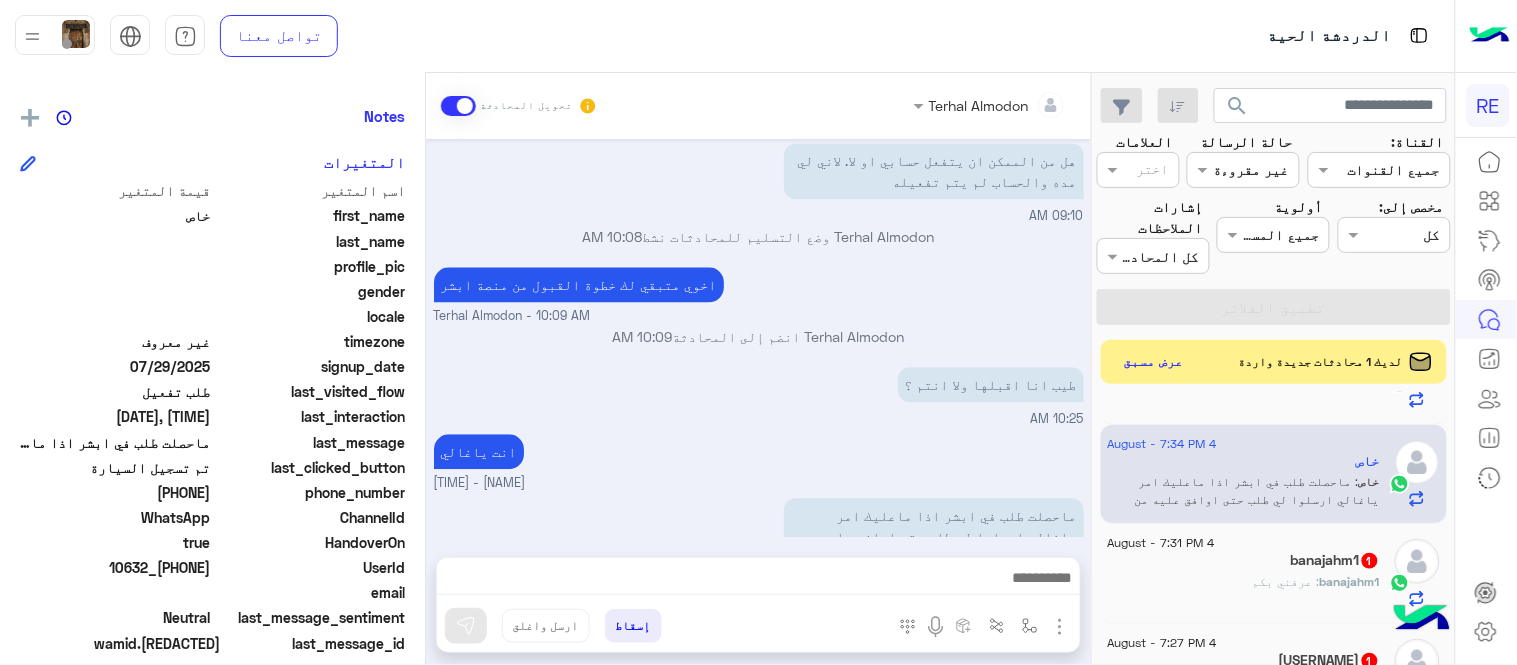 drag, startPoint x: 143, startPoint y: 492, endPoint x: 211, endPoint y: 496, distance: 68.117546 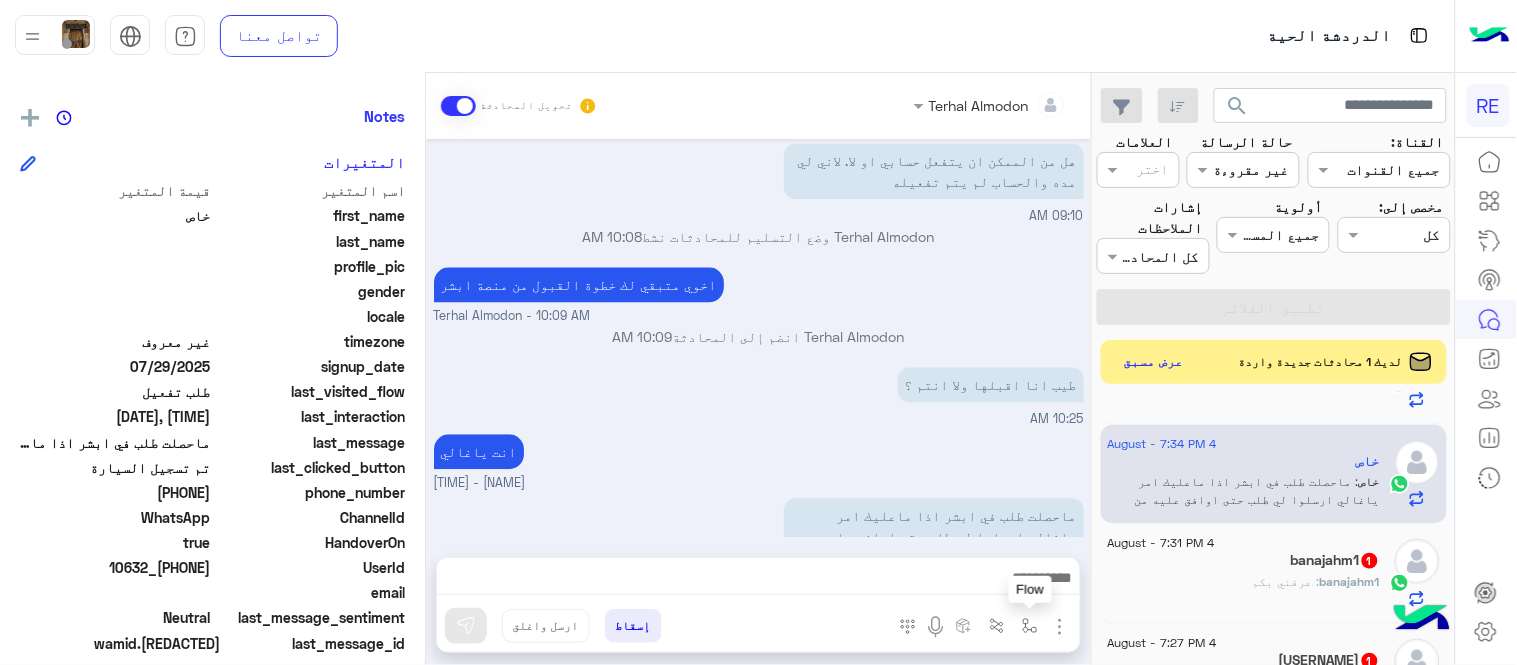 click at bounding box center [1030, 625] 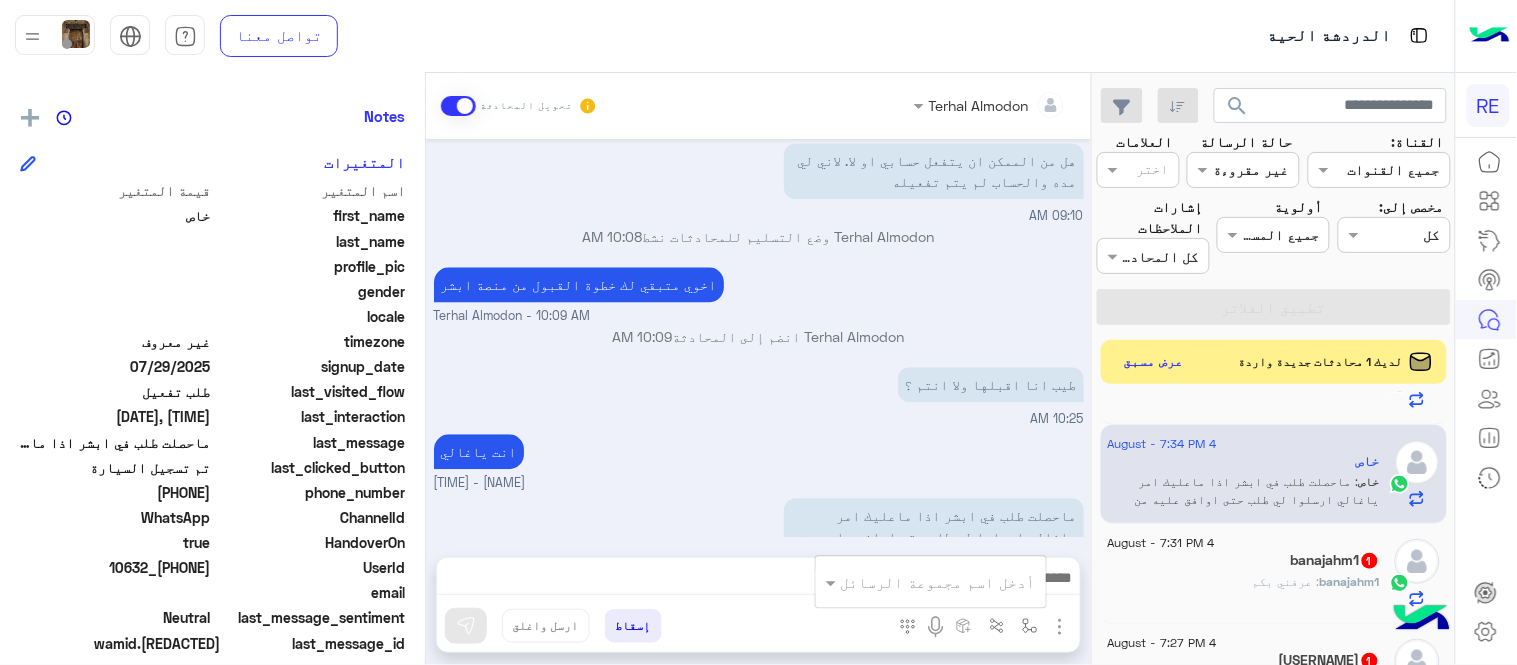 click at bounding box center (959, 582) 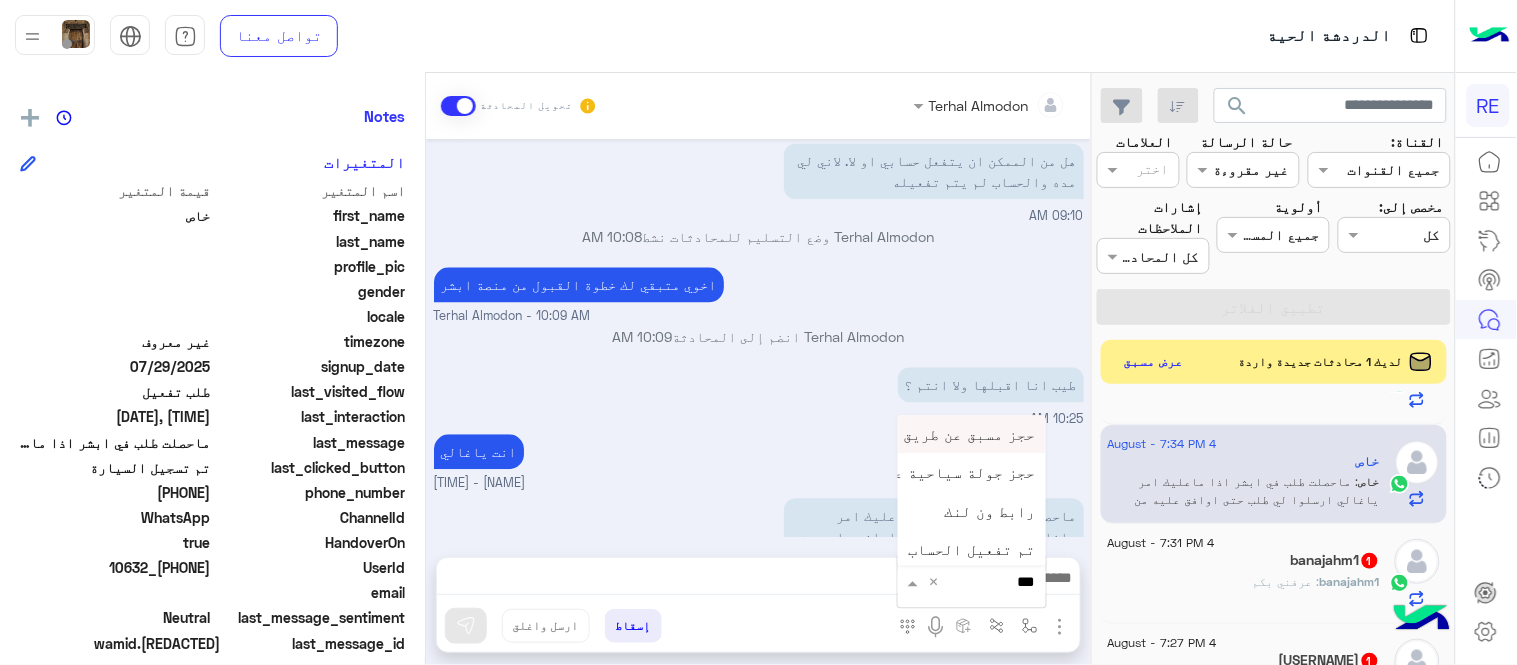 type on "****" 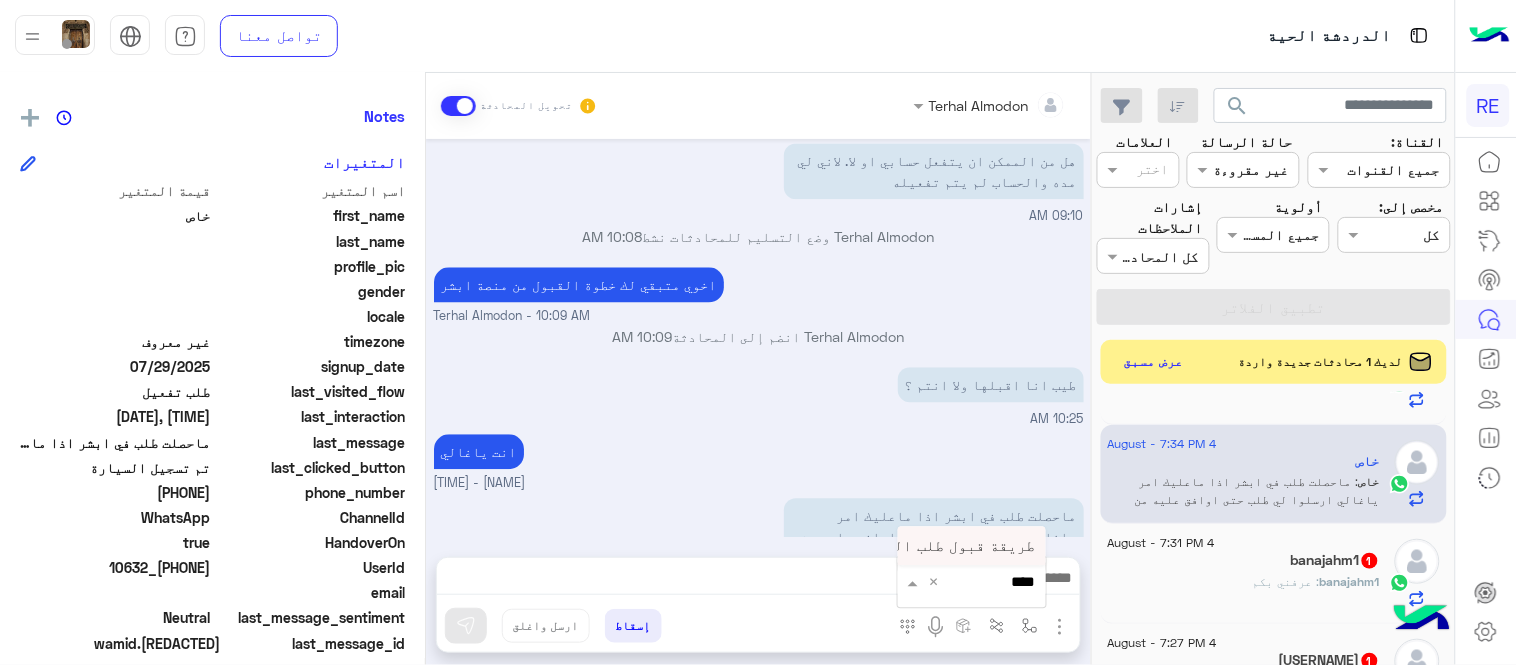 click on "طريقة قبول طلب التحقق تفعيل ابشر ككابتن" at bounding box center [872, 546] 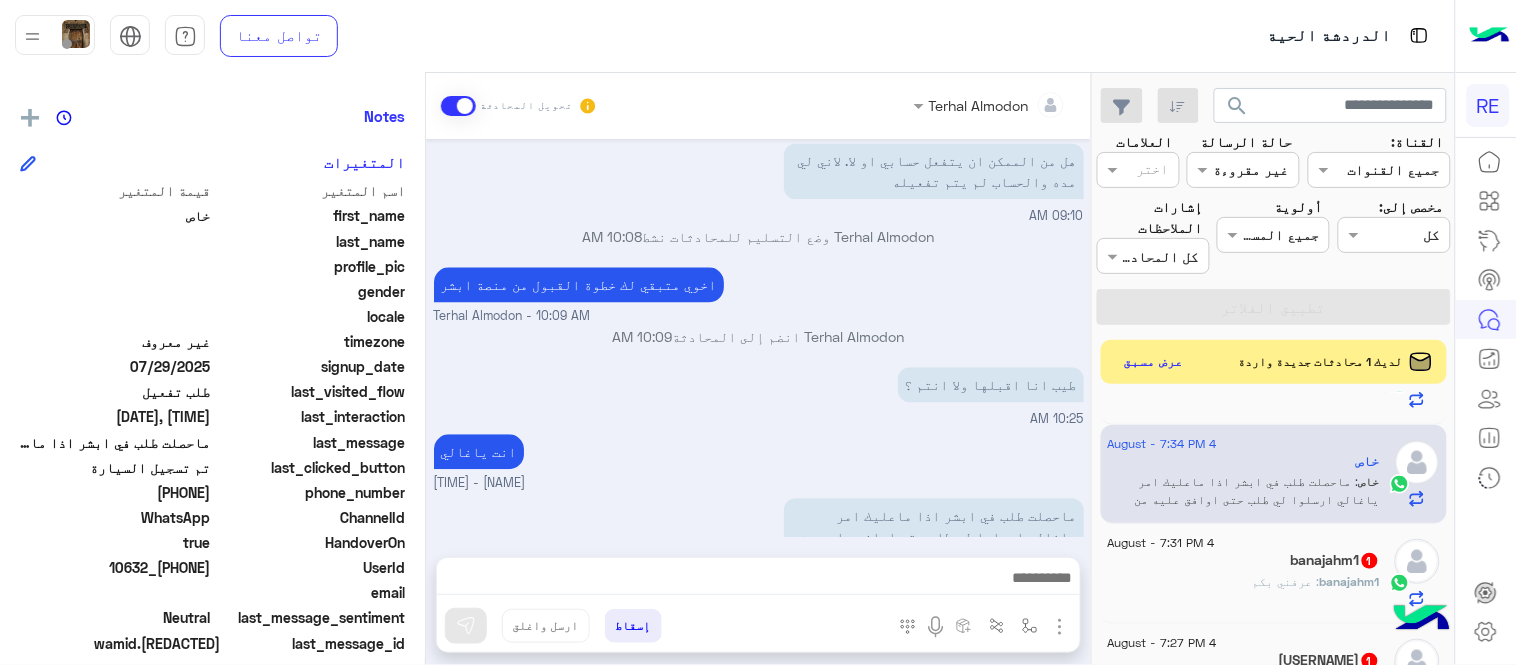 type on "**********" 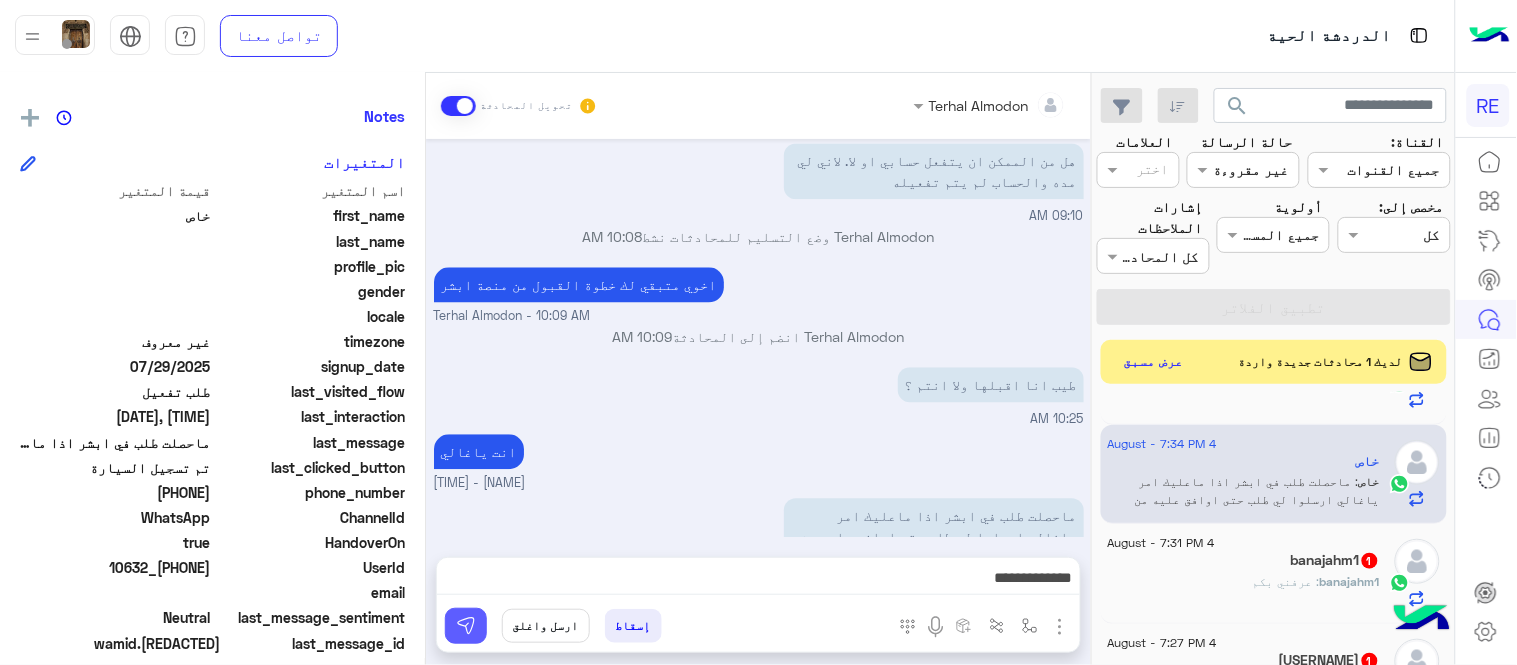 click at bounding box center (466, 626) 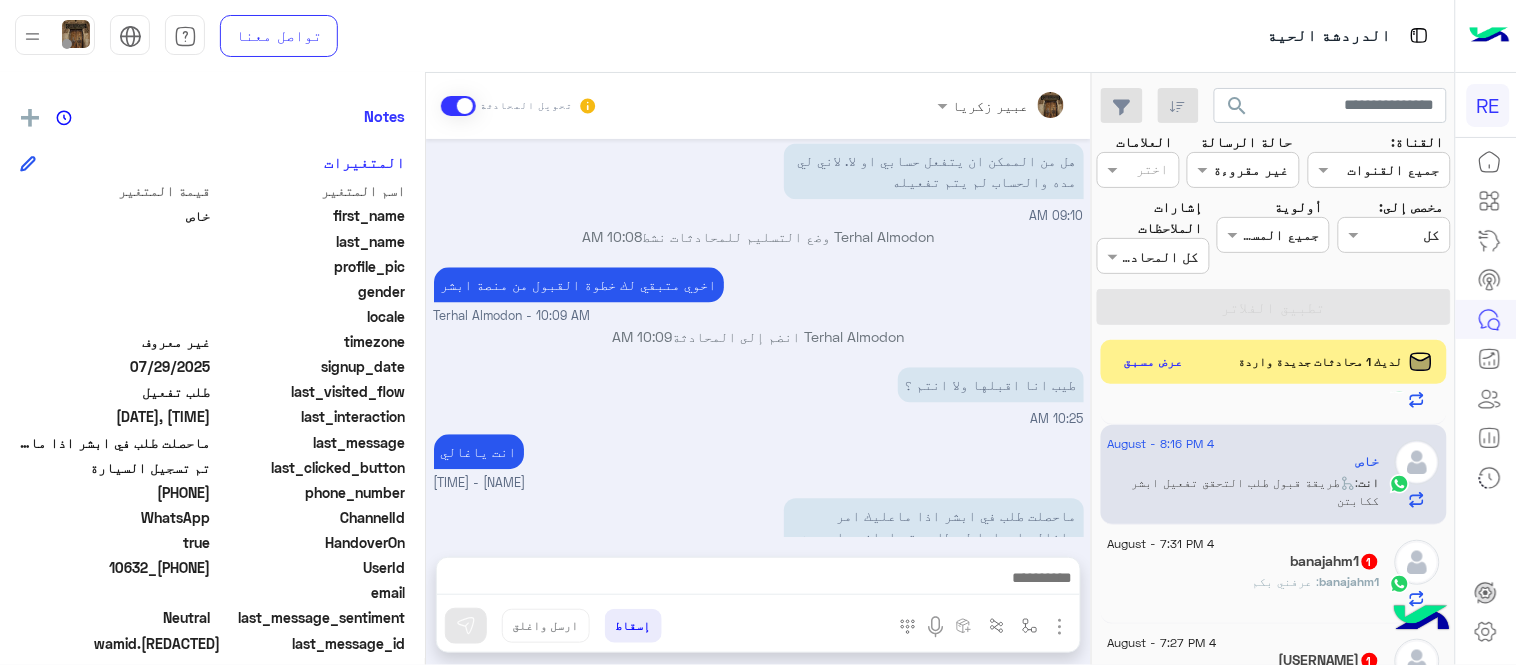 scroll, scrollTop: 1357, scrollLeft: 0, axis: vertical 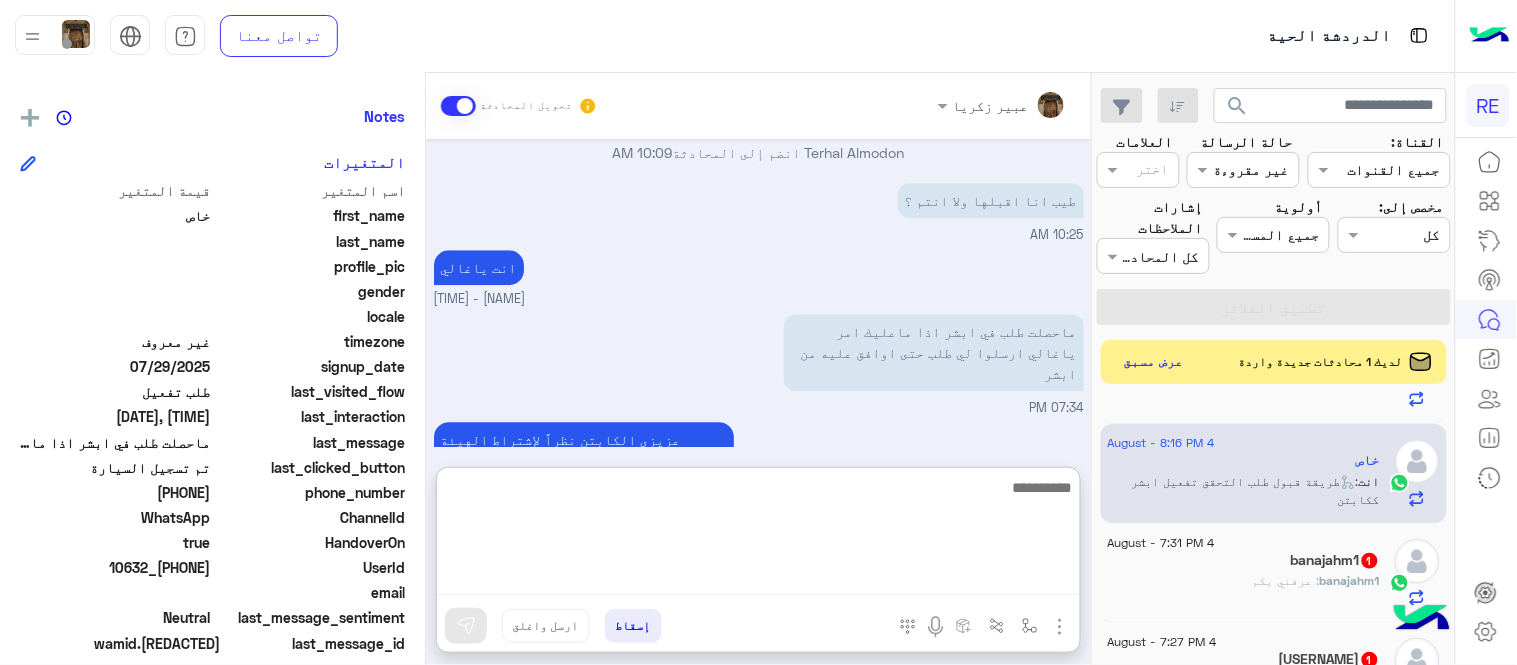 click at bounding box center [758, 535] 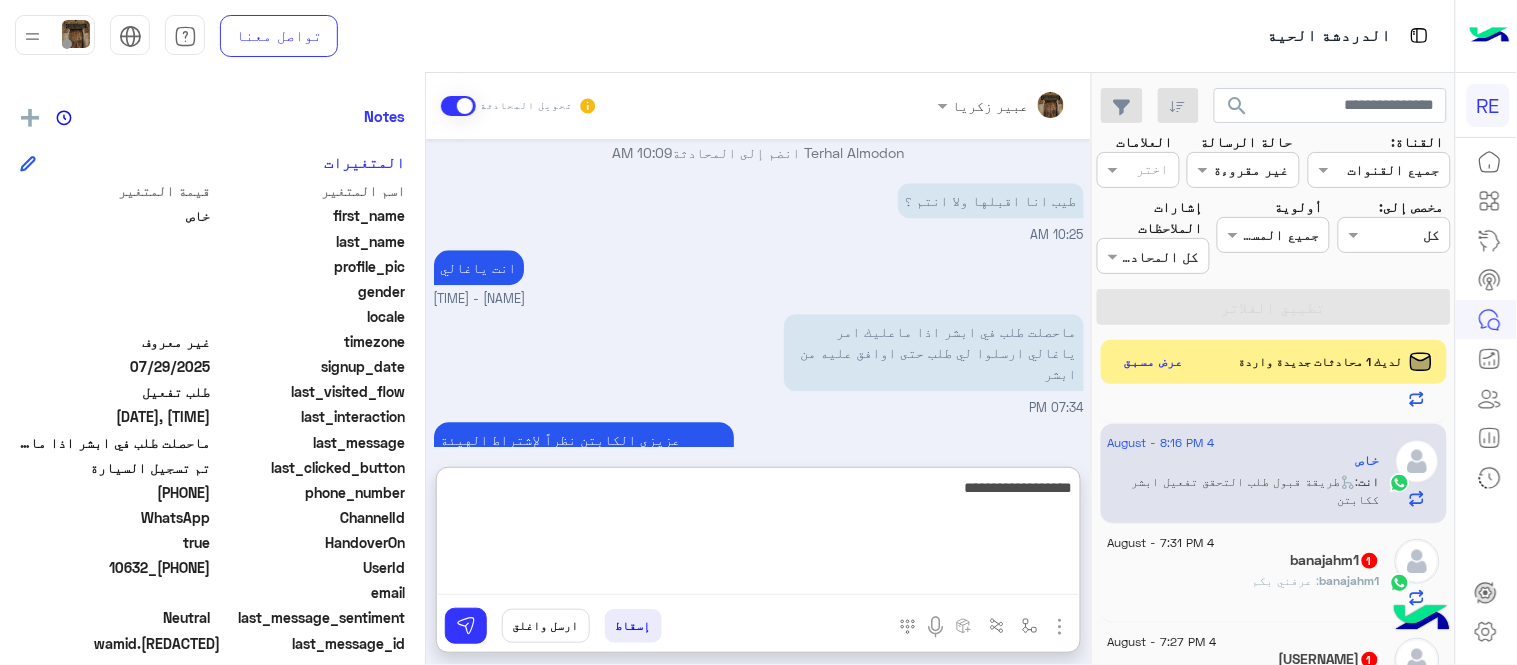 type on "**********" 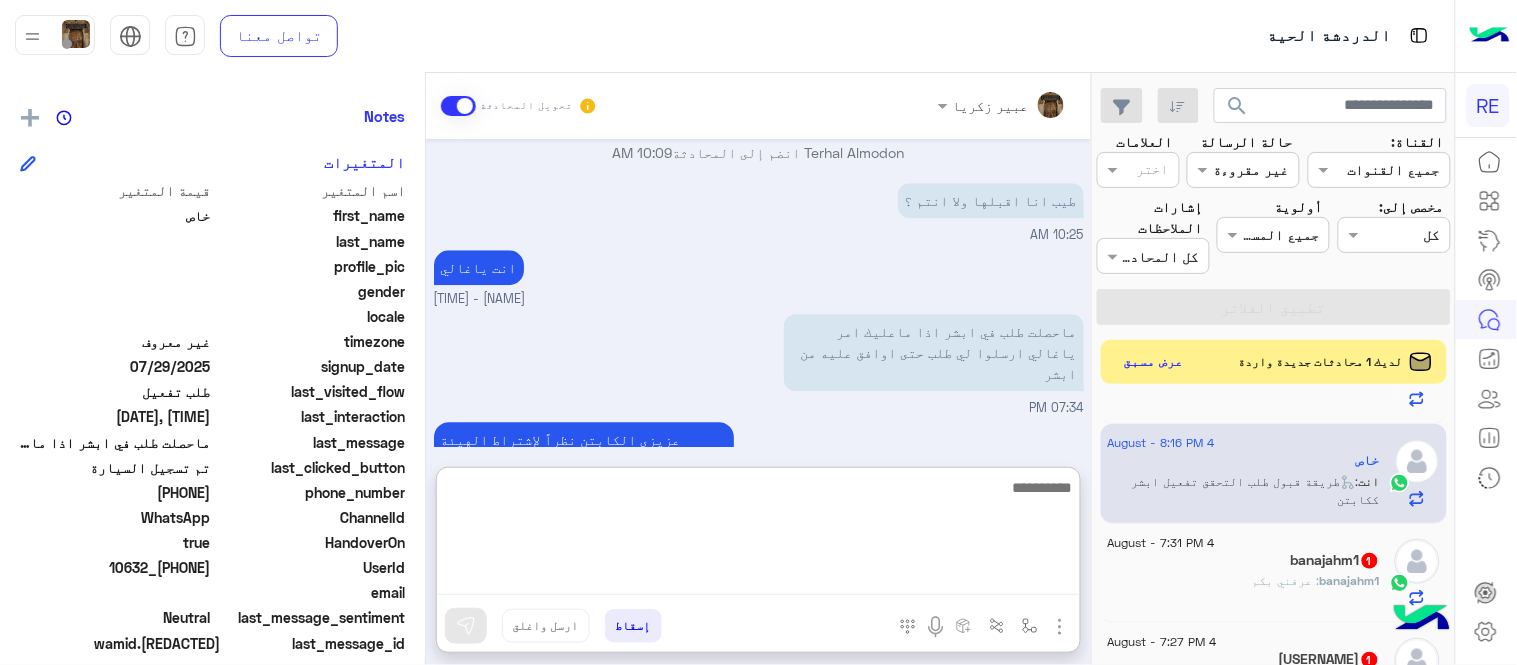 scroll, scrollTop: 1511, scrollLeft: 0, axis: vertical 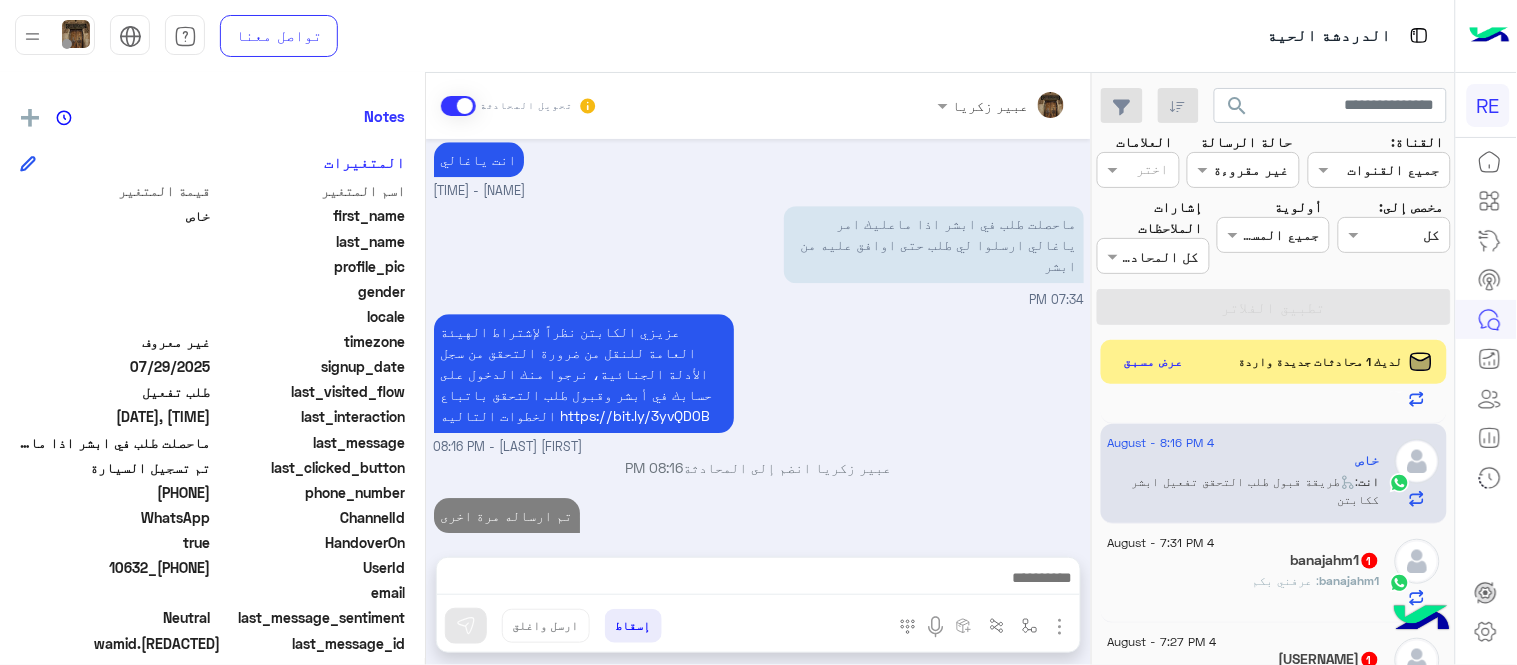 click on "[USERNAME]   1" 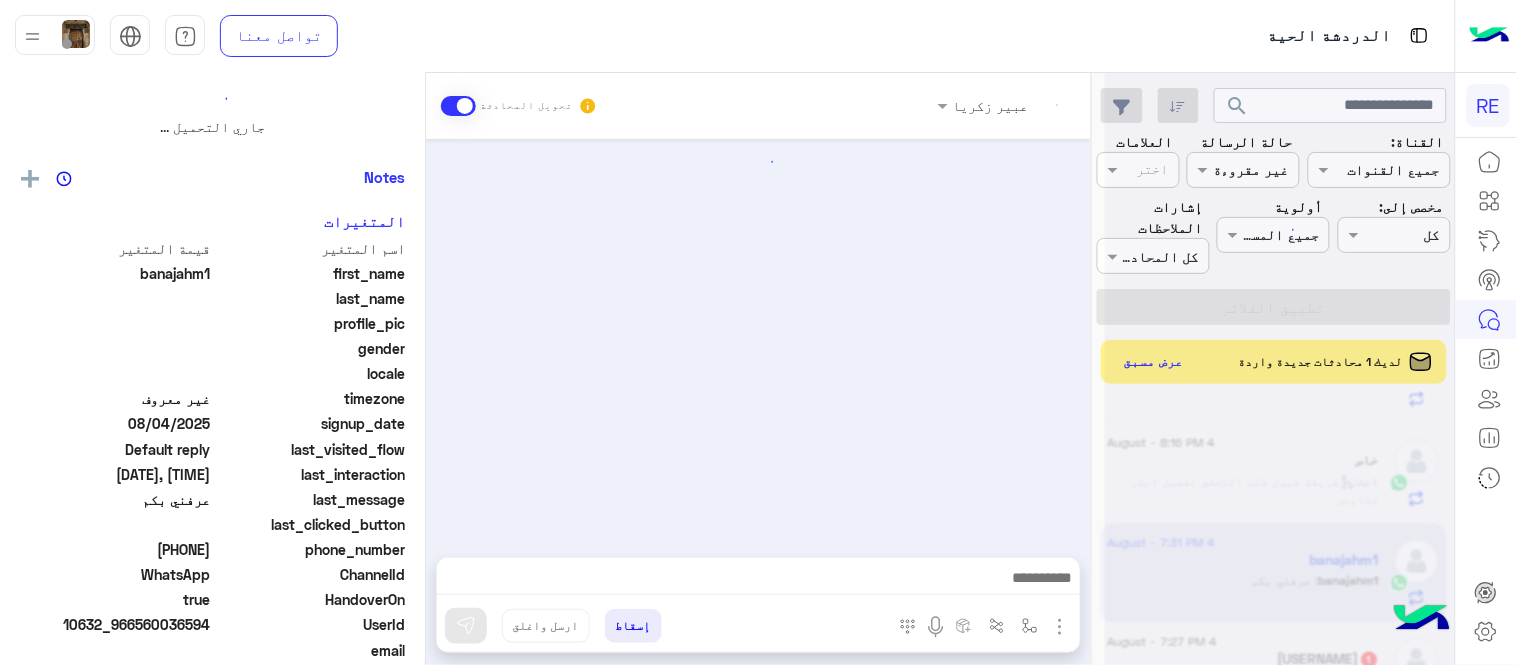 scroll, scrollTop: 0, scrollLeft: 0, axis: both 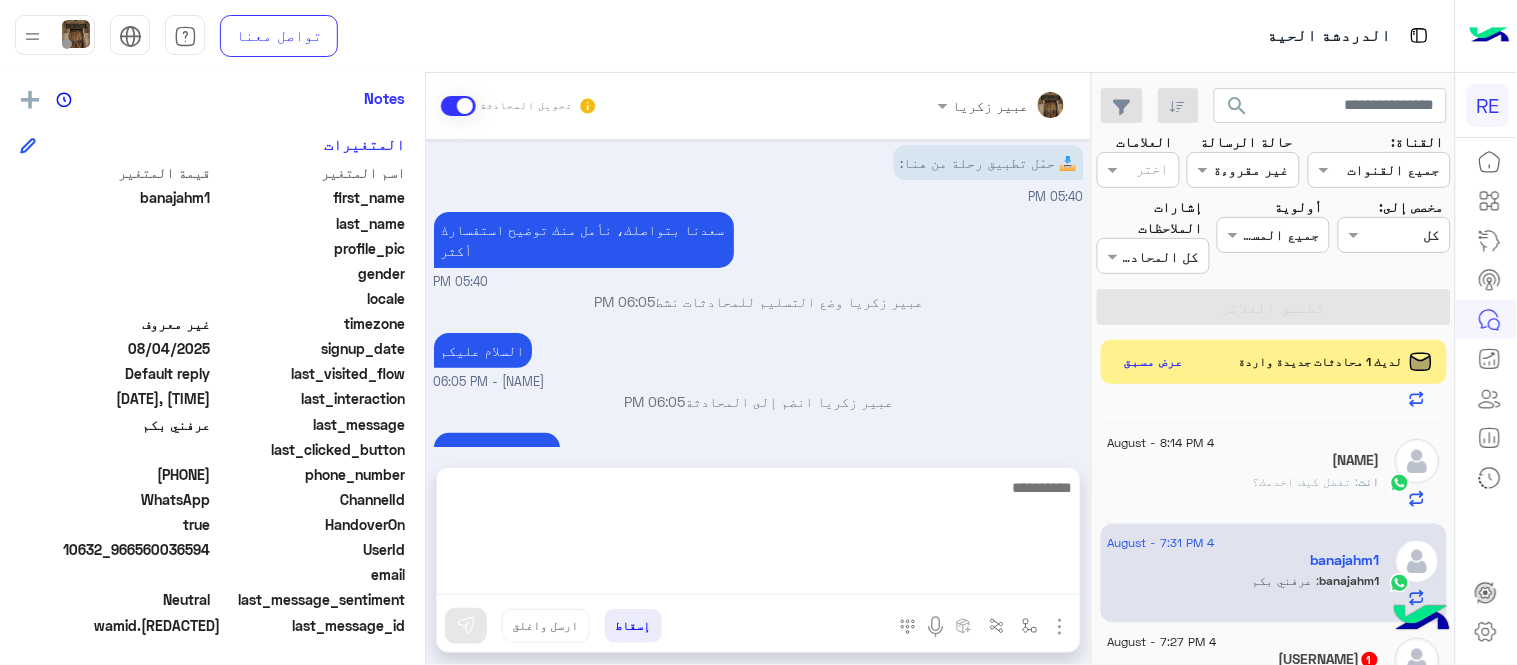 click at bounding box center (758, 535) 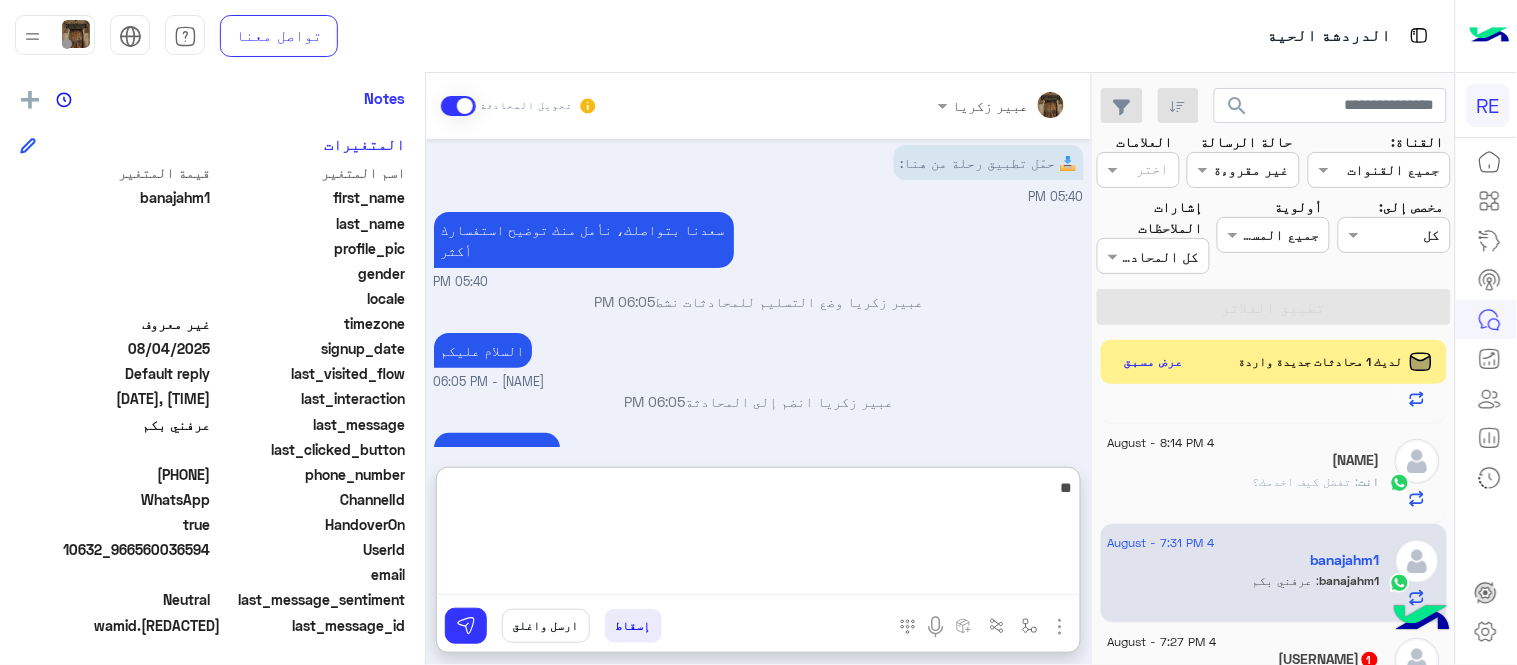 type on "*" 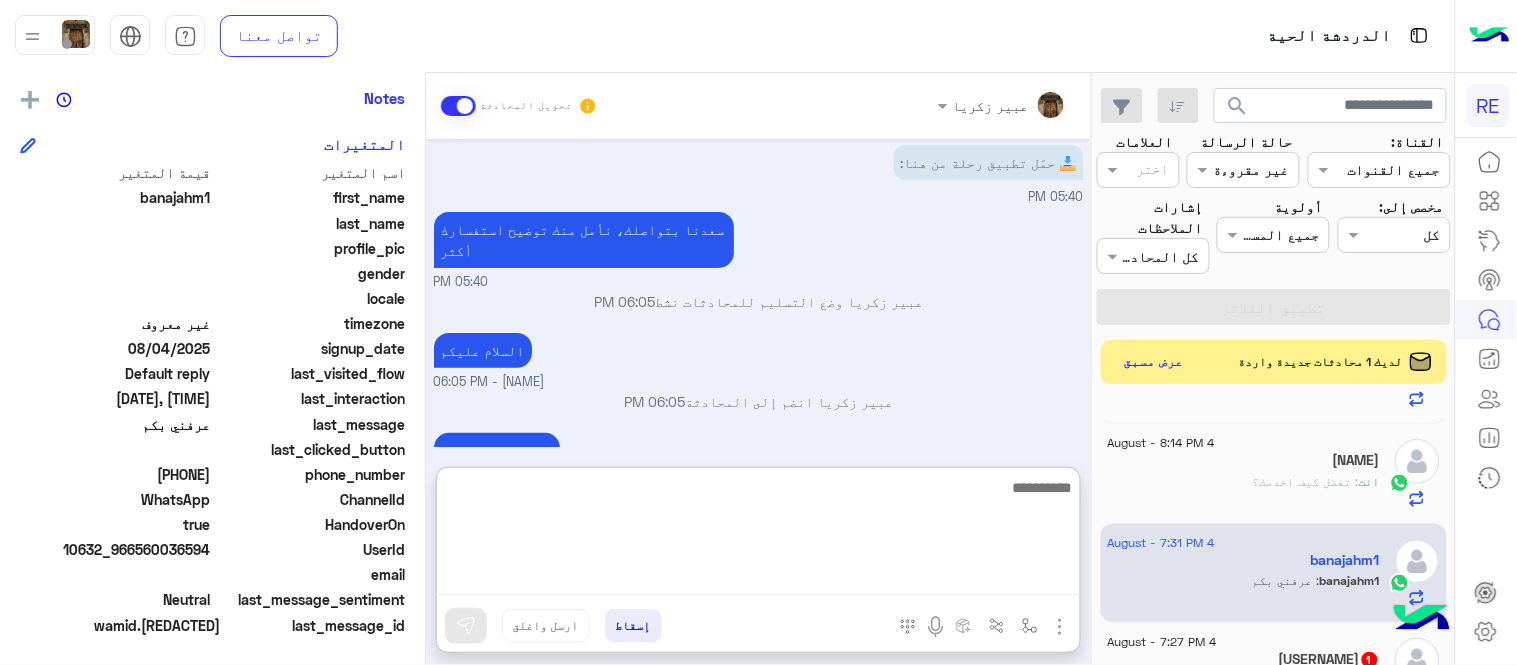 click at bounding box center (758, 535) 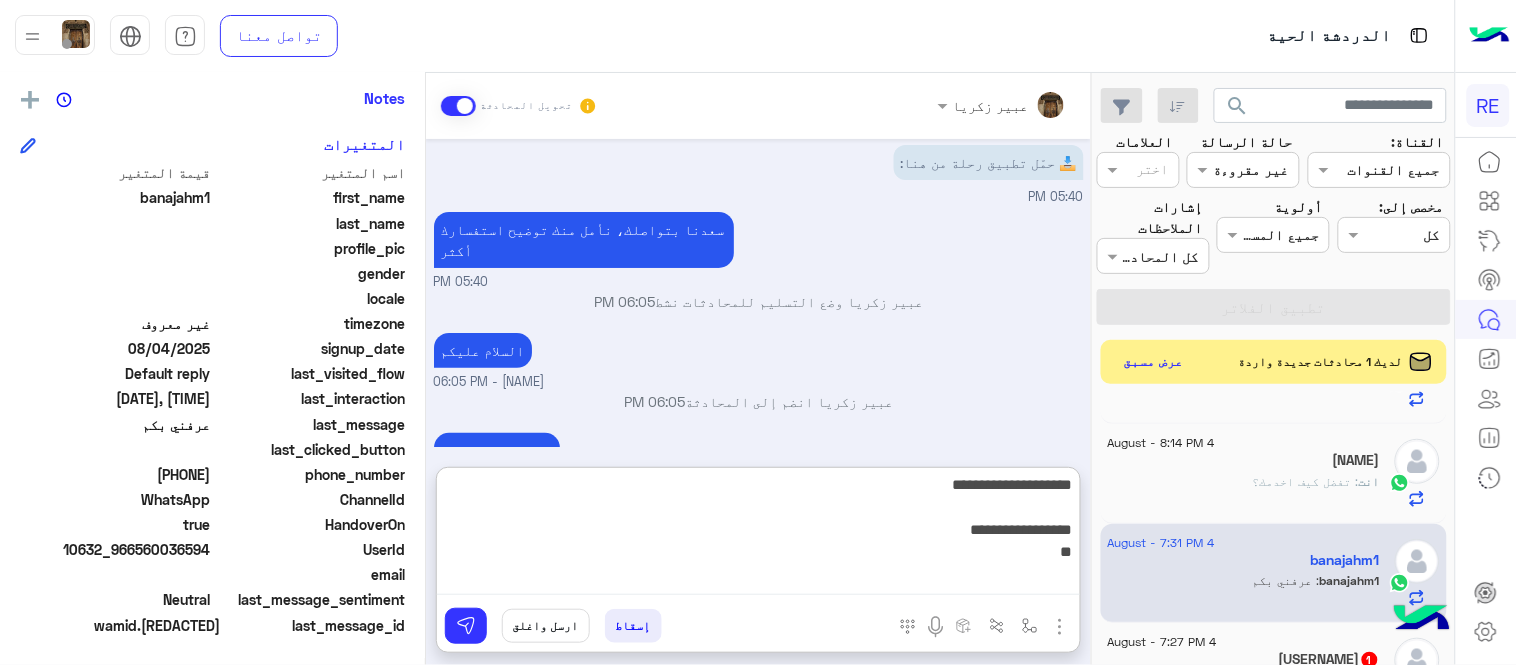 scroll, scrollTop: 3, scrollLeft: 0, axis: vertical 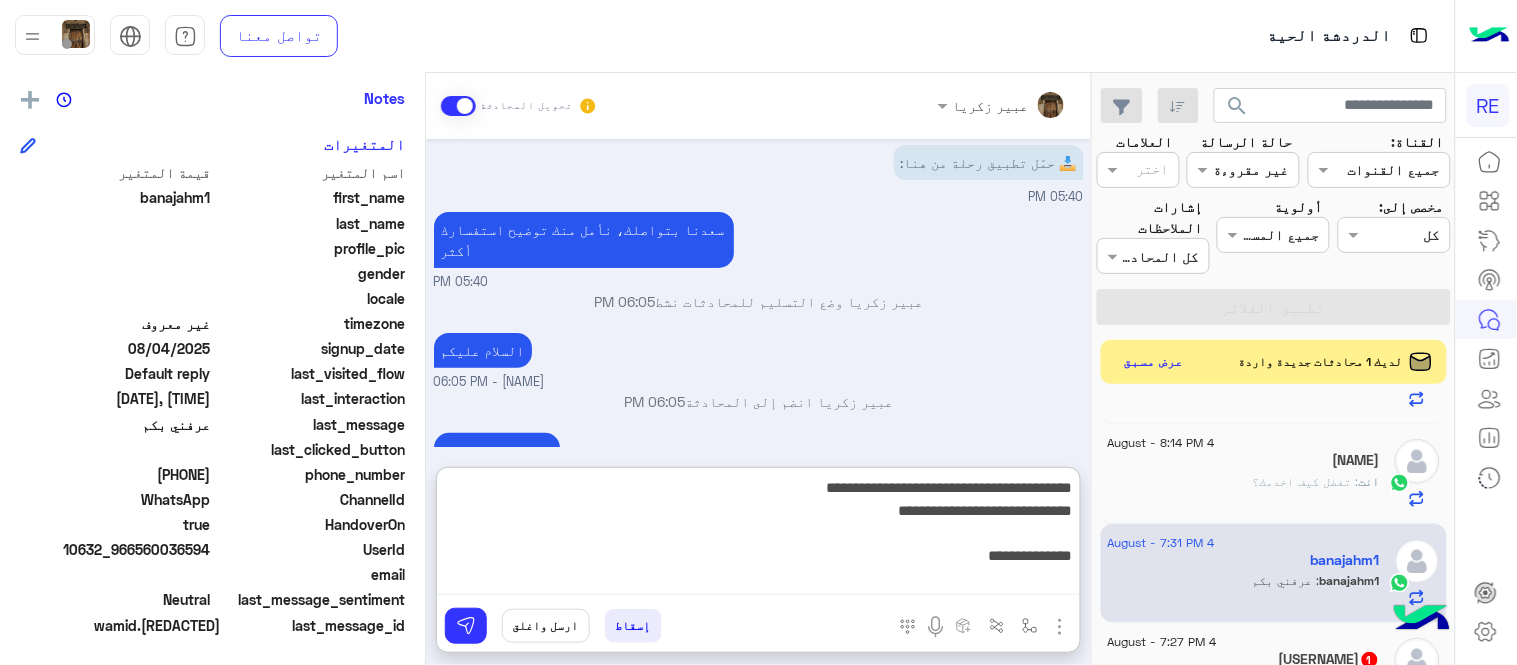 drag, startPoint x: 828, startPoint y: 480, endPoint x: 782, endPoint y: 478, distance: 46.043457 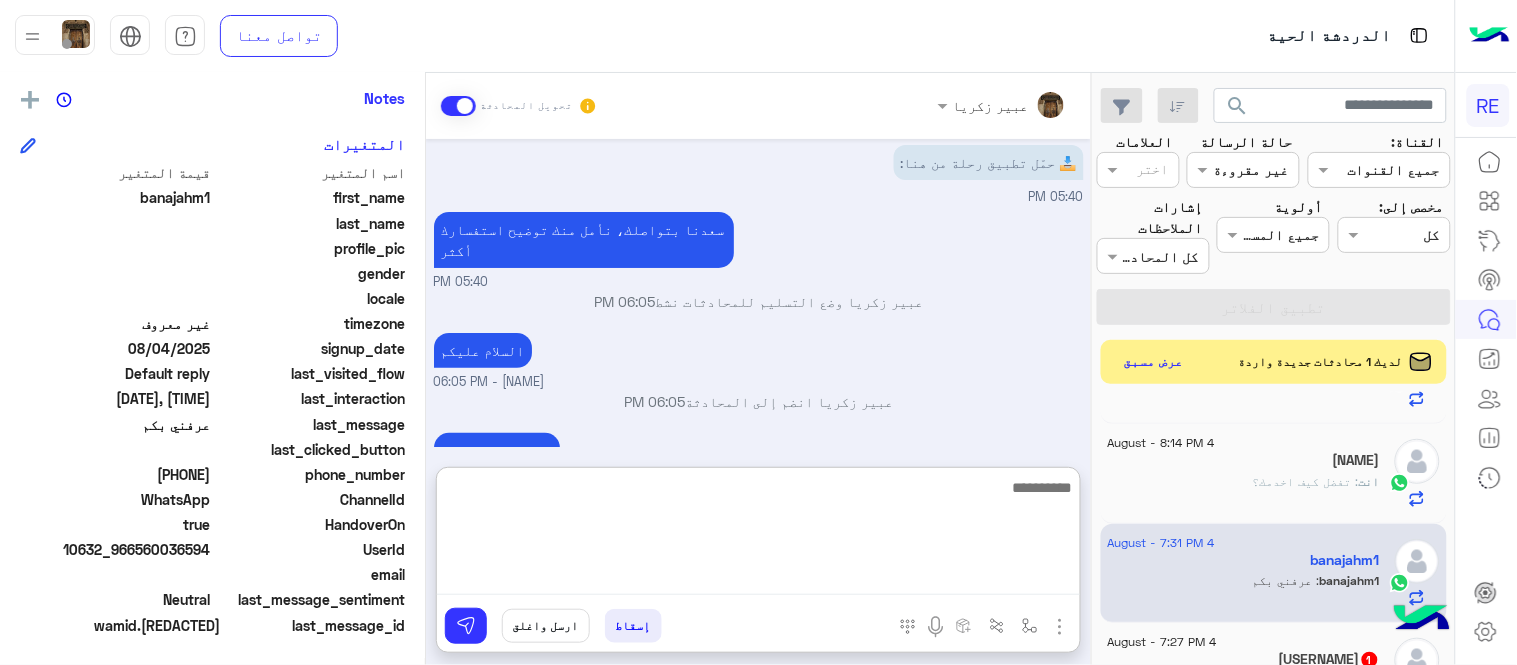 scroll, scrollTop: 0, scrollLeft: 0, axis: both 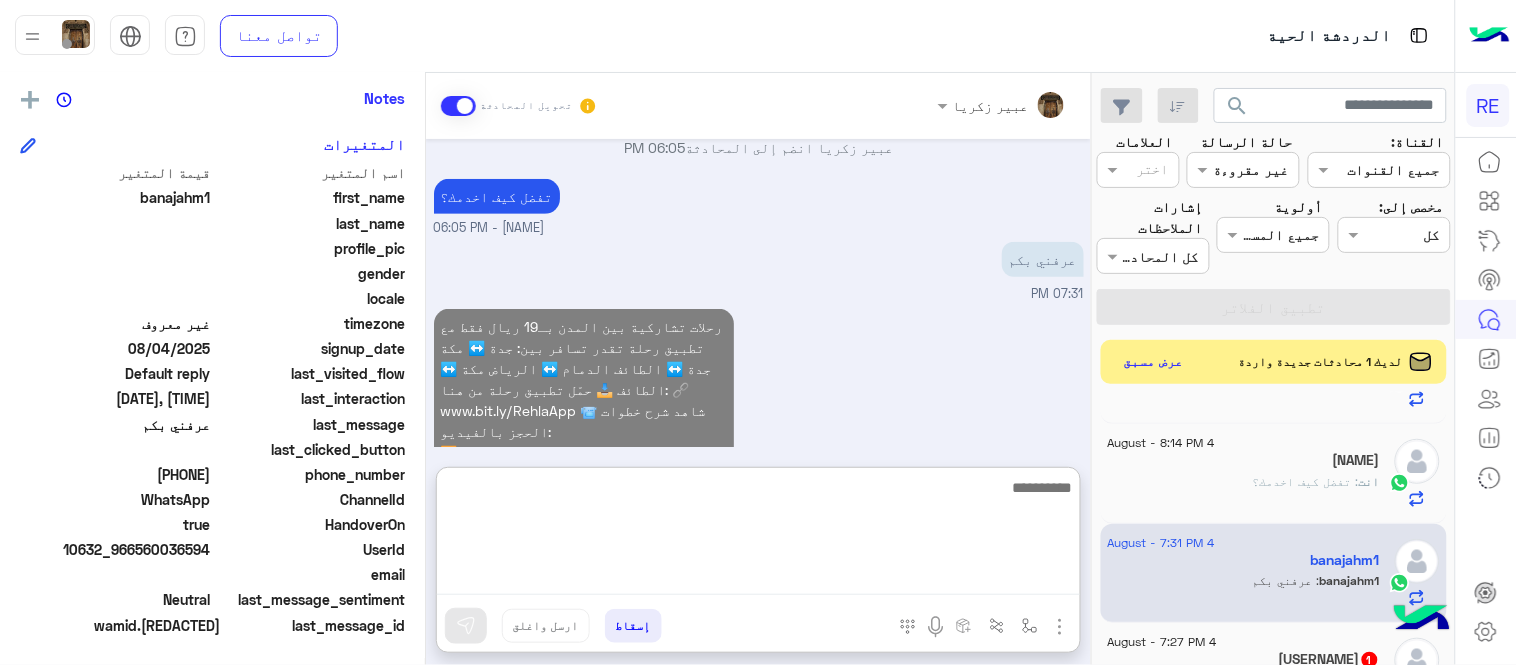 click on "رحلات تشاركية بين المدن بـ19 ريال فقط مع تطبيق رحلة تقدر تسافر بين: جدة ↔️ مكة جدة ↔️ الطائف الدمام ↔️ الرياض مكة ↔️ الطائف 📥 حمّل تطبيق رحلة من هنا: 🔗 www.bit.ly/RehlaApp 📹 شاهد شرح خطوات الحجز بالفيديو: ▶️ https://www.youtube.com/watch?v=f17Q_oUCIMQ 08:17 PM" at bounding box center (759, 409) 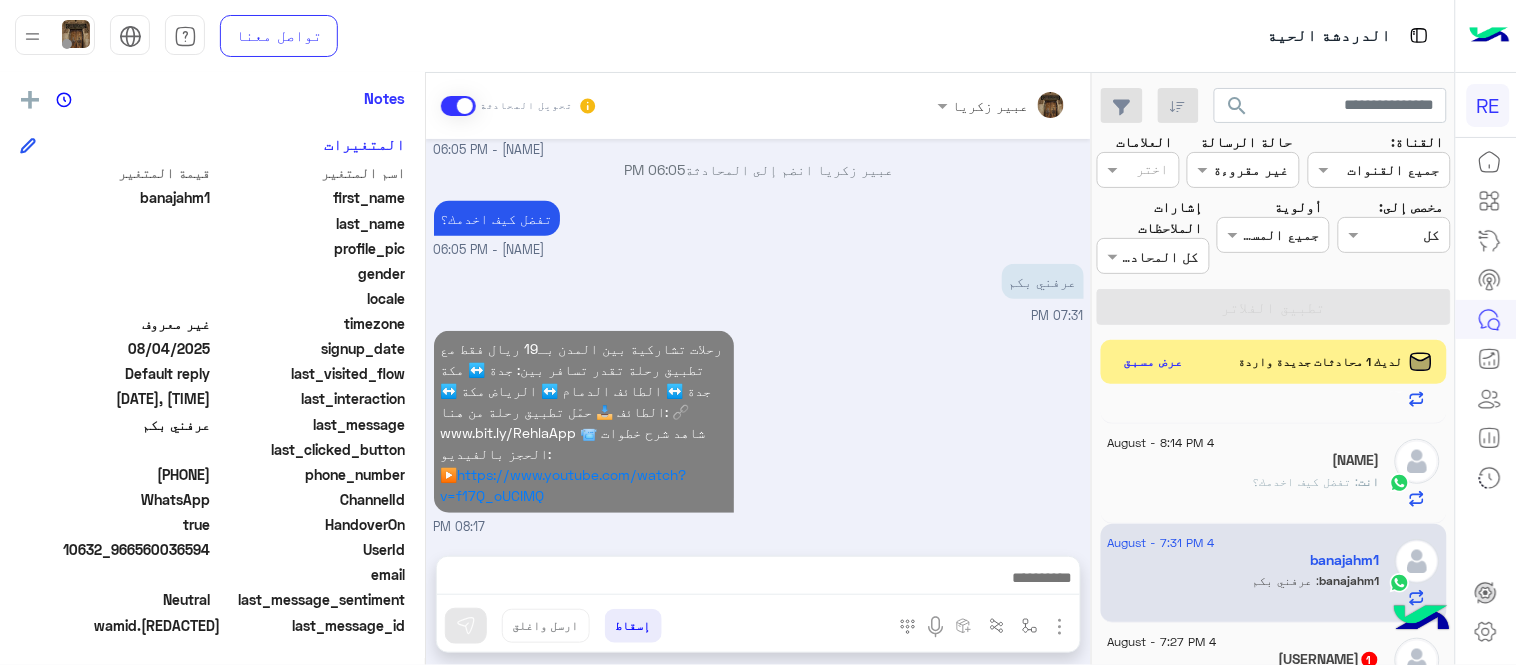 scroll, scrollTop: 244, scrollLeft: 0, axis: vertical 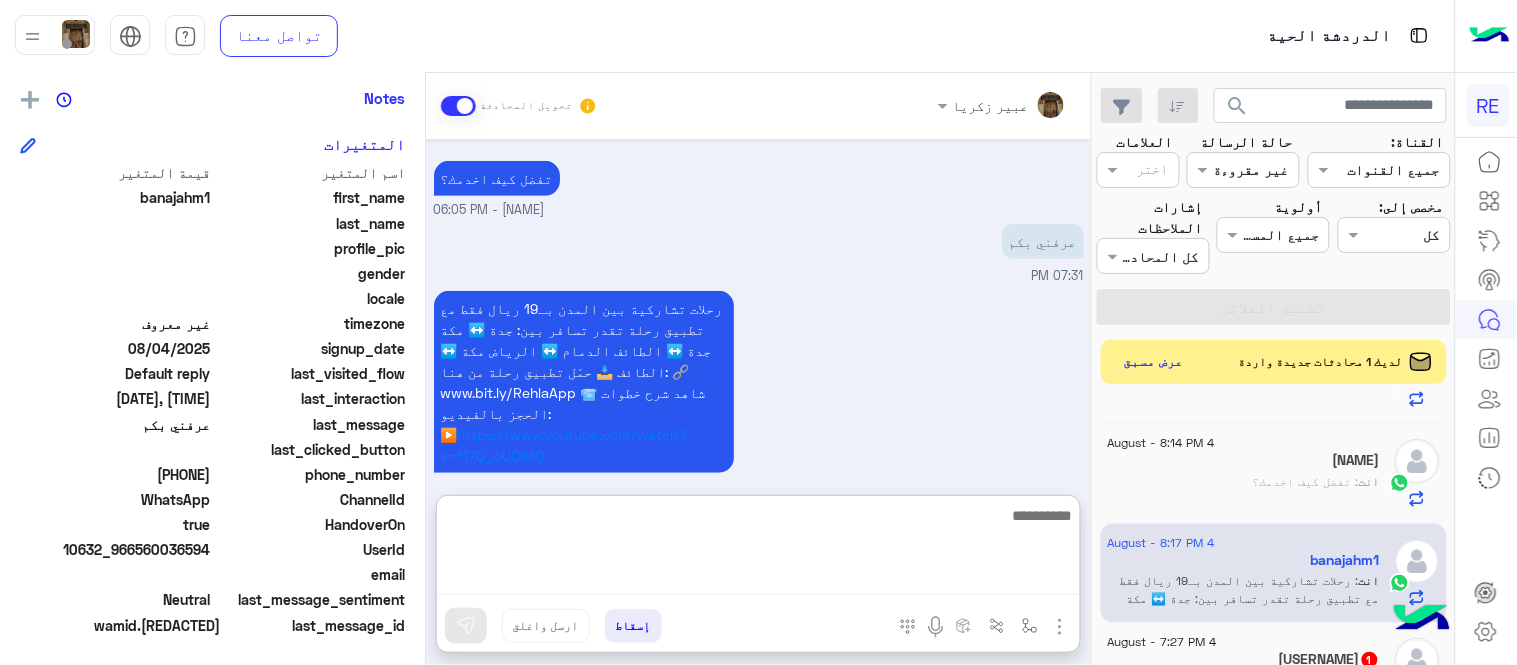 click at bounding box center (758, 549) 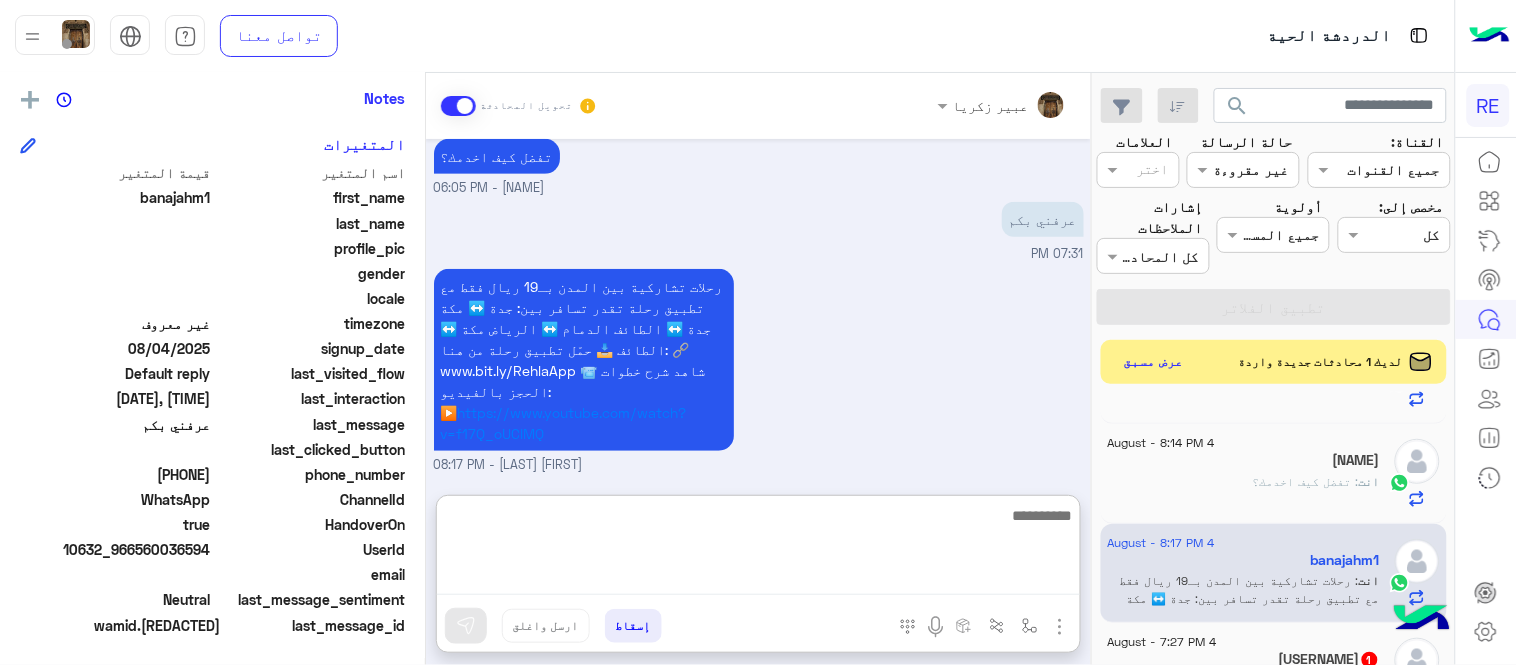 scroll, scrollTop: 334, scrollLeft: 0, axis: vertical 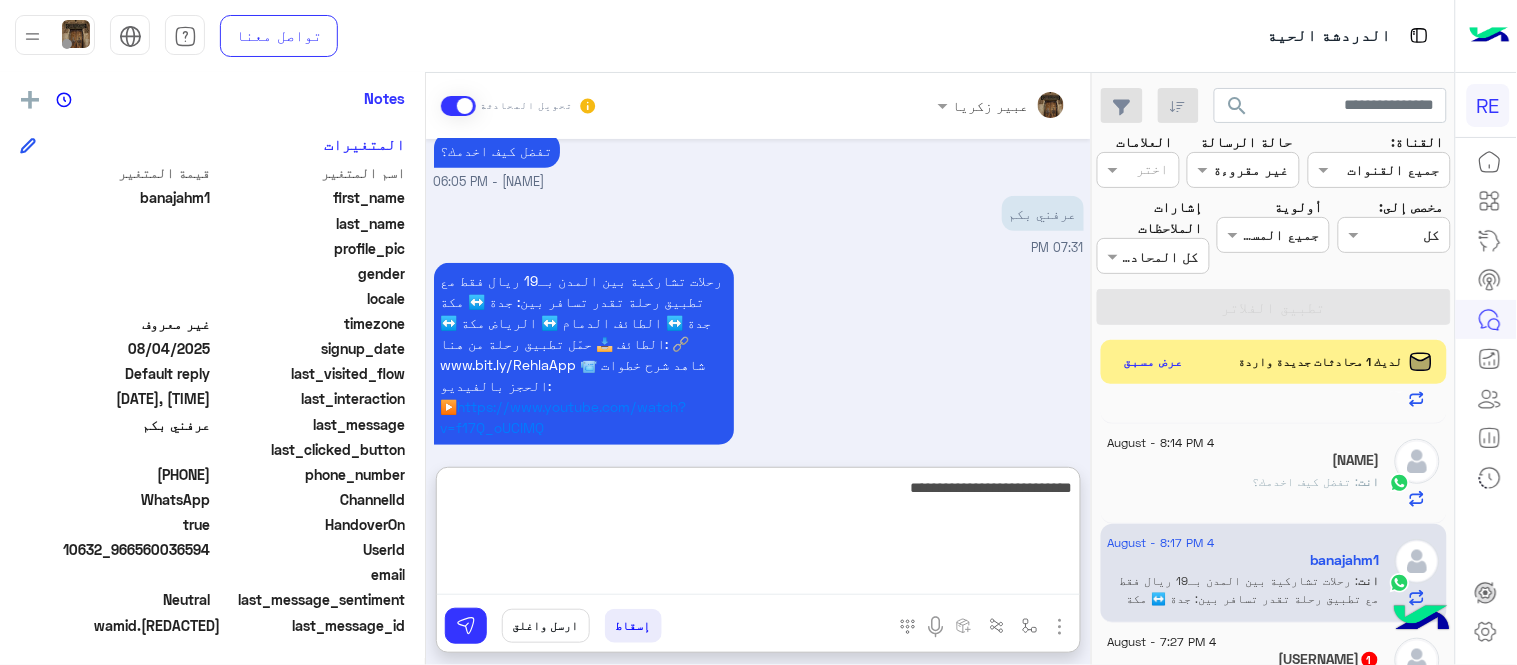 type on "**********" 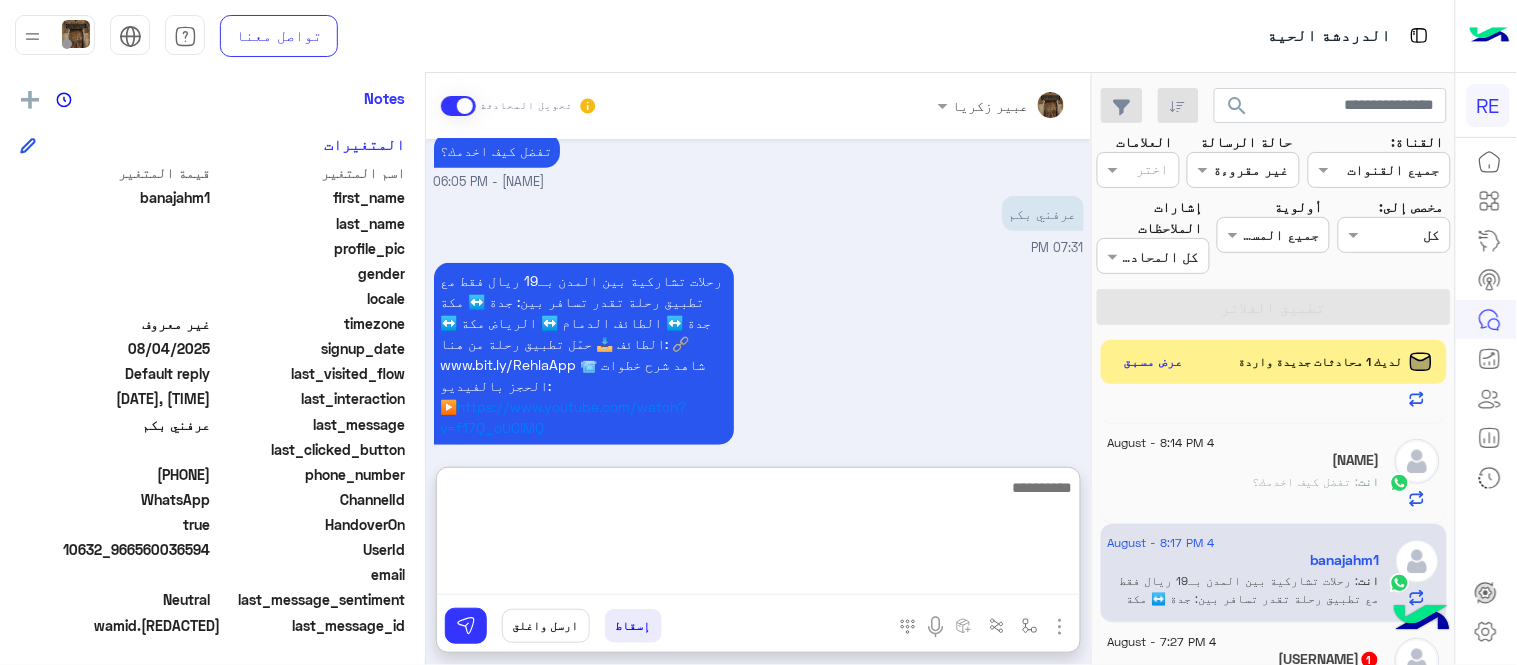scroll, scrollTop: 398, scrollLeft: 0, axis: vertical 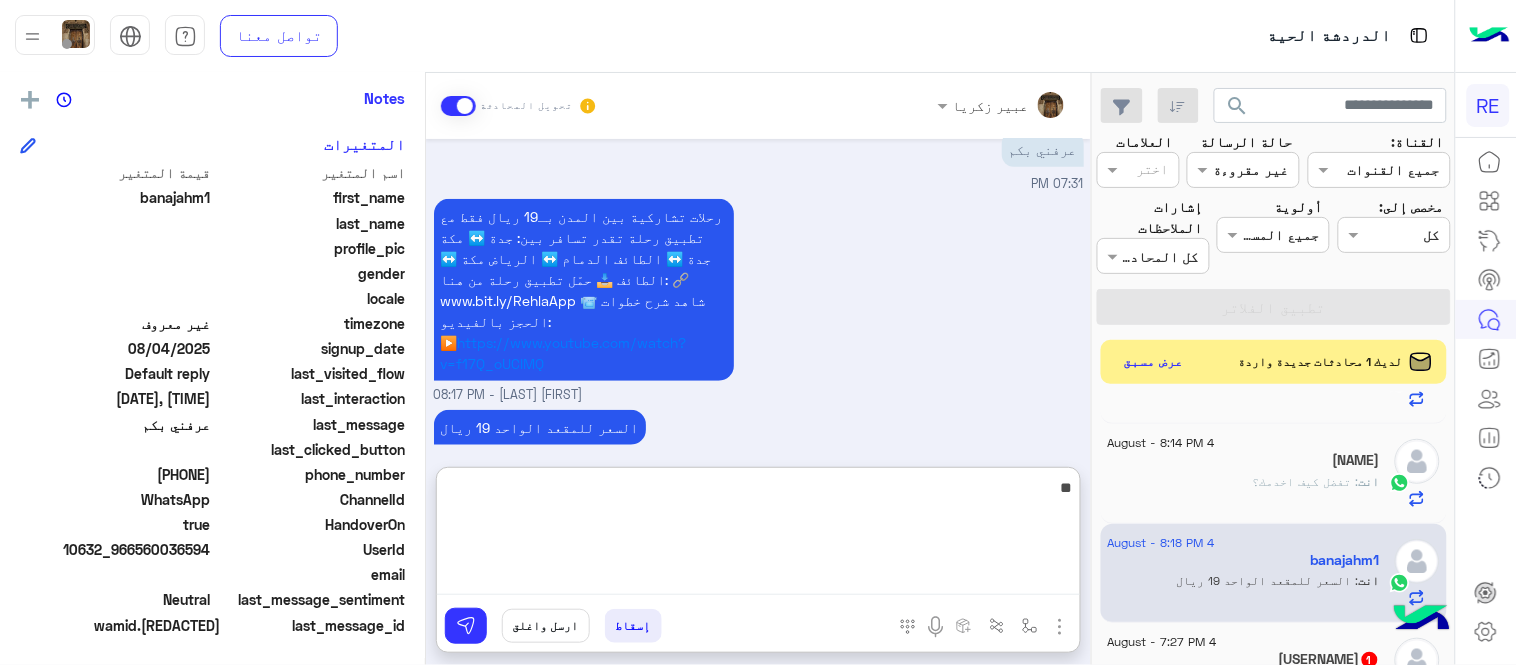 type on "*" 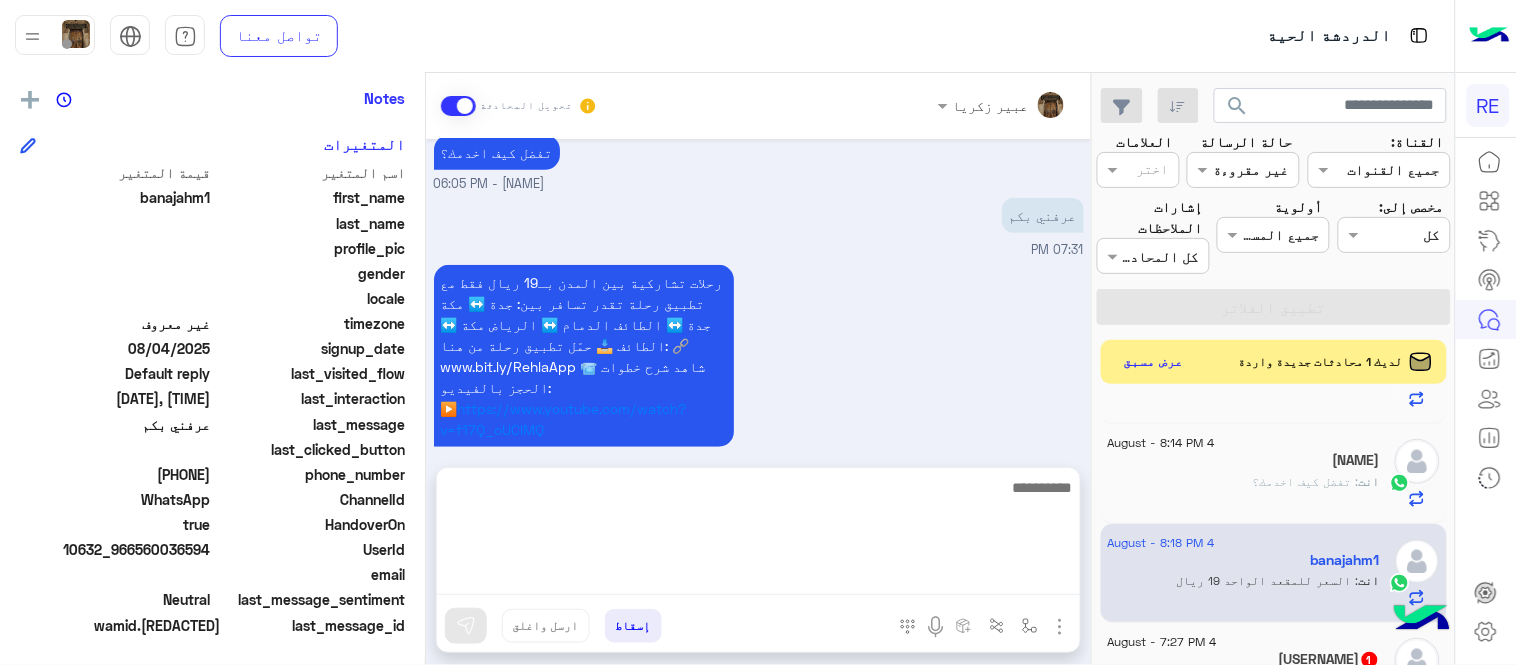 click on "رحلات تشاركية بين المدن بـ19 ريال فقط
مع تطبيق رحلة تقدر تسافر بين:
جدة ↔️ مكة
جدة ↔️ الطائف
الدمام ↔️ الرياض
مكة ↔️ الطائف
📥 حمّل تطبيق رحلة من هنا:
🔗 www.bit.ly/RehlaApp
📹 شاهد شرح خطوات الحجز بالفيديو:
▶️   https://www.youtube.com/watch?v=f17Q_oUCIMQ  [FIRST] [LAST] -  08:17 PM" at bounding box center [759, 365] 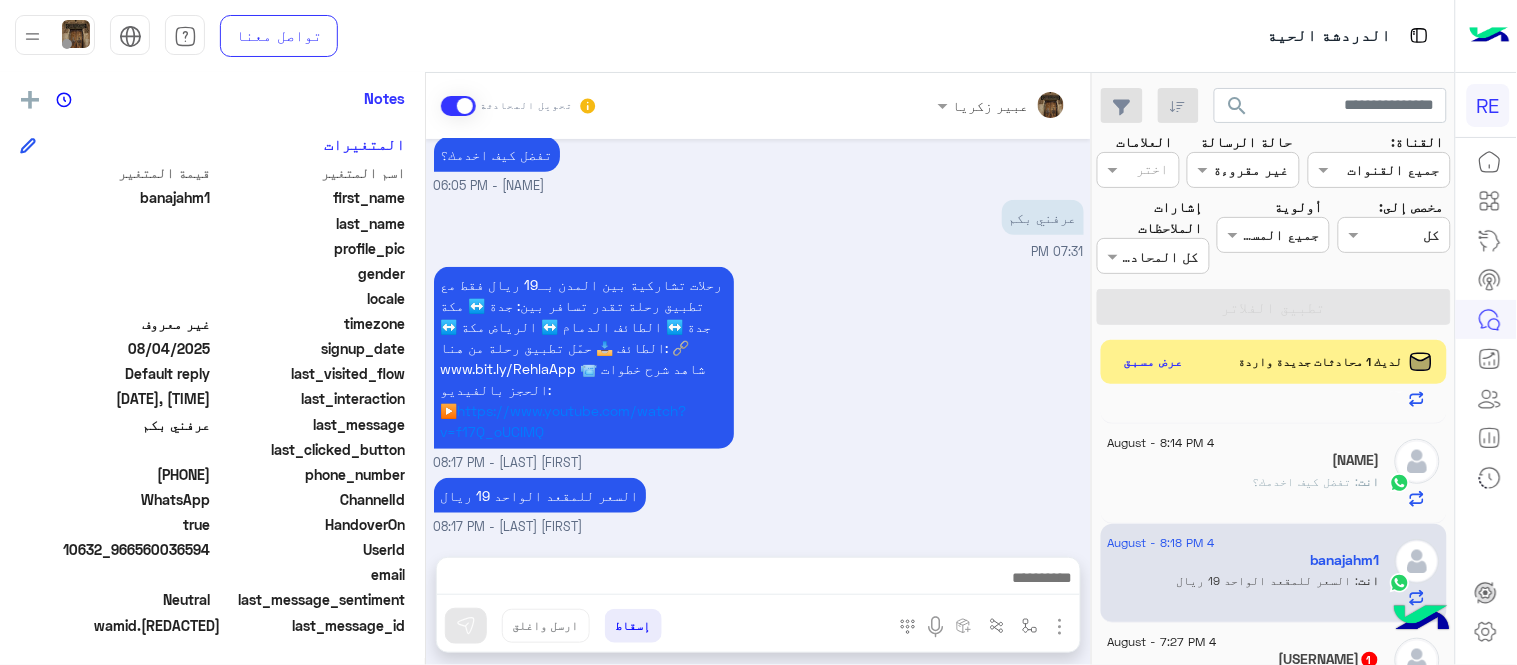 scroll, scrollTop: 308, scrollLeft: 0, axis: vertical 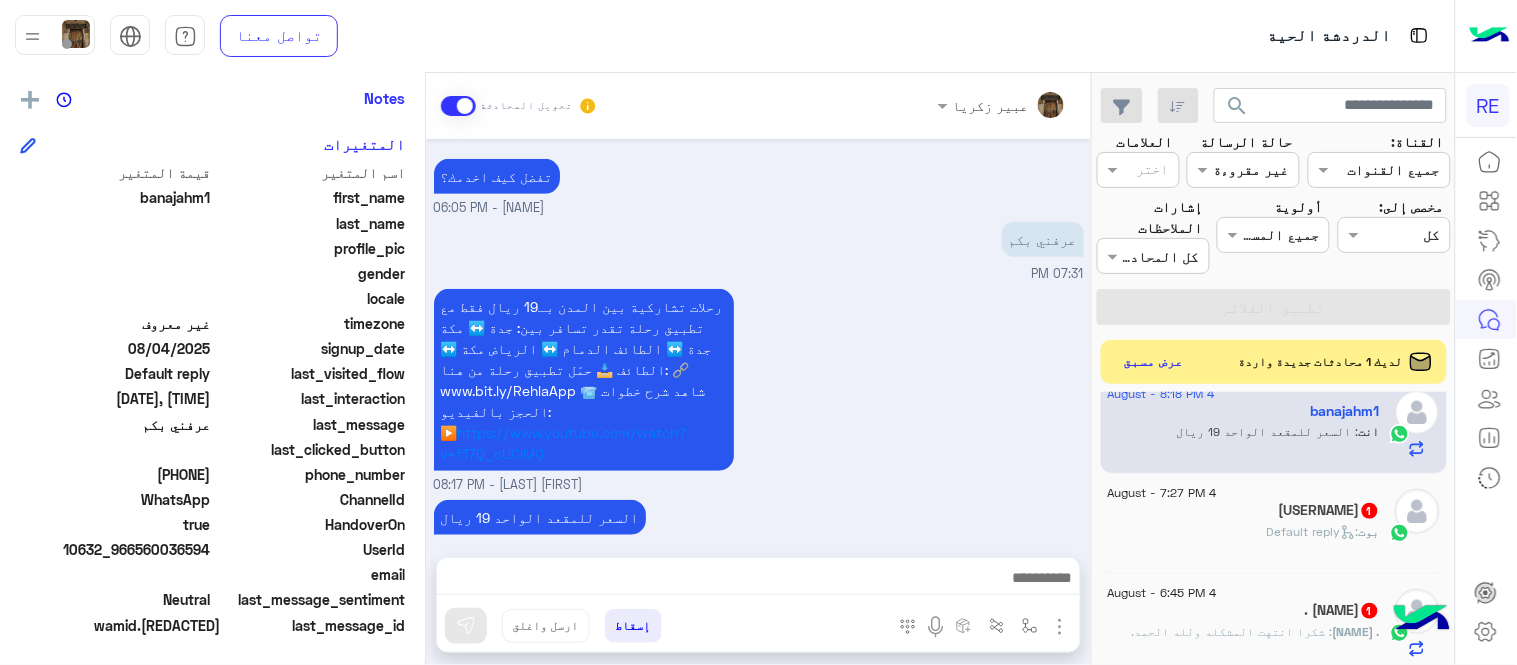 click on "[USERNAME] 1" 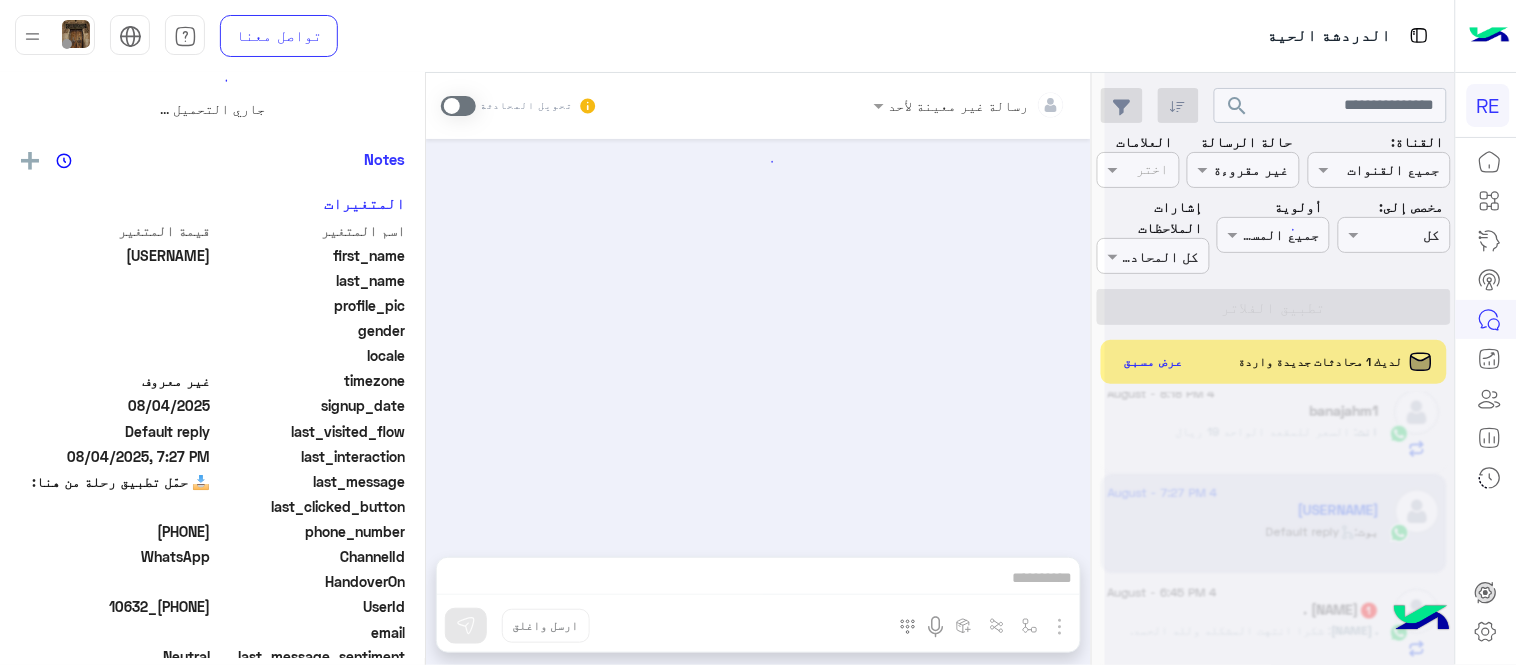 scroll, scrollTop: 0, scrollLeft: 0, axis: both 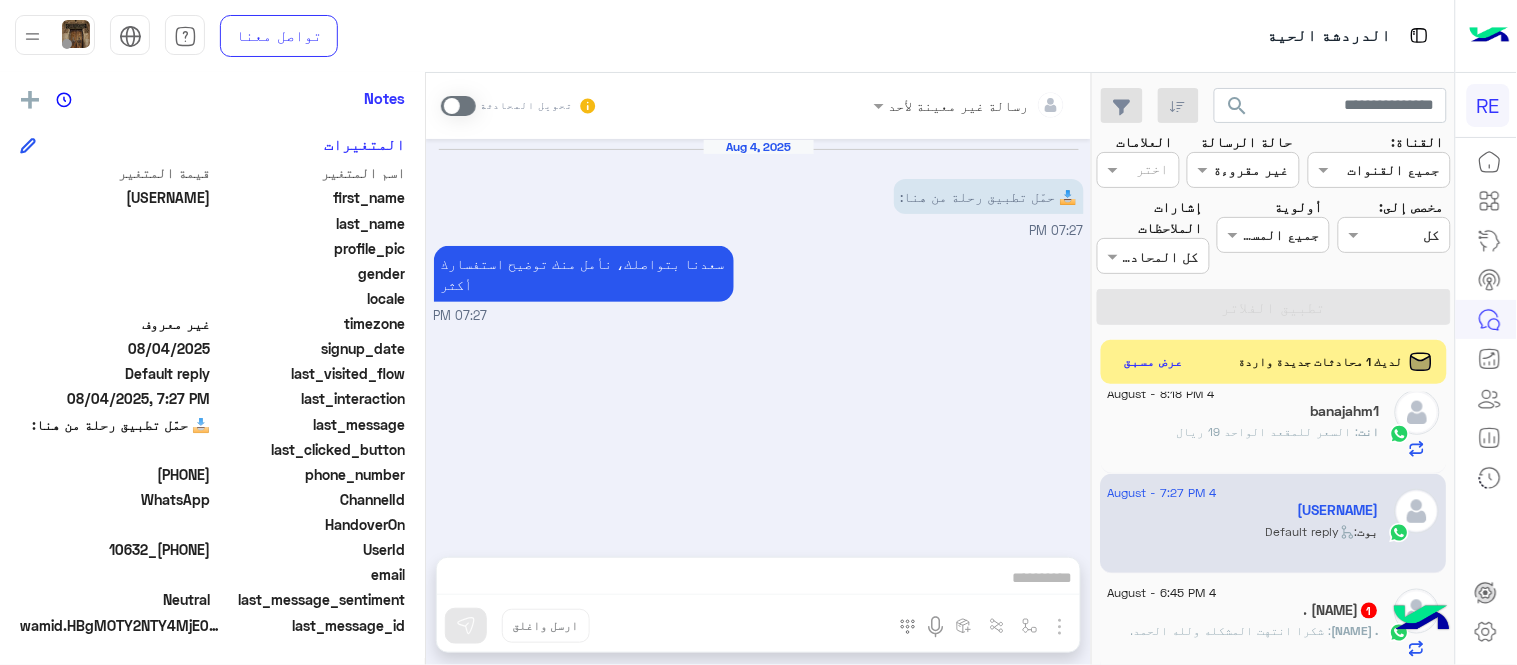 click at bounding box center [458, 106] 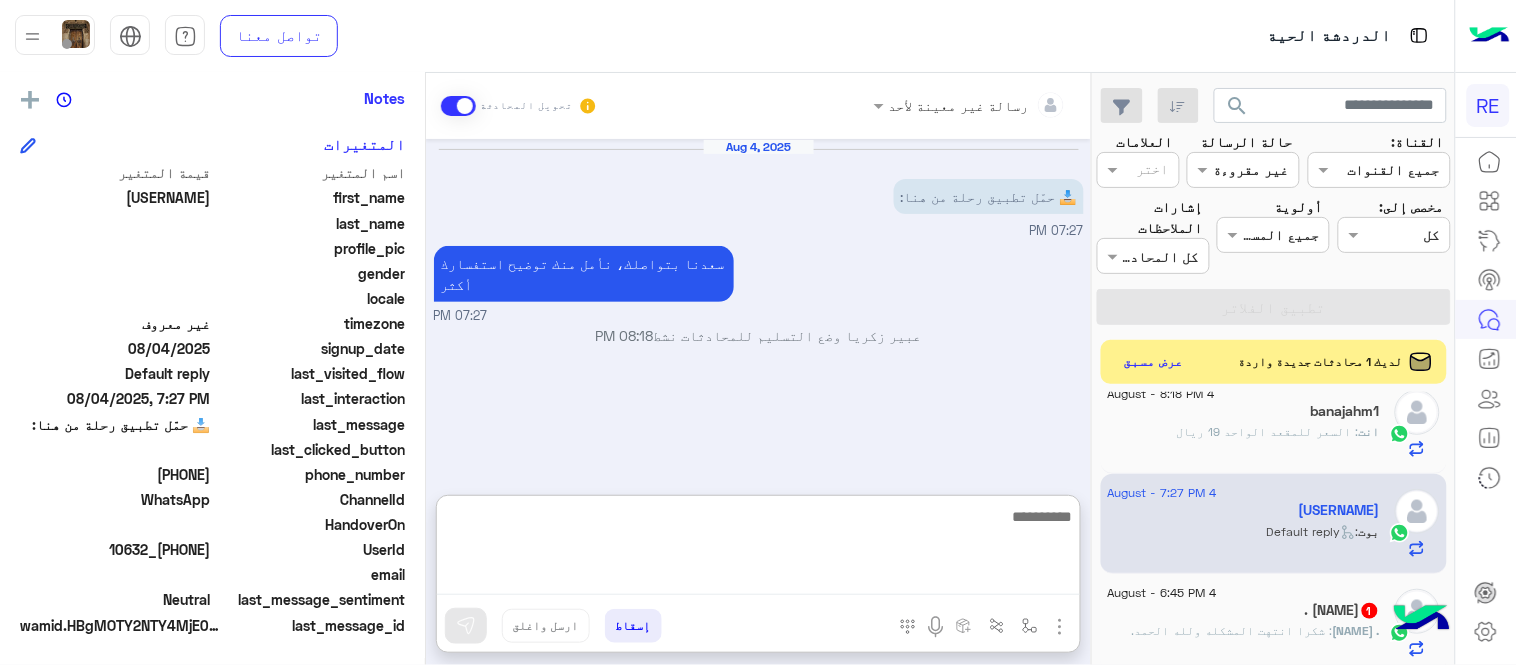 click at bounding box center [758, 549] 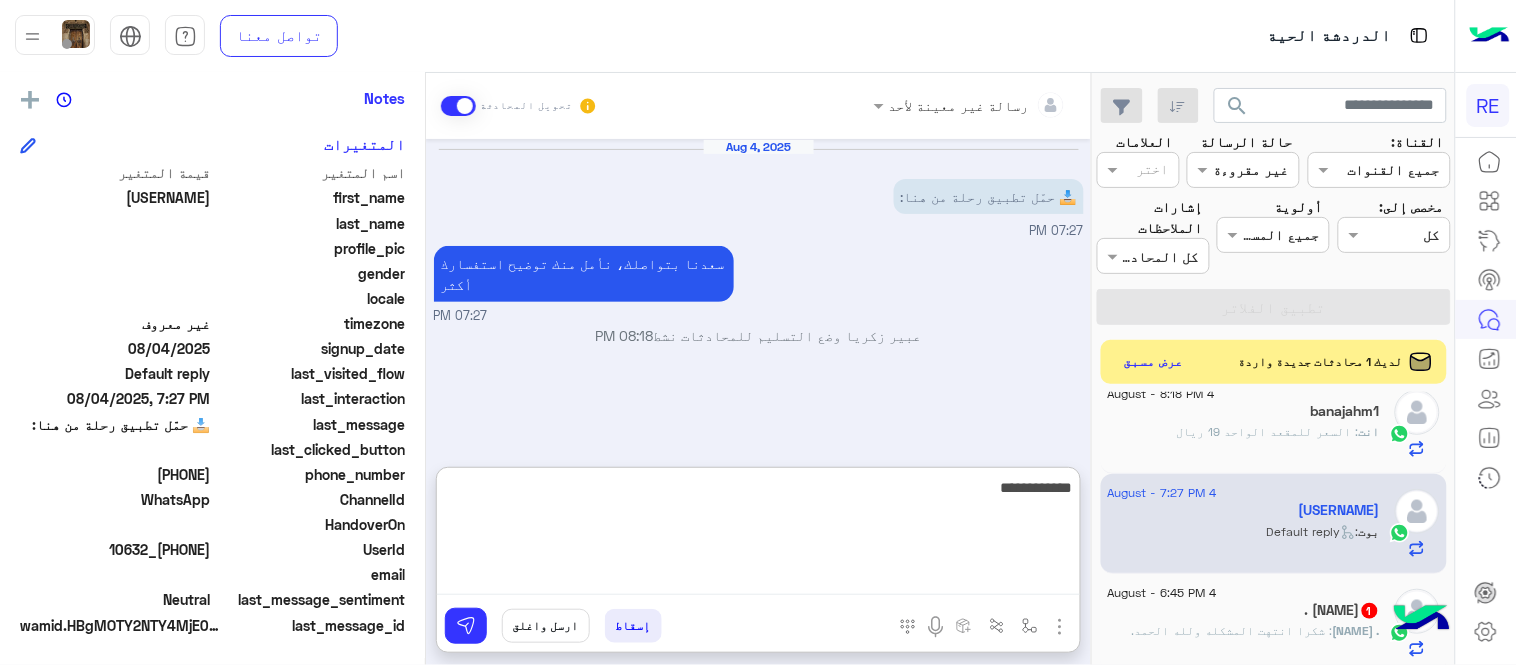 type on "**********" 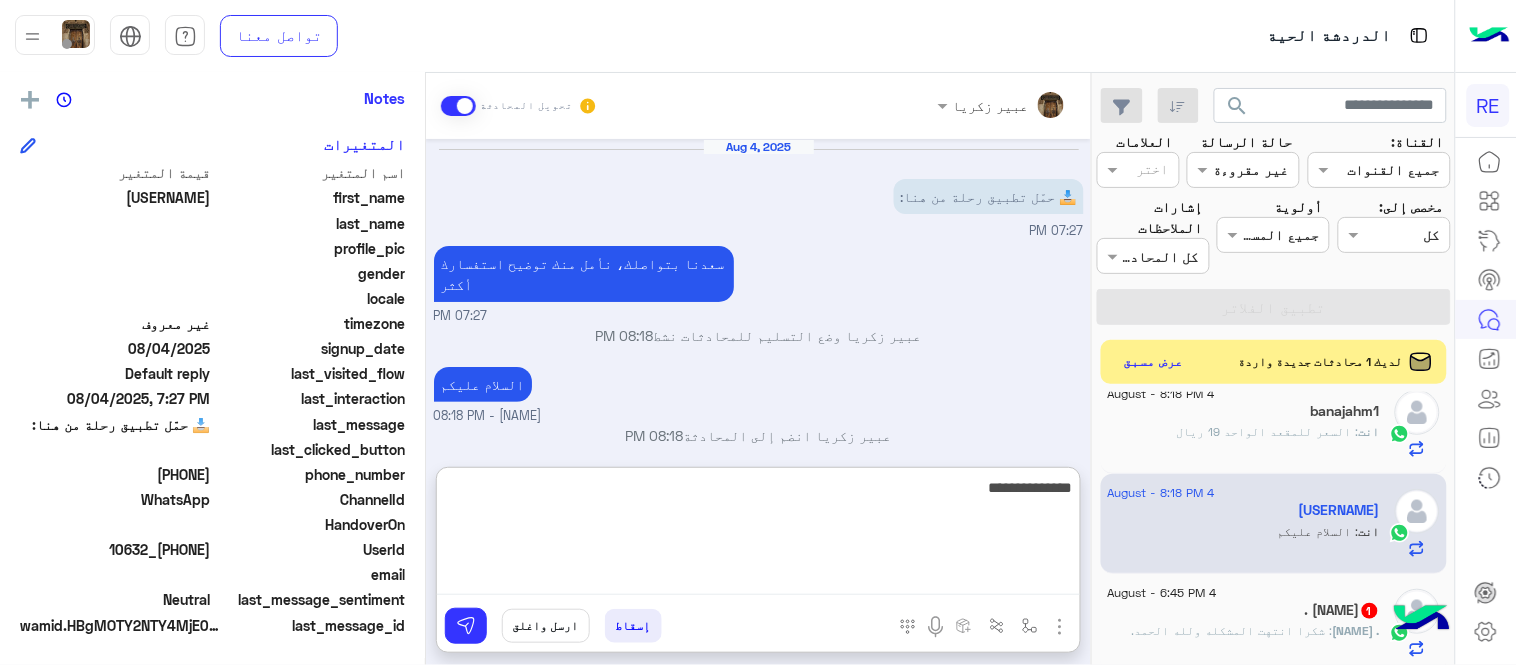 type on "**********" 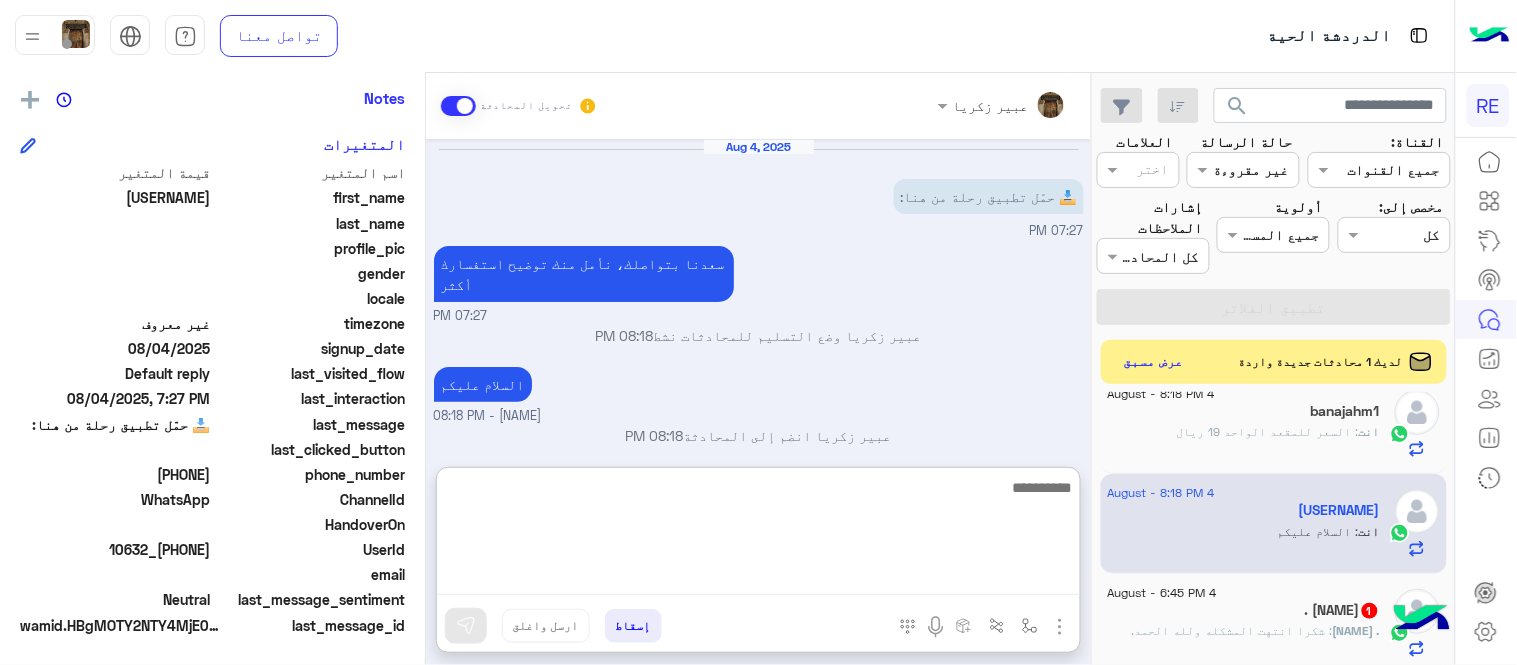 scroll, scrollTop: 57, scrollLeft: 0, axis: vertical 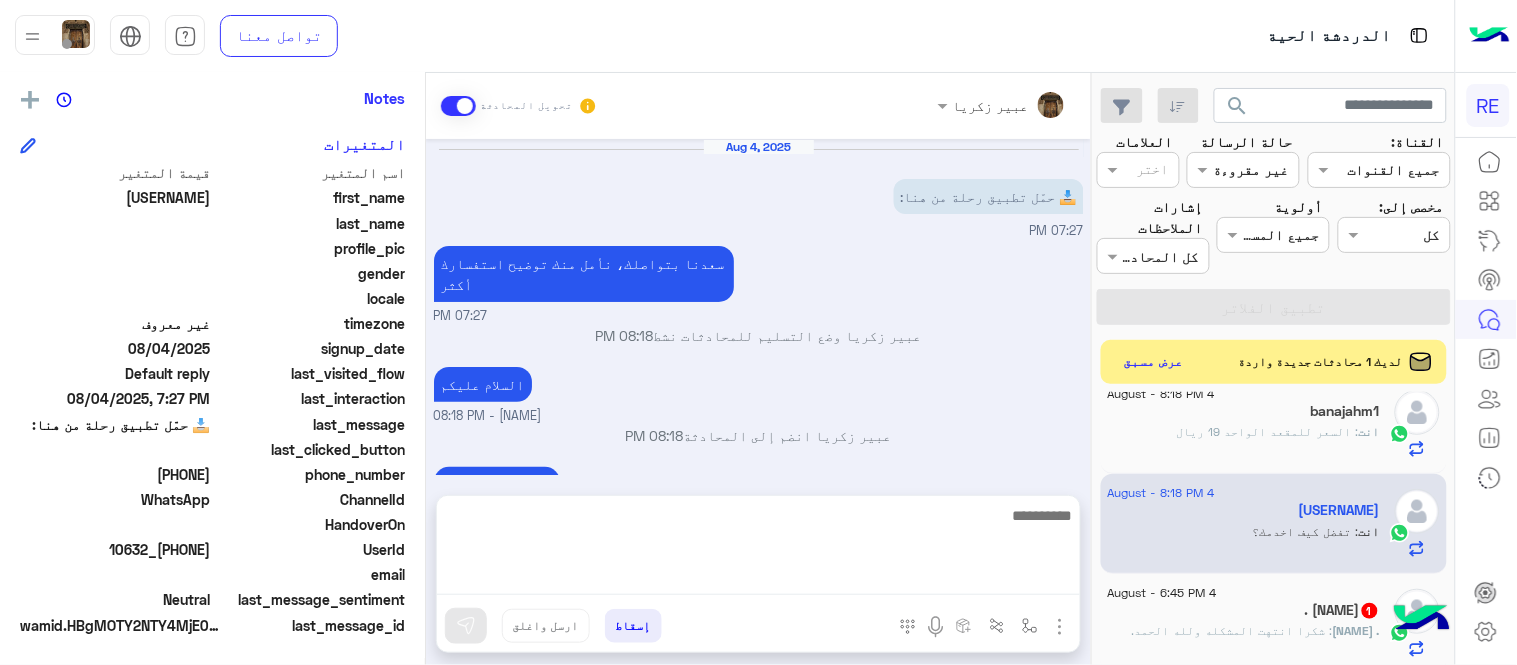 click on "السلام عليكم  [FIRST] [LAST] -  08:18 PM" at bounding box center [759, 394] 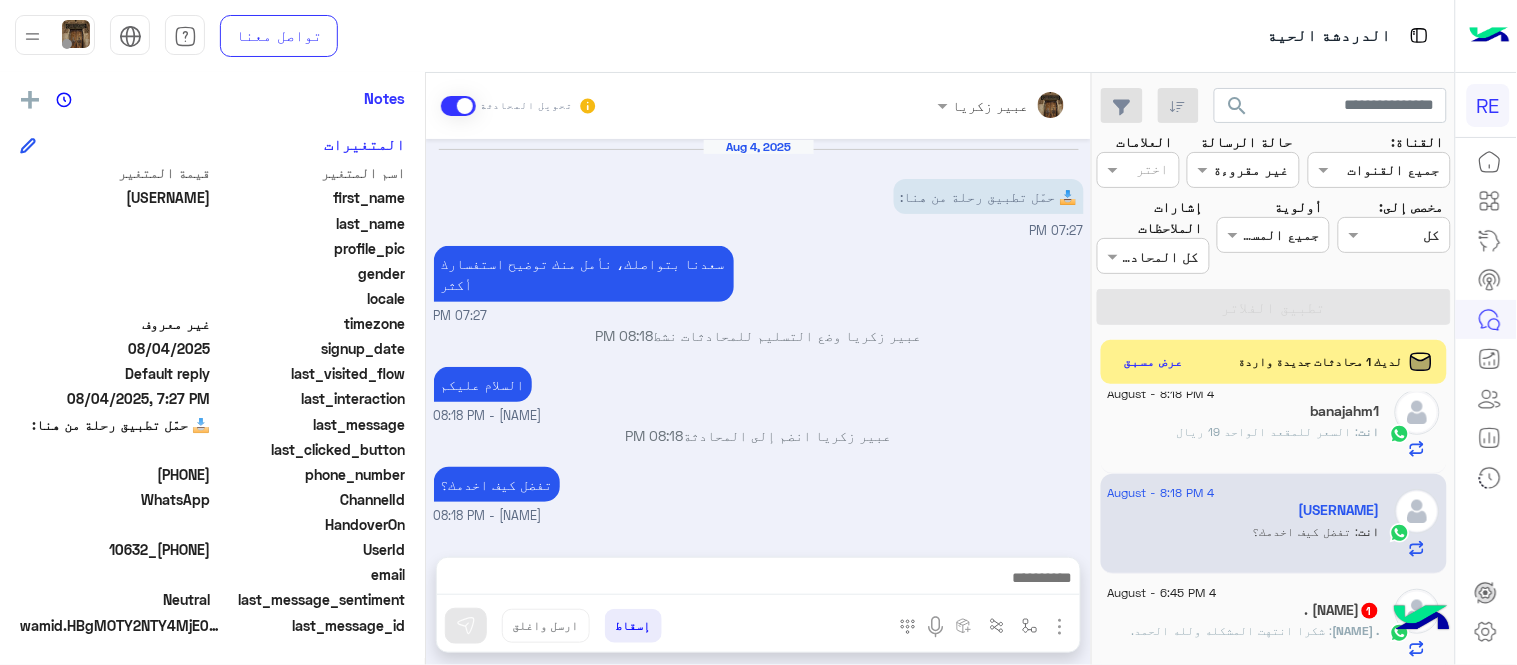 click on ". [NAME]   1" 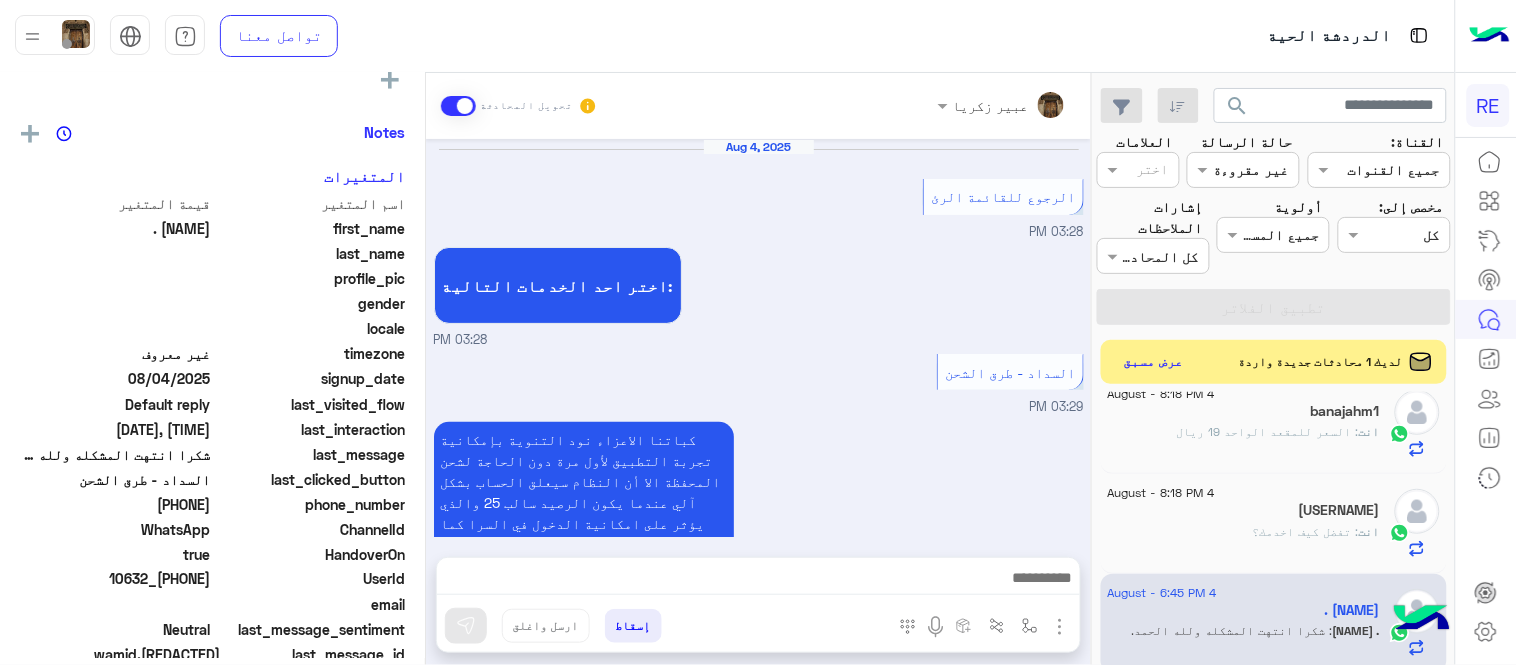 scroll, scrollTop: 486, scrollLeft: 0, axis: vertical 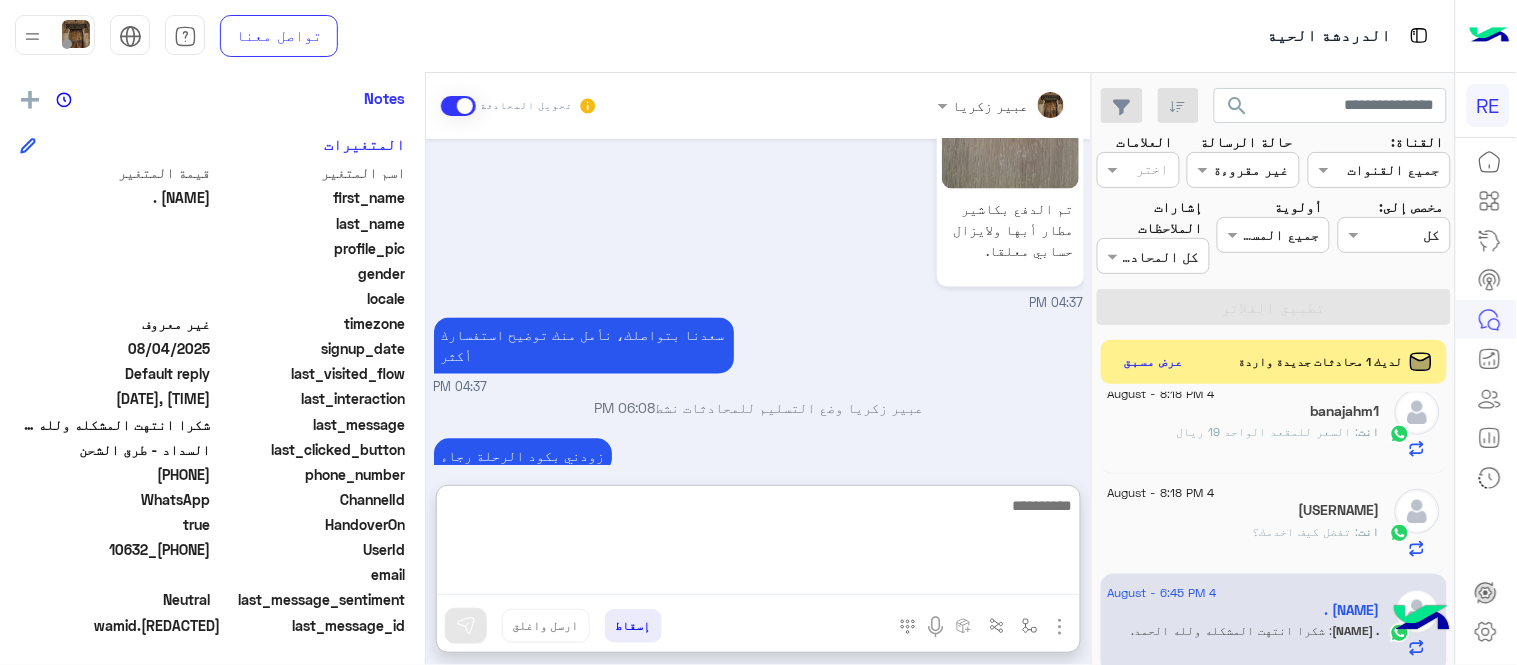 click at bounding box center [758, 544] 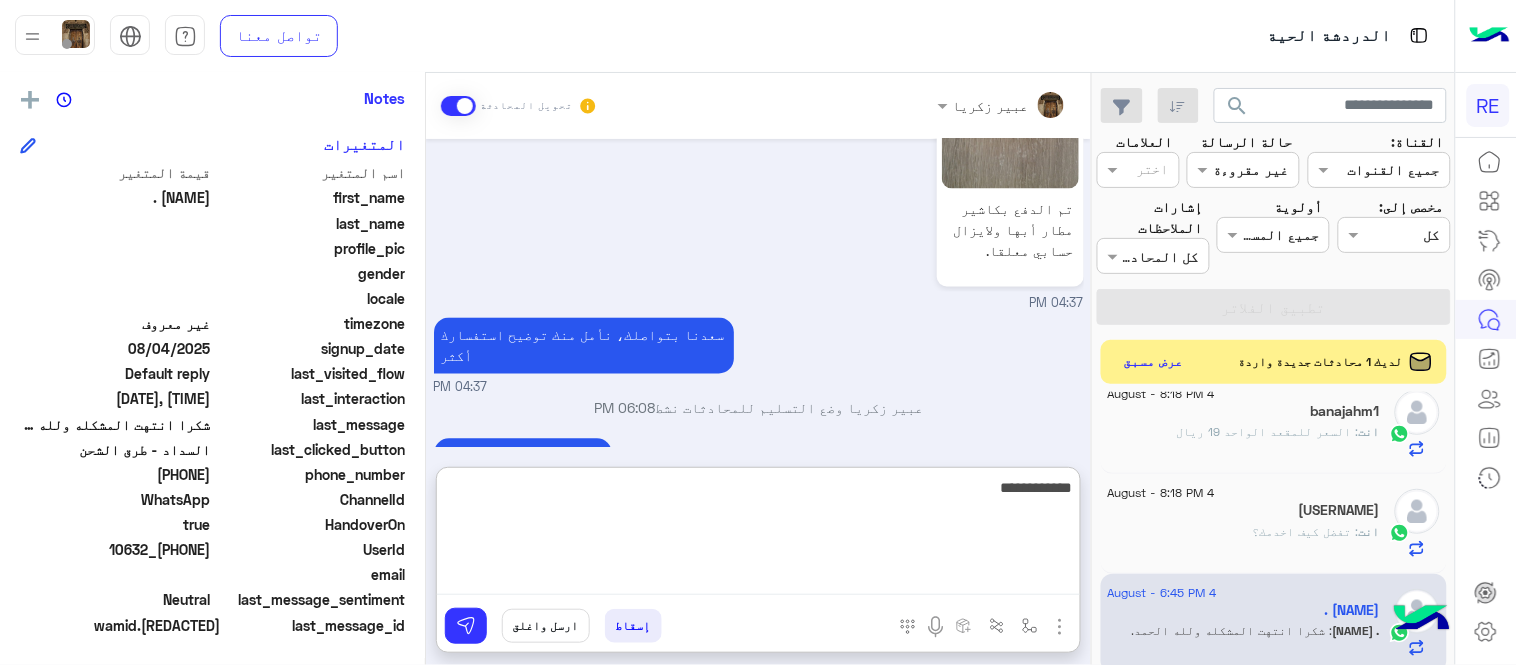 type on "**********" 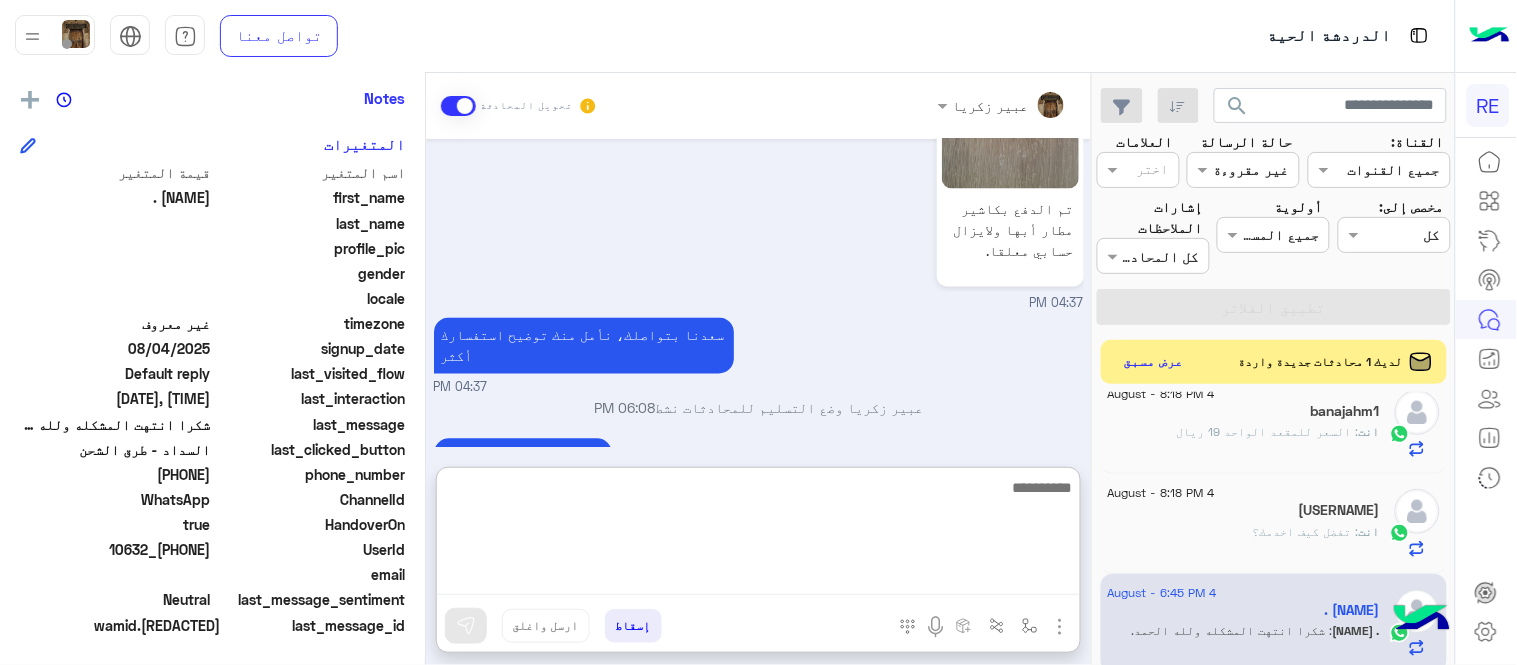 scroll, scrollTop: 1110, scrollLeft: 0, axis: vertical 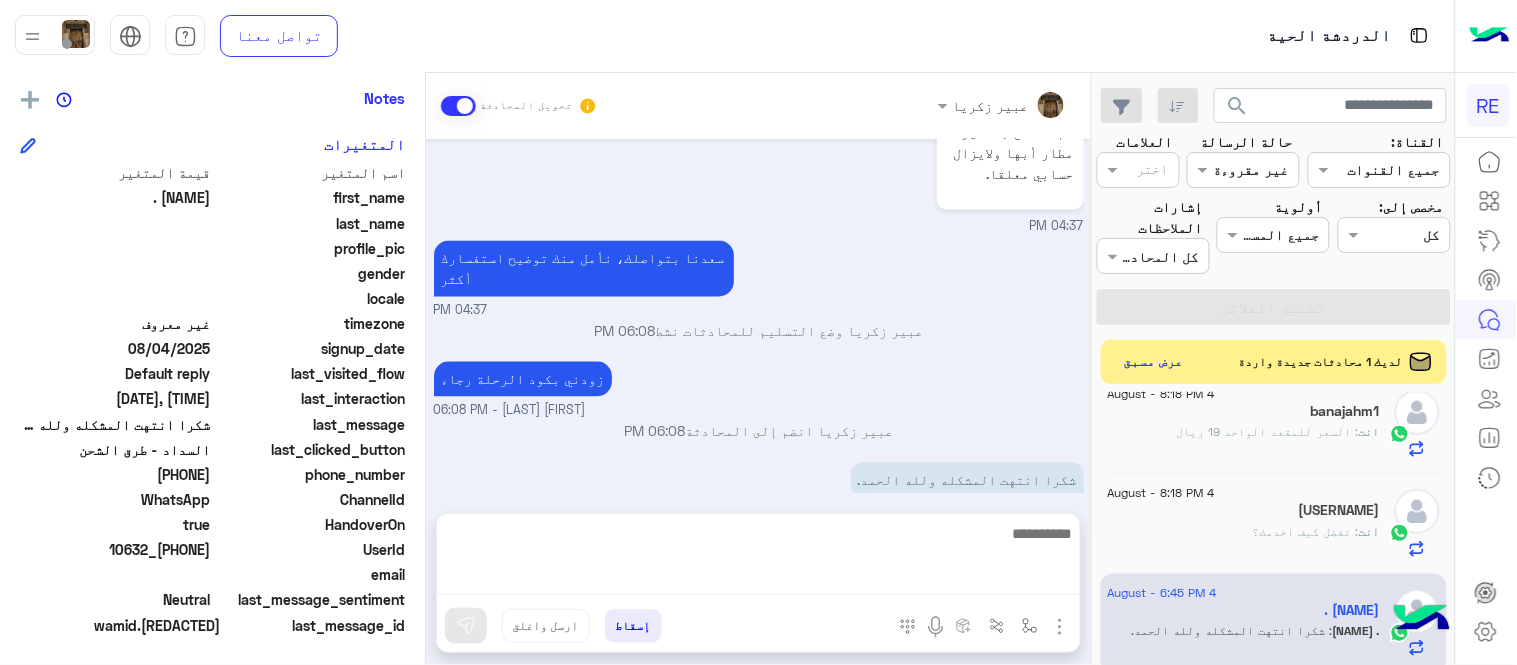 click on "[MONTH] [DAY], [YEAR] الرجوع للقائمة الرئ [TIME] اختر احد الخدمات التالية: [TIME] السداد - طرق الشحن [TIME] كباتنا الاعزاء
نود التنوية بإمكانية تجربة التطبيق لأول مرة دون الحاجة لشحن المحفظة الا أن النظام سيعلق الحساب بشكل آلي عندما يكون الرصيد سالب 25
والذي يؤثر على امكانية الدخول في السرا
كما يمكنكم شحن الرصيد بإحدى الطرق التالية:
⿡. عن طريق موقع لأيك كارد على الرابط https://like4card.com/
⿢ .عن طريق جهاز نقاط البيع لدى كاونتر المطار.
⿣.شراء بطائق الشحن المسبق لدى كاونتر المطار
⿤. الدفع عن طريق التطبيق مدى وفيزا
للاستفسارات أكثر
التواصل واتساب
http://Wa.me/966920011455 اي خدمة اخرى ؟" at bounding box center (758, 316) 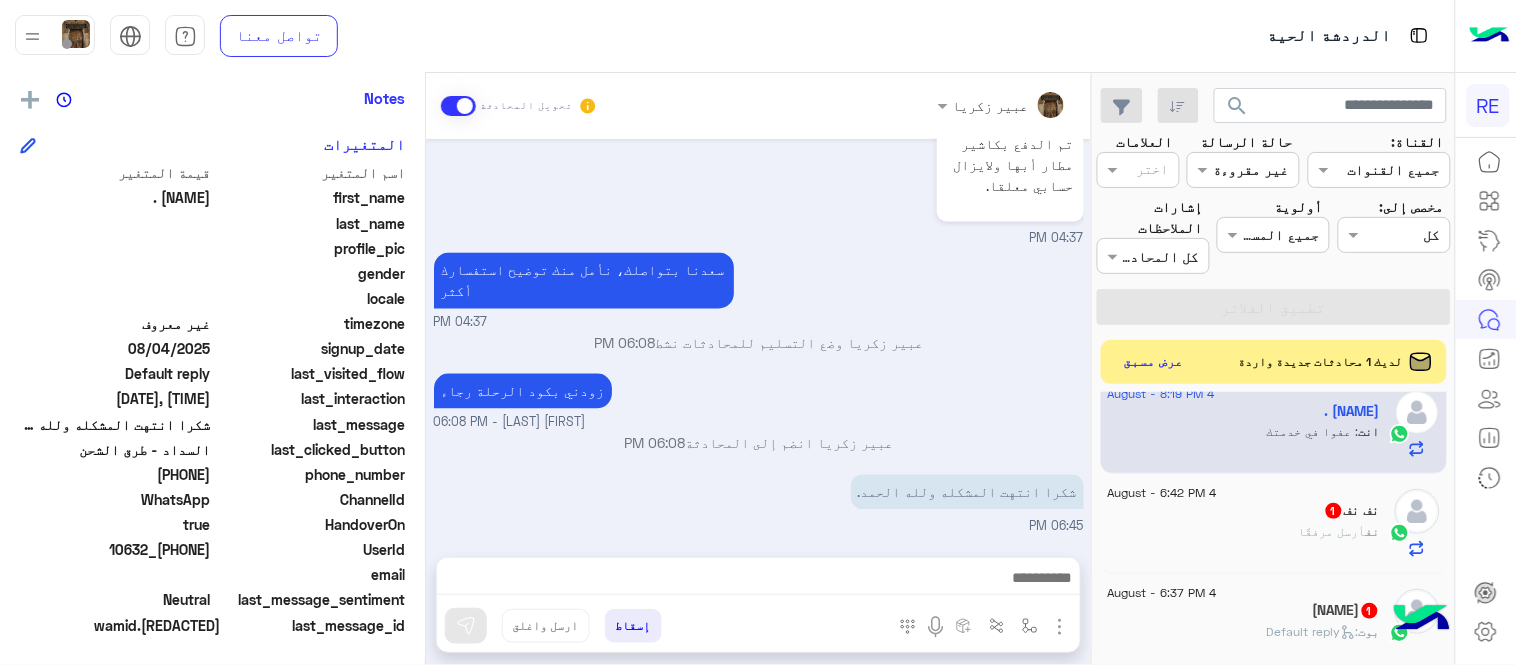scroll, scrollTop: 935, scrollLeft: 0, axis: vertical 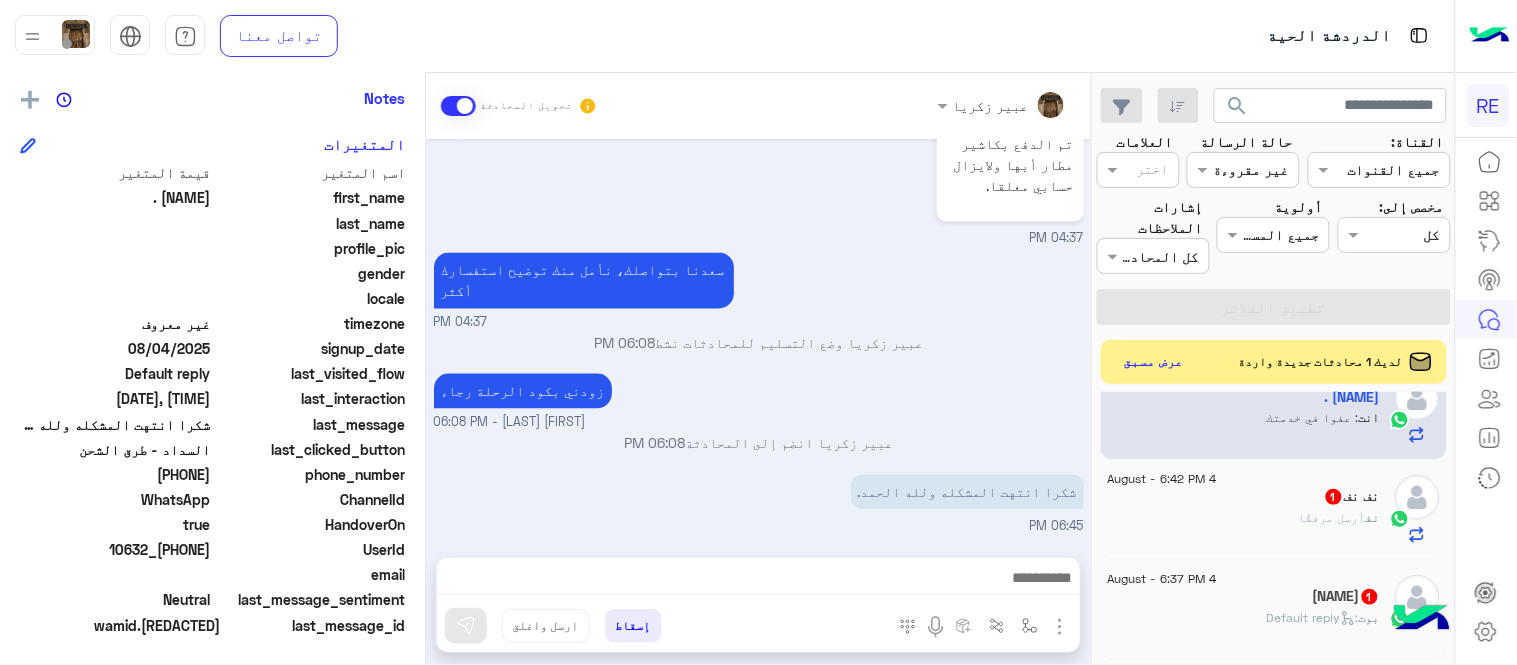 click on "نف  أرسل مرفقًا" 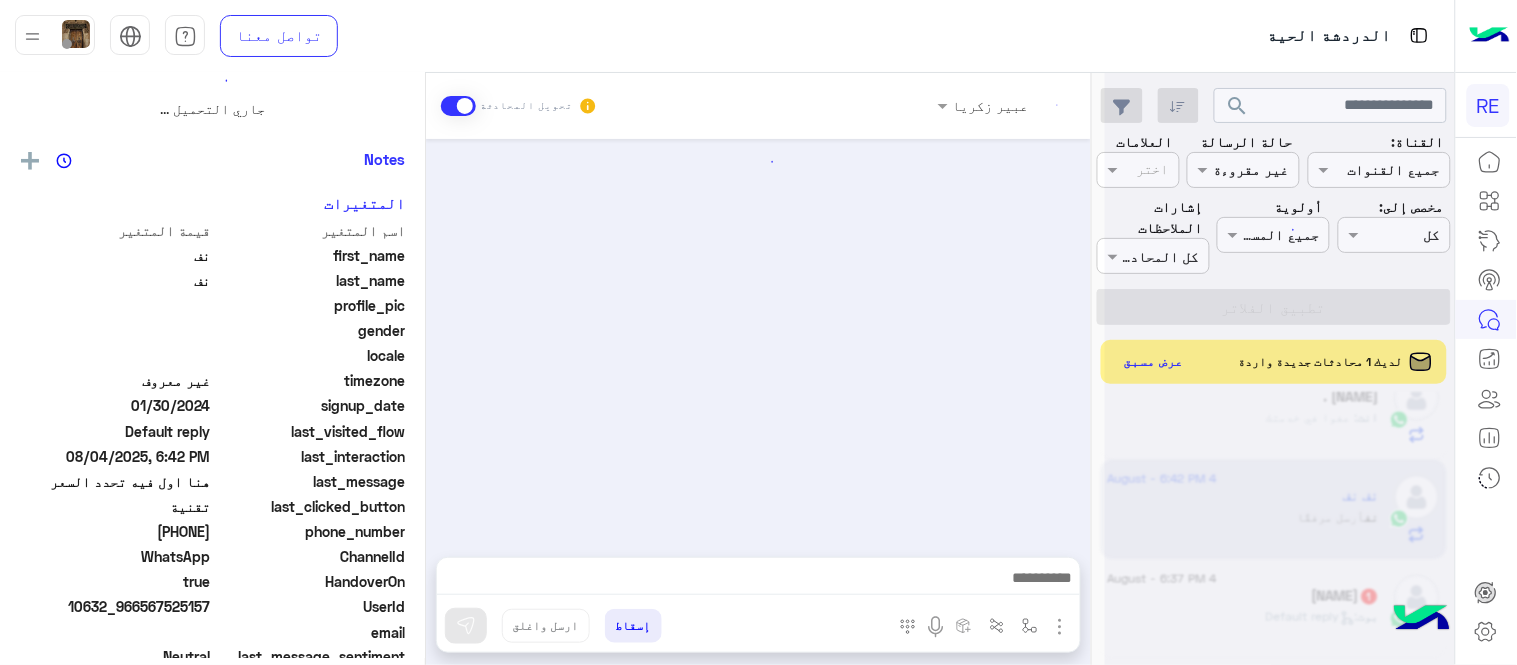 scroll, scrollTop: 0, scrollLeft: 0, axis: both 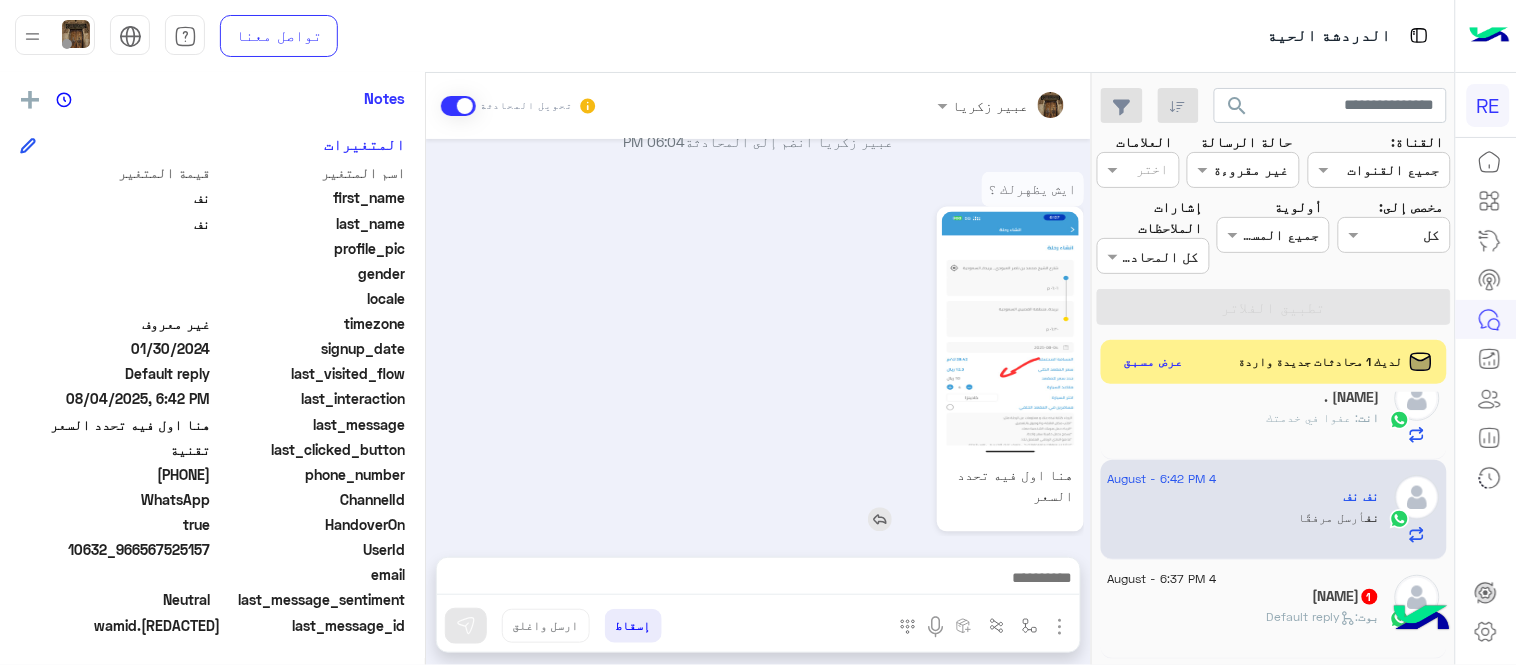 click 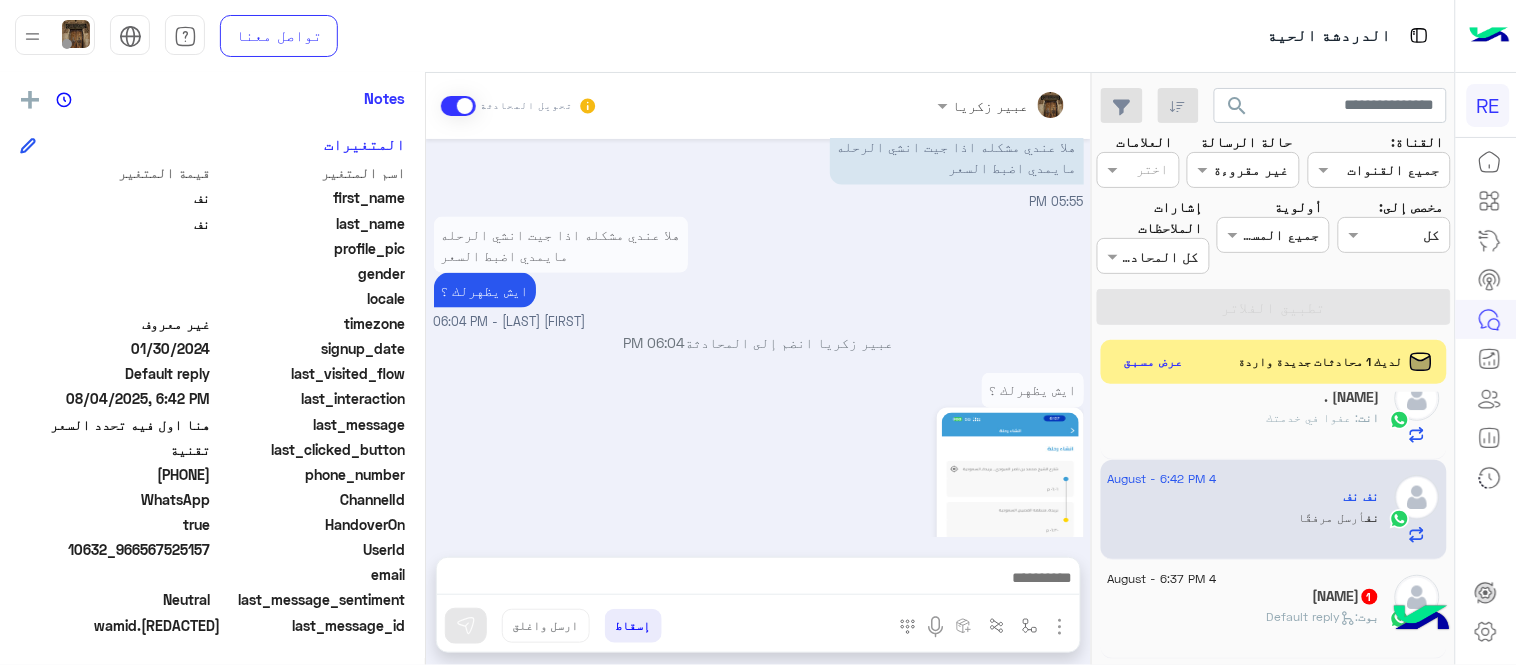 scroll, scrollTop: 931, scrollLeft: 0, axis: vertical 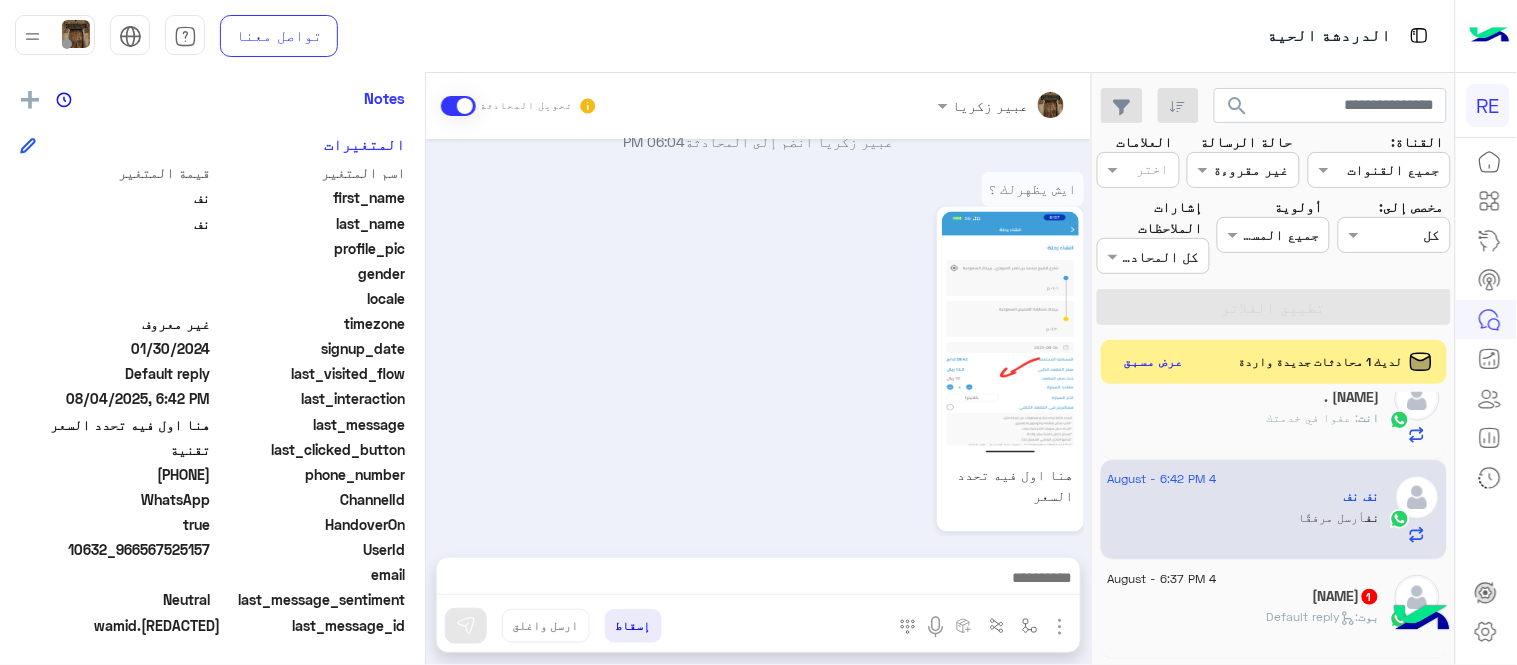 click at bounding box center (758, 580) 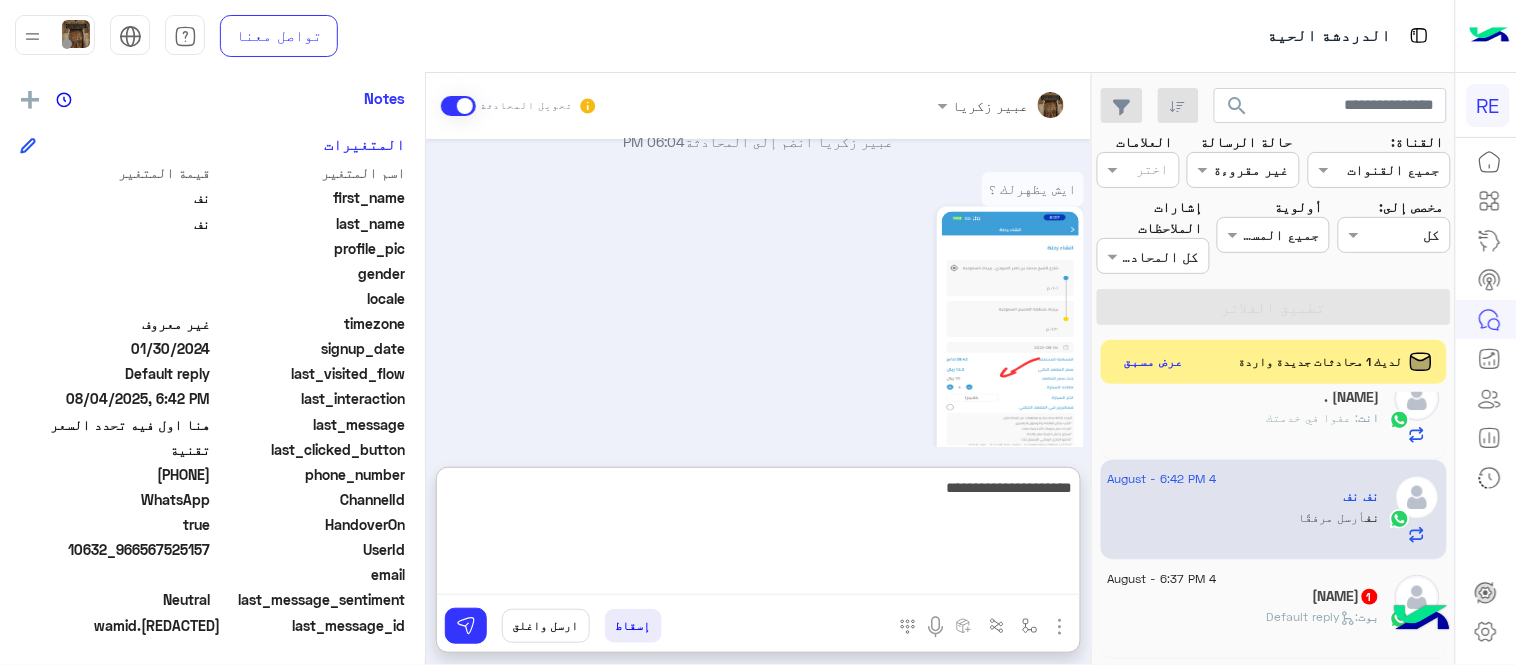 type on "**********" 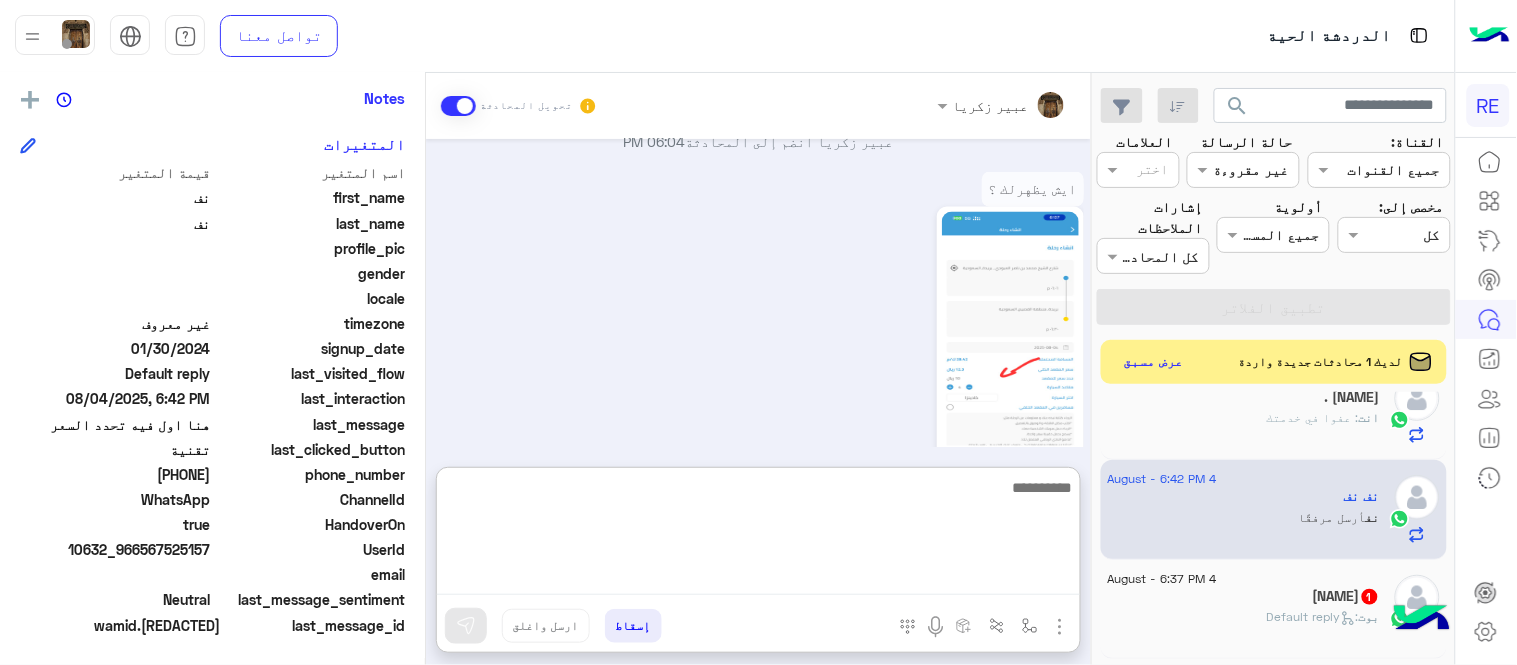 scroll, scrollTop: 1084, scrollLeft: 0, axis: vertical 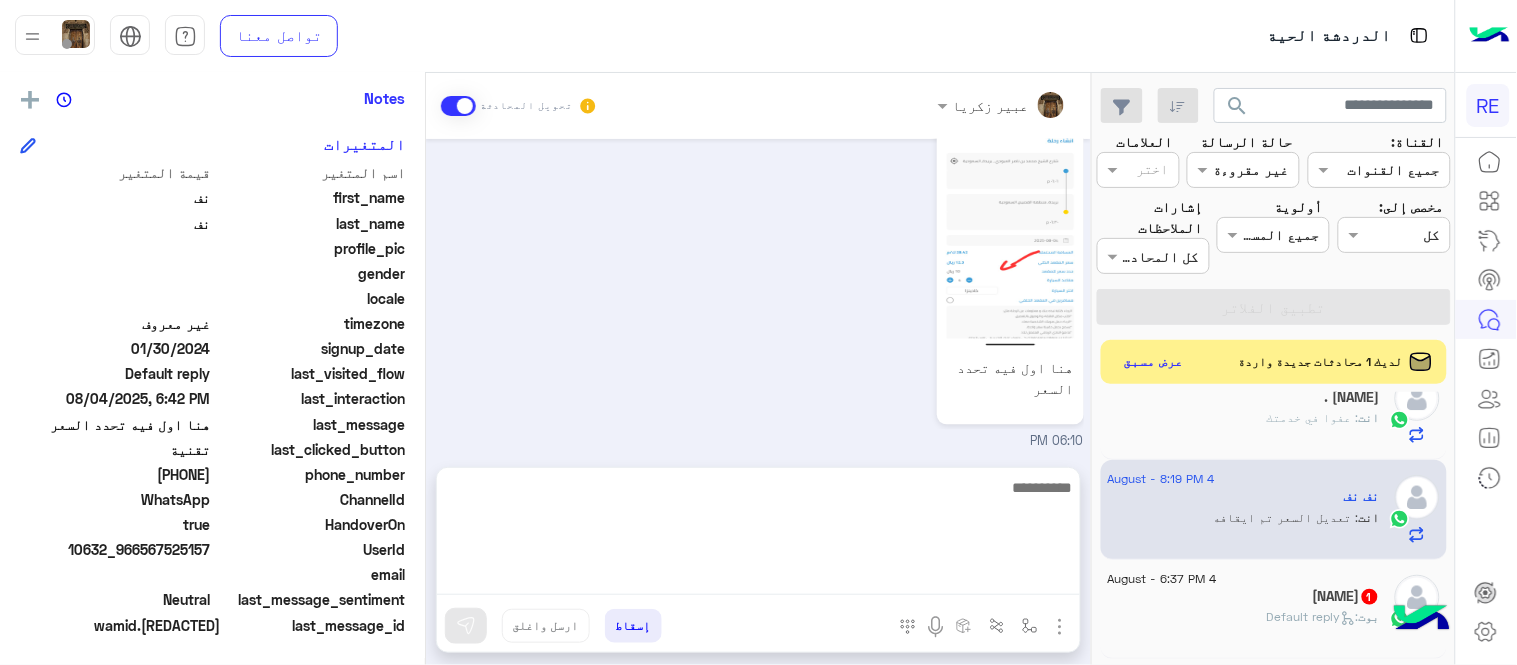 click on "[MONTH] [DAY], [YEAR] سعدنا بتواصلك، نأمل منك توضيح استفسارك أكثر [TIME] كود [TIME] تم إعادة توجيه المحادثة. للعودة إلي الرد الالي، أنقر الزر الموجود بالأسفل عودة الى البوت [TIME] قام {{agentName}} بتحويل المحادثة إلى فريق {{teamName}} [NAME] [TIME] نف نف طلب التحدث إلى مسؤول بشري [TIME] رقمي [PHONE] [TIME] هلا عندي مشكله اذا جيت انشي الرحله مايمدي اضبط السعر [TIME] هلا عندي مشكله اذا جيت انشي الرحله مايمدي اضبط السعر ايش يظهرلك ؟ [NAME] - [TIME] [NAME] انضم إلى المحادثة [TIME] ايش يظهرلك ؟ هنا اول فيه تحدد السعر [TIME] تعديل السعر تم ايقافه [NAME] - [TIME]" at bounding box center [758, 293] 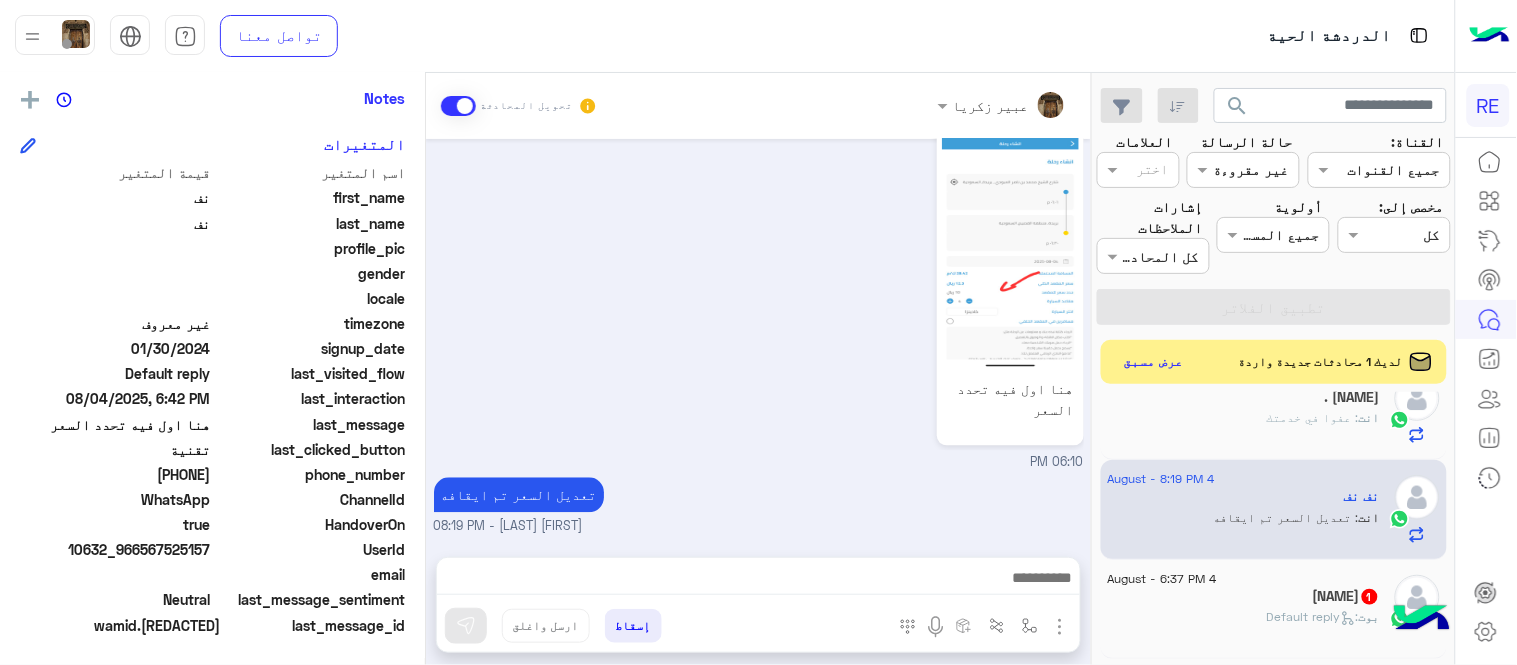 scroll, scrollTop: 994, scrollLeft: 0, axis: vertical 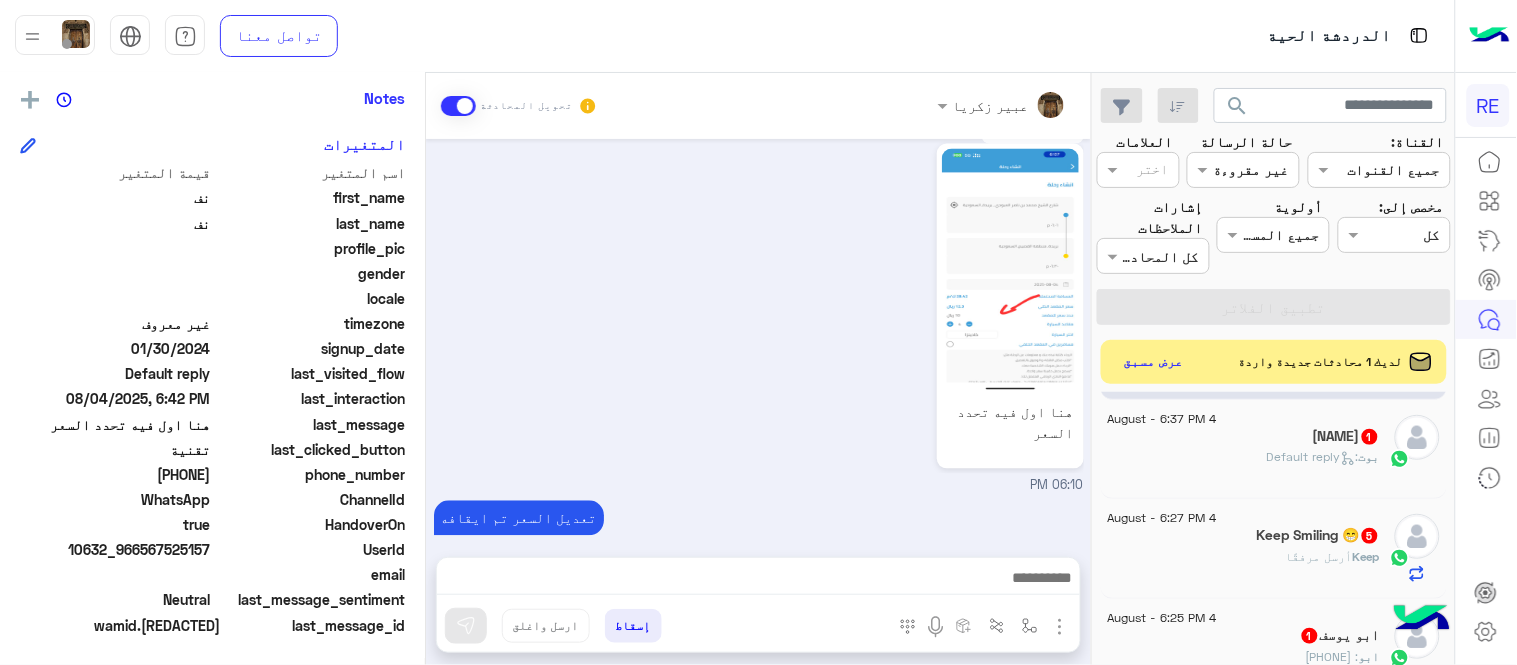 click on ":   Default reply" 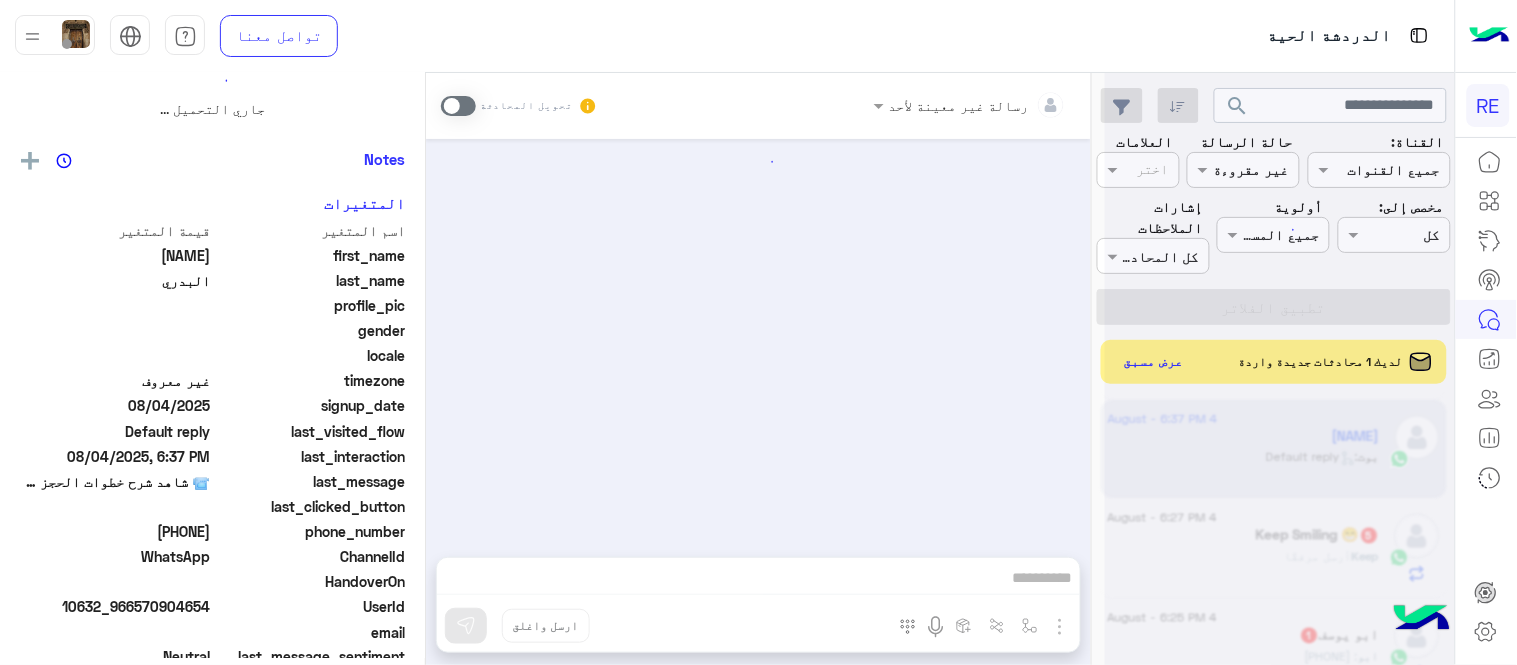 scroll, scrollTop: 0, scrollLeft: 0, axis: both 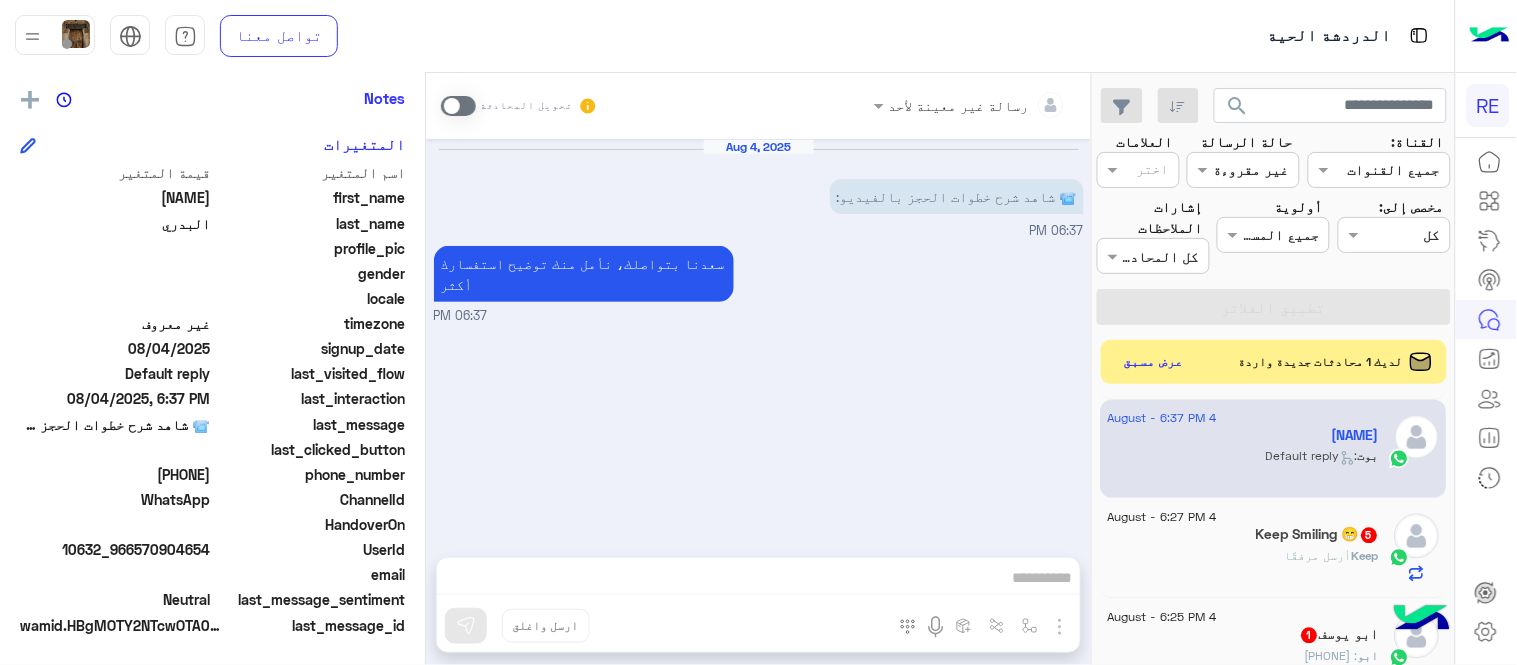 click at bounding box center (458, 106) 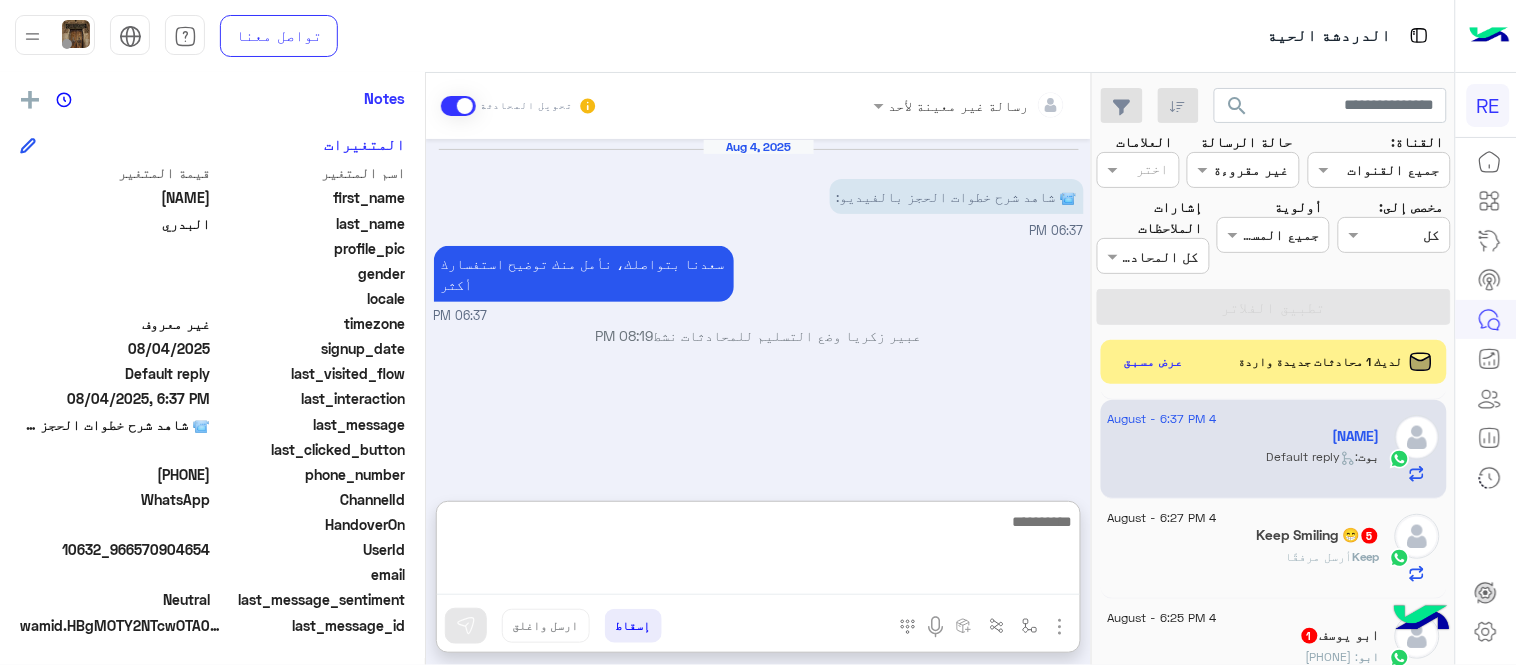 click at bounding box center (758, 552) 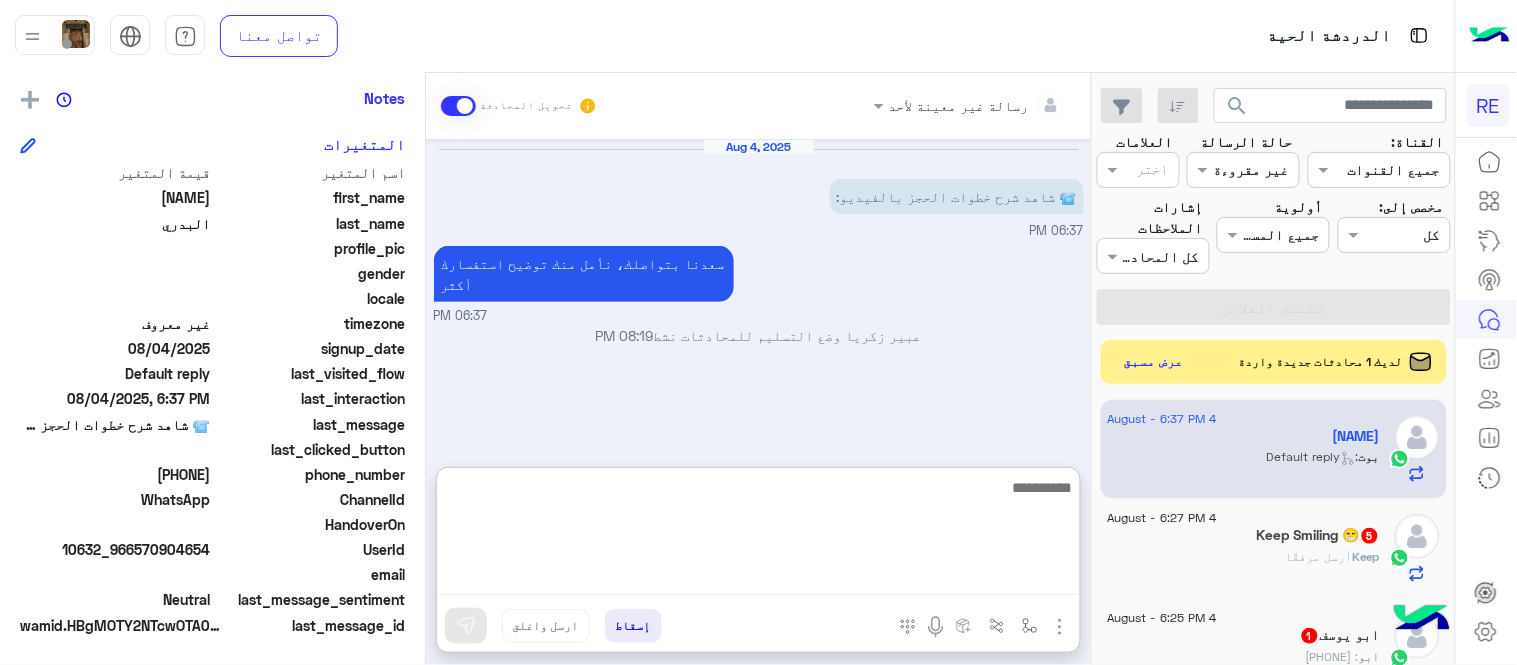 click at bounding box center (758, 535) 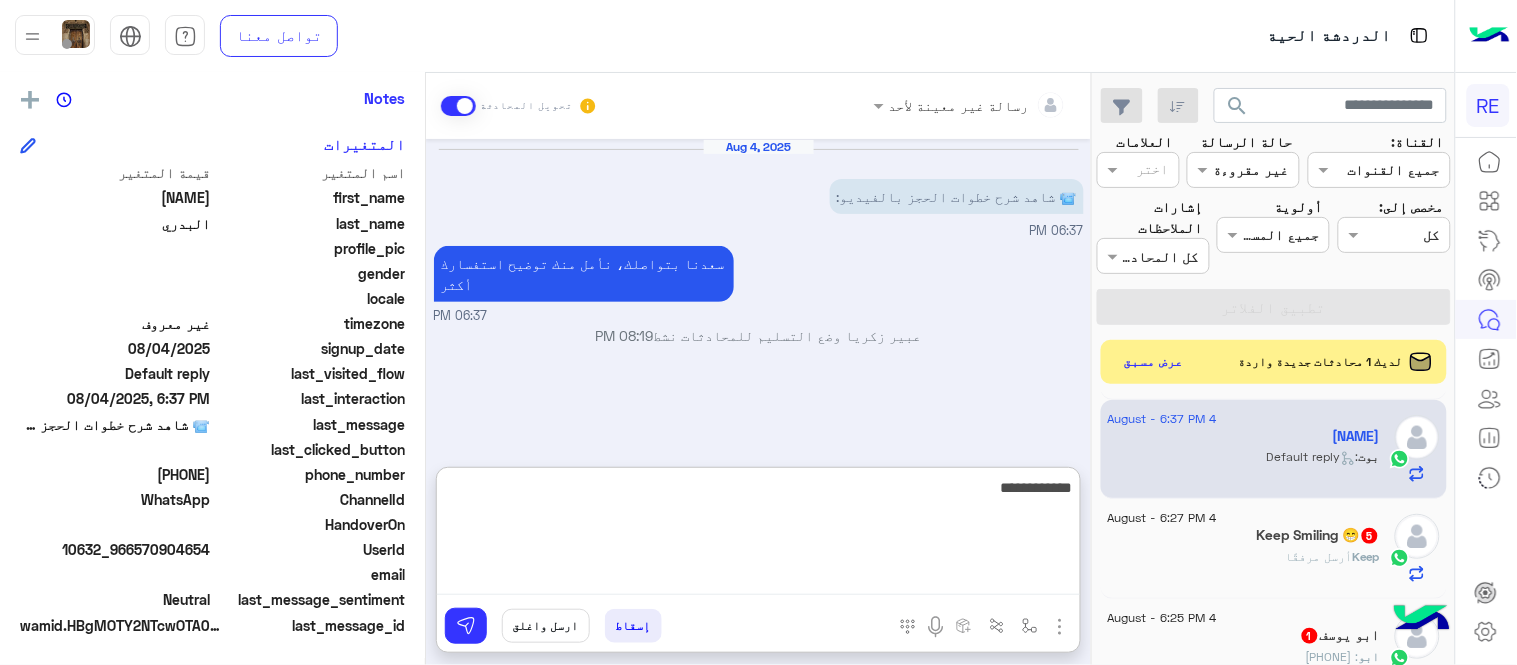 type on "**********" 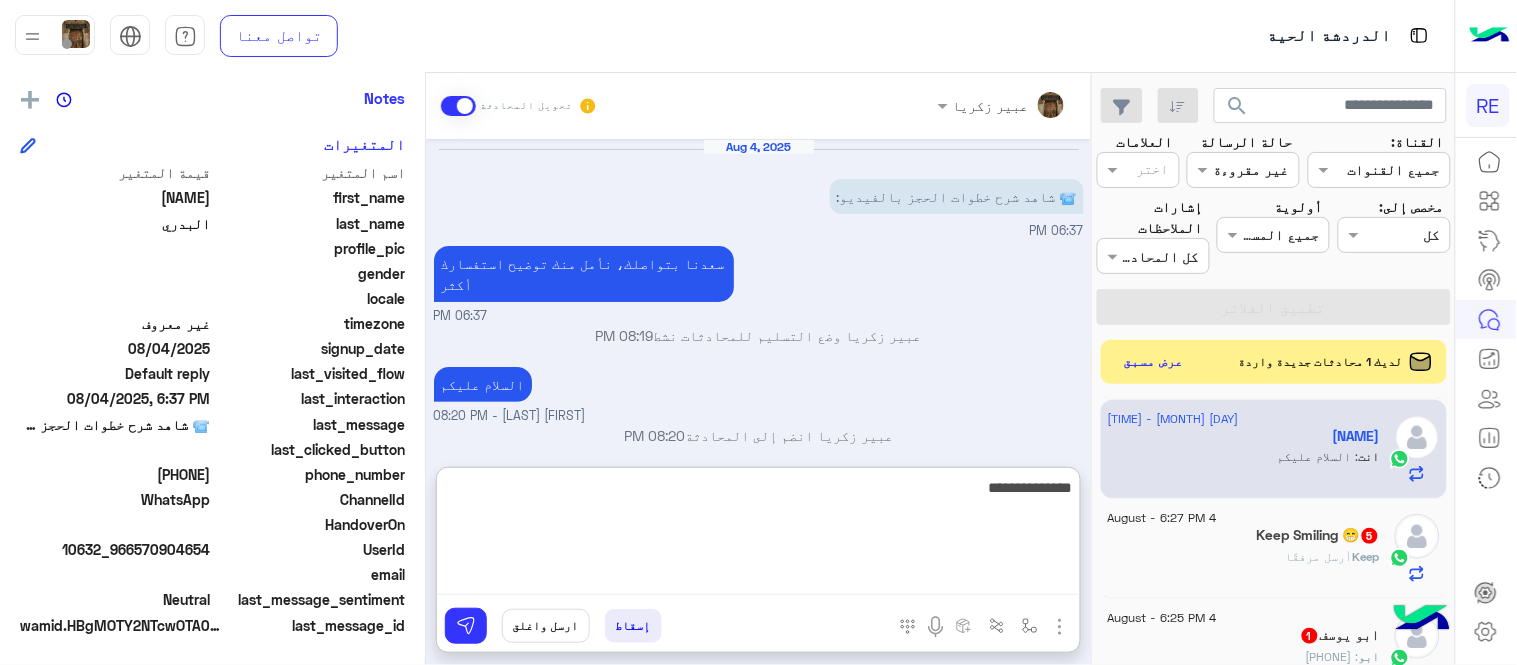 type on "**********" 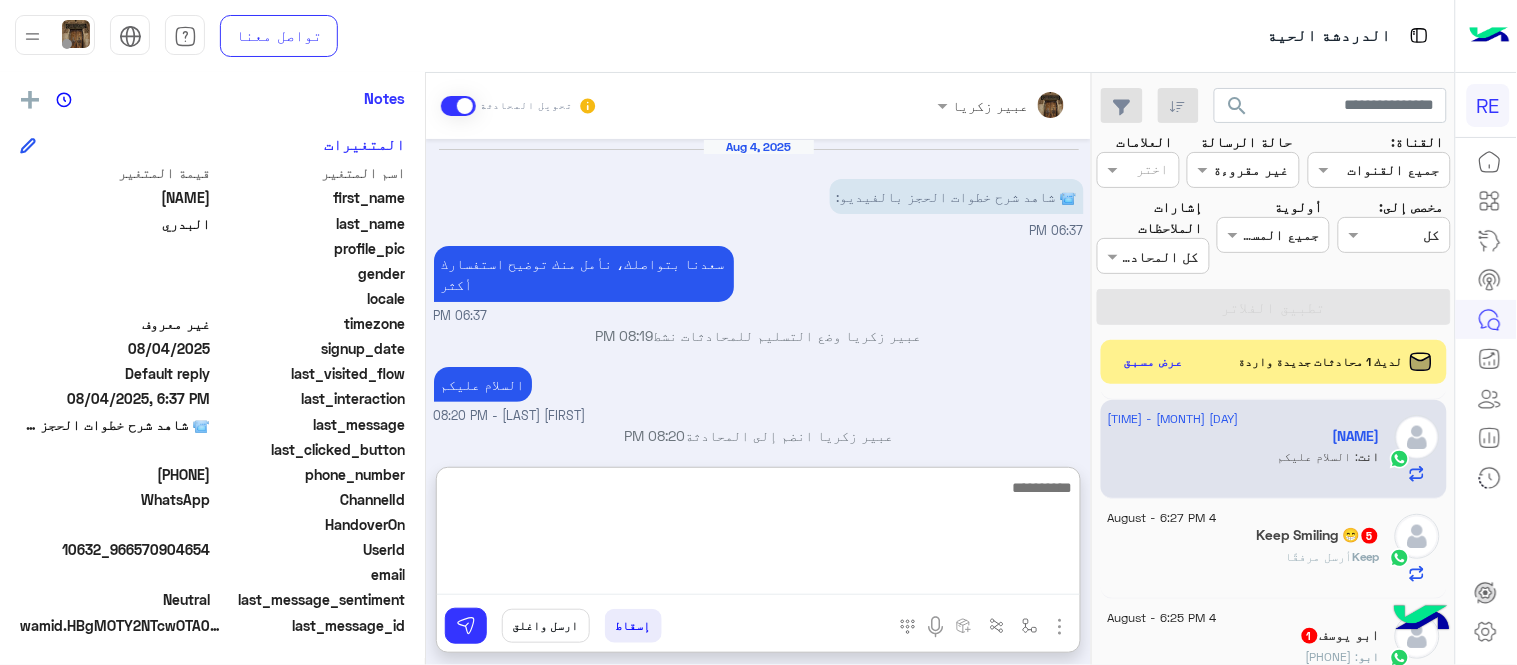 scroll, scrollTop: 57, scrollLeft: 0, axis: vertical 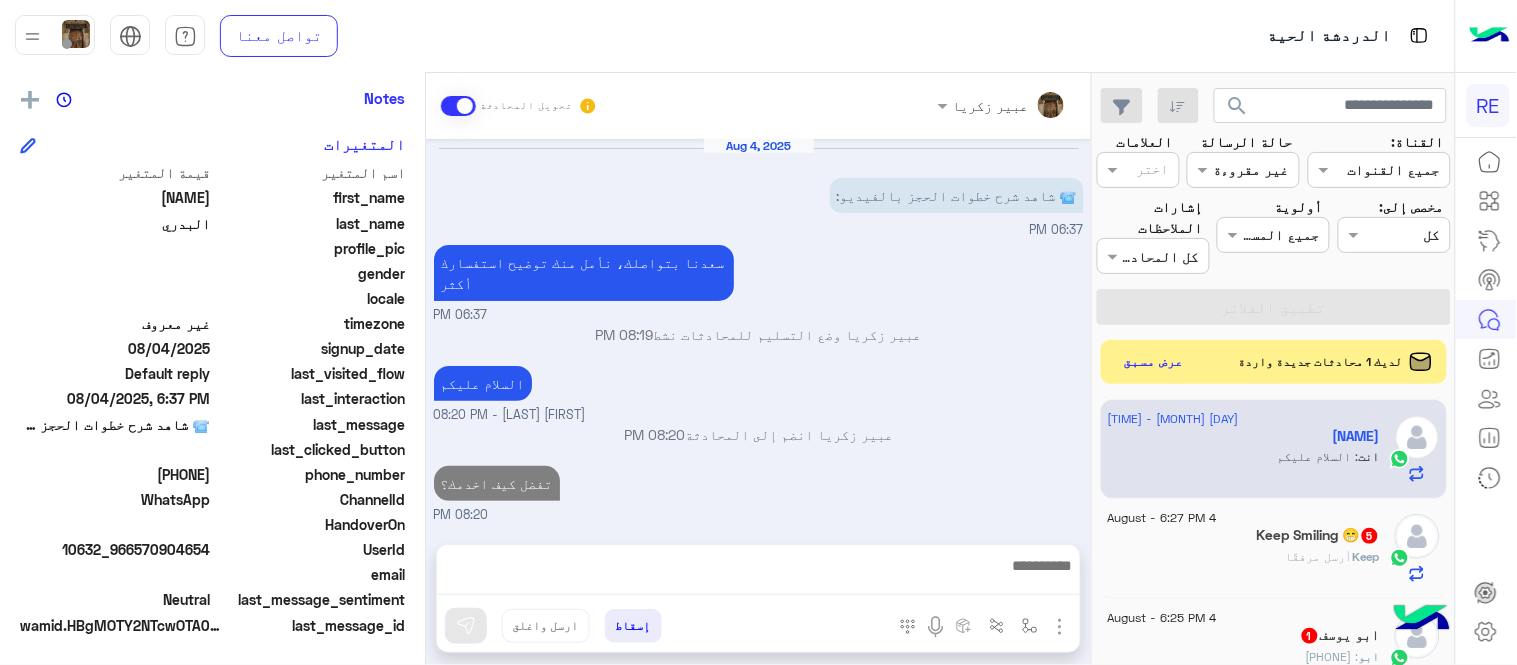 click on "Keep Smiling 😁 5" 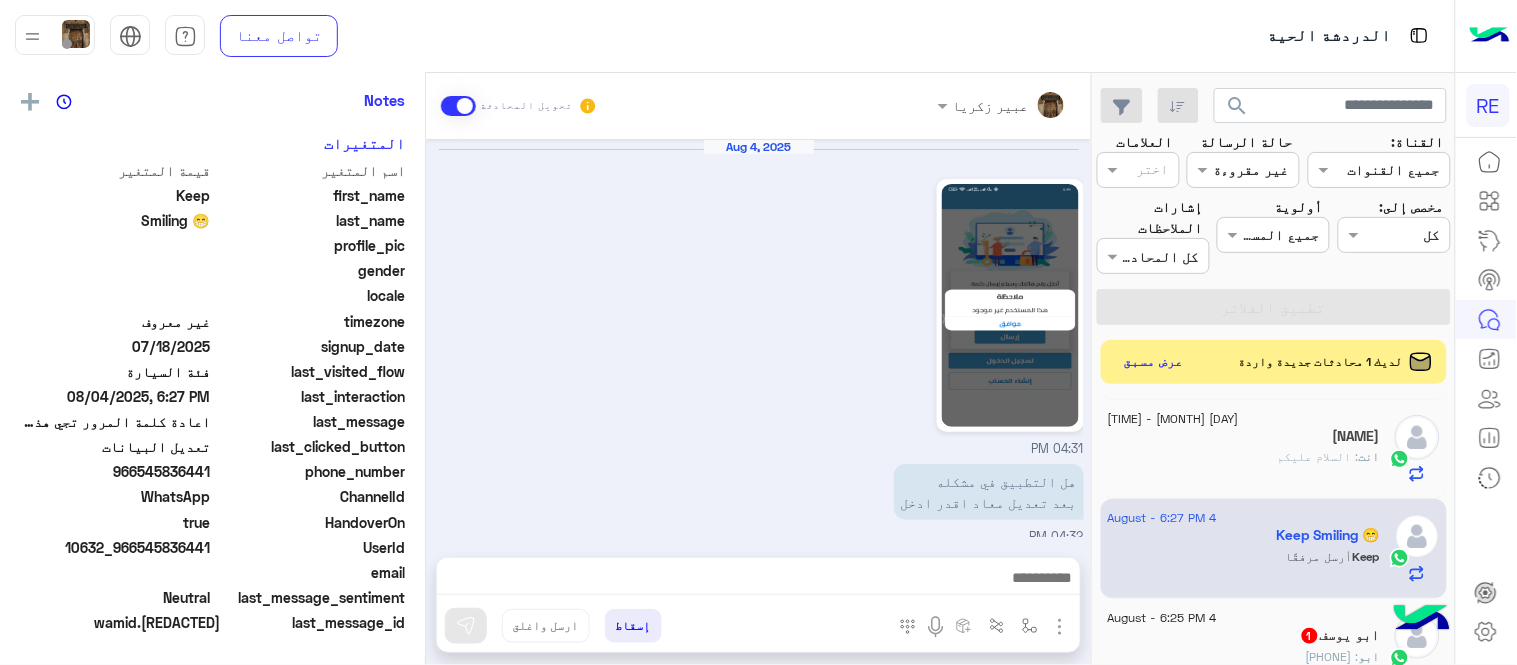 scroll, scrollTop: 405, scrollLeft: 0, axis: vertical 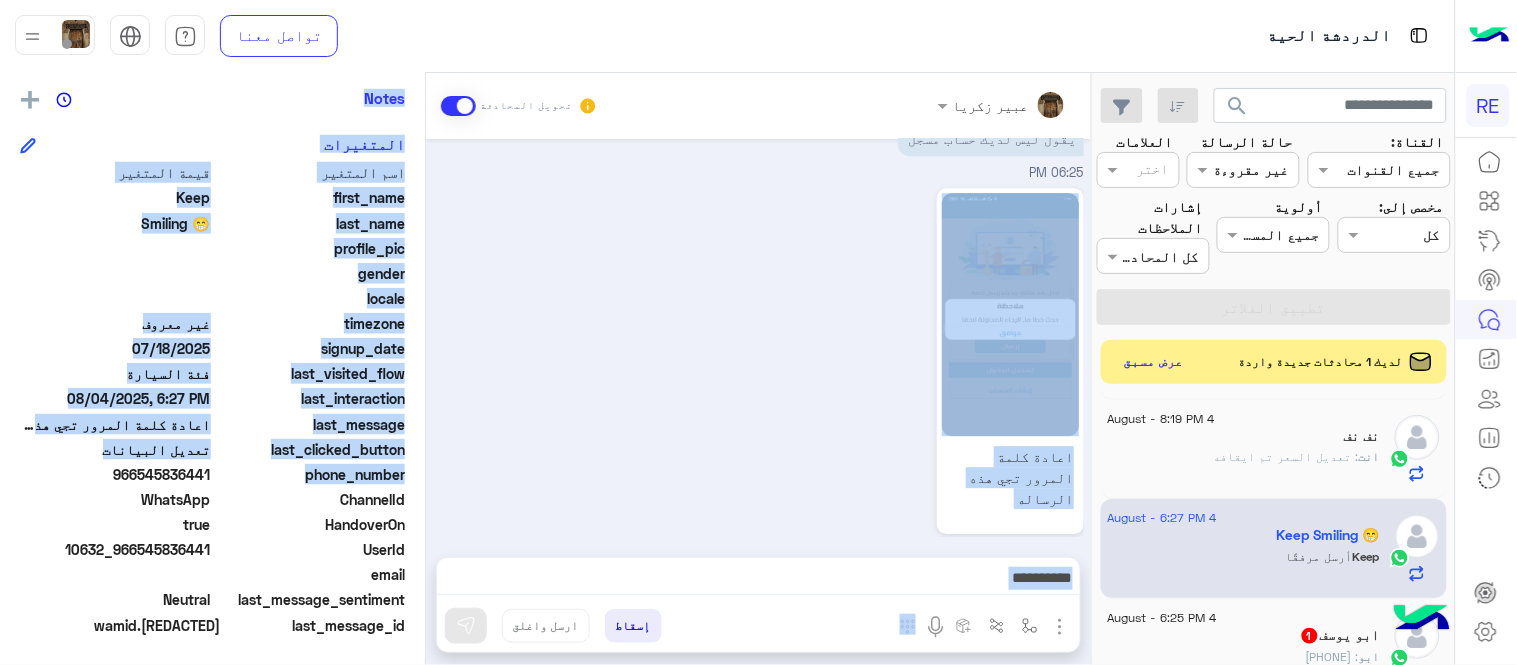 drag, startPoint x: 425, startPoint y: 473, endPoint x: 430, endPoint y: 425, distance: 48.259712 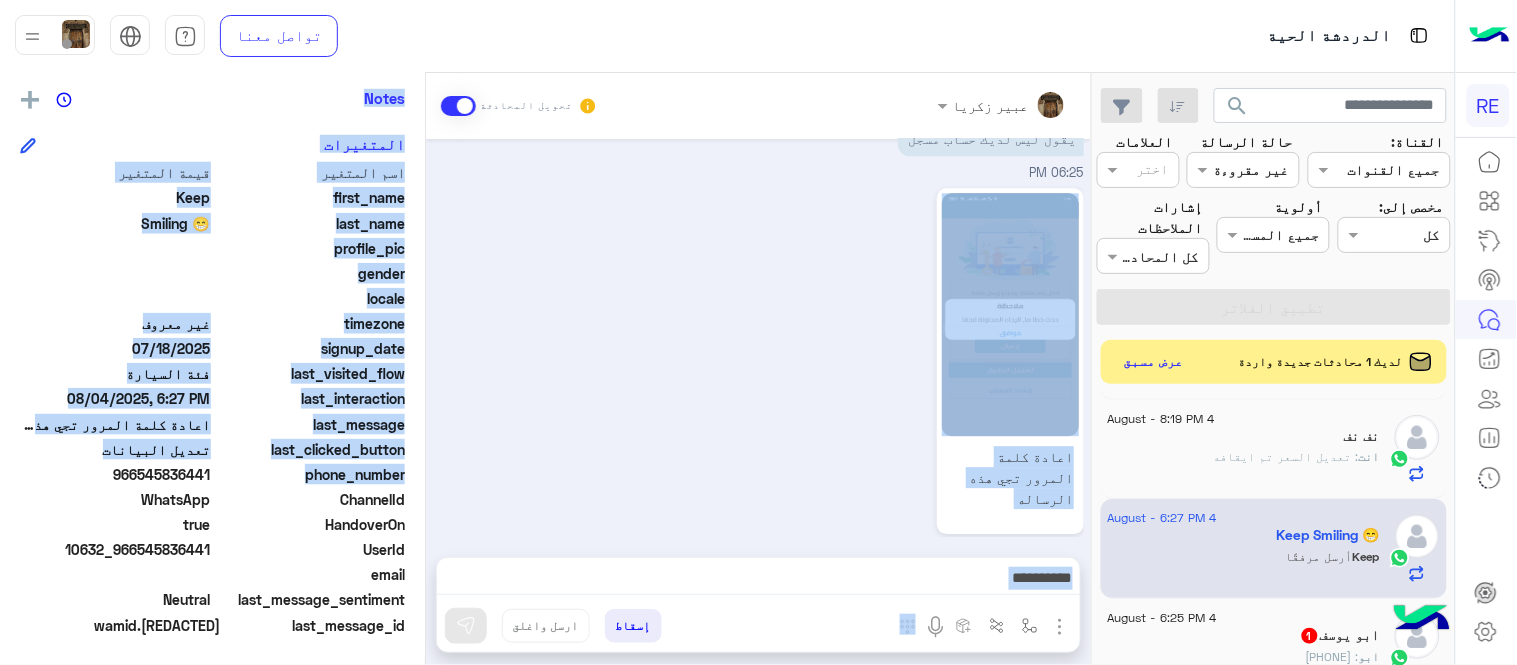 click at bounding box center [758, 583] 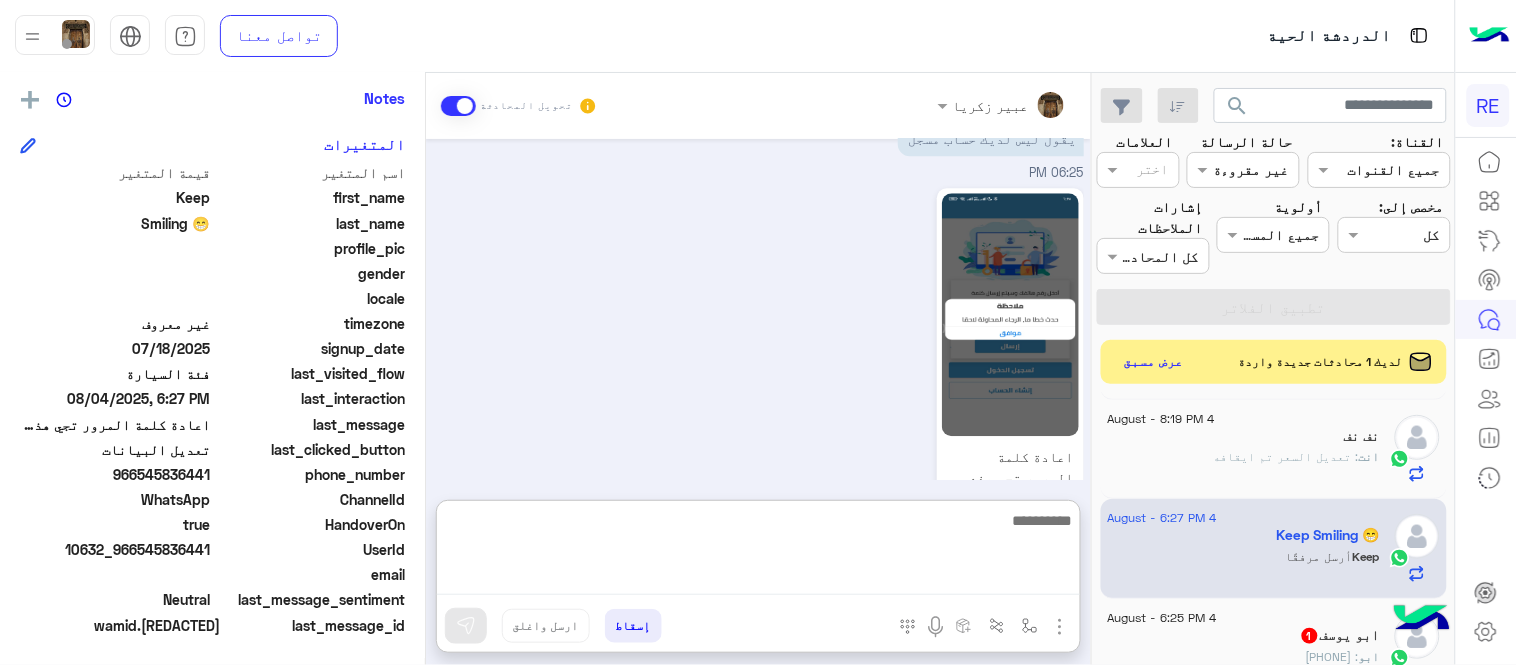 click at bounding box center [758, 551] 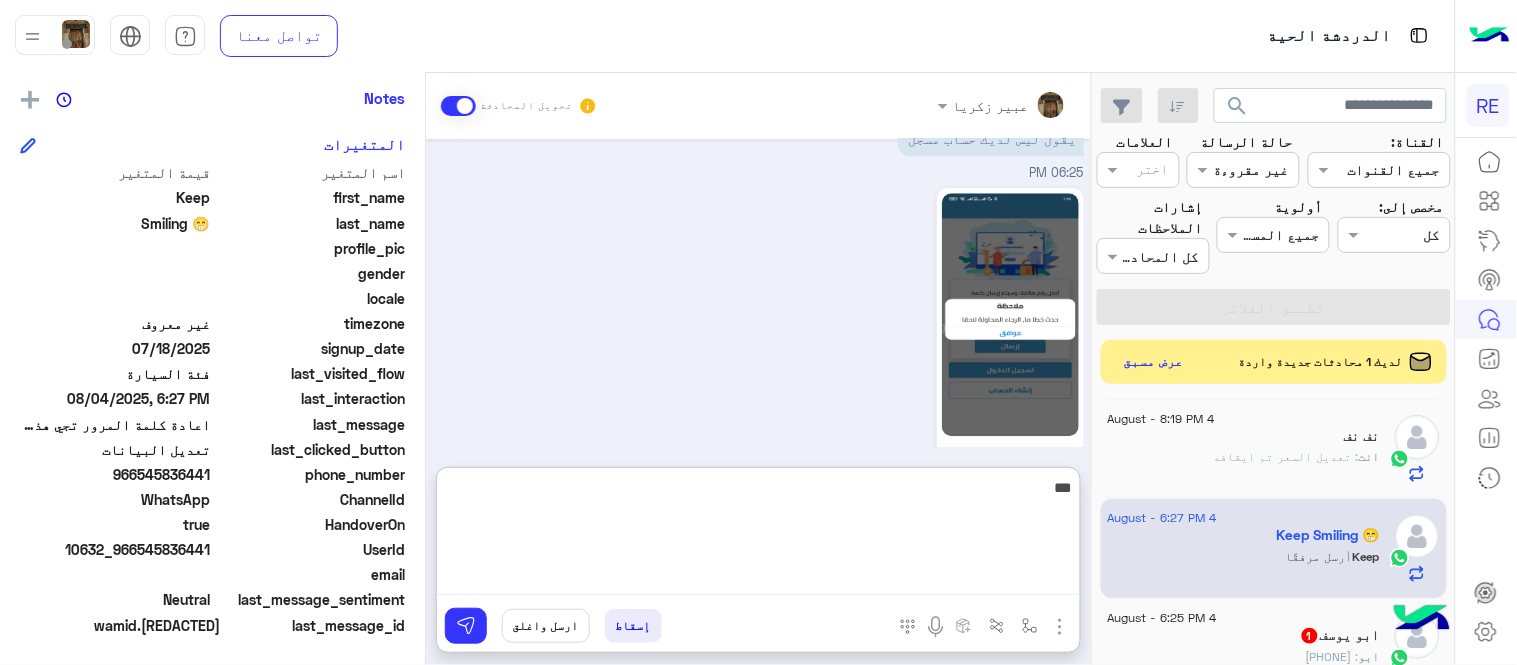 click on "***" at bounding box center (758, 535) 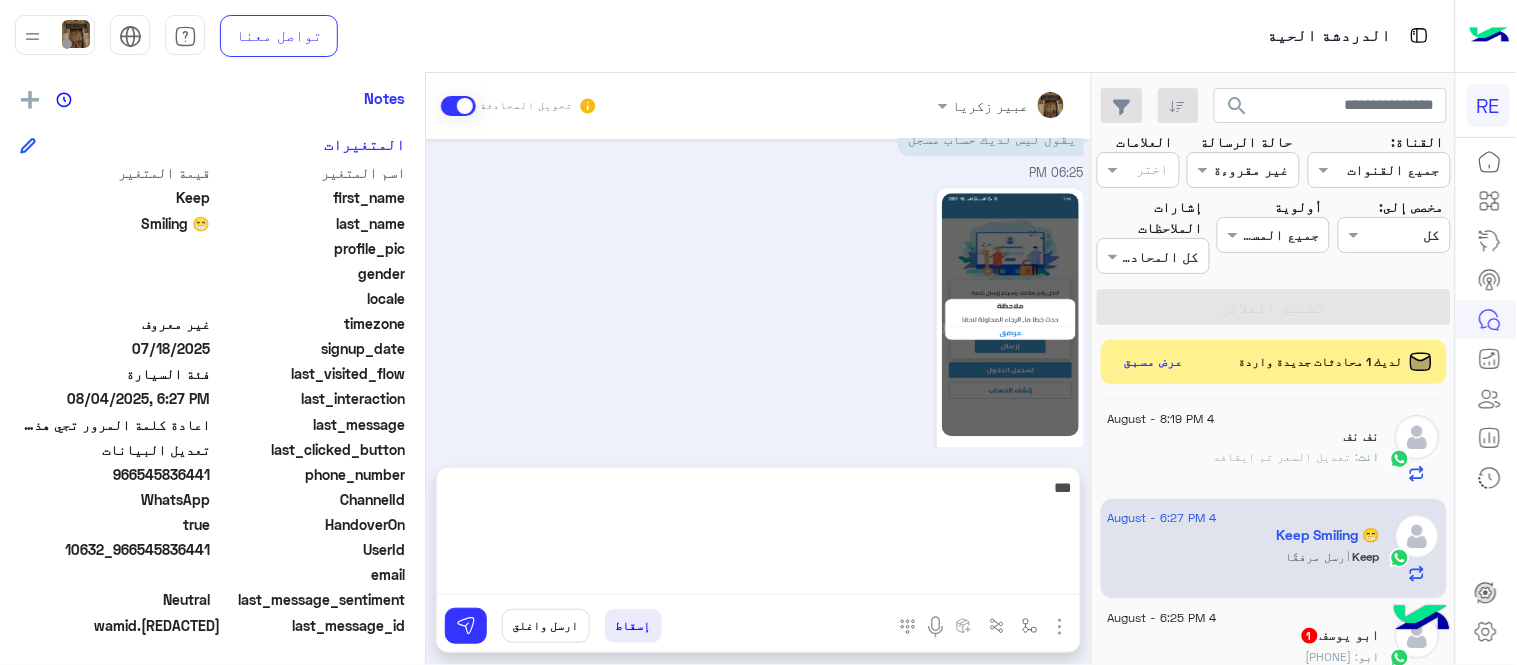 click on "اعادة كلمة المرور تجي هذه الرساله 06:27 PM" at bounding box center [759, 372] 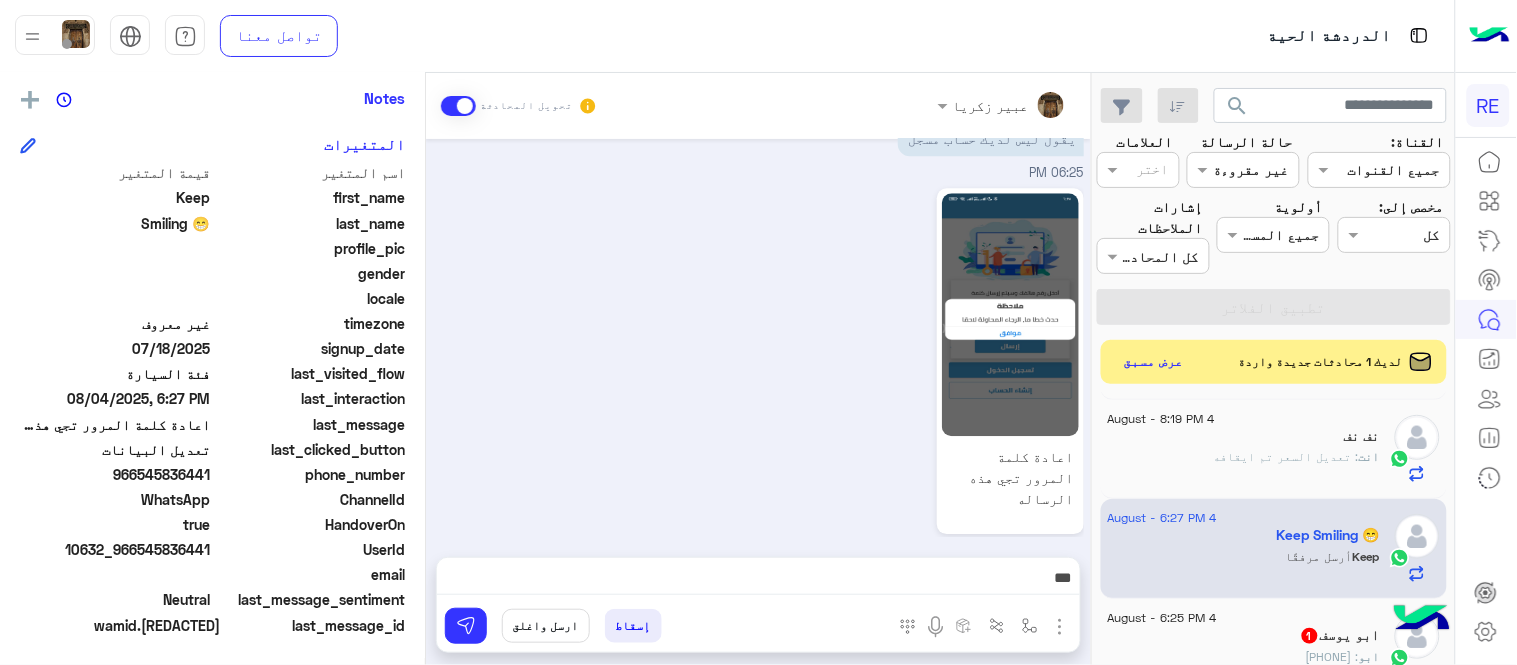 scroll, scrollTop: 1094, scrollLeft: 0, axis: vertical 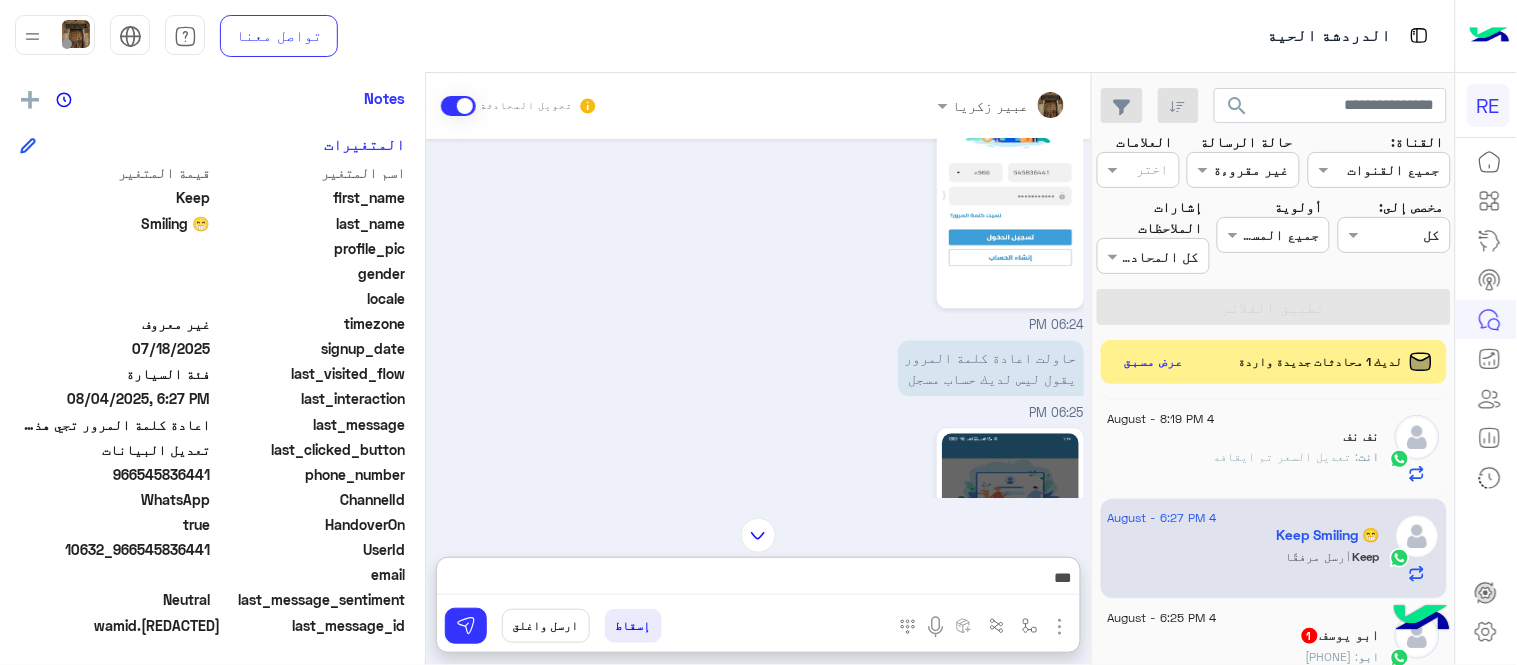 click on "***" at bounding box center [758, 580] 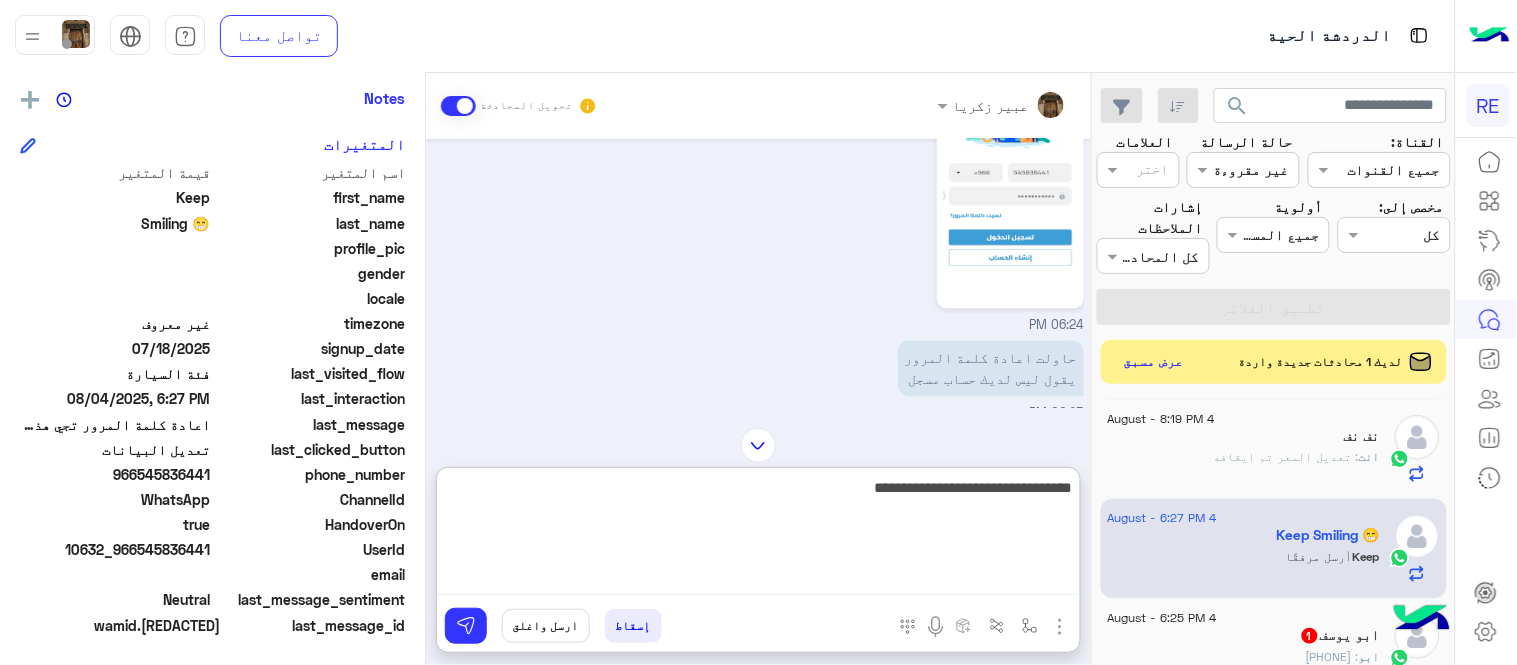 type on "**********" 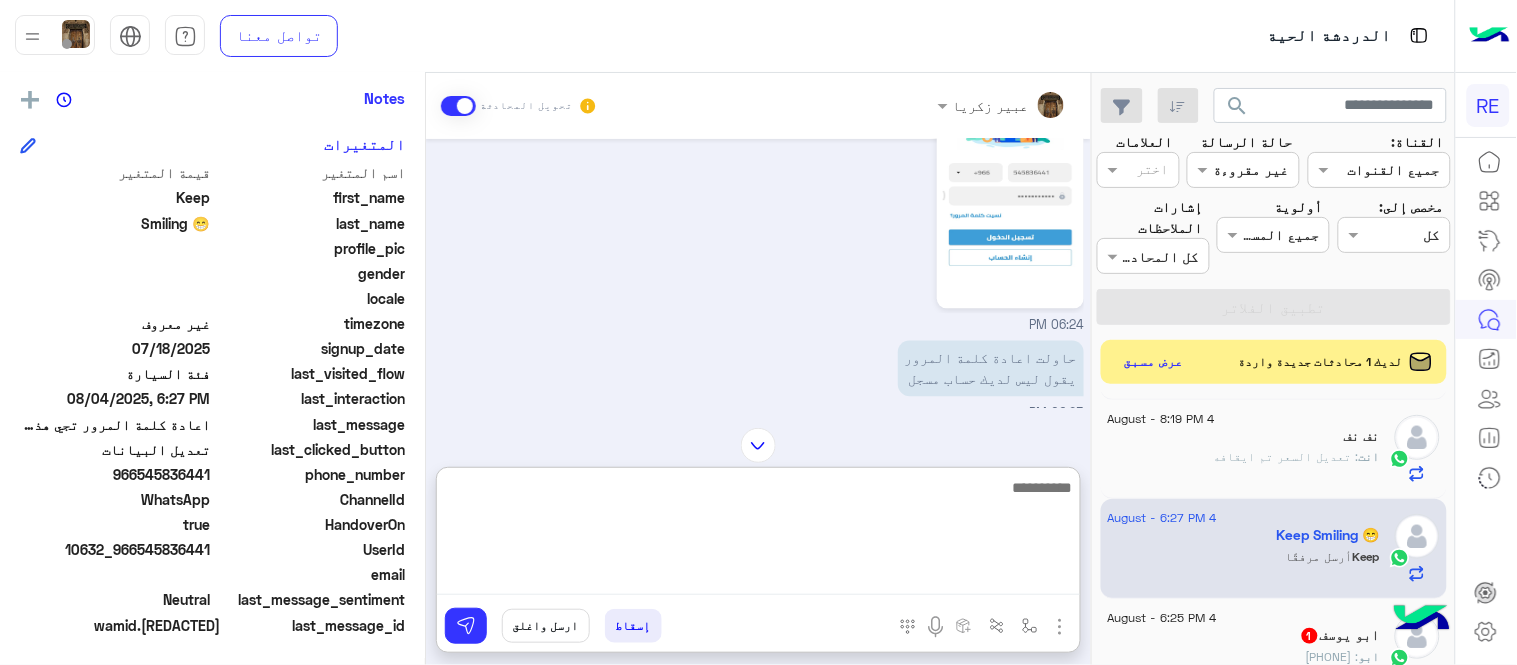 scroll, scrollTop: 1490, scrollLeft: 0, axis: vertical 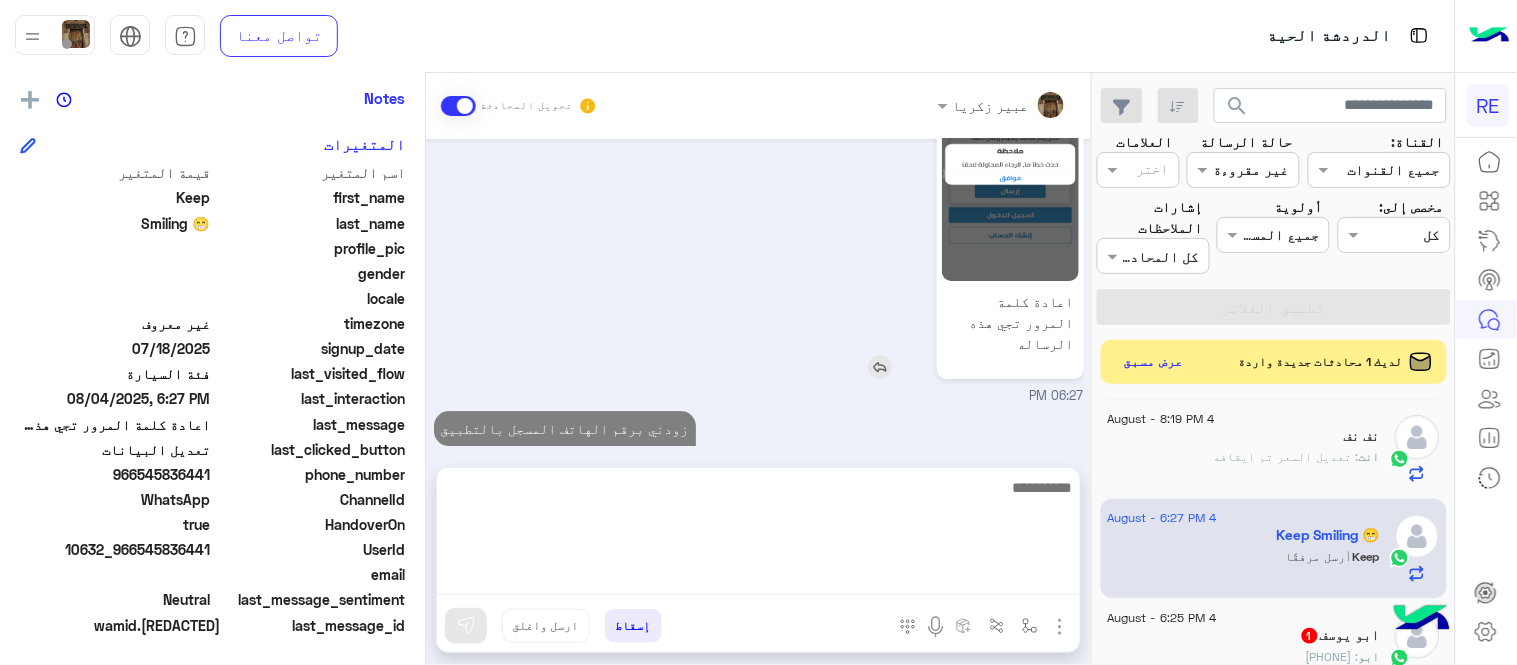 click on "اعادة كلمة المرور تجي هذه الرساله 06:27 PM" at bounding box center [759, 217] 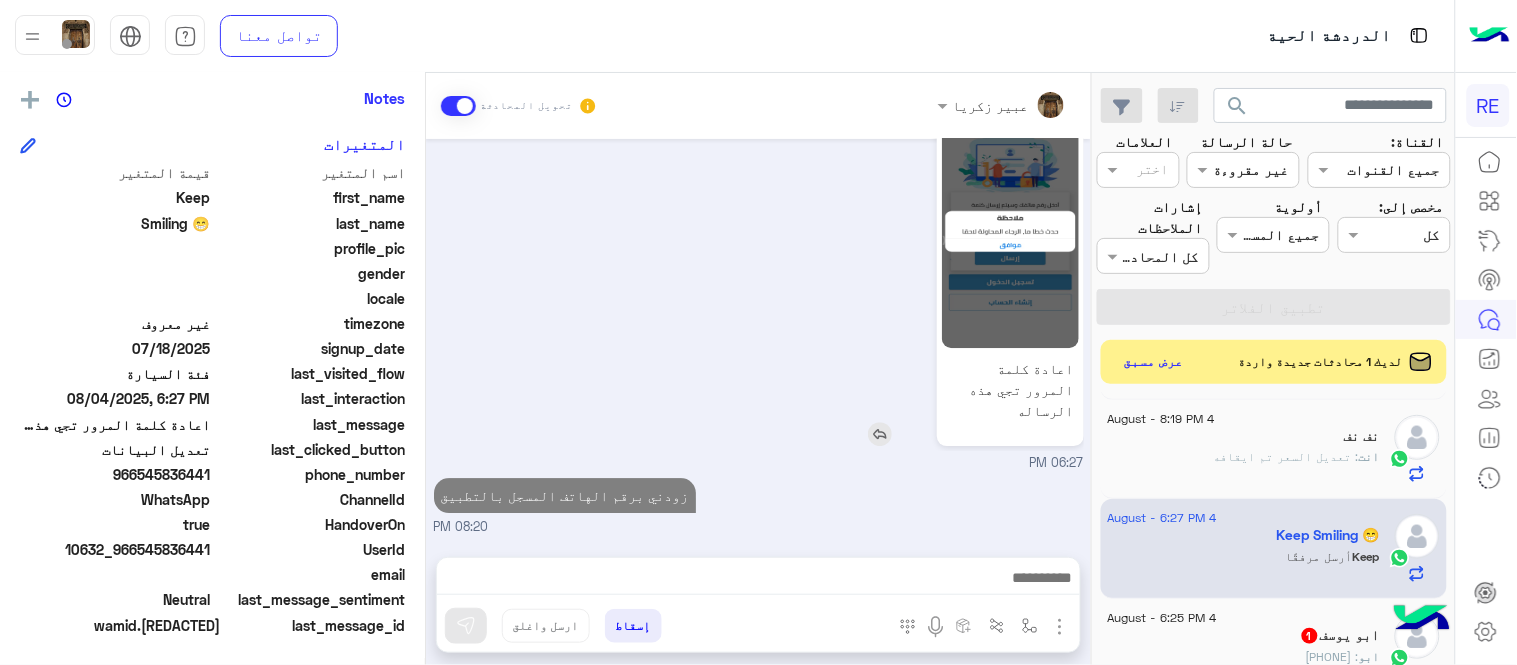 scroll, scrollTop: 1400, scrollLeft: 0, axis: vertical 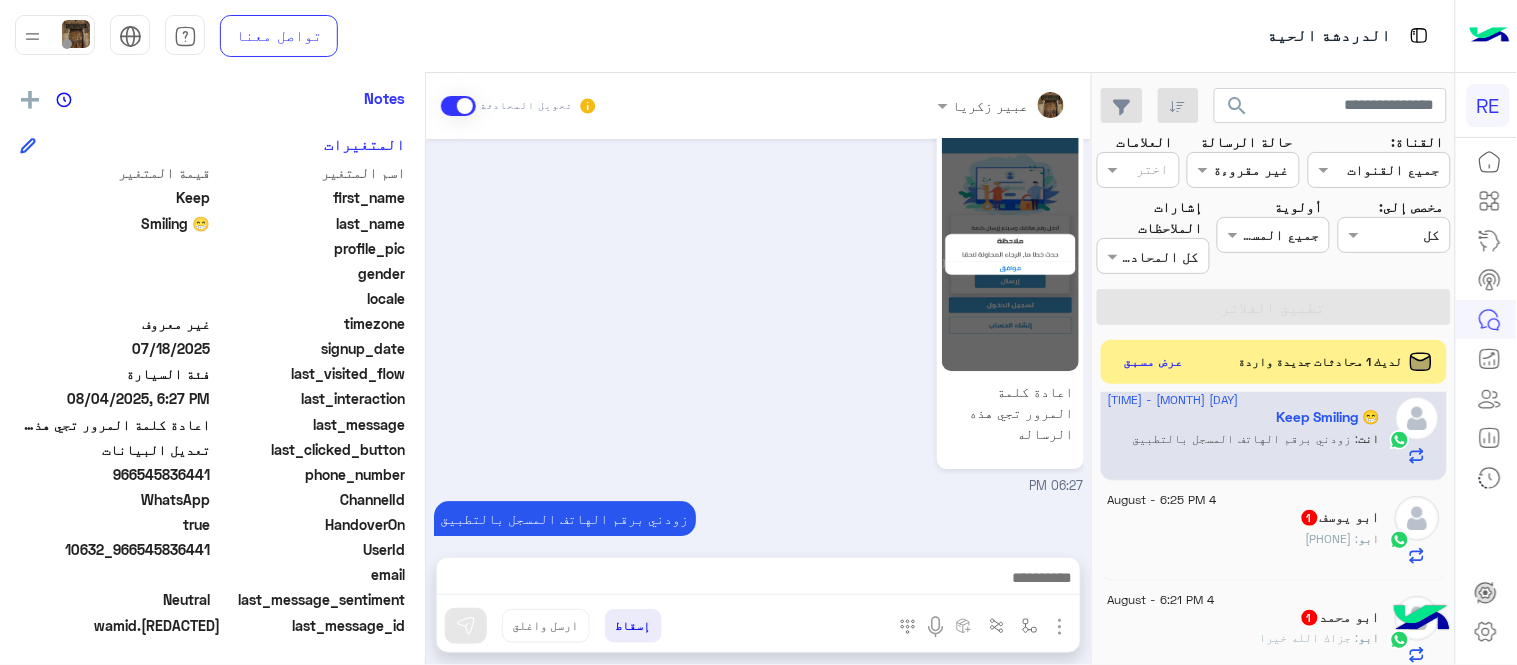 click on "ابو : [PHONE]" 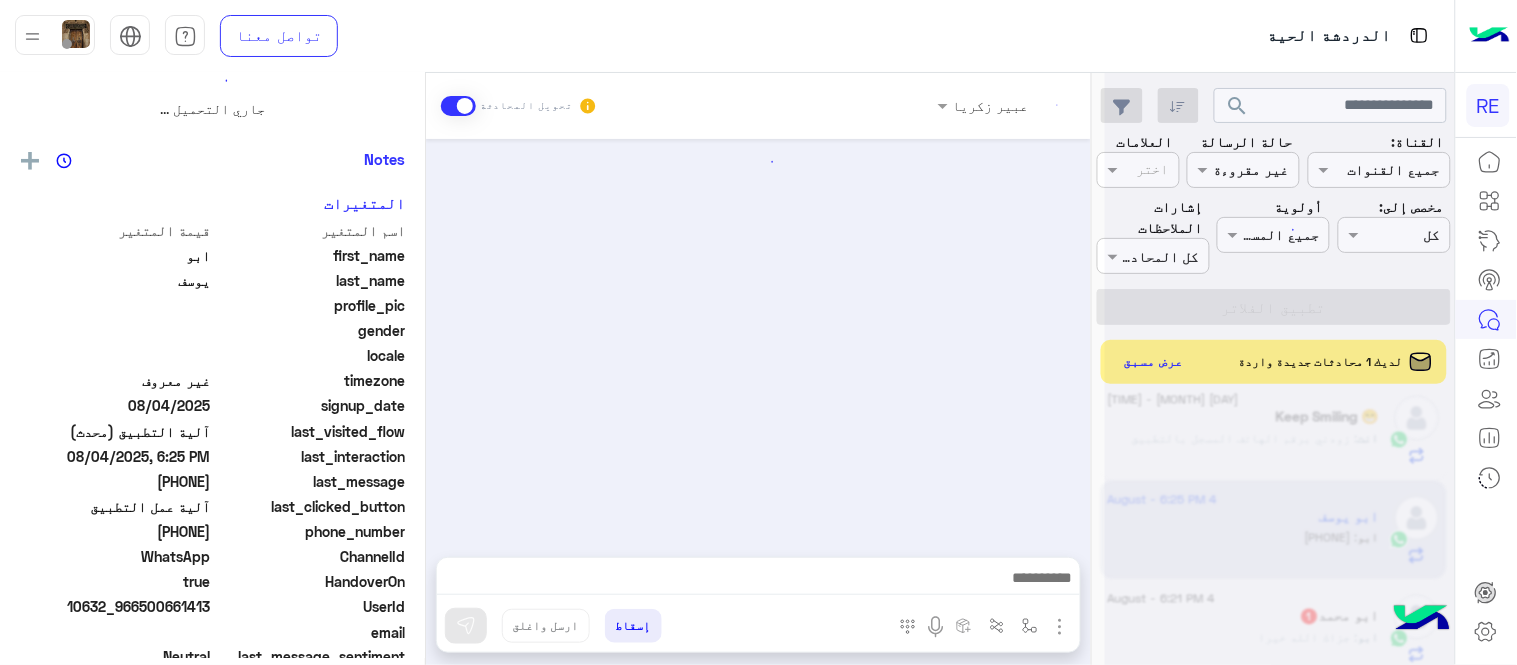 scroll, scrollTop: 0, scrollLeft: 0, axis: both 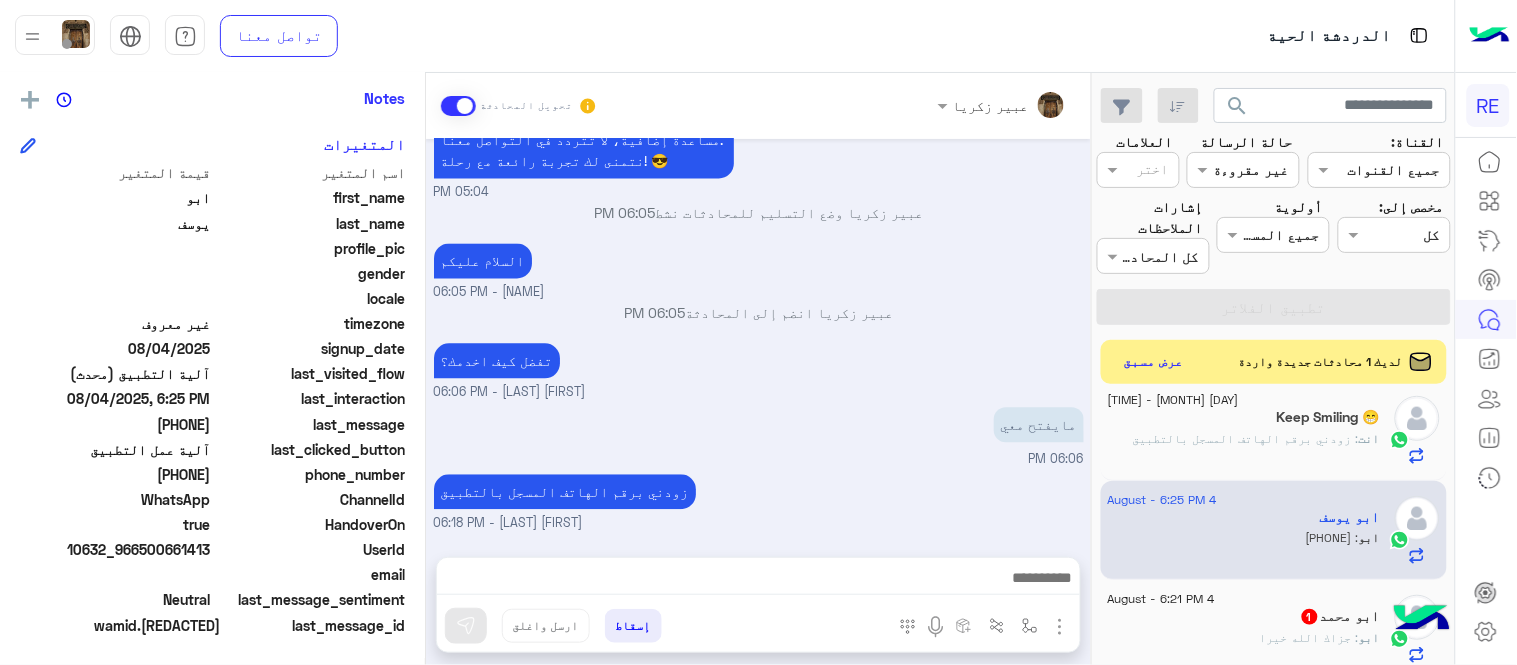 click at bounding box center [758, 583] 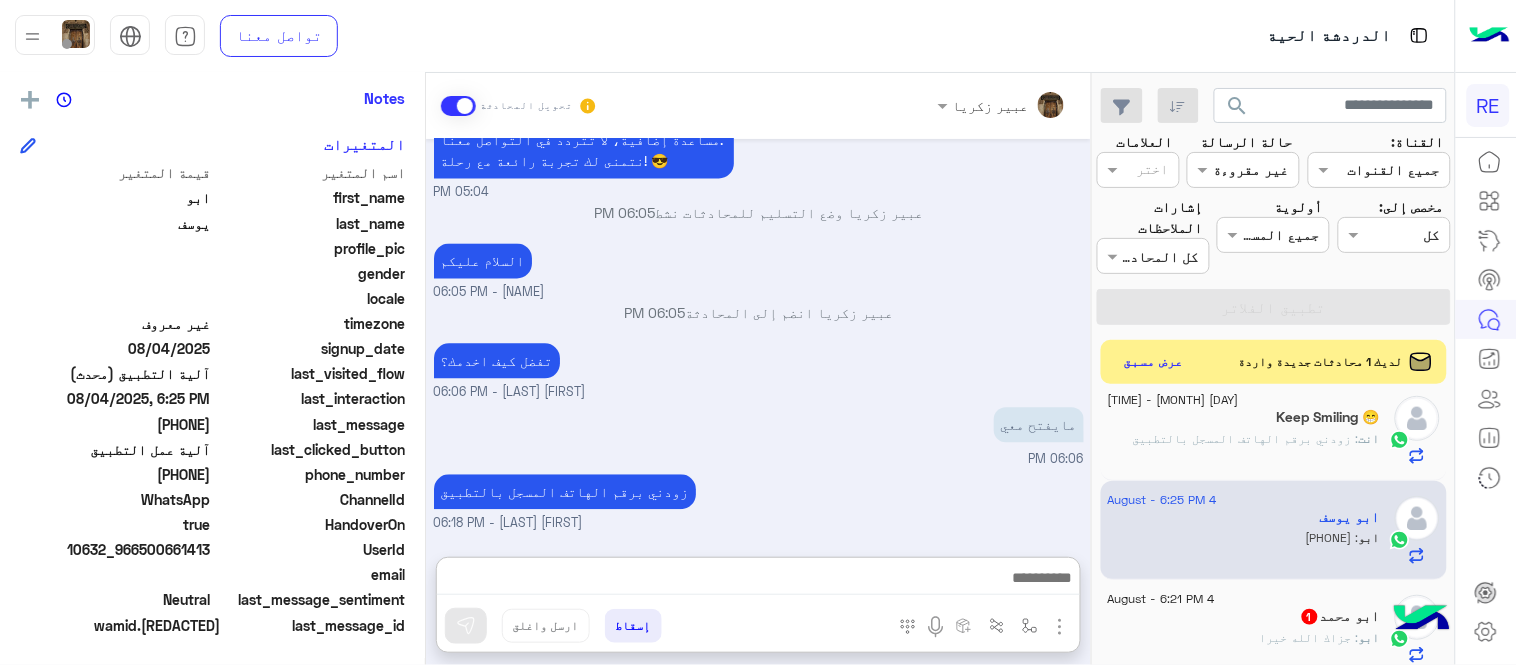 click at bounding box center (758, 580) 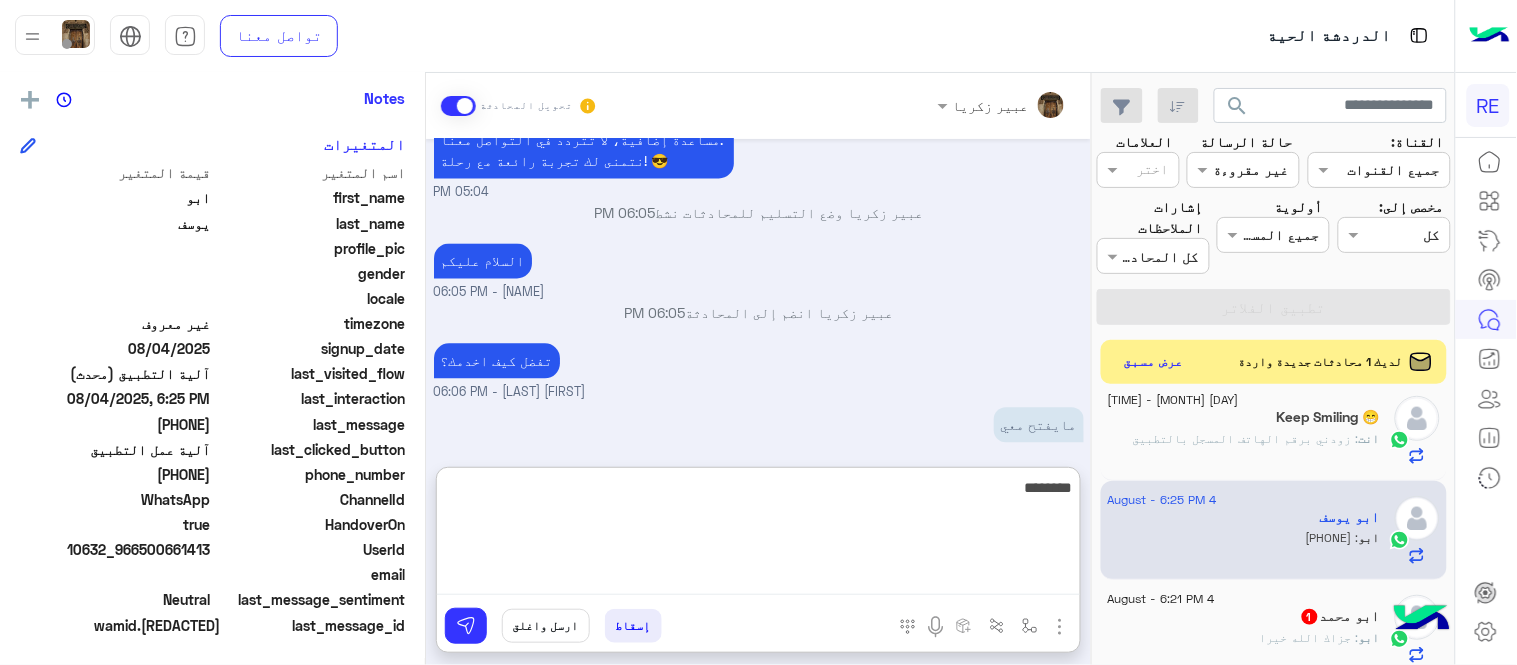 type on "*********" 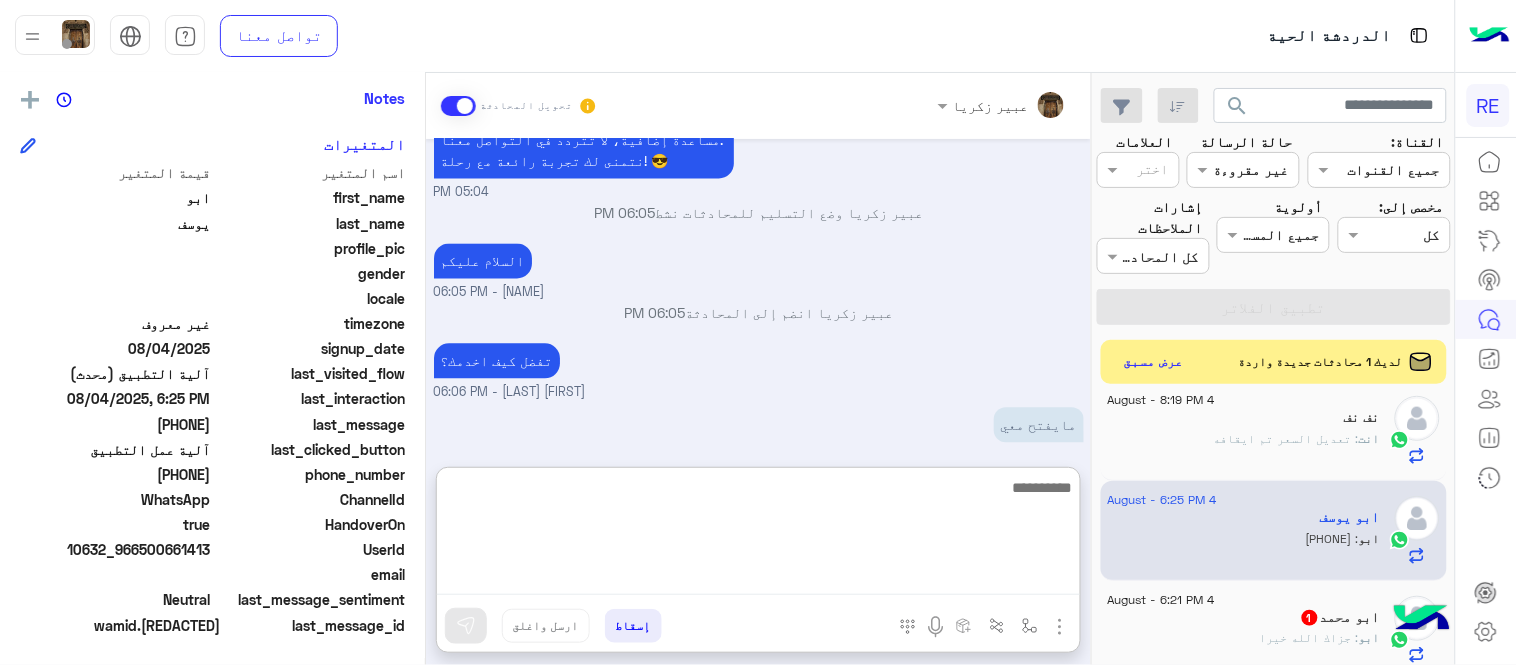 click at bounding box center [758, 535] 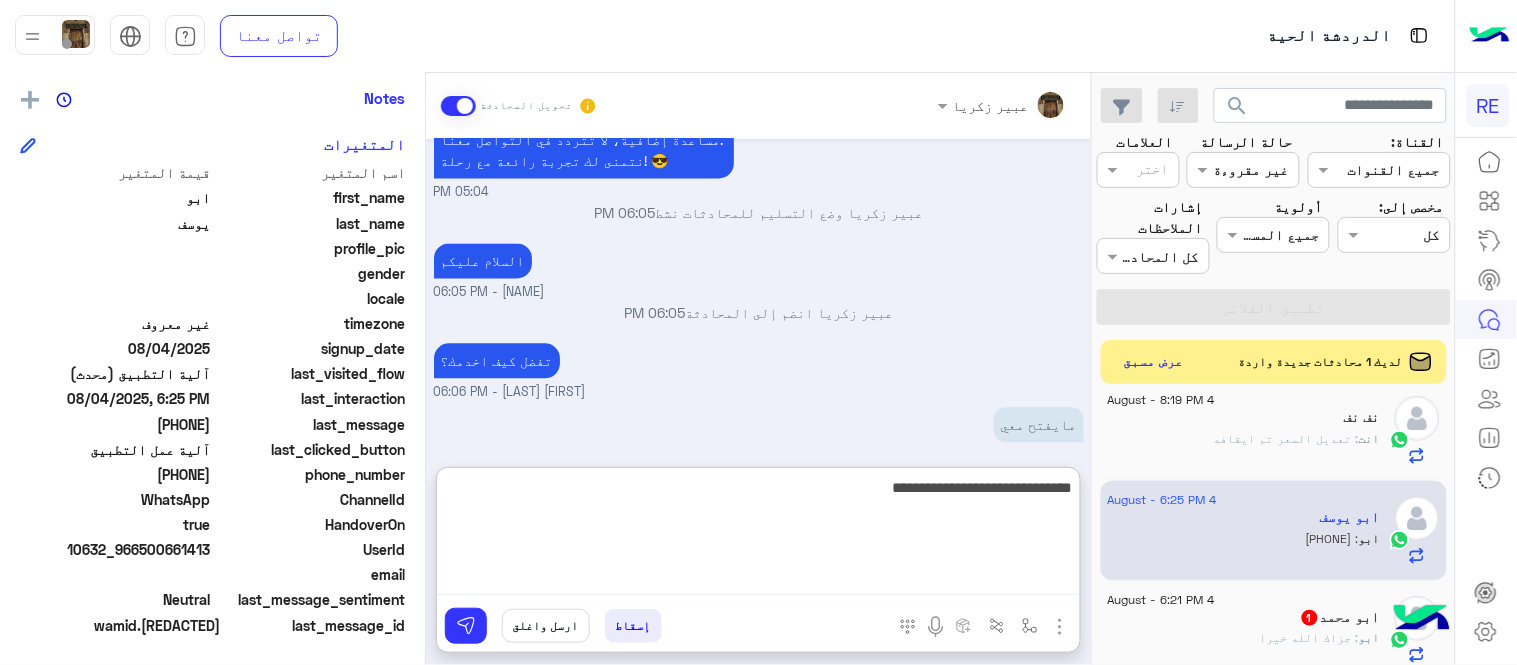 type on "**********" 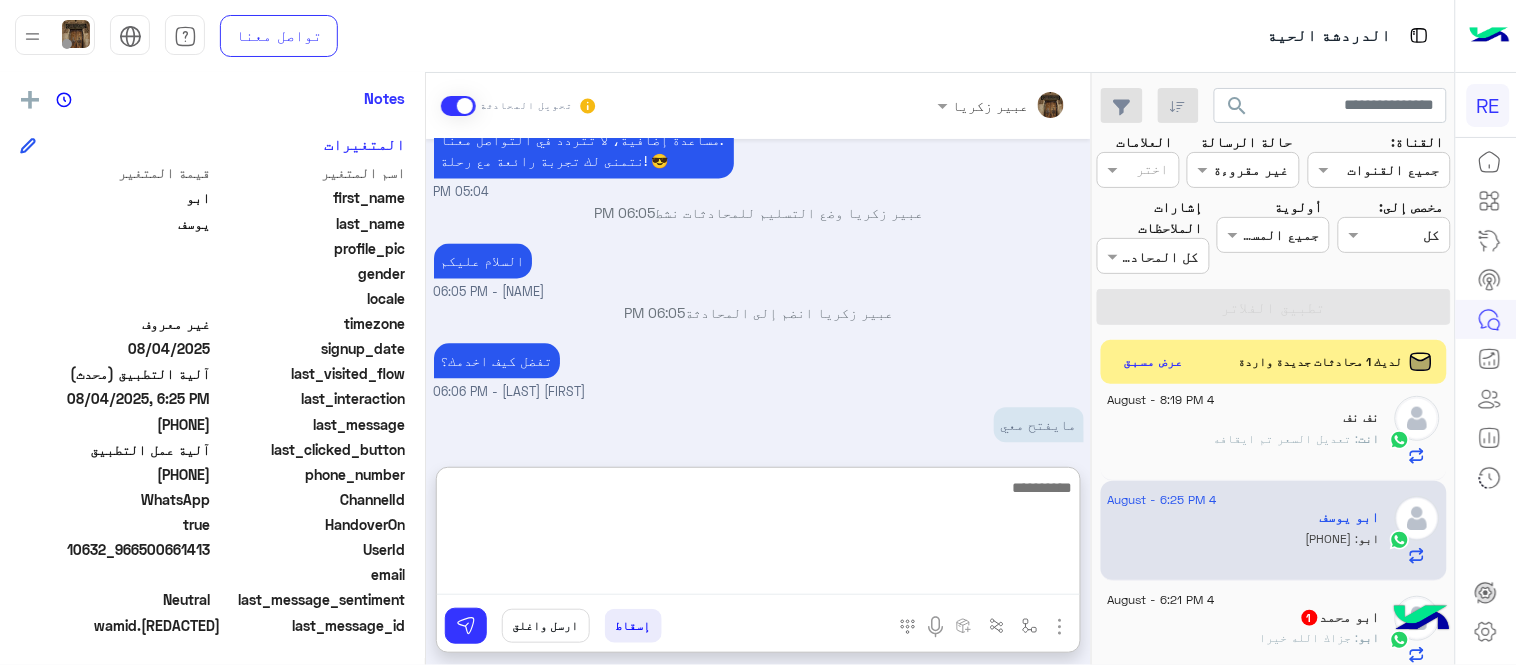 scroll, scrollTop: 1224, scrollLeft: 0, axis: vertical 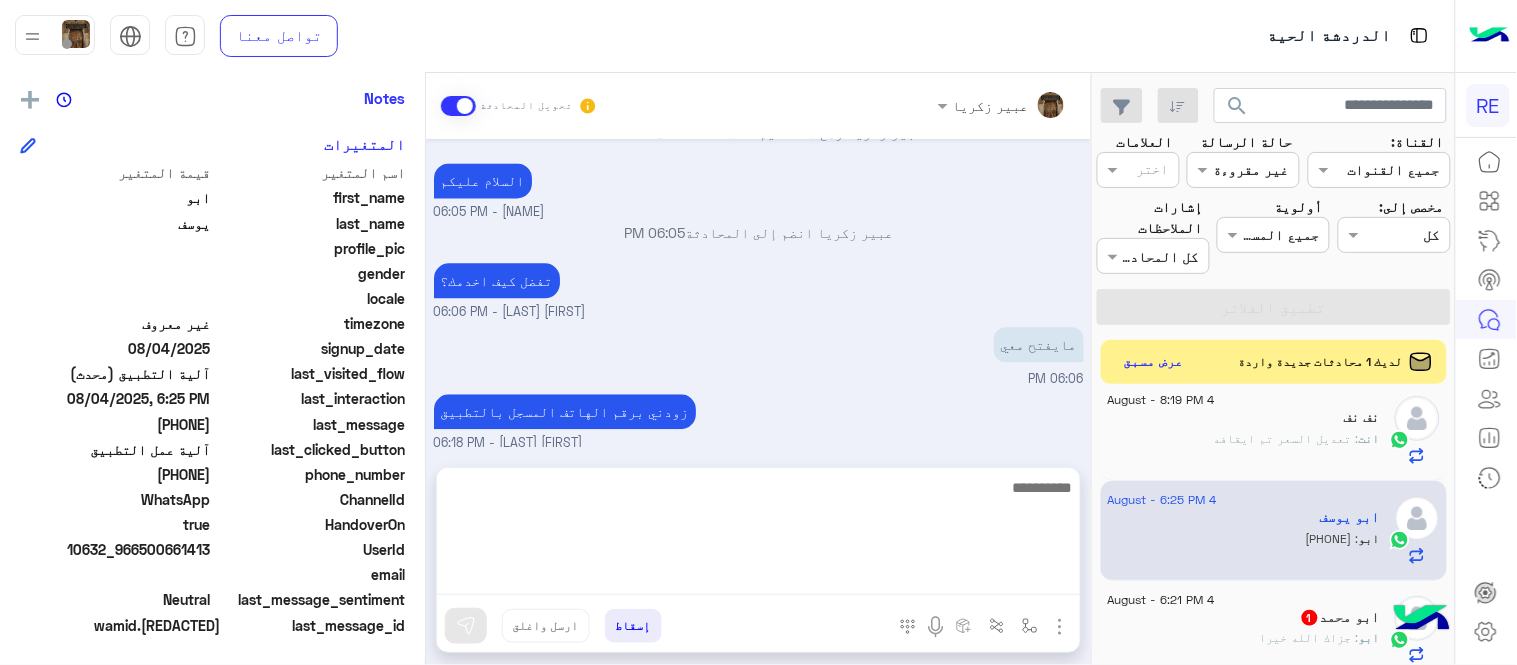 click on "Aug 4, 2025  اختر احد الخدمات التالية:    05:03 PM   آلية عمل التطبيق    05:04 PM  سعداء بانضمامك، ونتطلع لأن تكون أحد شركائنا المميزين. 🔑 لتبدأ العمل ككابتن، يجب أولاً تفعيل حسابك بعد قبول بياناتك من هيئة النقل. خطوات البدء والدخول في السرا: 1️⃣ حمّل التطبيق وسجل بيانات سيارتك. 2️⃣ بعد قبول بياناتك من هيئة النقل وتفعيل حسابك، توجه إلى أقرب مطار أو محطة قطار. 3️⃣ عند الوصول، فعّل خيار "متاح" ثم اضغط على "الدخول في السرا". 4️⃣ بعد دخولك في السرا، ستبدأ في استقبال طلبات العملاء الموجهة من المرحلين المتواجدين في الموقع. لتفادي مشاكل السرا: ✅ تأكد من الدخول في السرا.    05:04 PM   06:05 PM" at bounding box center [758, 293] 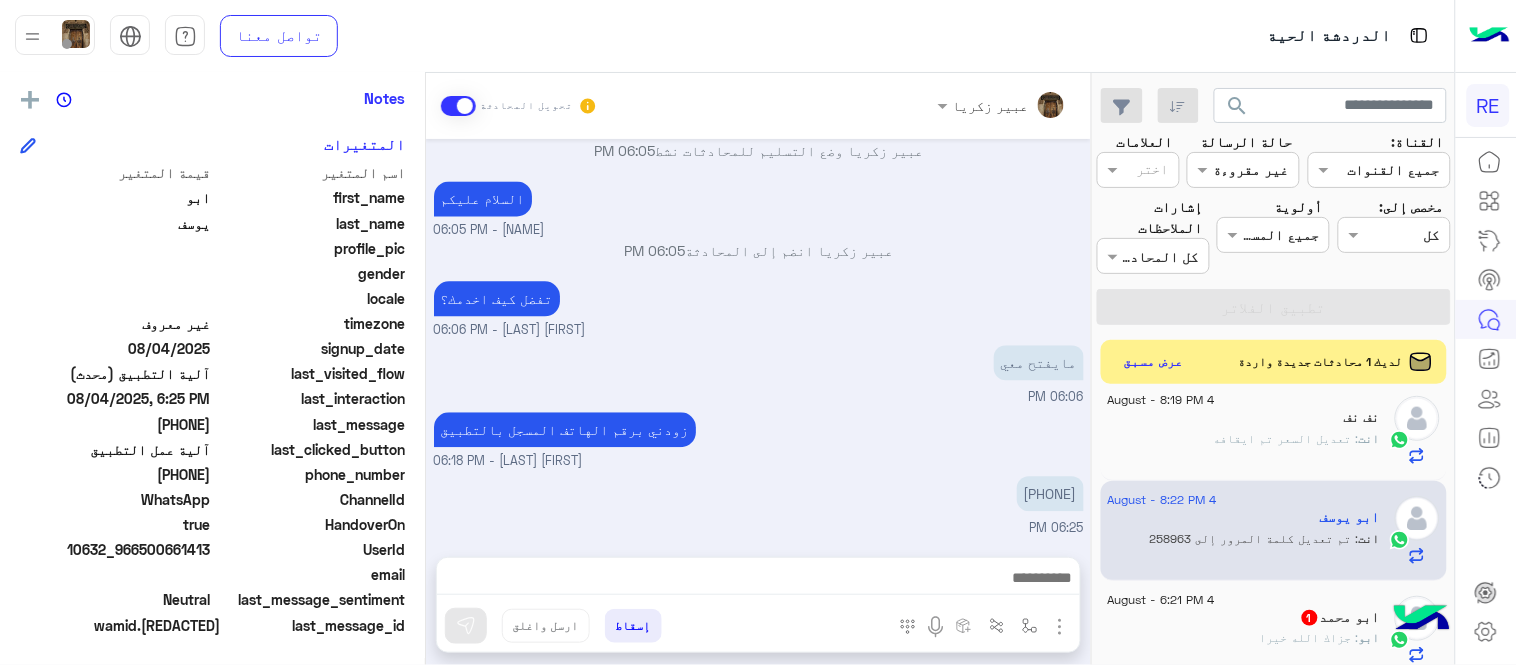click on "[FIRST] [LAST] 1" 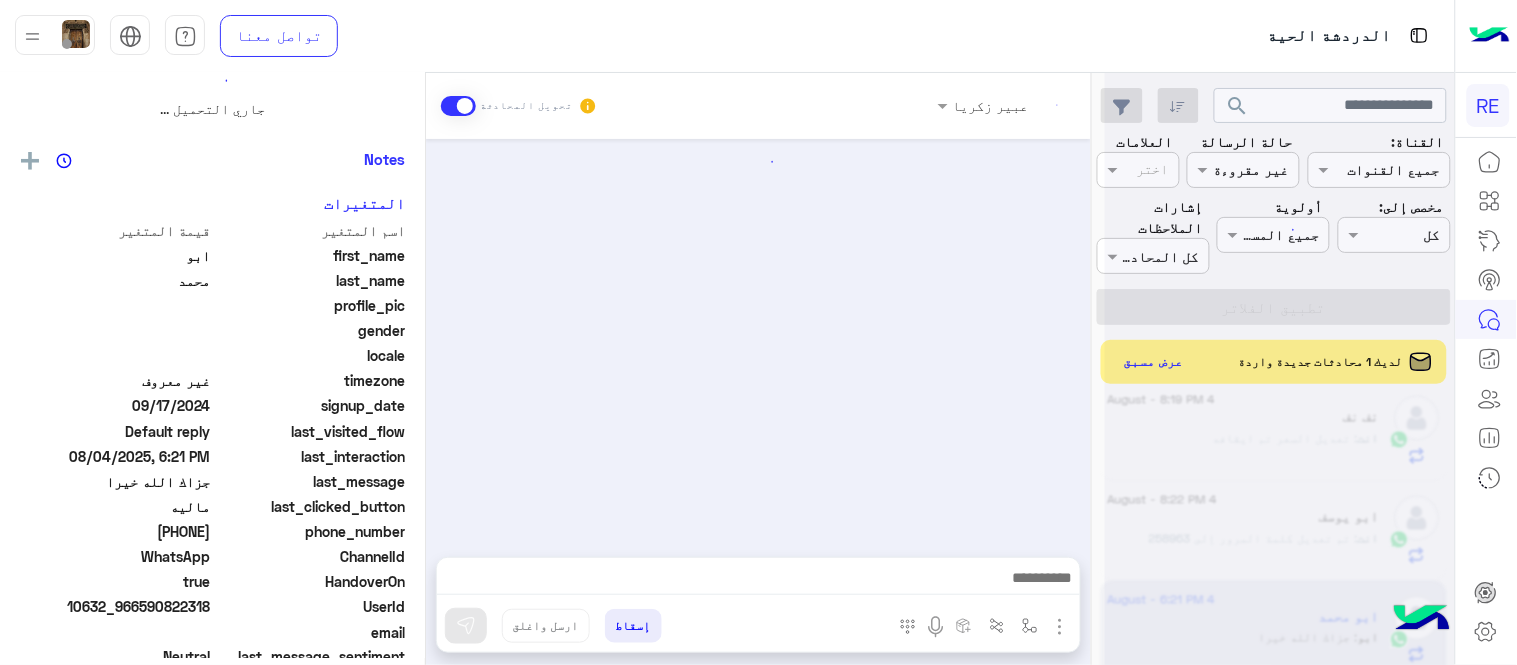 scroll, scrollTop: 0, scrollLeft: 0, axis: both 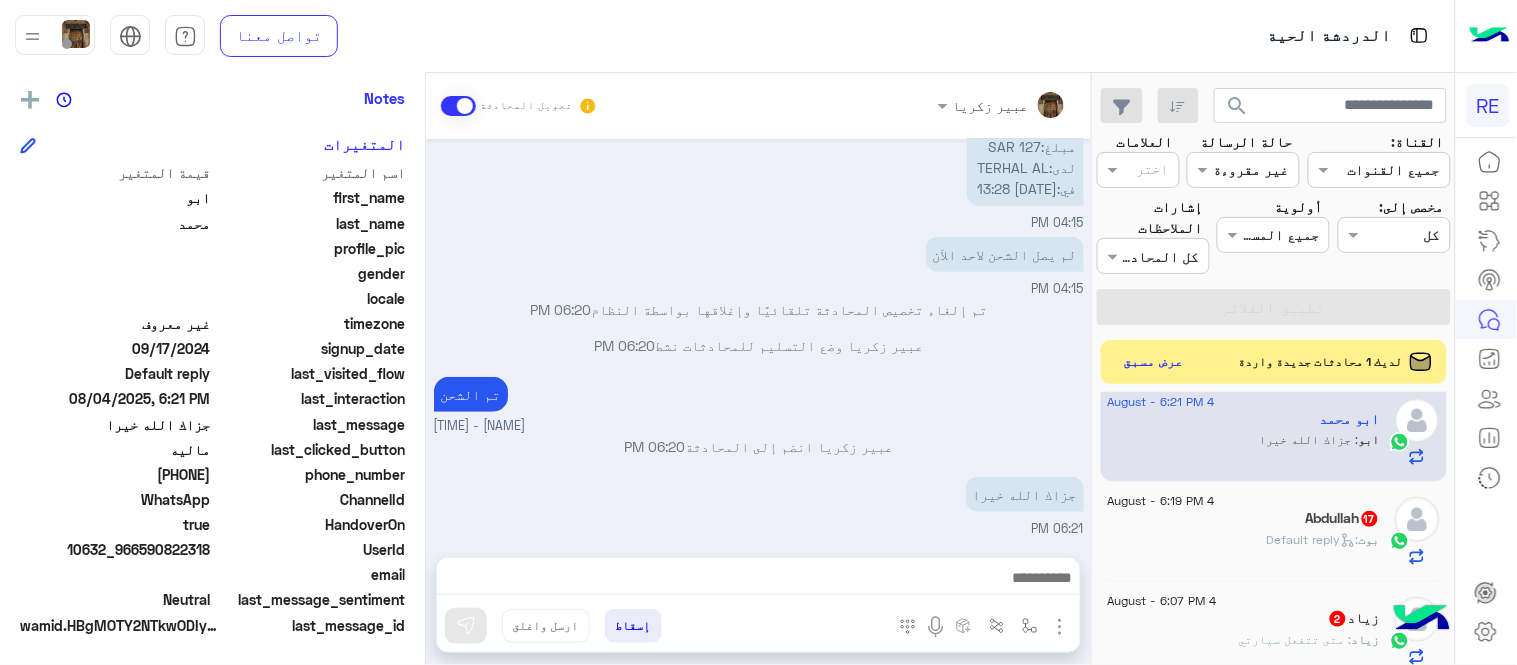 click on "بوت :   Default reply" 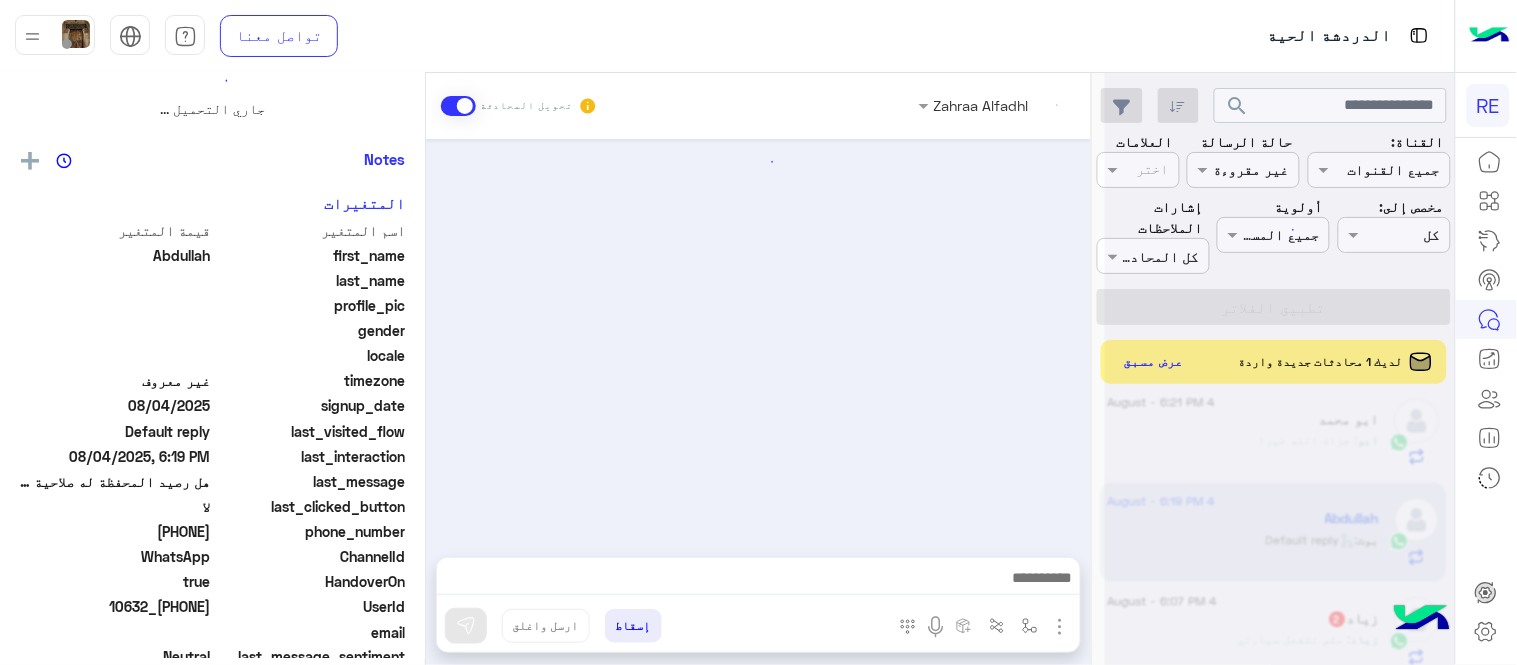 scroll, scrollTop: 0, scrollLeft: 0, axis: both 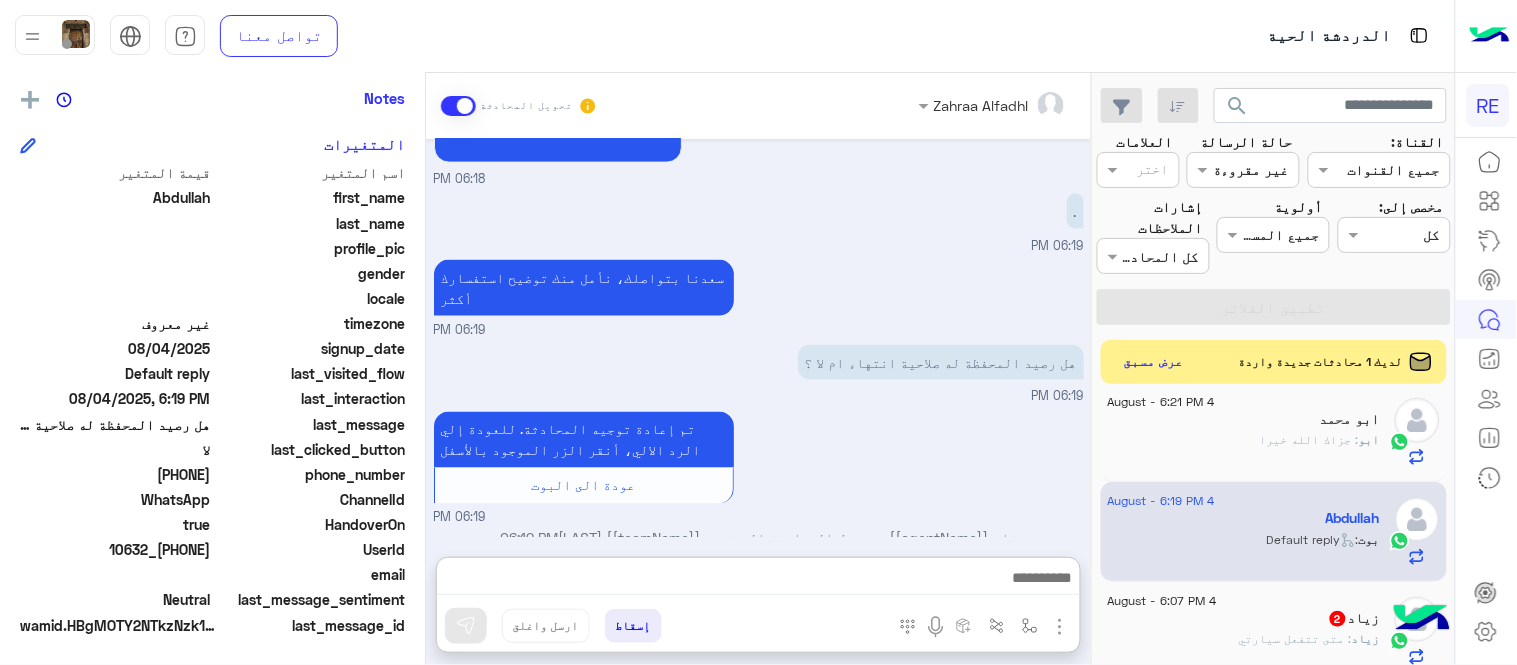 click at bounding box center [758, 580] 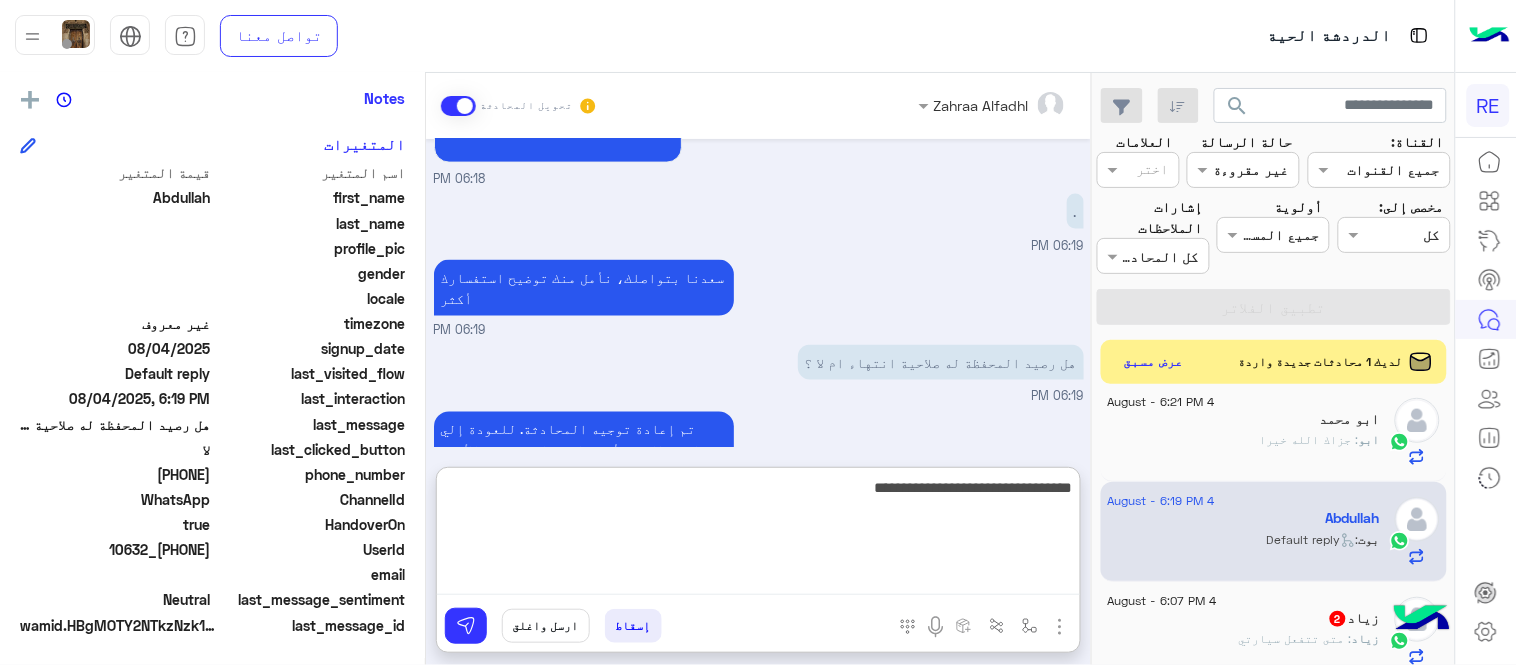 type on "**********" 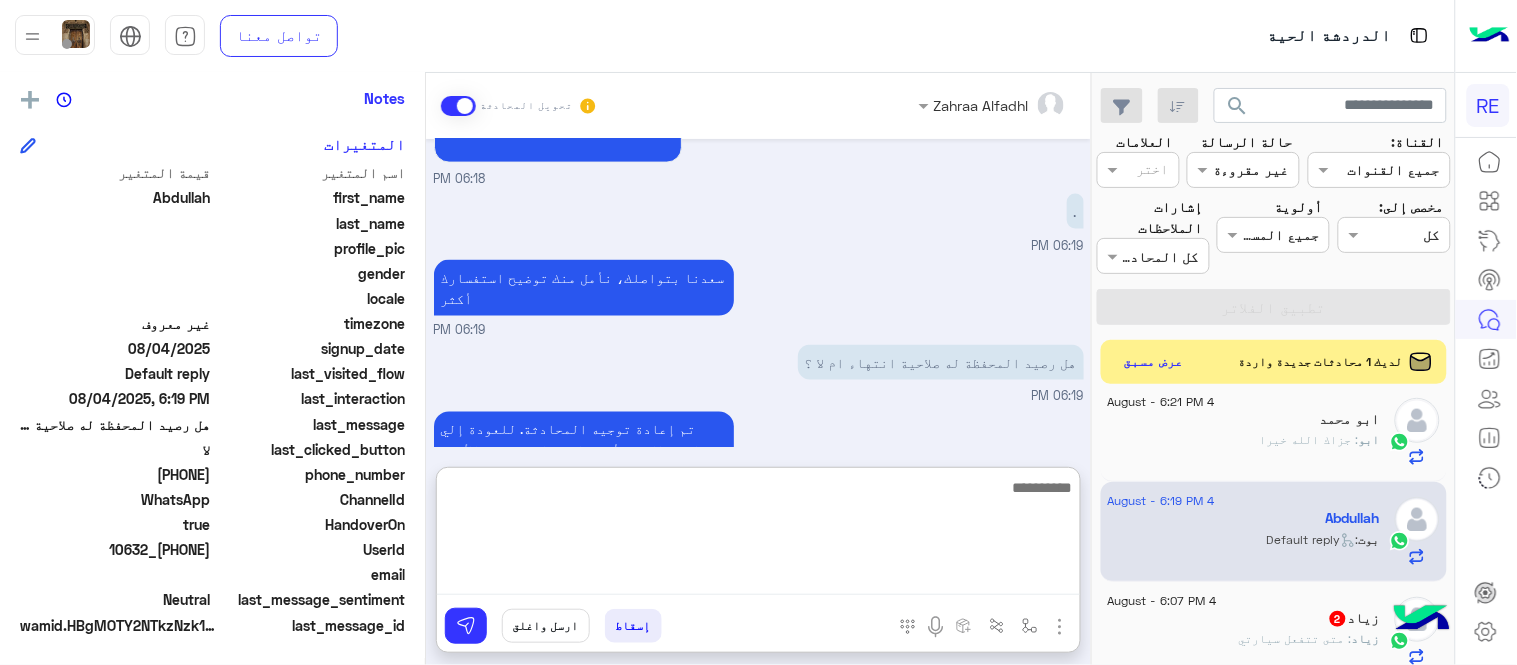 scroll, scrollTop: 895, scrollLeft: 0, axis: vertical 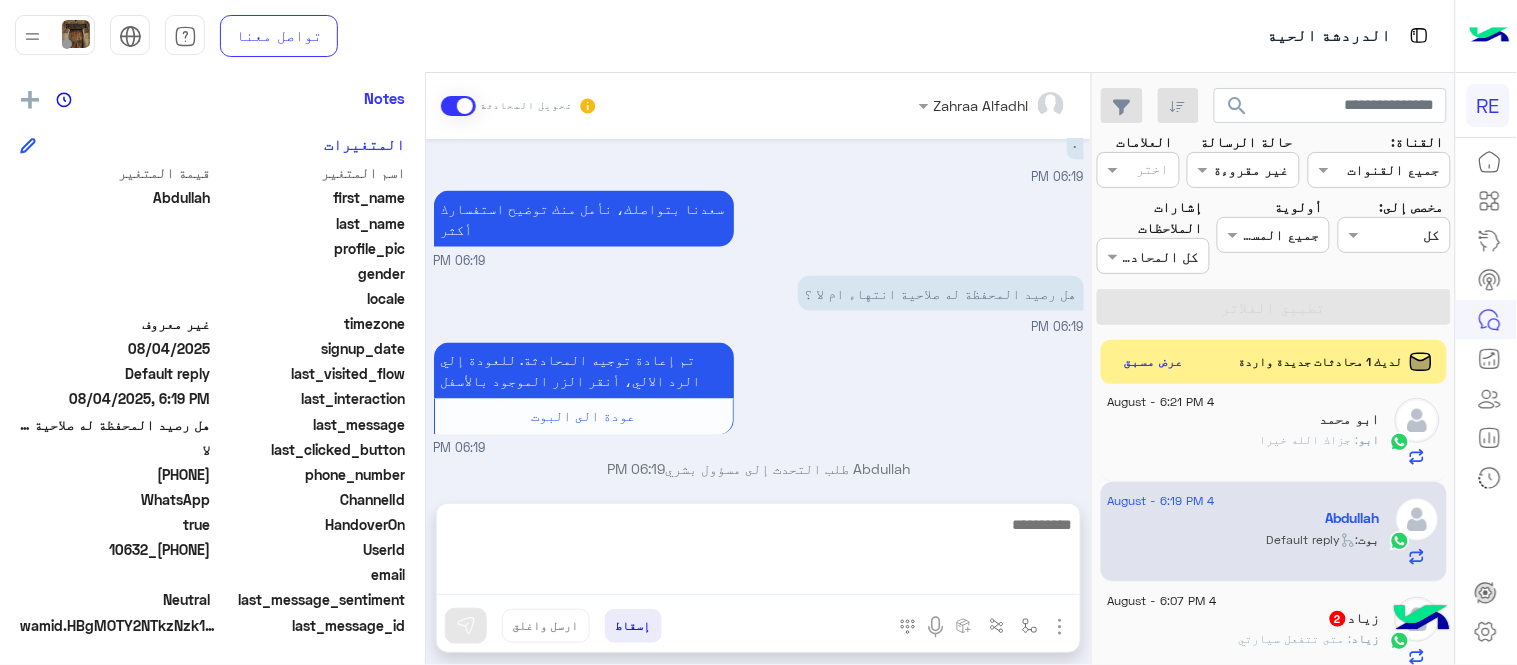 click on "[NAME] تحويل المحادثة [MONTH] [DAY] السداد - طرق الشحن [TIME] كباتنا الاعزاء
نود التنوية بإمكانية تجربة التطبيق لأول مرة دون الحاجة لشحن المحفظة الا أن النظام سيعلق الحساب بشكل آلي عندما يكون الرصيد سالب 25
والذي يؤثر على امكانية الدخول في السرا
كما يمكنكم شحن الرصيد بإحدى الطرق التالية:
⿡. عن طريق موقع لأيك كارد على الرابط https://like4card.com/
⿢ .عن طريق جهاز نقاط البيع لدى كاونتر المطار.
⿣.شراء بطائق الشحن المسبق لدى كاونتر المطار
⿤. الدفع عن طريق التطبيق مدى وفيزا
للاستفسارات أكثر
التواصل واتساب
http://Wa.me/966920011455 اي خدمة اخرى ؟ الرجوع للقائمة الرئ لا [TIME] لا" at bounding box center [758, 373] 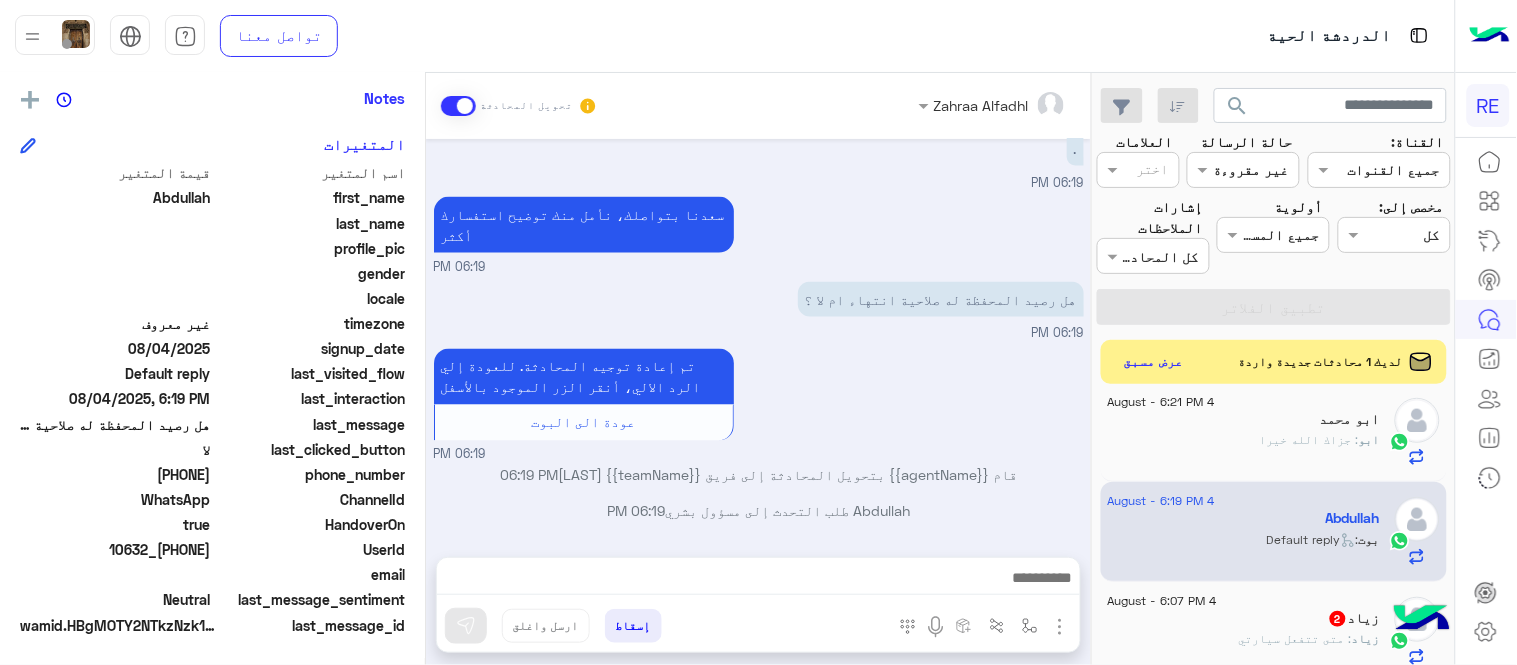 scroll, scrollTop: 842, scrollLeft: 0, axis: vertical 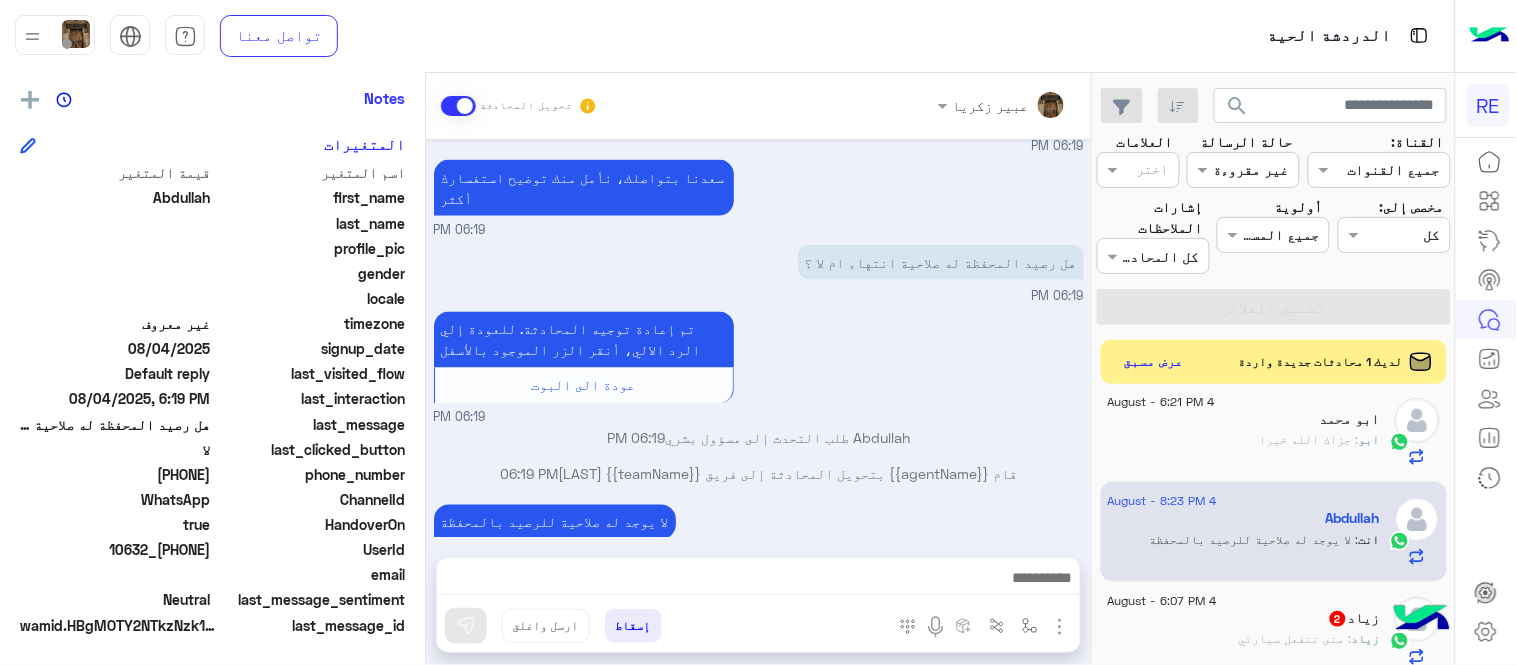 click on ": متى تتفعل سيارتي" 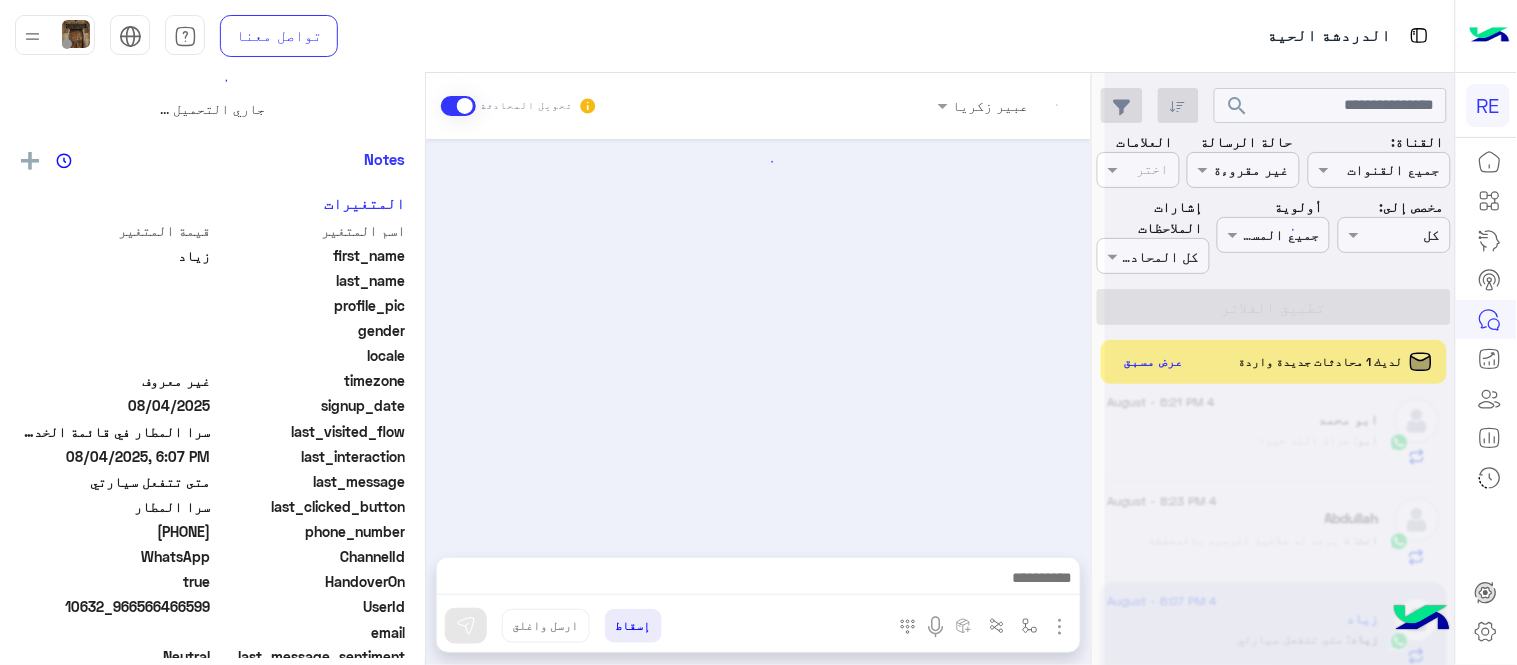 scroll, scrollTop: 0, scrollLeft: 0, axis: both 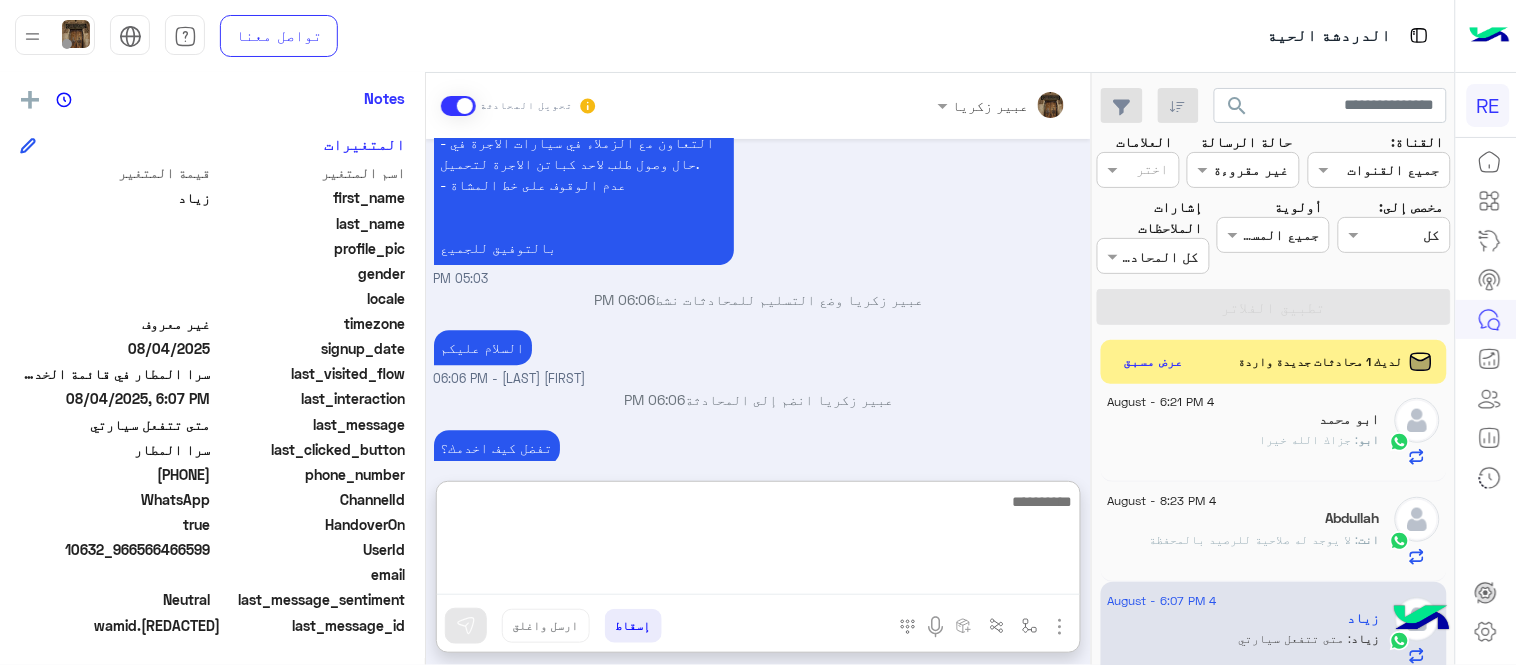 click at bounding box center [758, 542] 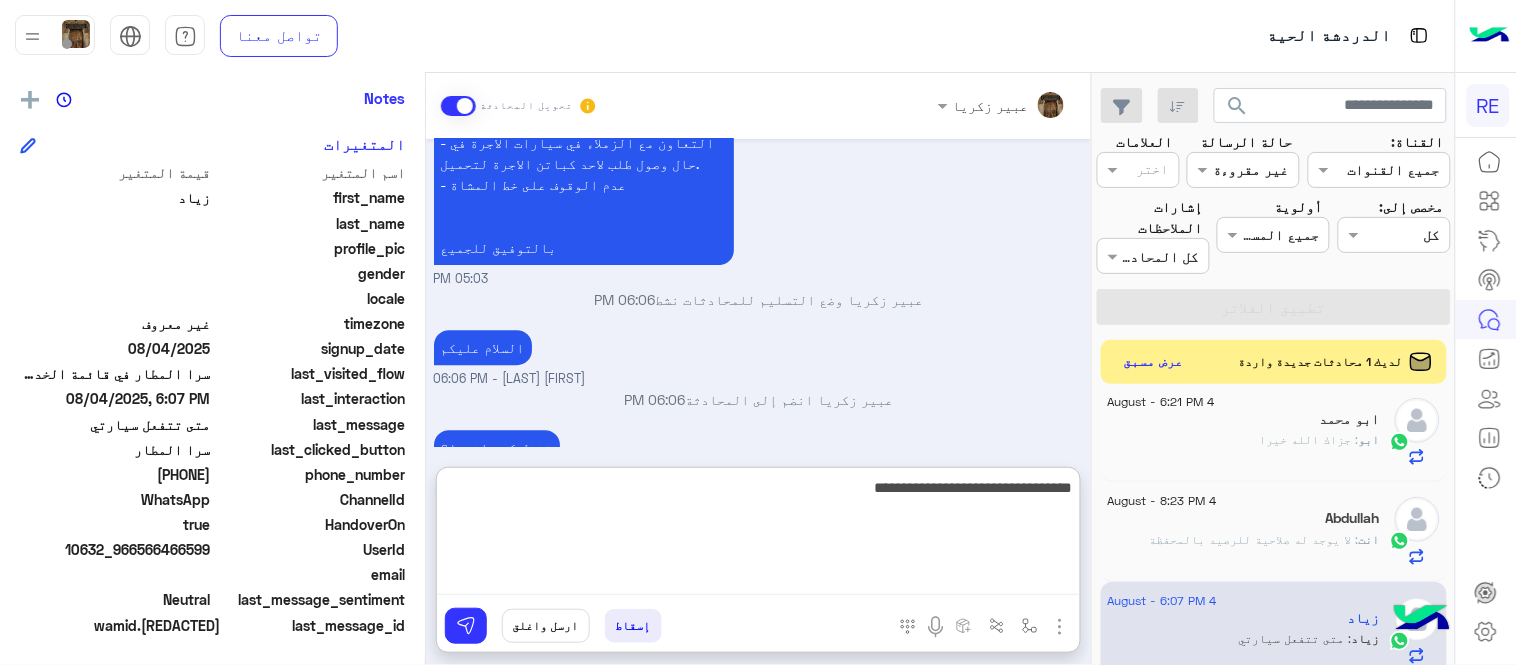type on "**********" 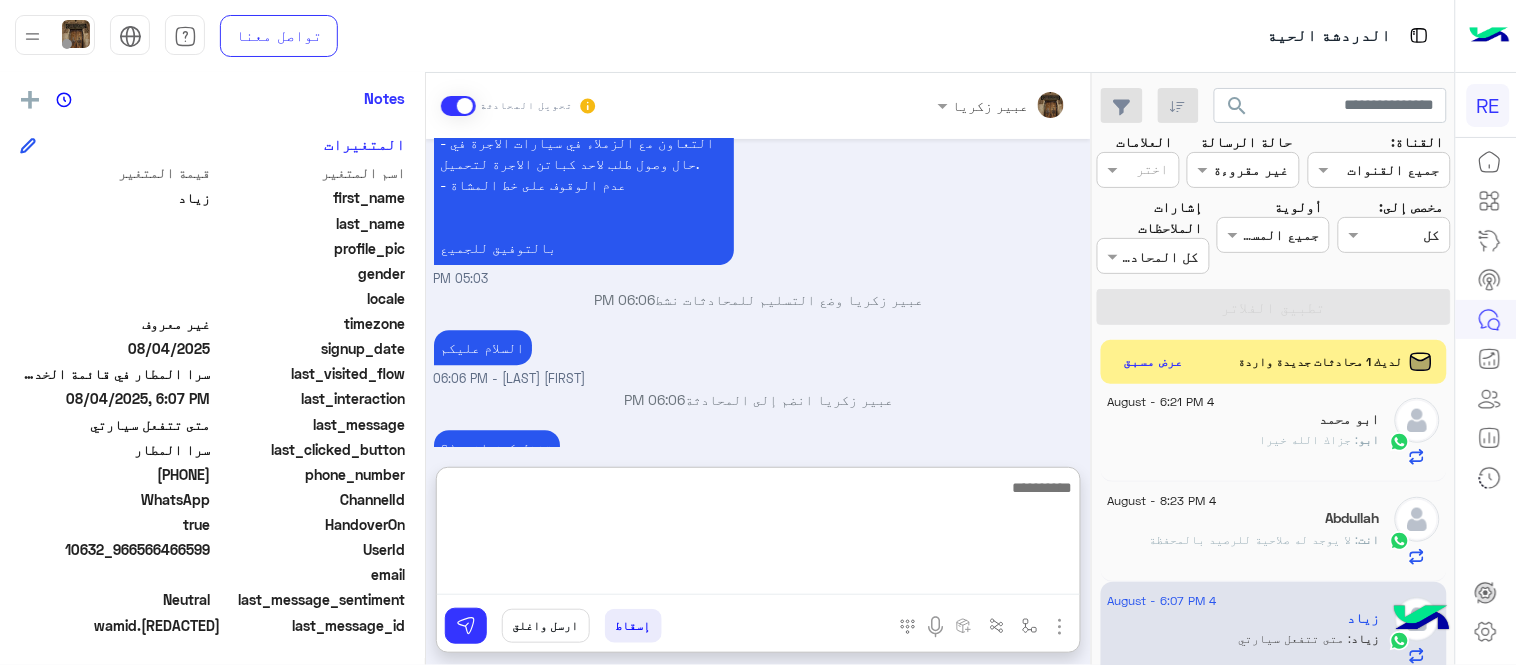 scroll, scrollTop: 1560, scrollLeft: 0, axis: vertical 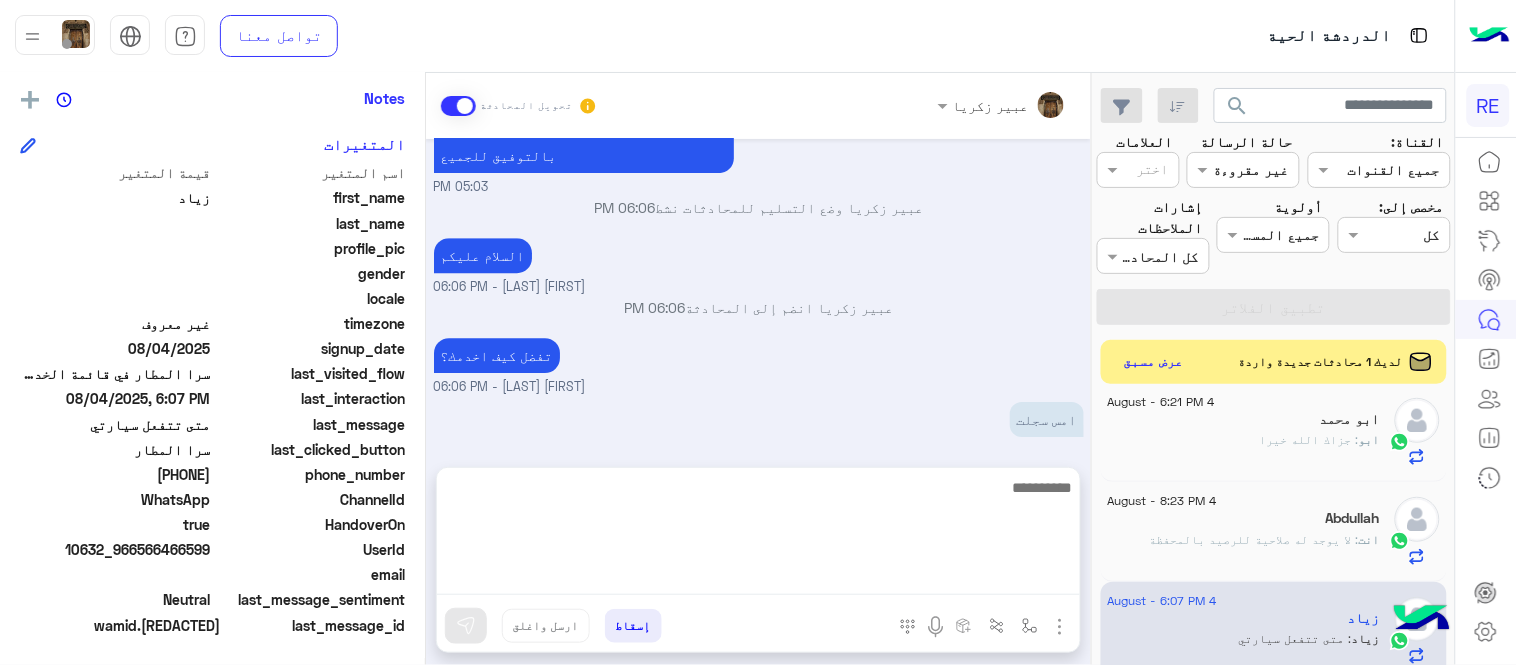 click on "Aug 4, 2025   سرا المطار    05:03 PM  تطبيق رحلة يعمل حاليا بسرا المطار بكل من جدة والمدينة المنورة والطائف وكذلك في محطات قطار الحرمين في مكة المكرمة والمدينة المنورة وجدة. لحجز دور بالسرا ينبغى ان يكون حسابك مفعل بالتطبيق ونأمل منك اتباع التعليمات التالية بالنسبة للسرا : ١- التأكد من وضع التطبيق على متاح  ٢- التواجد بمنطقة السرا عند مواقف اوبر وكريم  ٣- التأكد من تفعيل الموقع (GPS) ووضعه على خيار دئماً  ٤- فتح التطبيق خلال ١٥ دقيقة او عند وصول اشعار التنبيه  ملاحظة:  - الضغط على زر تحديث باستمرار يؤدي الى خروجك - الخروج من منطقة السرا تؤدي الى خروجك من السرا  اي خدمة اخرى ؟  لا" at bounding box center (758, 293) 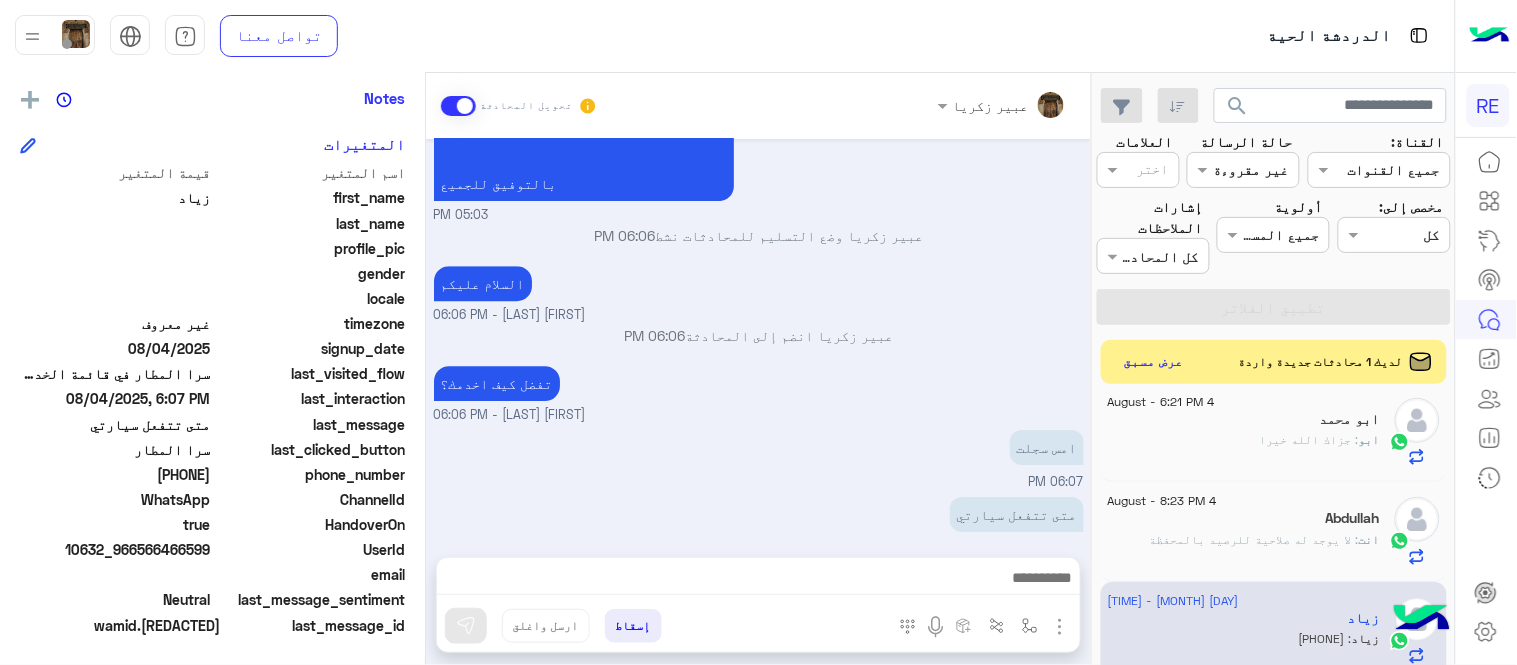 scroll, scrollTop: 1536, scrollLeft: 0, axis: vertical 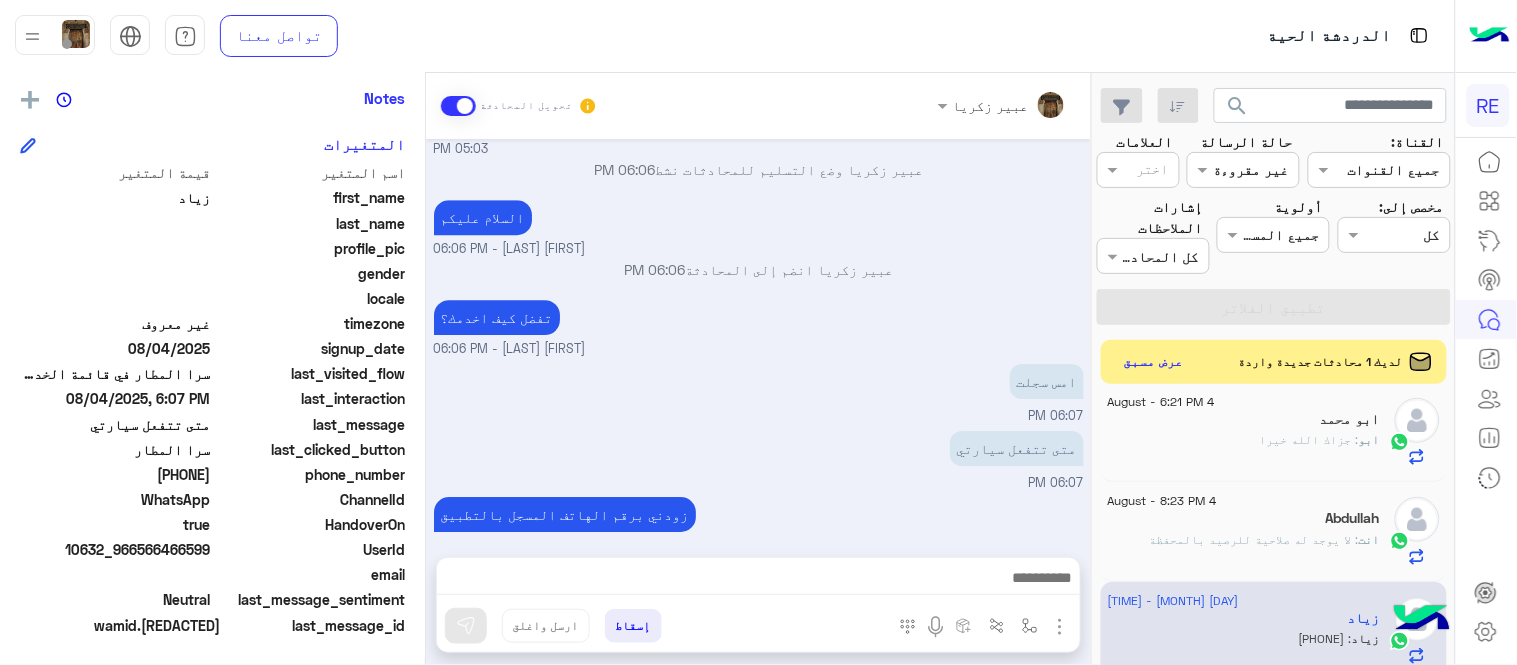 click on "[PHONE]" at bounding box center (1050, 578) 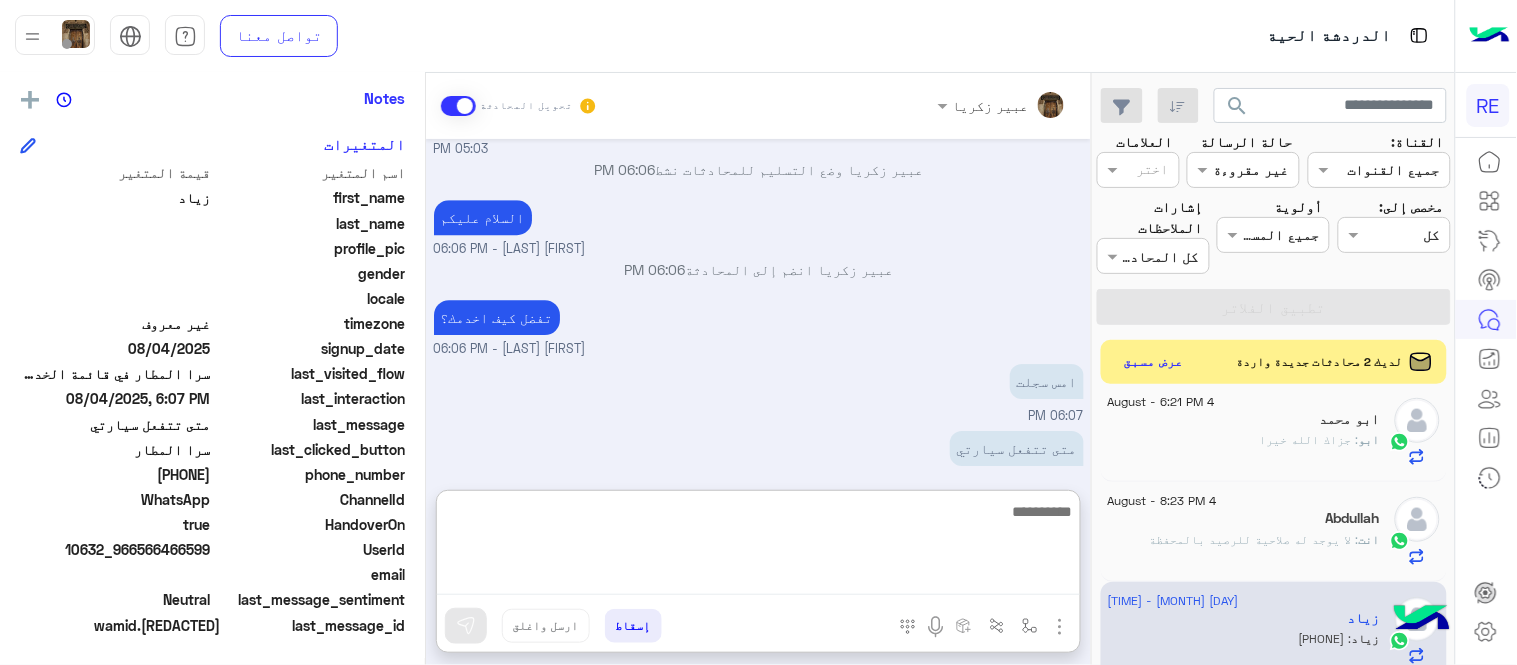 scroll, scrollTop: 1560, scrollLeft: 0, axis: vertical 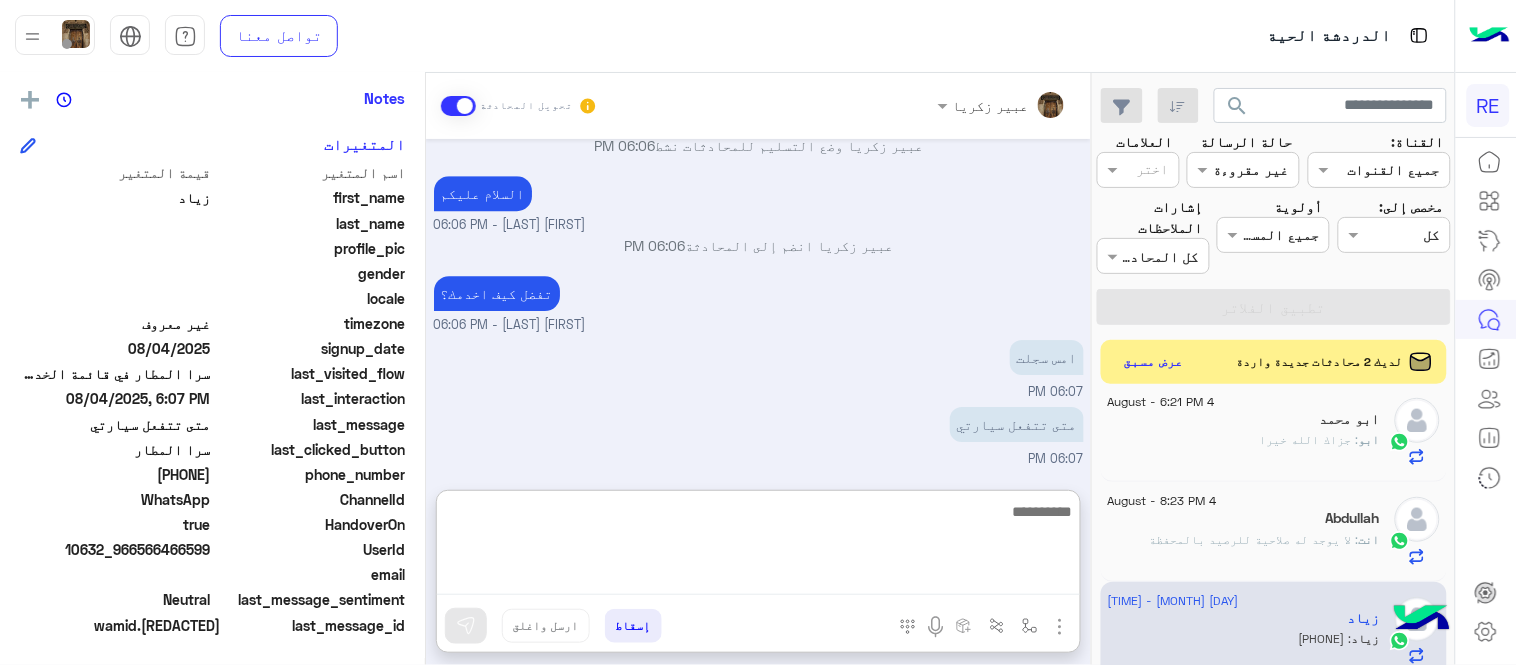 click at bounding box center (758, 547) 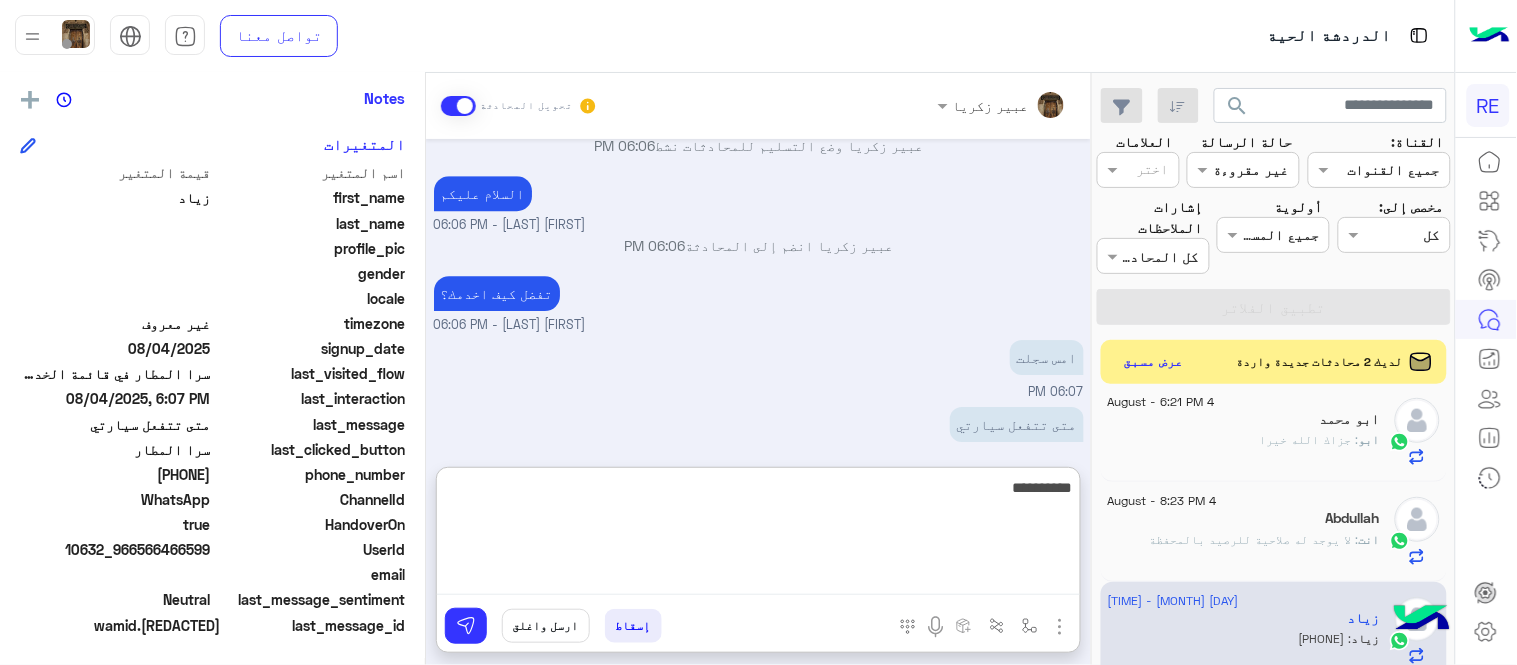 type on "**********" 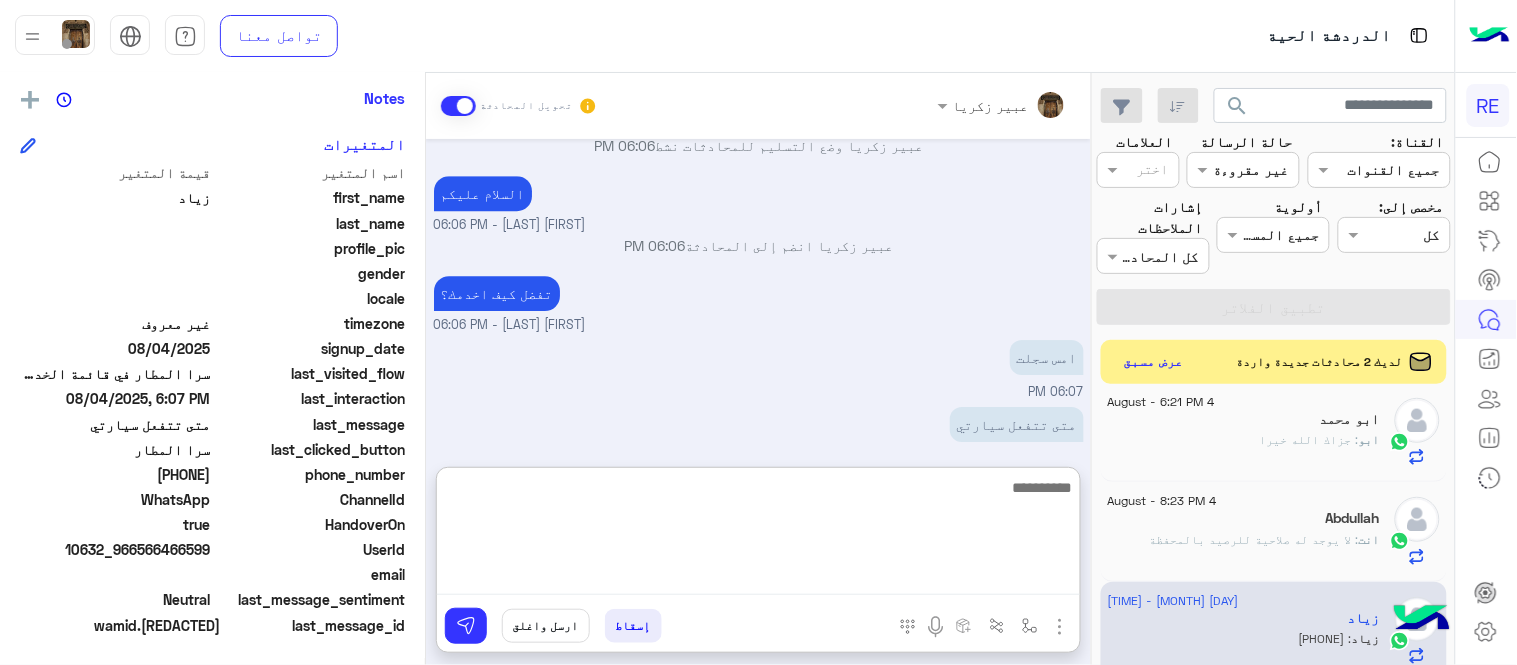 scroll, scrollTop: 1690, scrollLeft: 0, axis: vertical 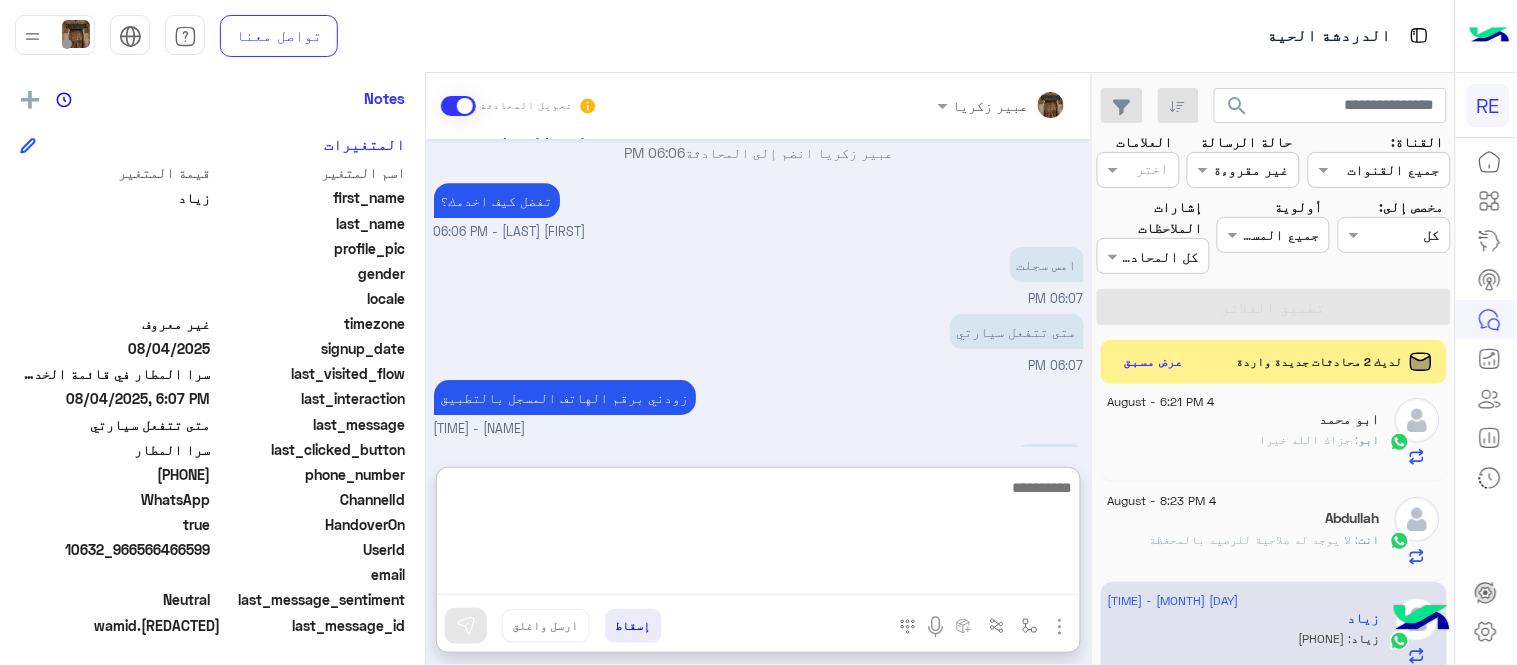 click on "Aug 4, 2025   سرا المطار    05:03 PM  تطبيق رحلة يعمل حاليا بسرا المطار بكل من جدة والمدينة المنورة والطائف وكذلك في محطات قطار الحرمين في مكة المكرمة والمدينة المنورة وجدة. لحجز دور بالسرا ينبغى ان يكون حسابك مفعل بالتطبيق ونأمل منك اتباع التعليمات التالية بالنسبة للسرا : ١- التأكد من وضع التطبيق على متاح  ٢- التواجد بمنطقة السرا عند مواقف اوبر وكريم  ٣- التأكد من تفعيل الموقع (GPS) ووضعه على خيار دئماً  ٤- فتح التطبيق خلال ١٥ دقيقة او عند وصول اشعار التنبيه  ملاحظة:  - الضغط على زر تحديث باستمرار يؤدي الى خروجك - الخروج من منطقة السرا تؤدي الى خروجك من السرا  اي خدمة اخرى ؟  لا" at bounding box center [758, 293] 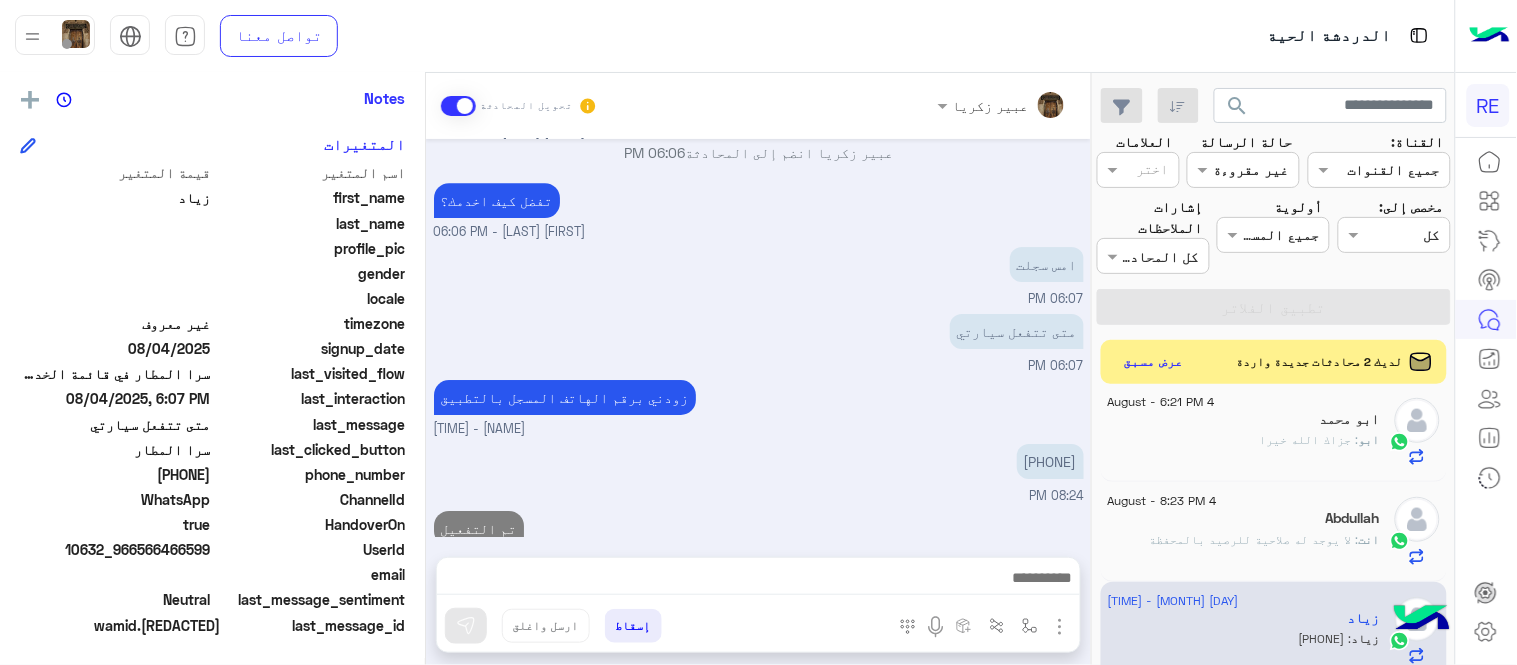 scroll, scrollTop: 1600, scrollLeft: 0, axis: vertical 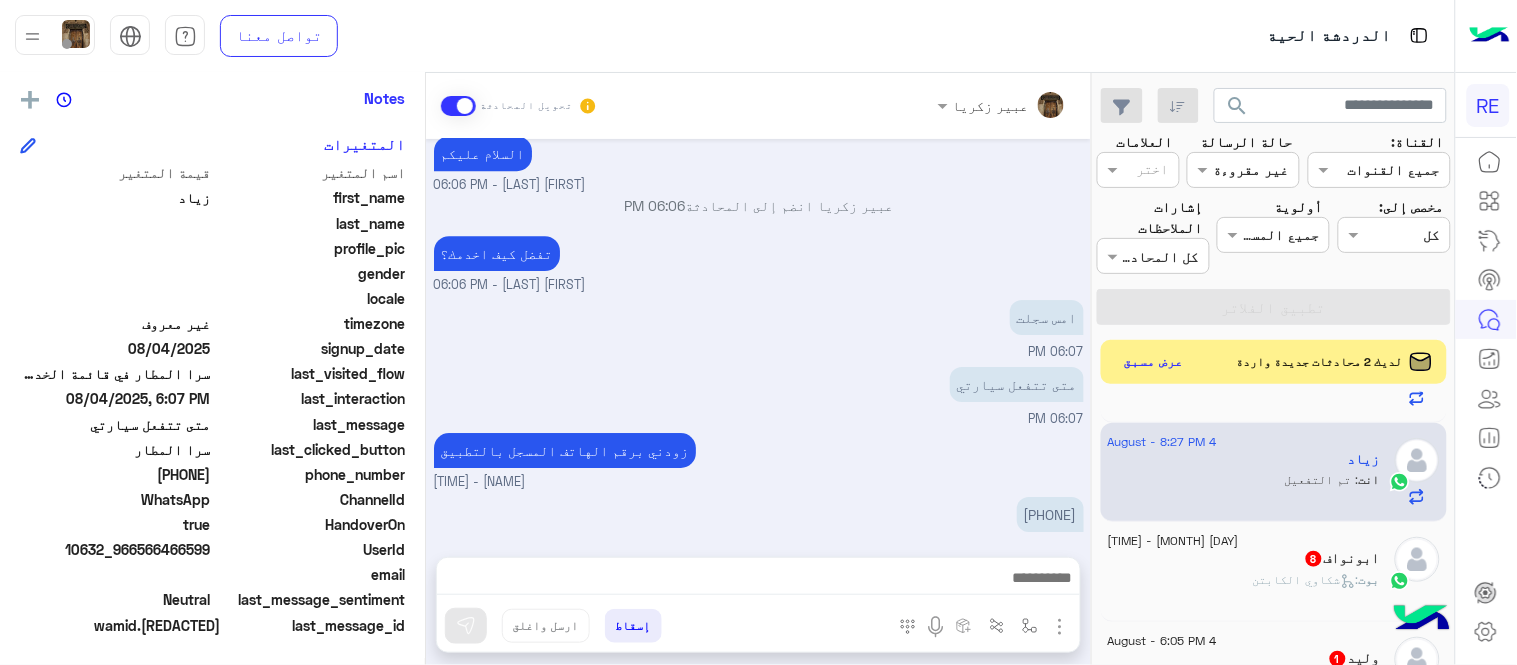 click on "8" 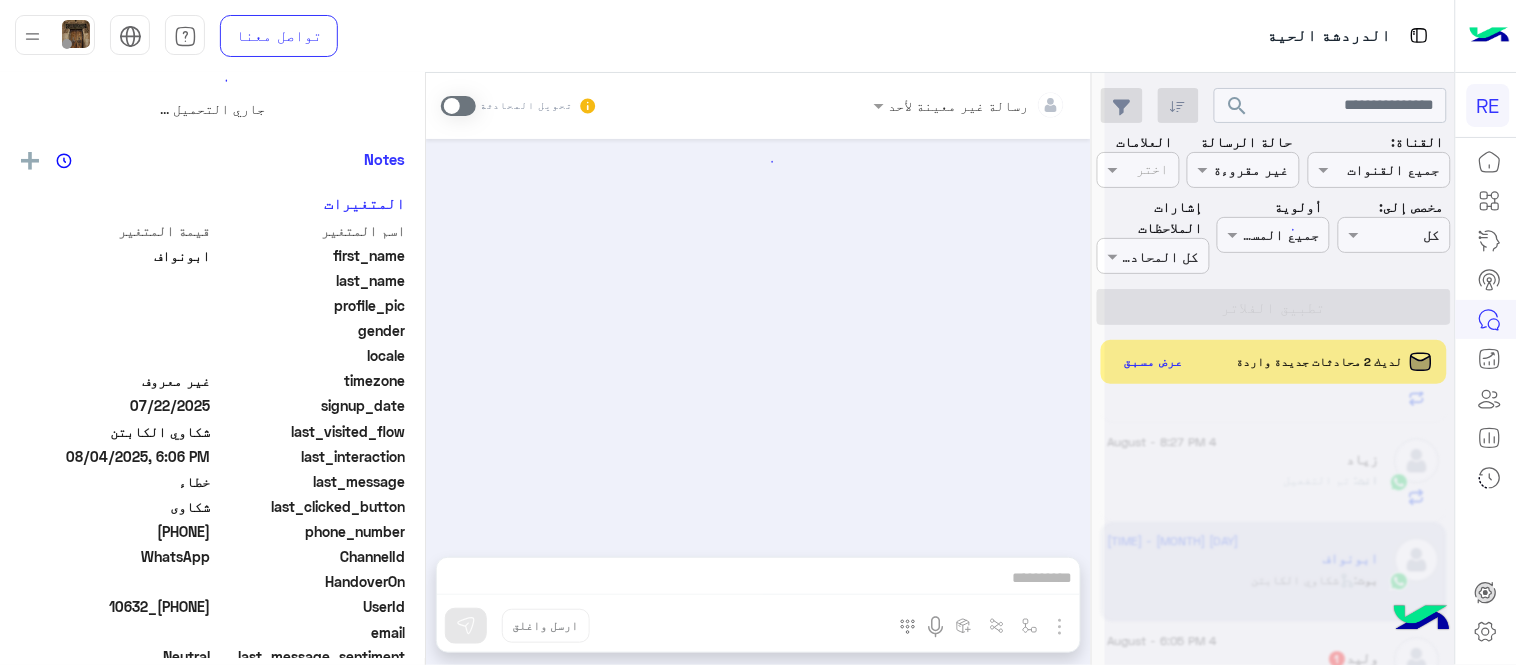 scroll, scrollTop: 0, scrollLeft: 0, axis: both 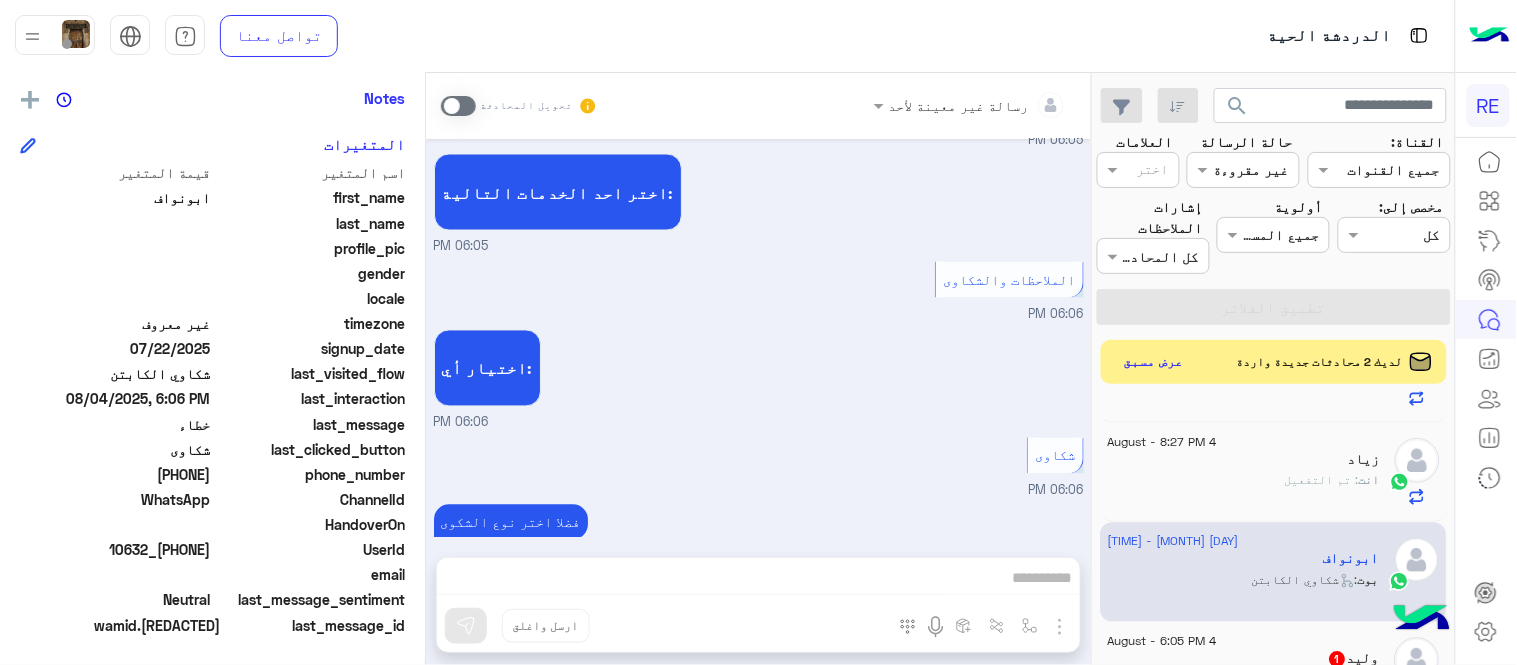 click at bounding box center [458, 106] 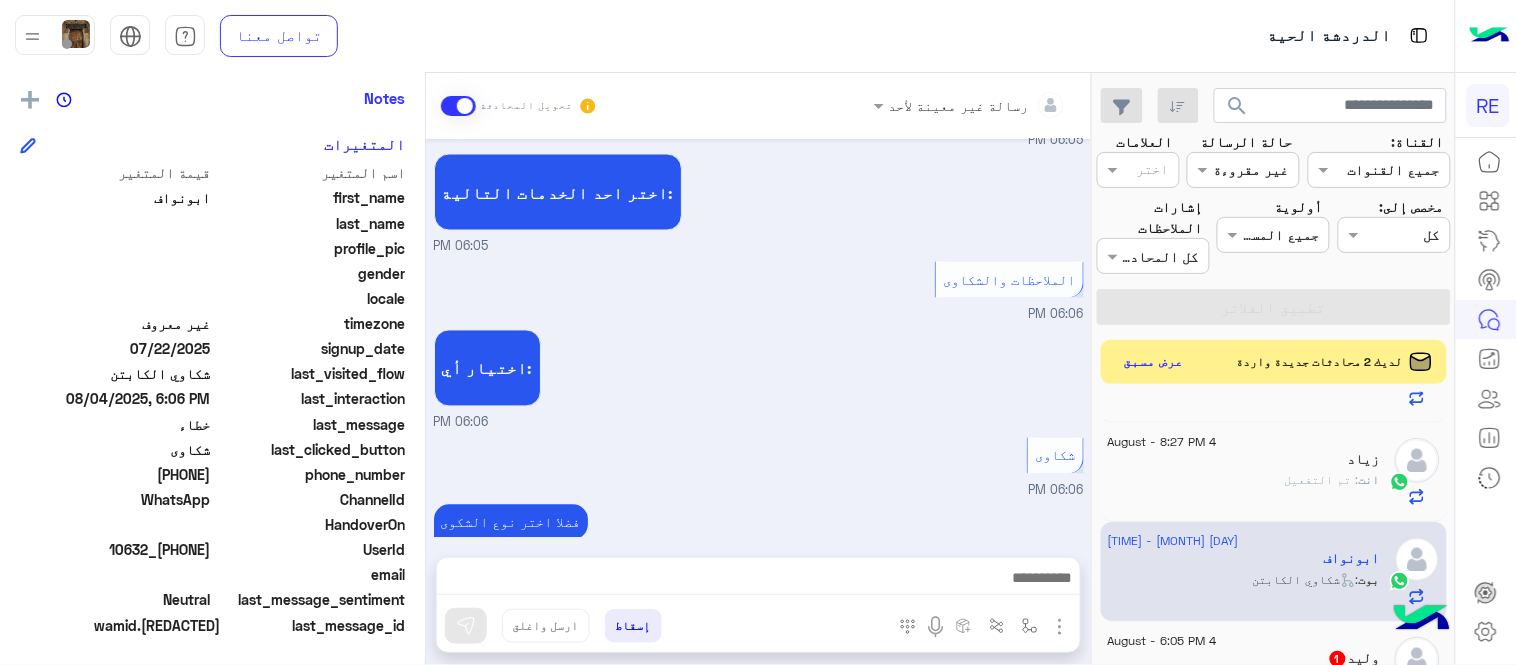 scroll, scrollTop: 951, scrollLeft: 0, axis: vertical 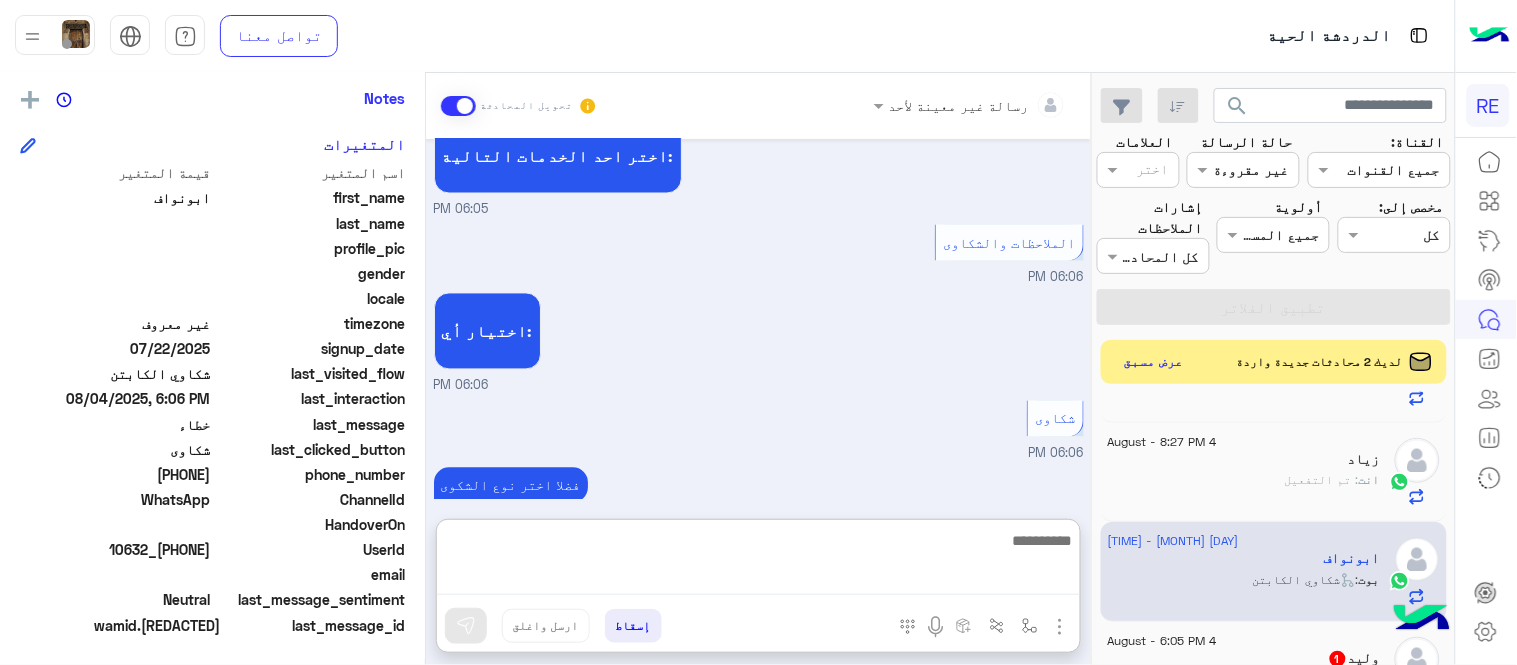 click at bounding box center [758, 562] 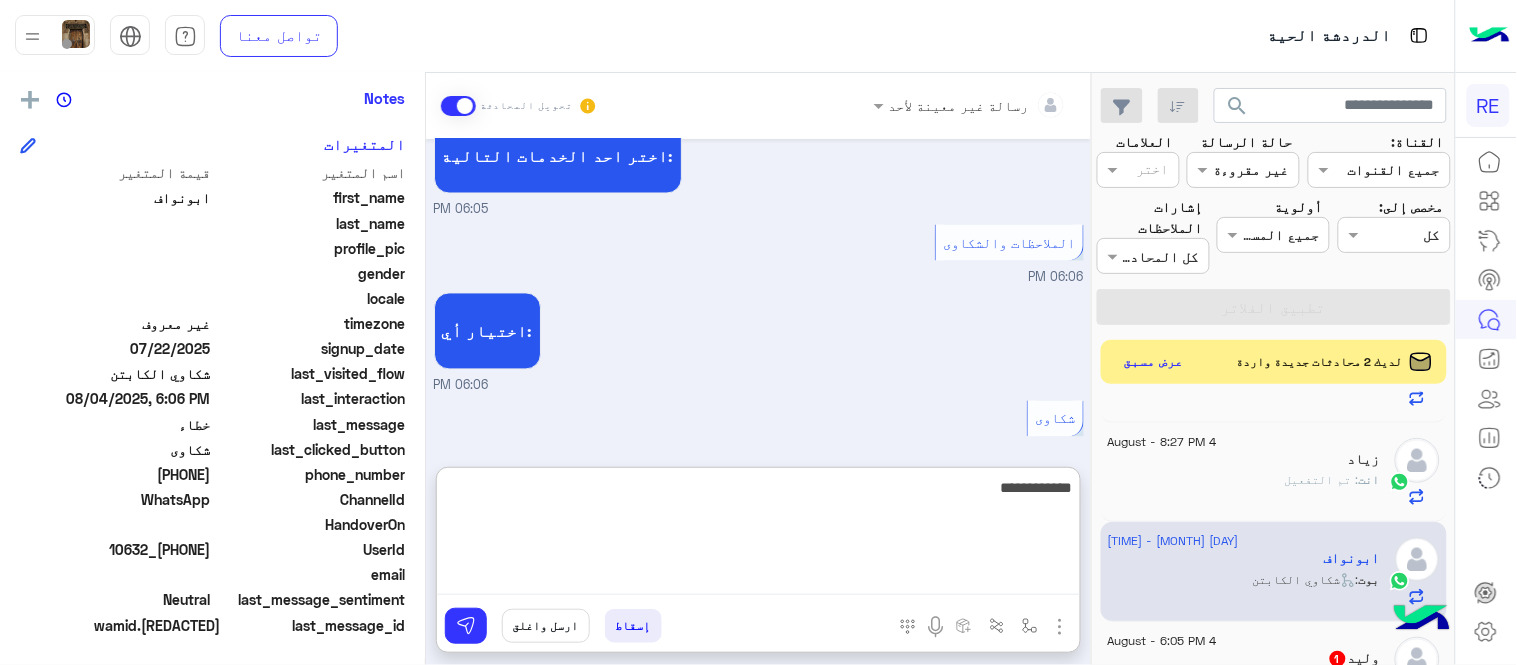 type on "**********" 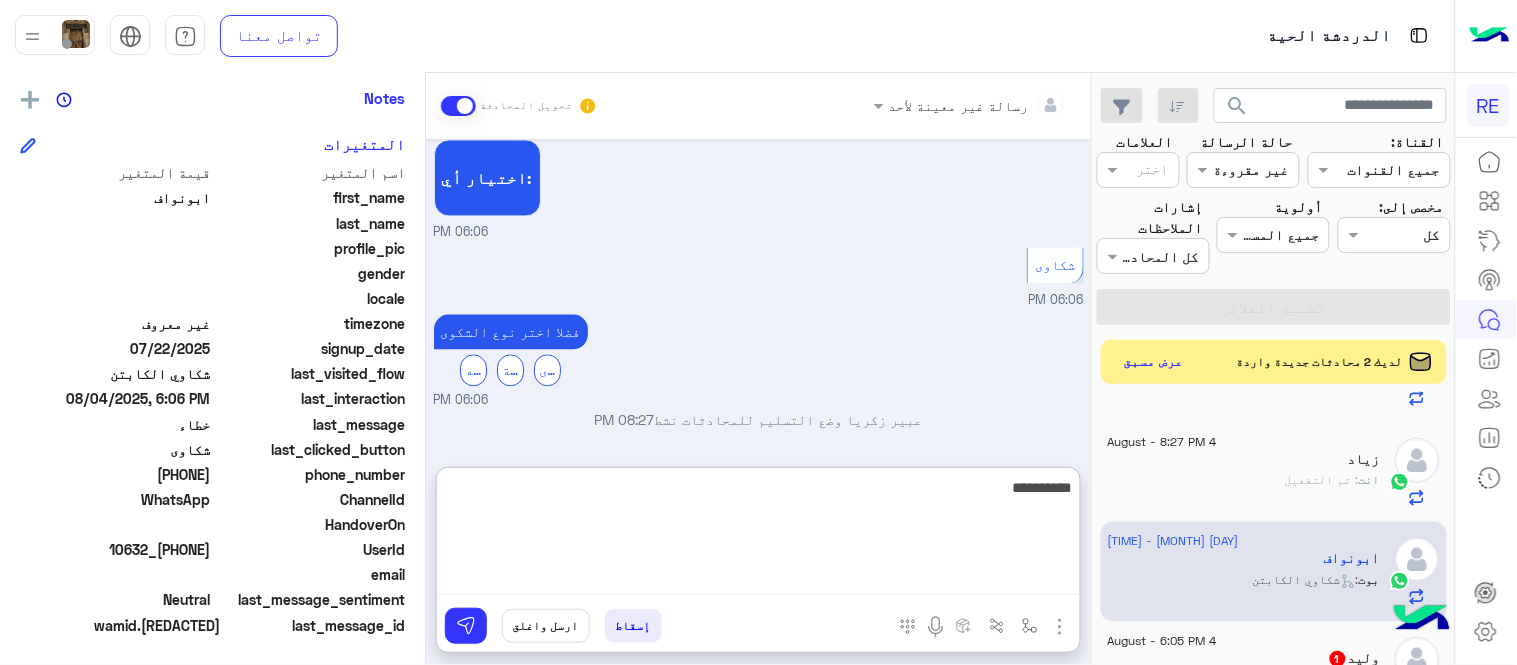 scroll, scrollTop: 1141, scrollLeft: 0, axis: vertical 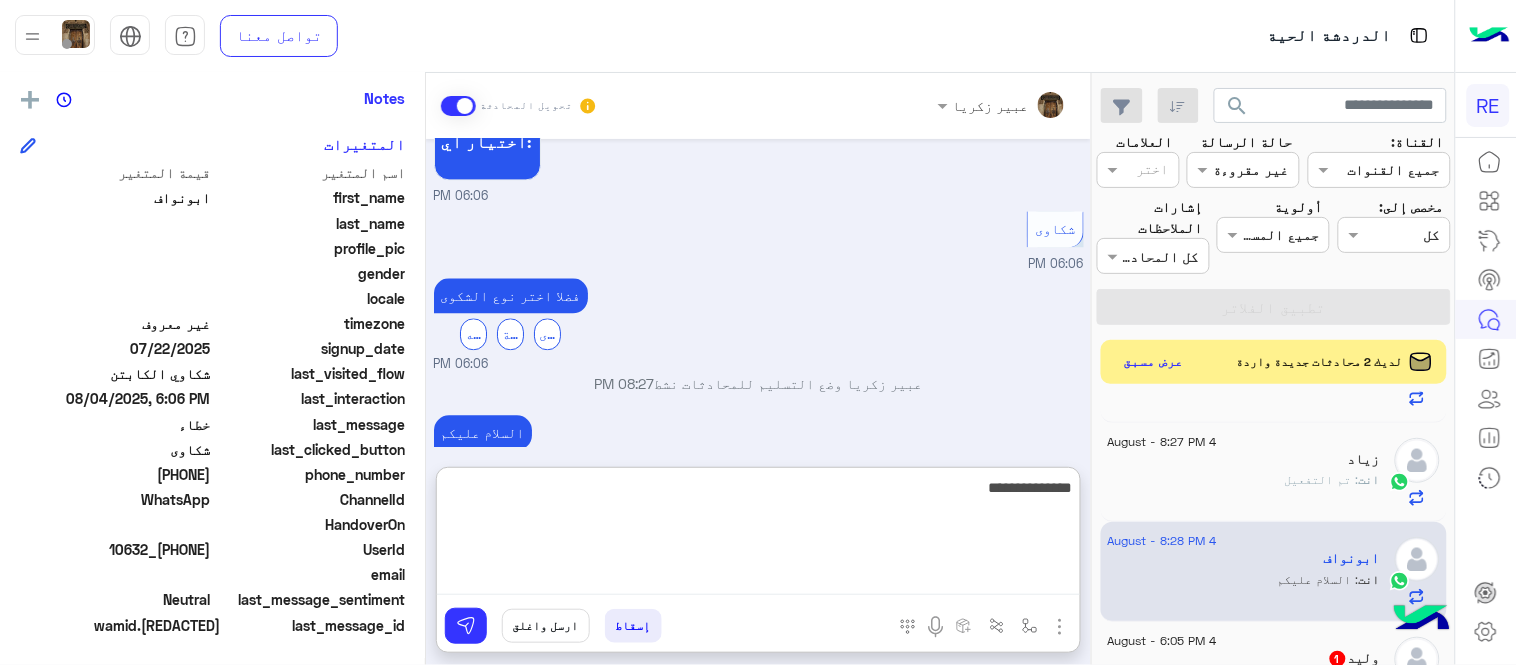 type on "**********" 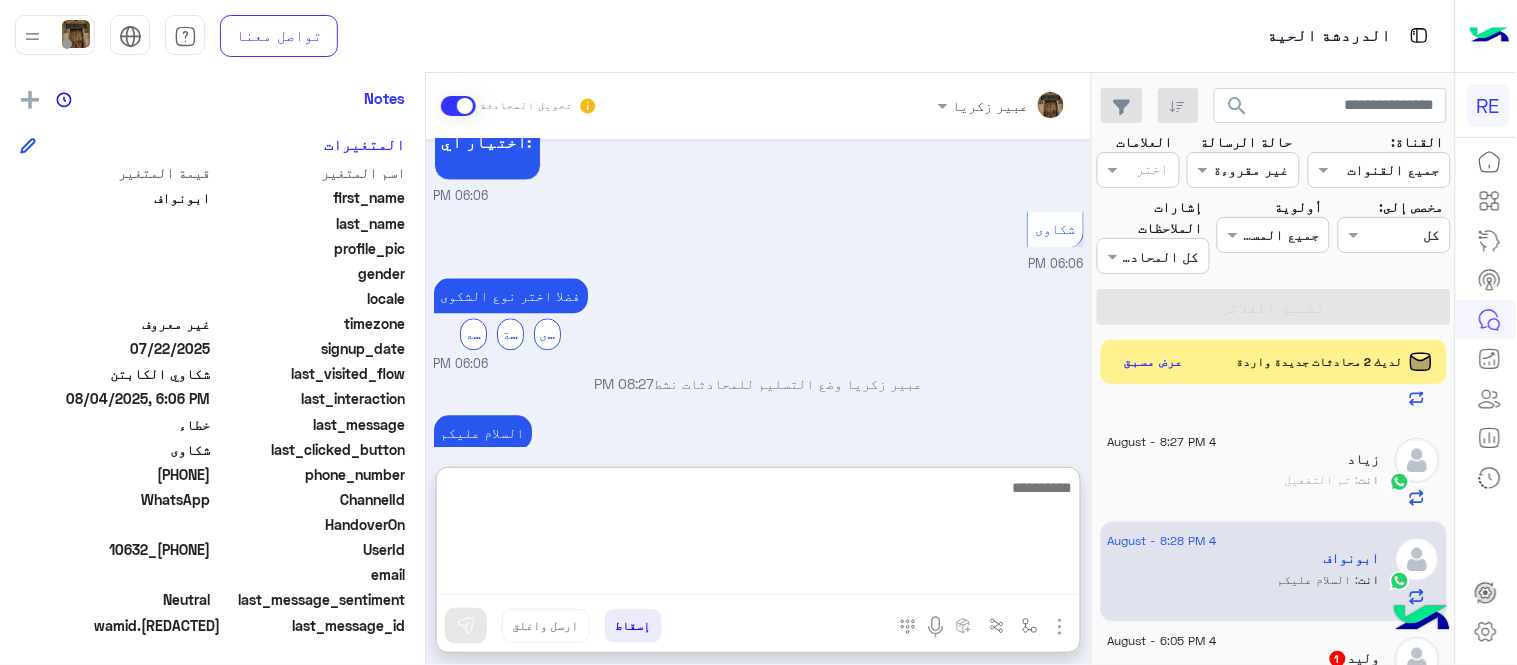 scroll, scrollTop: 1204, scrollLeft: 0, axis: vertical 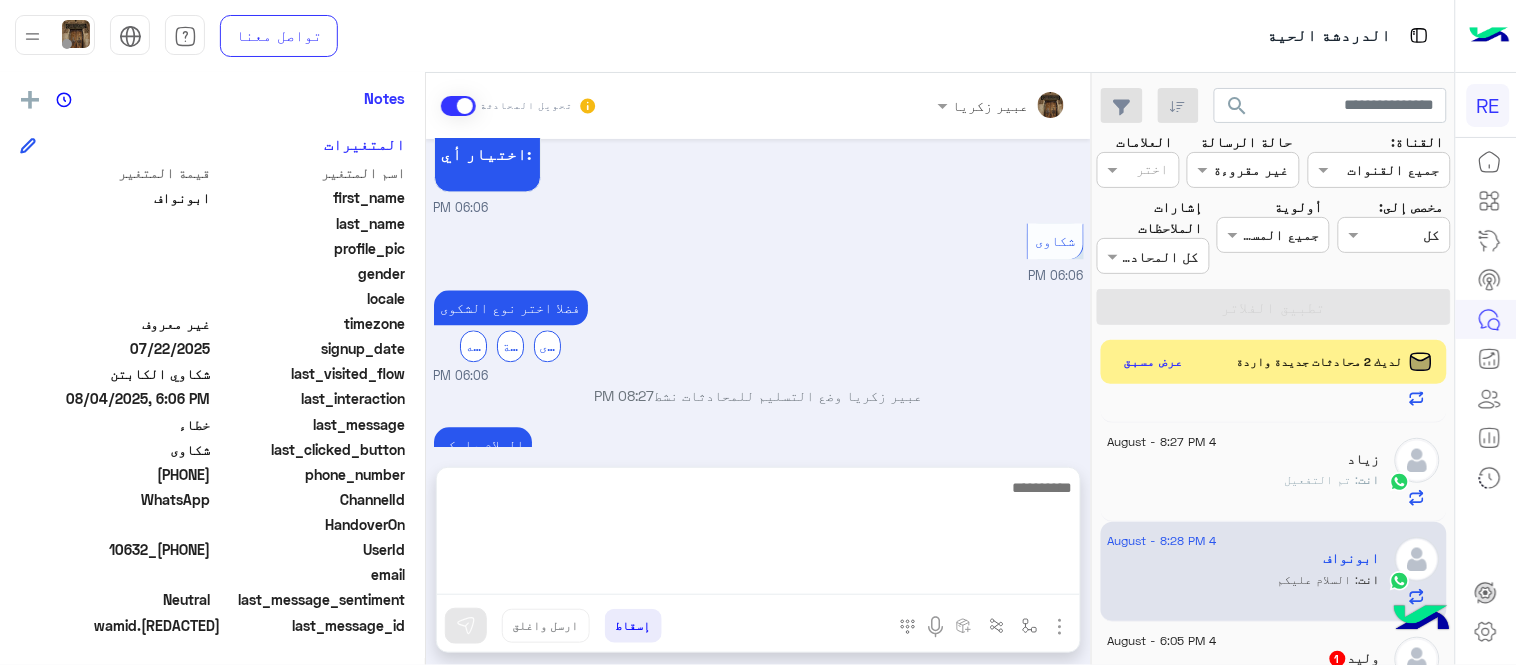 click on "Aug 4, 2025   كابتن     06:05 PM  اختر احد الخدمات التالية:    06:05 PM   سحب الرصيد    06:05 PM  عزيزي الكابتن  بخصوص طلبات سحب الرصيد من المحفظة  حيث نبذل قصارى جهدنا لإجراء التحويل البنكي في نفس اليوم أو اليوم التالي ونظراً لأن عمليات التحويل تتم من حساب الشركة فإن عمليات التحويل مرتبطة مع فترة دوام البنوك من 9 إلى 3 عصراً من يوم الأحد إلى نهاية دوام الخميس. نأمل منك الاطلاع على التعليمات التالية :  - التأكد من صحة رقم الايبان  - ادخال الارقام 22 خانه بدون كتابه الرمز SA - توفر رصيد كافي بالمحفظة - مطابقة الاسم المسجل بالتطبيق مع الايبان - ادخال الاسم الثلاثي عند التسجيل بالتطبيق  لا" at bounding box center [758, 293] 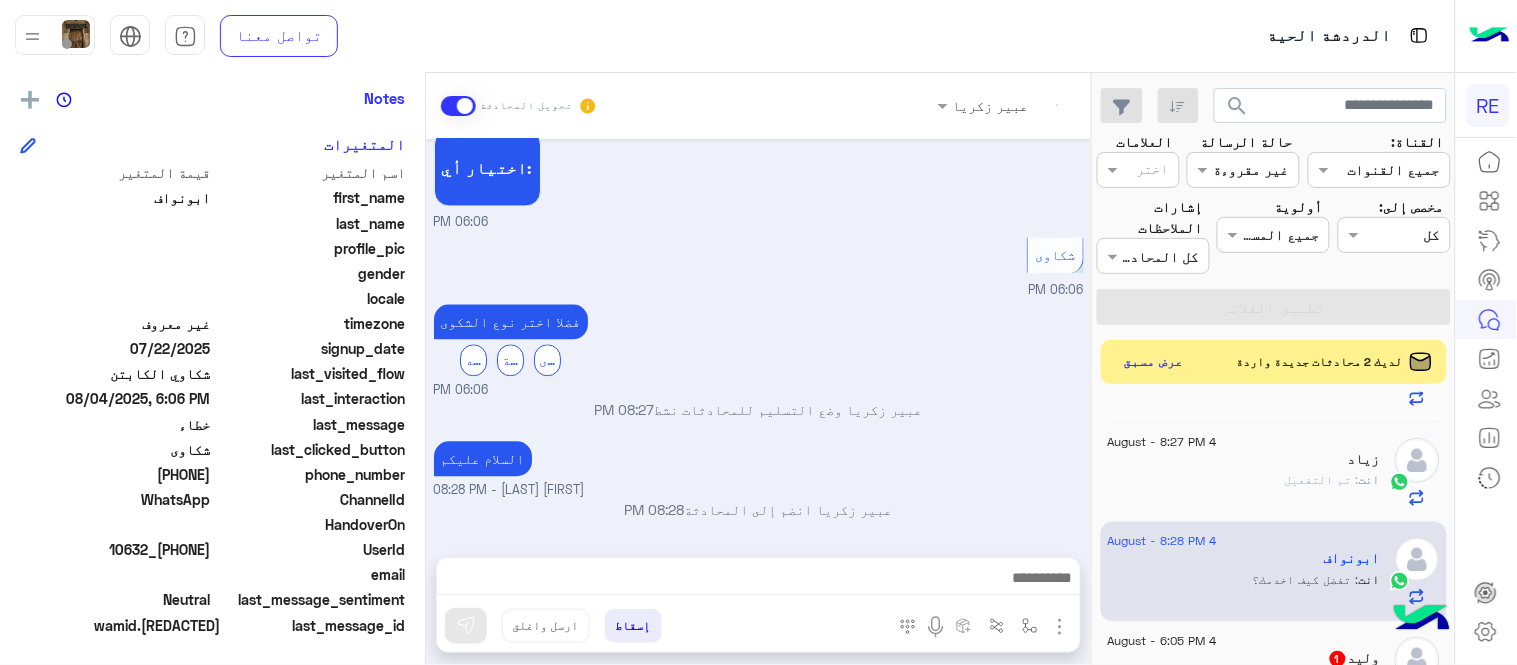 scroll, scrollTop: 1665, scrollLeft: 0, axis: vertical 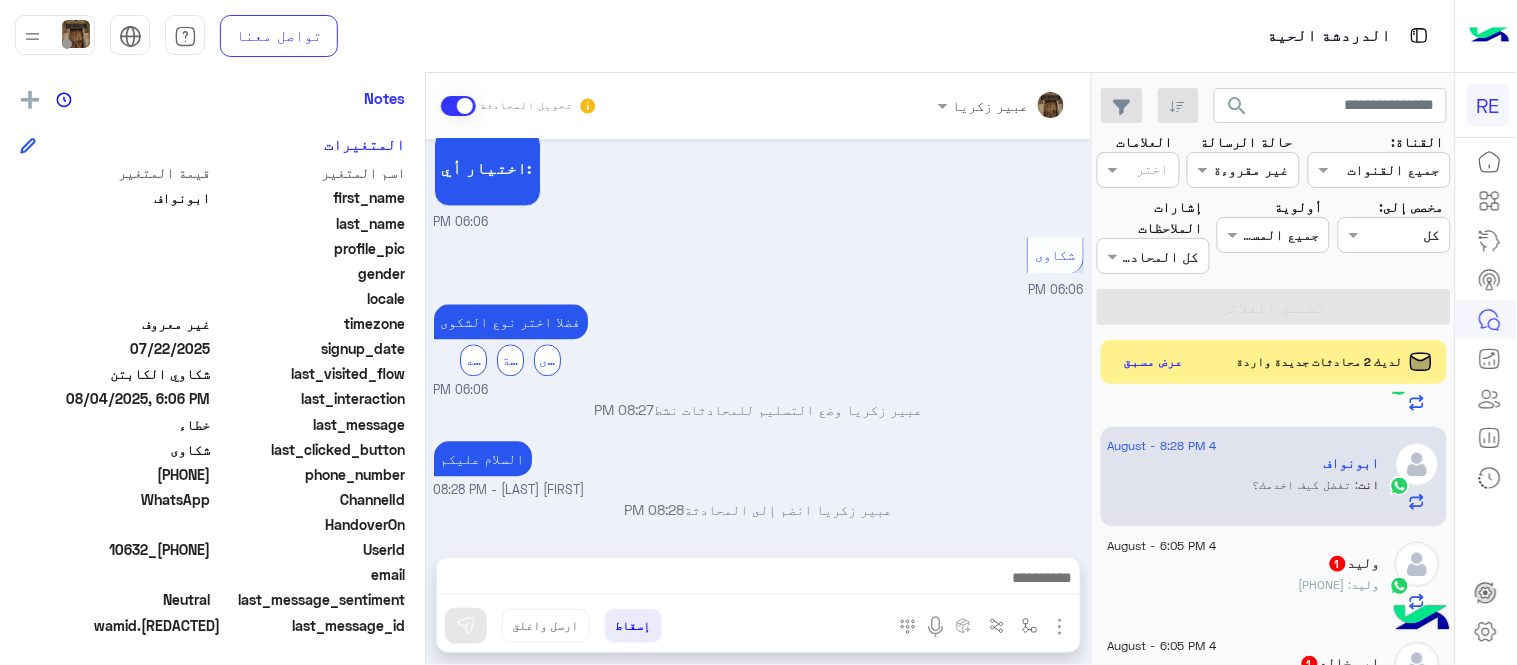 click on "[FIRST] : [PHONE]" 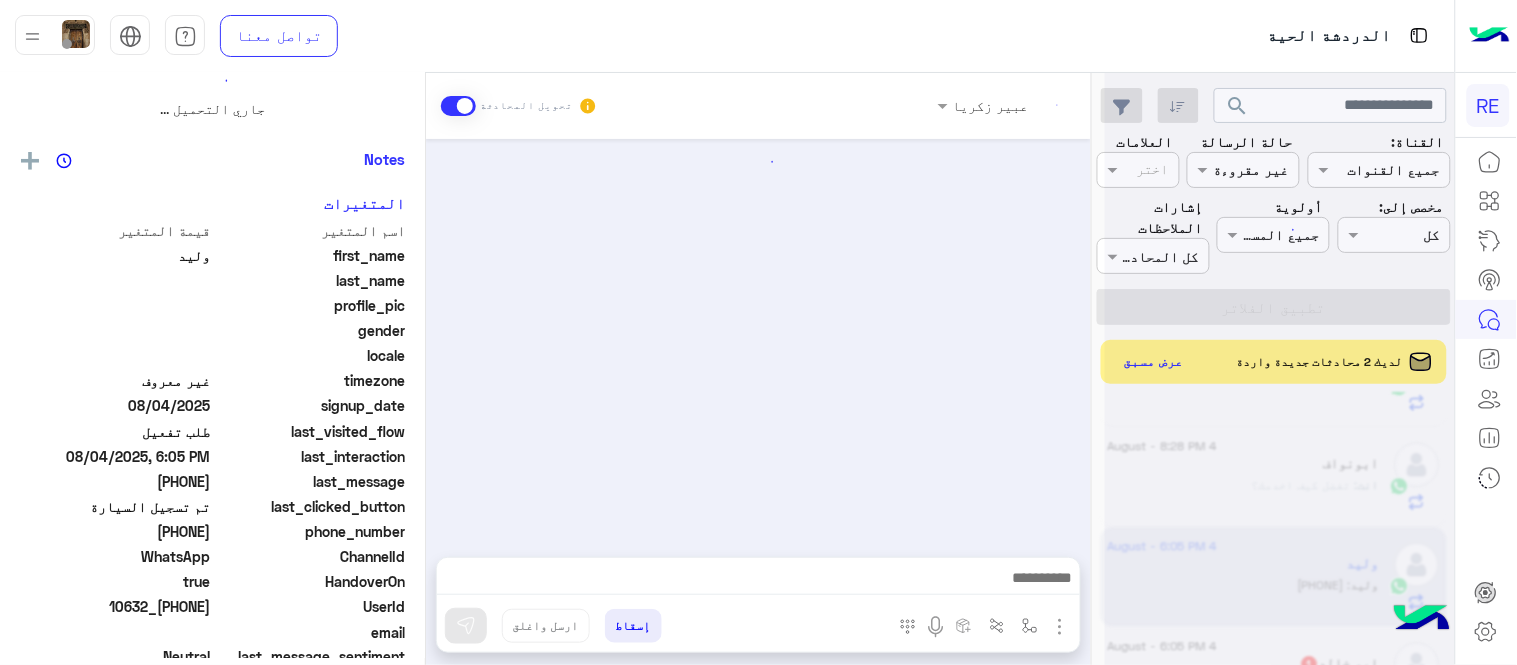 scroll, scrollTop: 0, scrollLeft: 0, axis: both 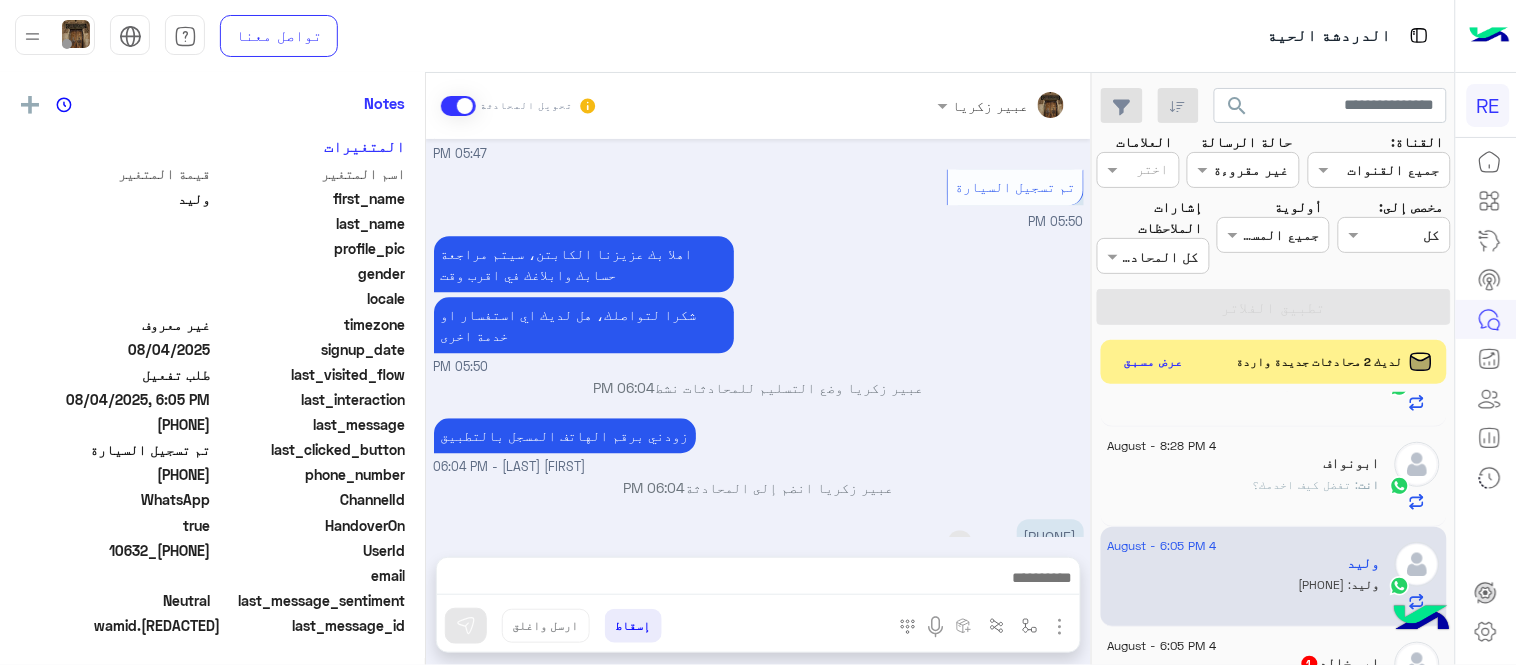 click on "[PHONE]" at bounding box center (1050, 536) 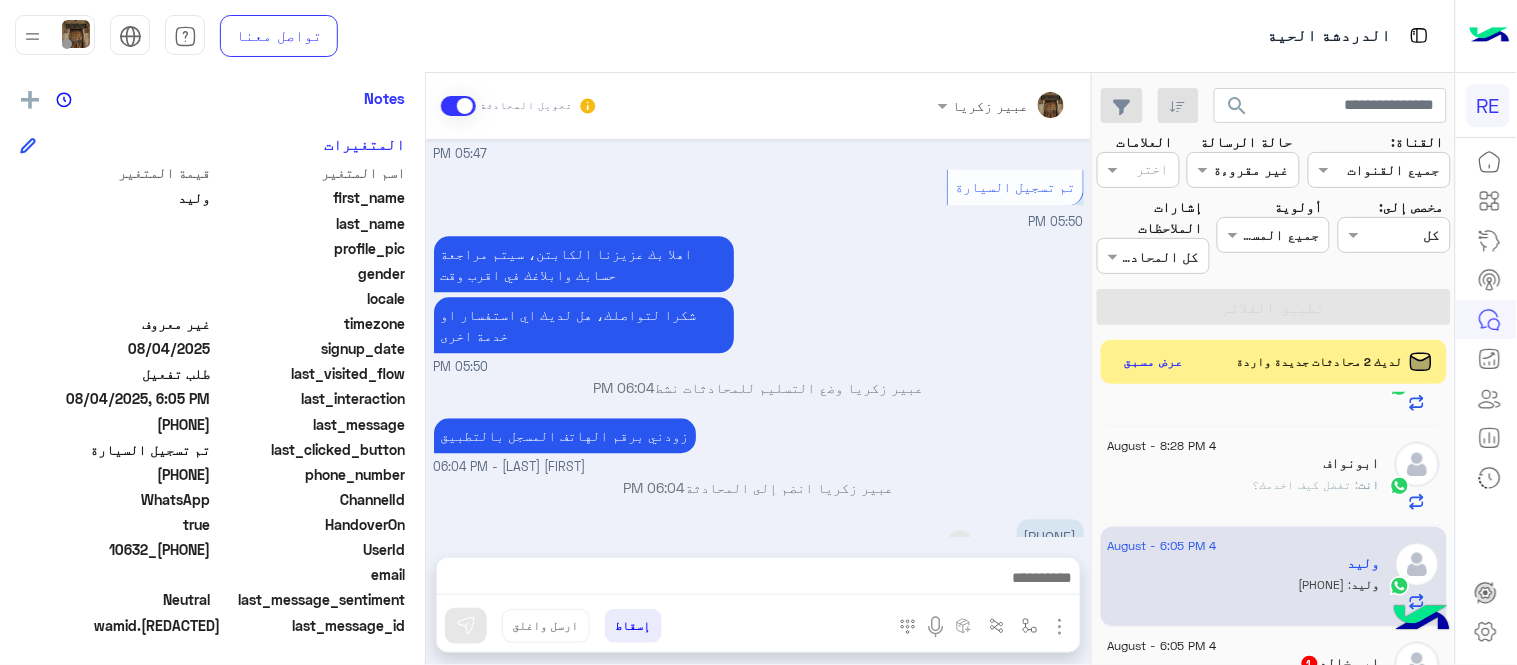 click on "[PHONE]" at bounding box center [1050, 536] 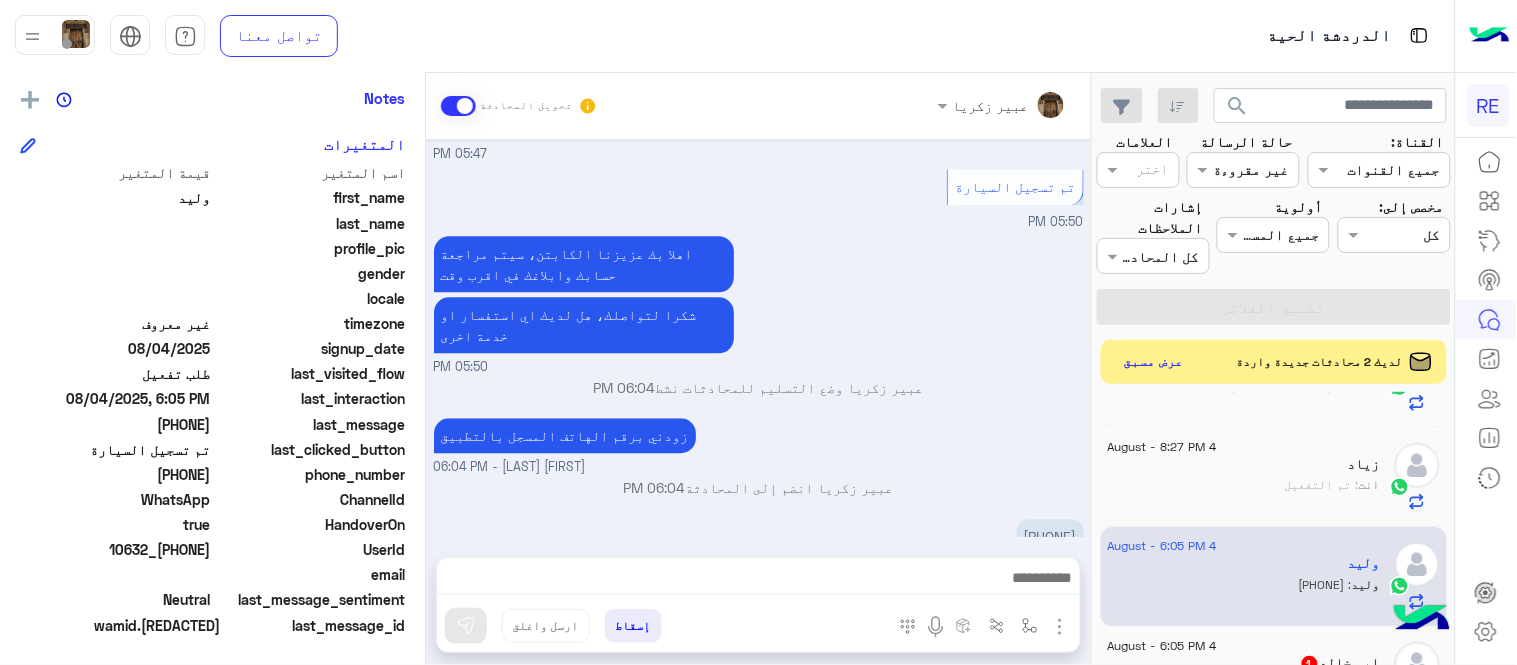 copy on "[PHONE]" 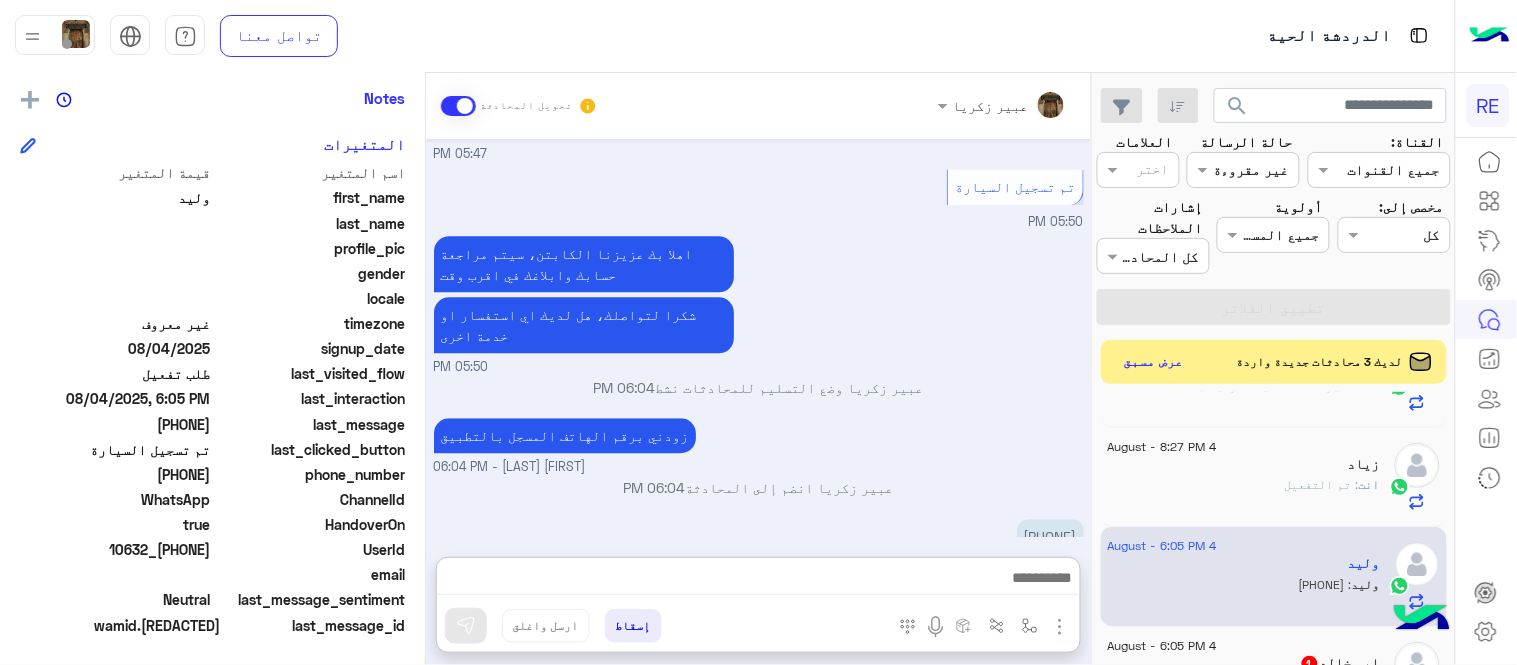 click at bounding box center [758, 580] 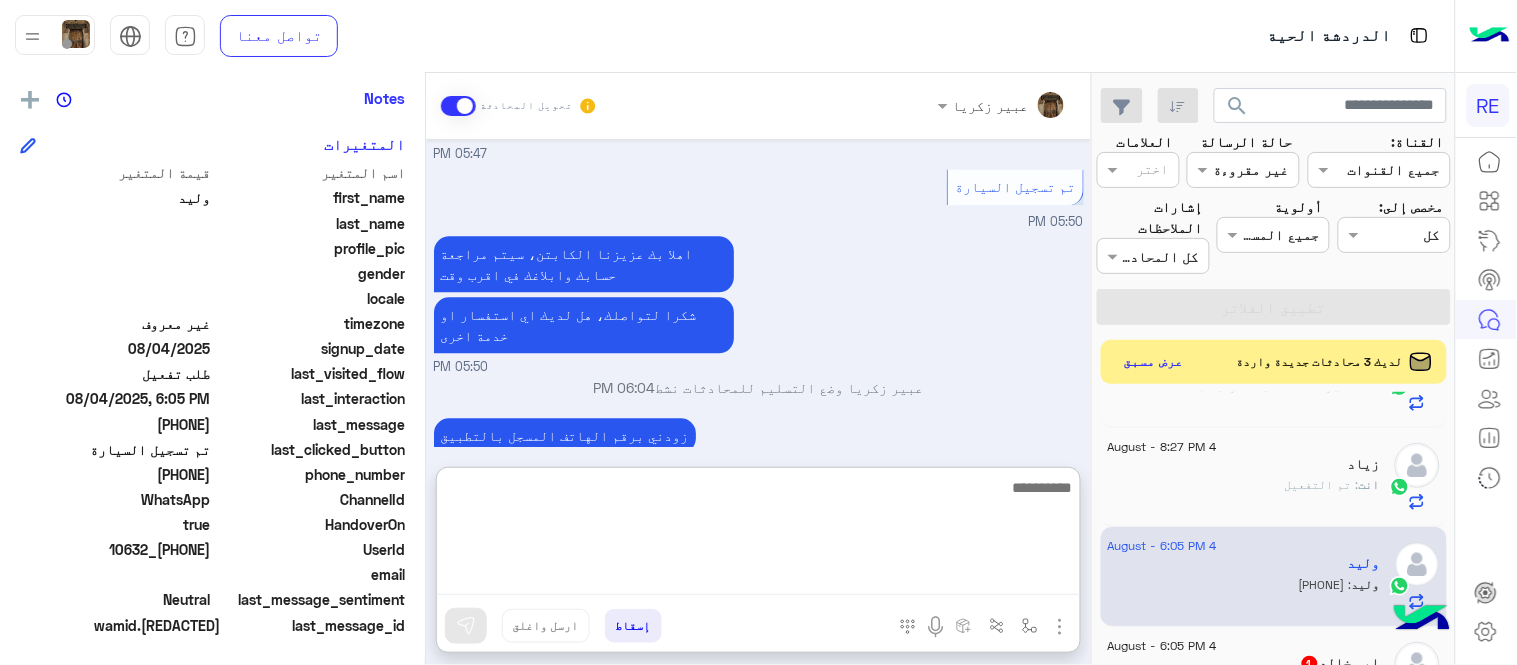 type on "*" 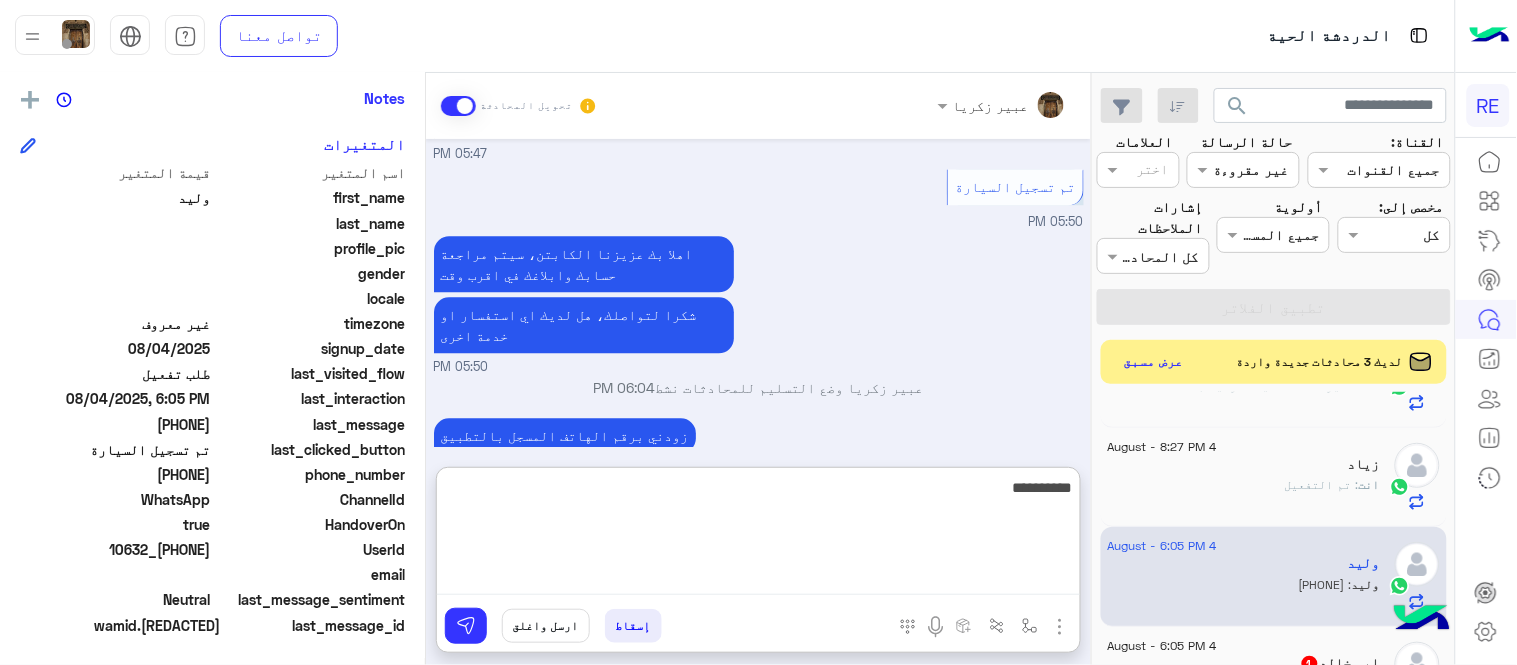 type on "**********" 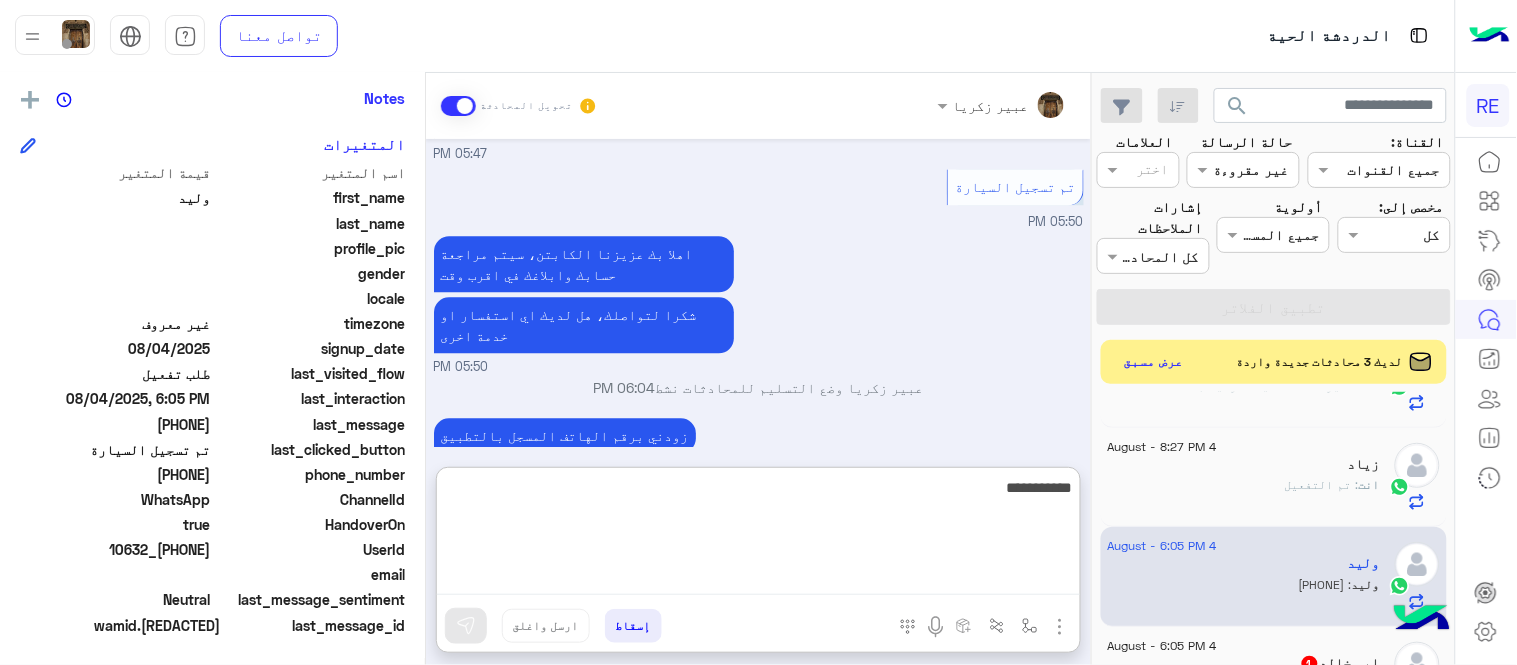 type 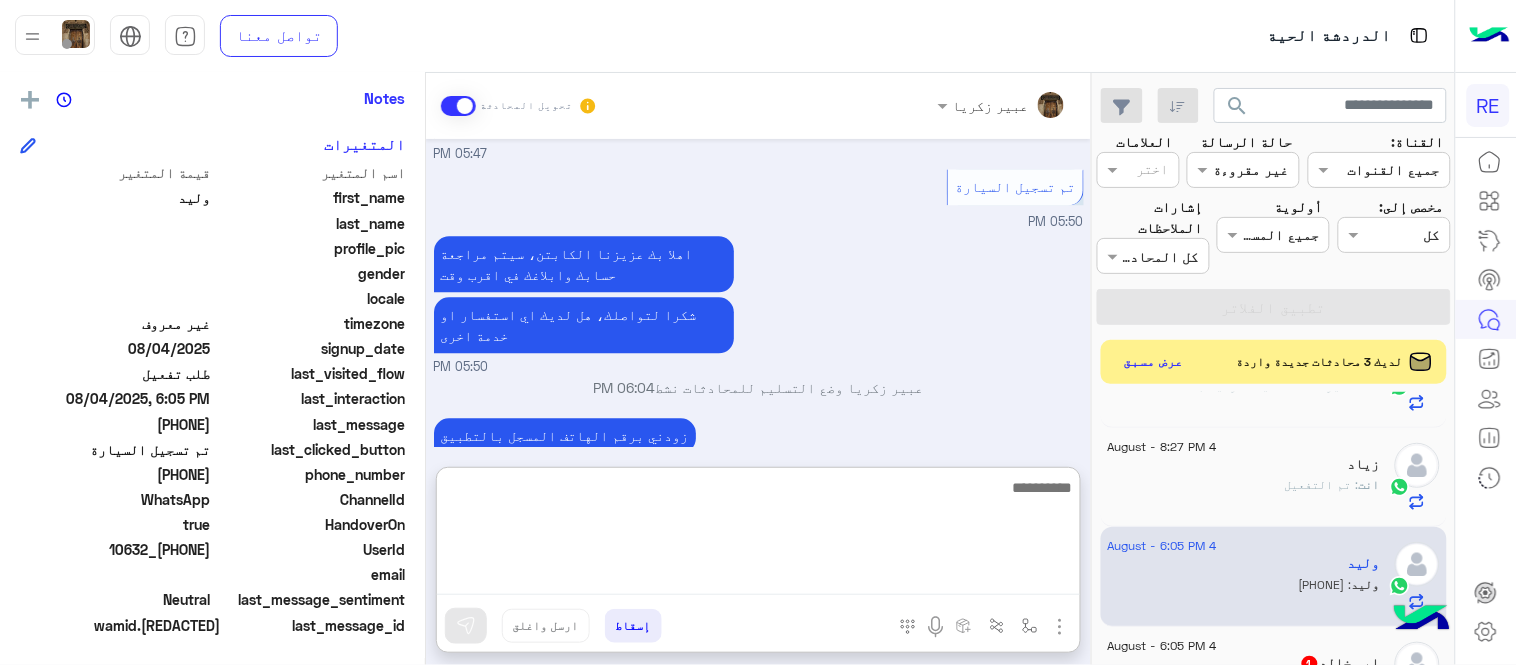 scroll, scrollTop: 1332, scrollLeft: 0, axis: vertical 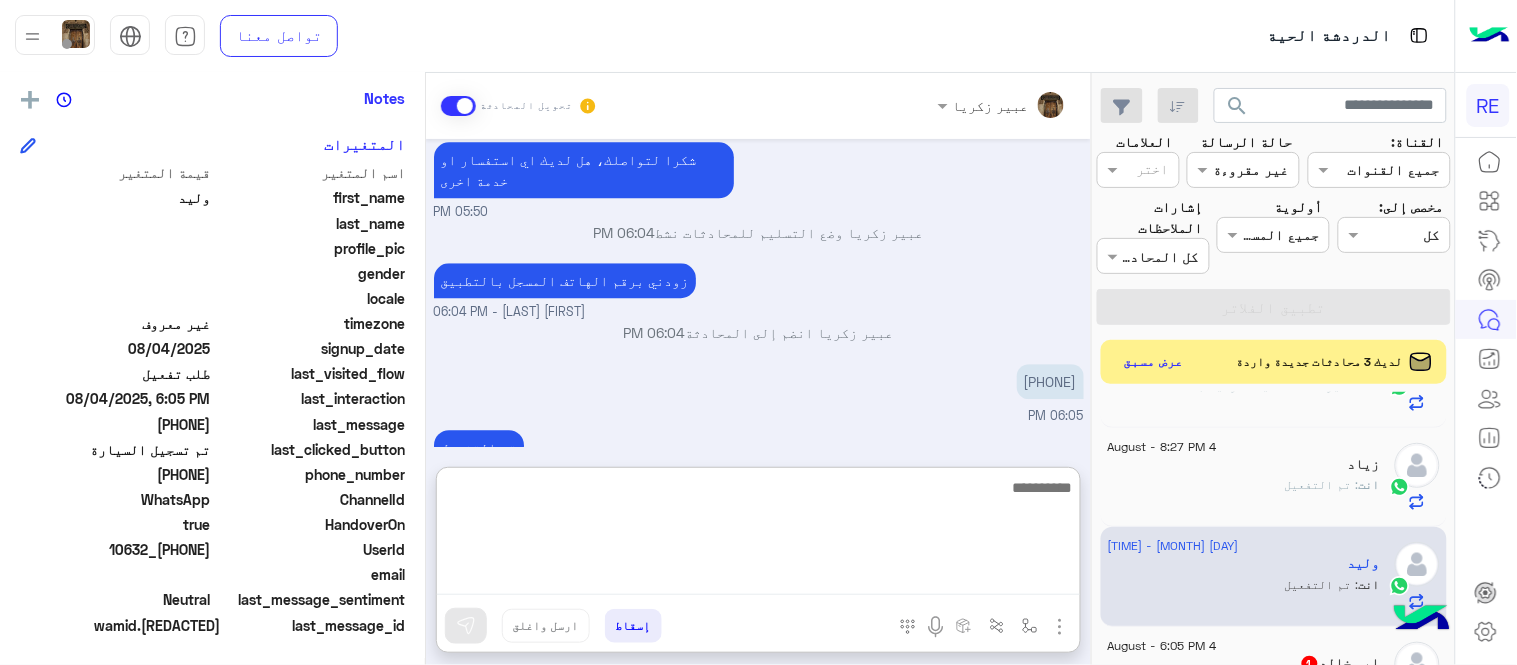 click at bounding box center (758, 535) 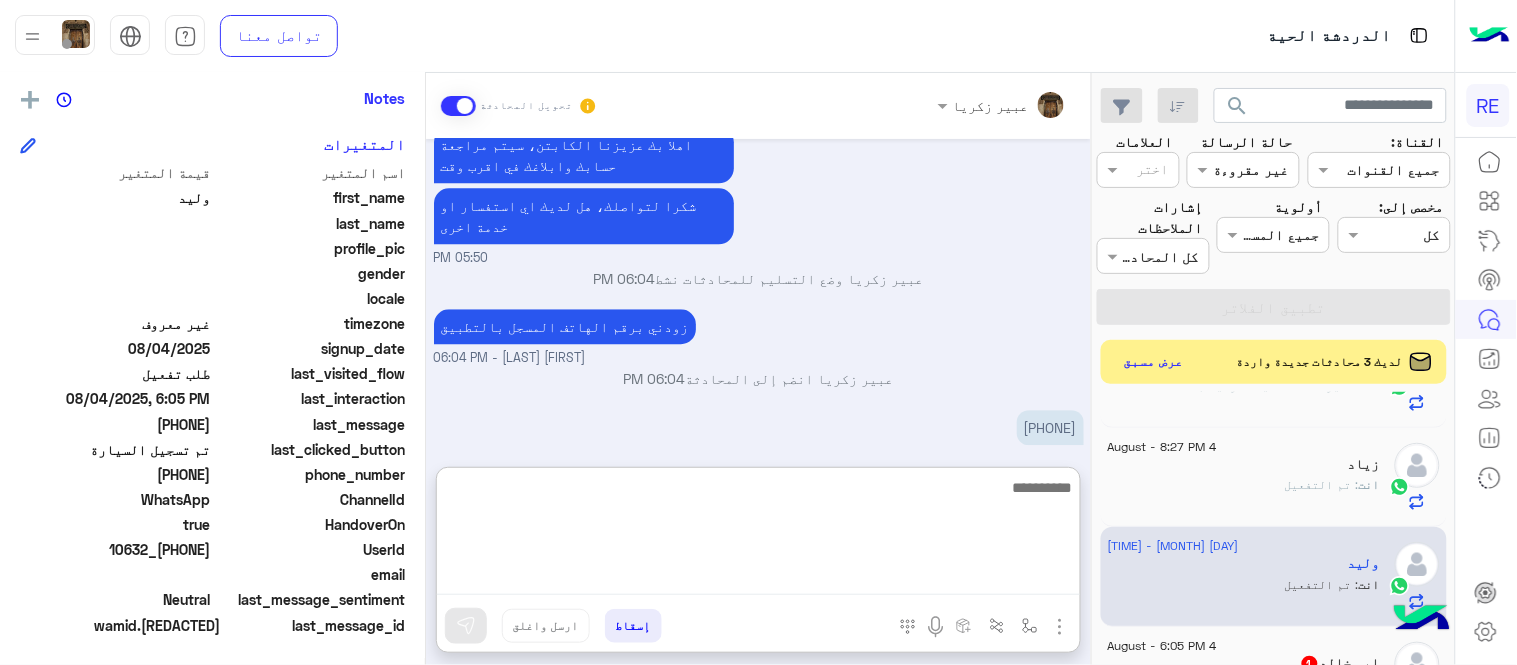 click on "[MONTH] [DAY], [YEAR] كابتن  [TIME] اختر احد الخدمات التالية: [TIME] تفعيل حساب [TIME] يمكنك الاطلاع على شروط الانضمام لرحلة ك (كابتن ) الموجودة بالصورة أعلاه،
لتحميل التطبيق عبر الرابط التالي : 📲
http://onelink.to/Rehla يسعدنا انضمامك لتطبيق رحلة يمكنك اتباع الخطوات الموضحة لتسجيل بيانات سيارتك بالفيديو التالي : عزيزي الكابتن، فضلًا ، للرغبة بتفعيل الحساب قم برفع البيانات عبر التطبيق والتواصل معنا تم تسجيل السيارة اواجه صعوبة بالتسجيل اي خدمة اخرى ؟ الرجوع للقائمة الرئ لا [TIME] تم تسجيل السيارة [TIME] اهلا بك عزيزنا الكابتن، سيتم مراجعة حسابك وابلاغك في اقرب وقت" at bounding box center (758, 293) 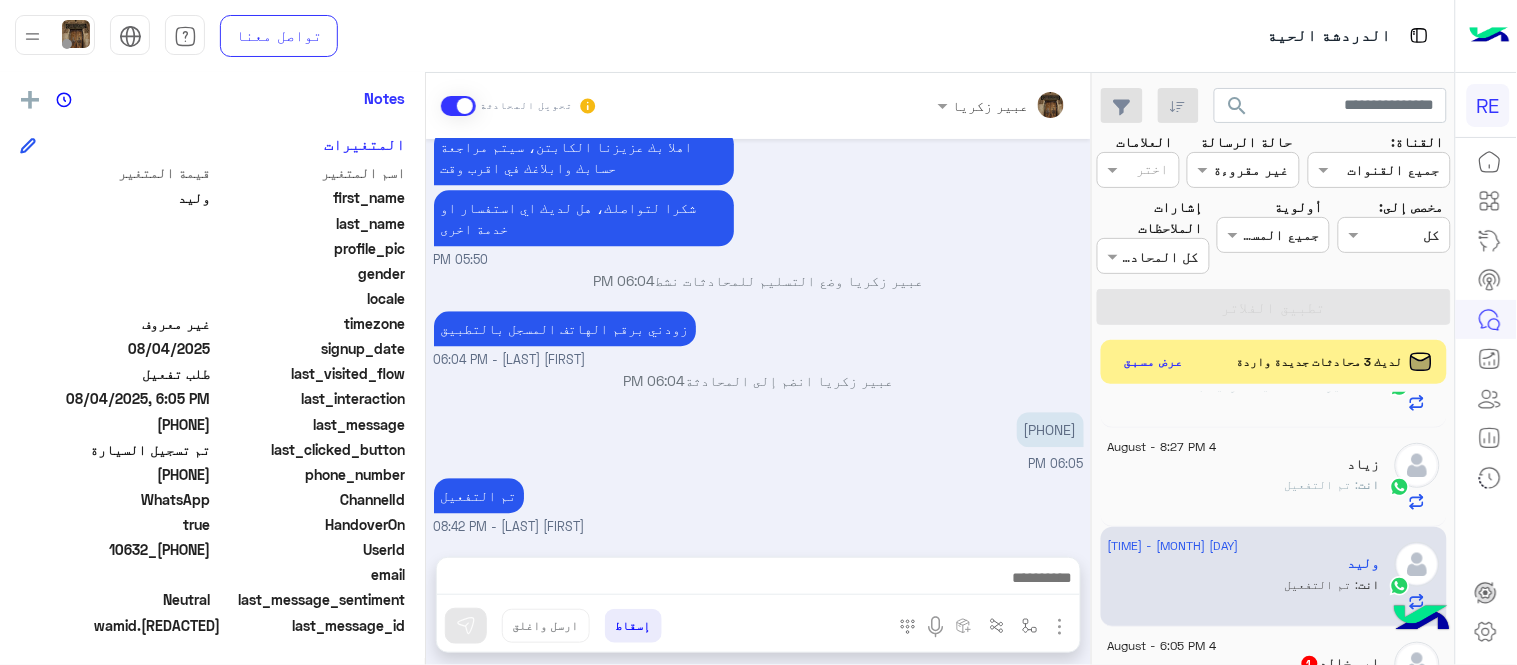 scroll, scrollTop: 1242, scrollLeft: 0, axis: vertical 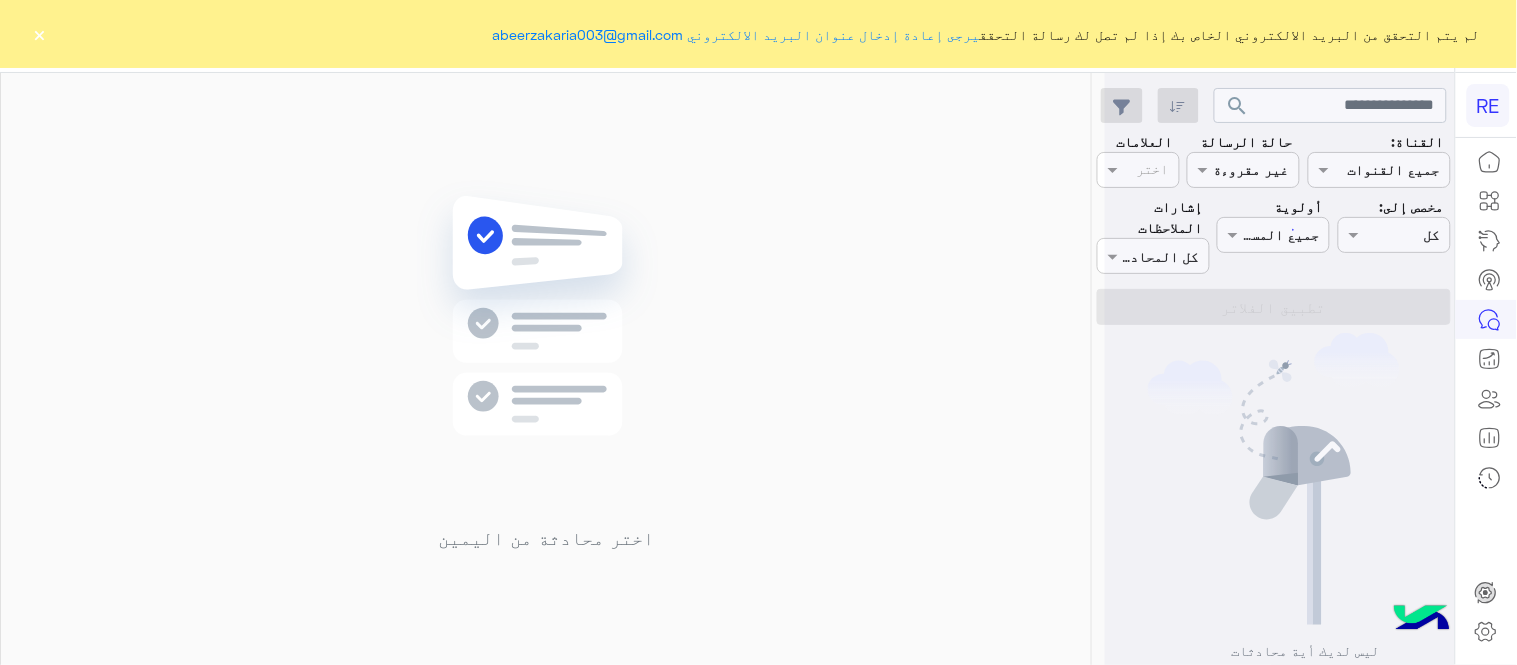click on "×" 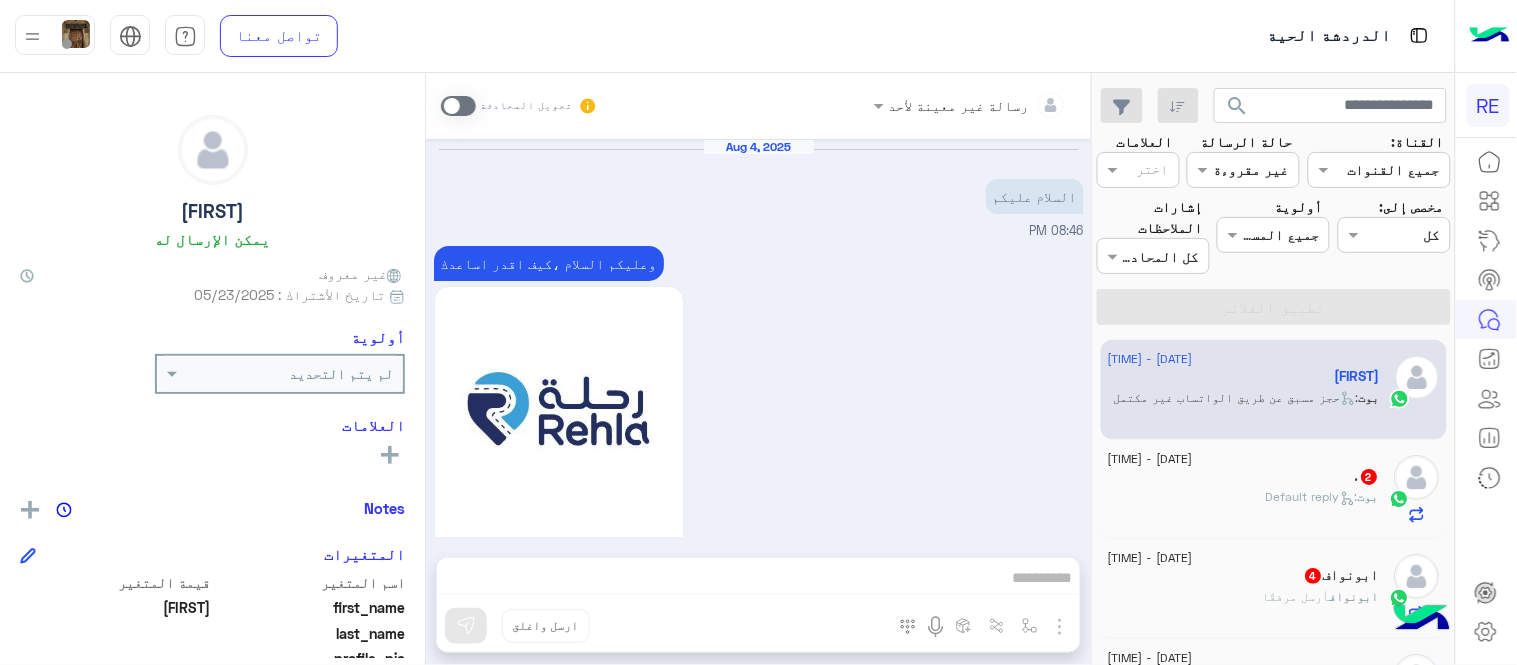 scroll, scrollTop: 1875, scrollLeft: 0, axis: vertical 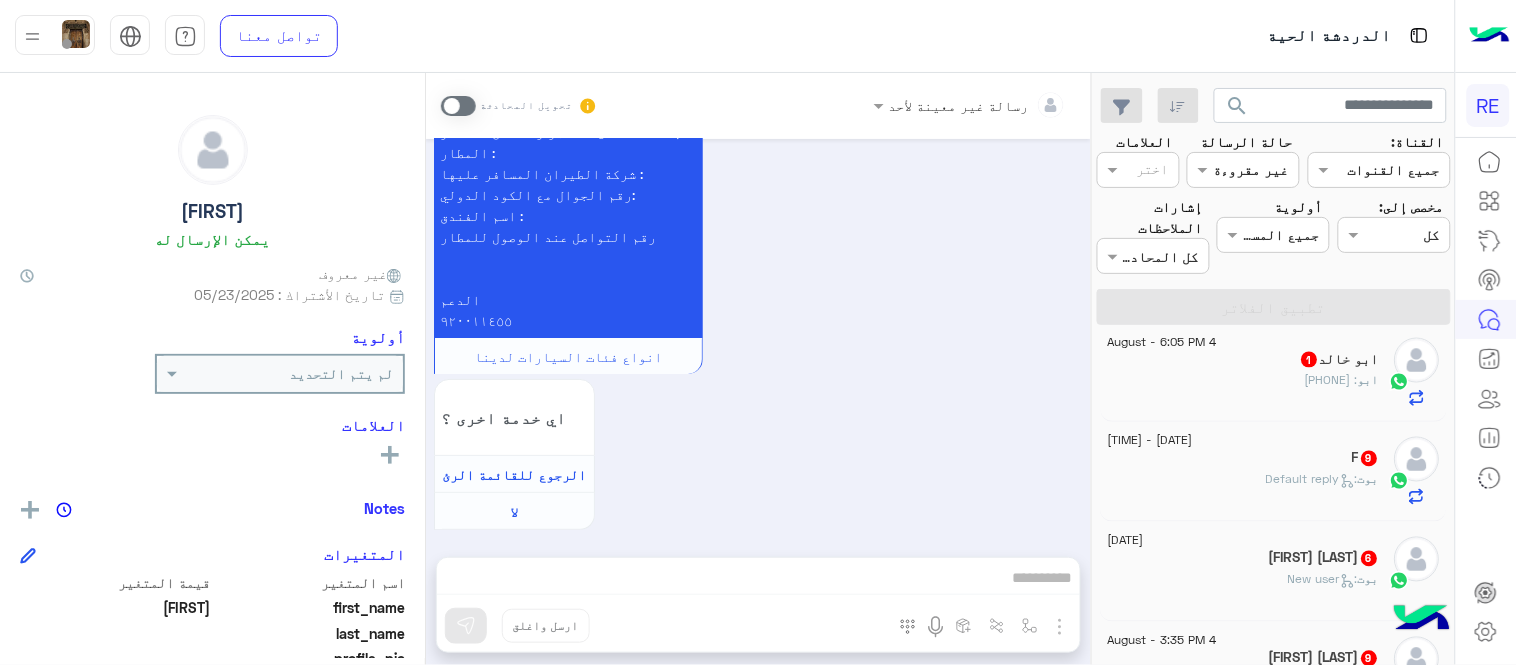 click on "F   9" 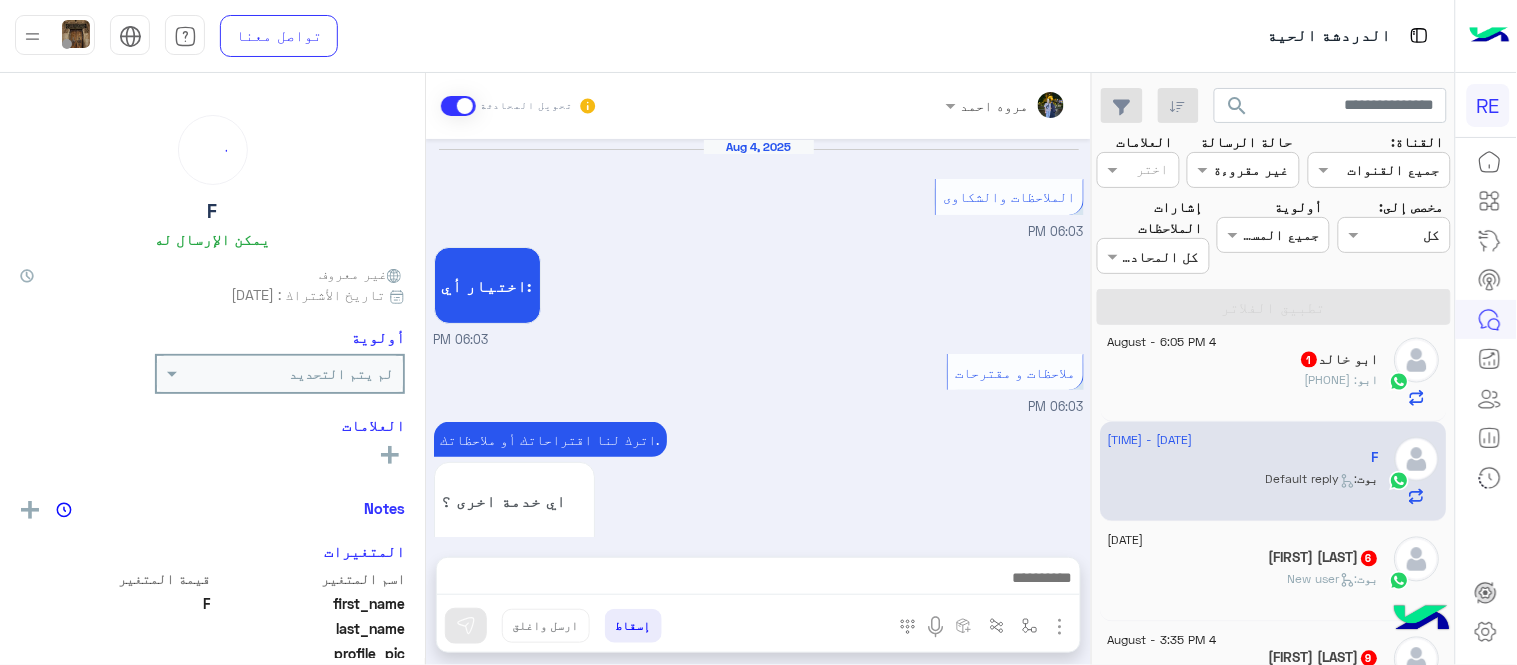 scroll, scrollTop: 534, scrollLeft: 0, axis: vertical 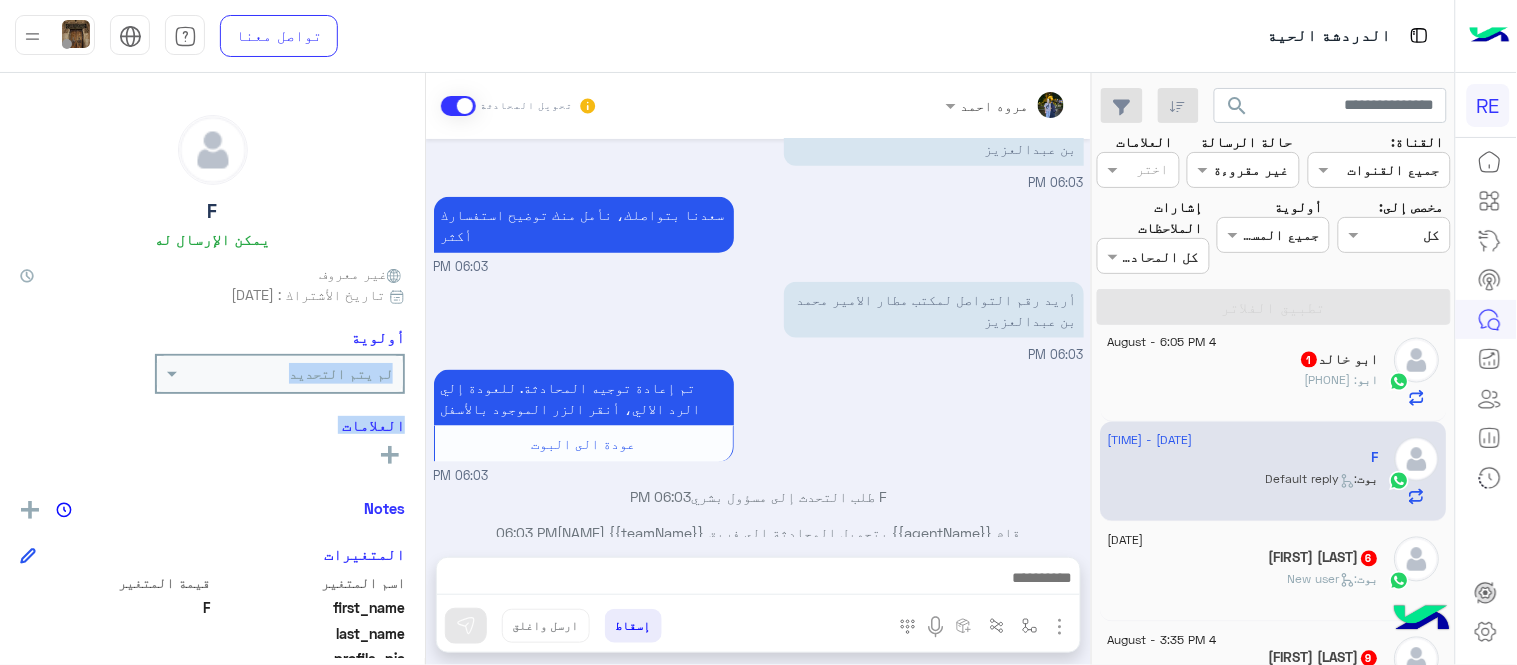 drag, startPoint x: 425, startPoint y: 493, endPoint x: 422, endPoint y: 385, distance: 108.04166 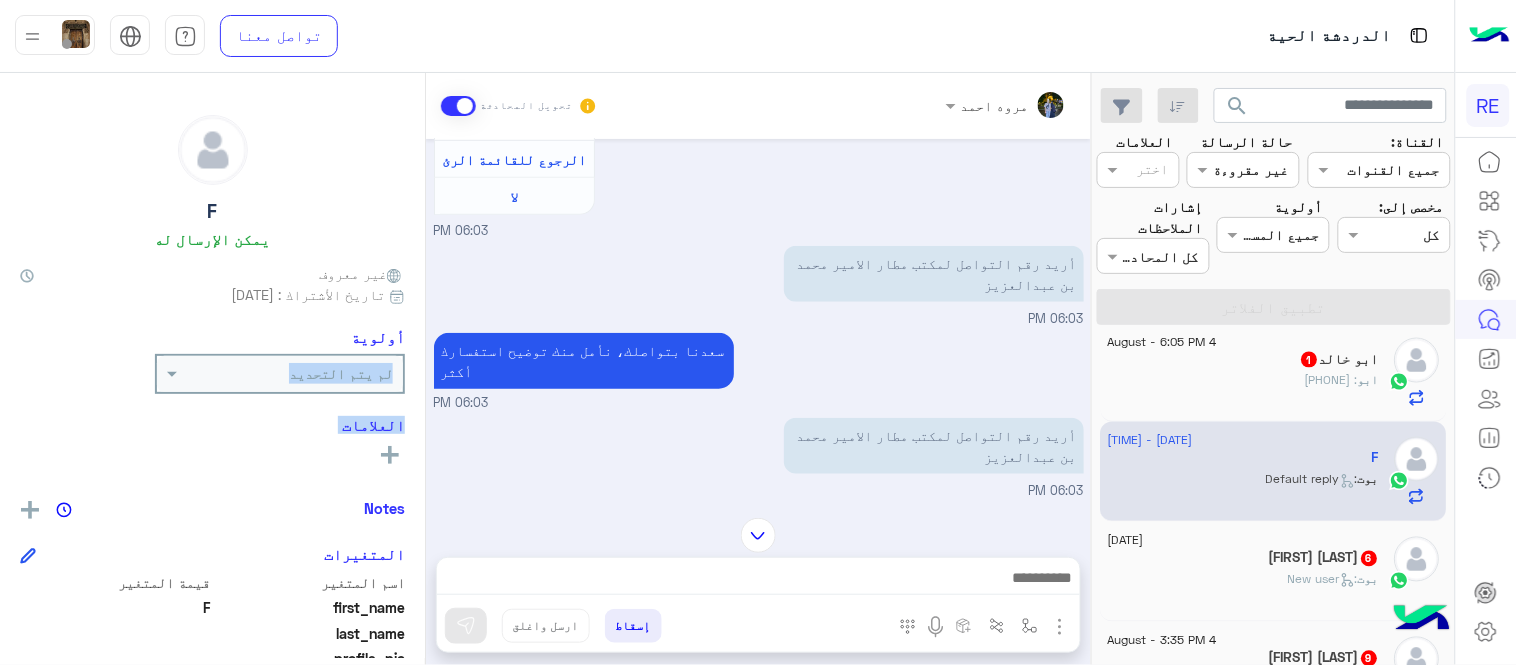 scroll, scrollTop: 376, scrollLeft: 0, axis: vertical 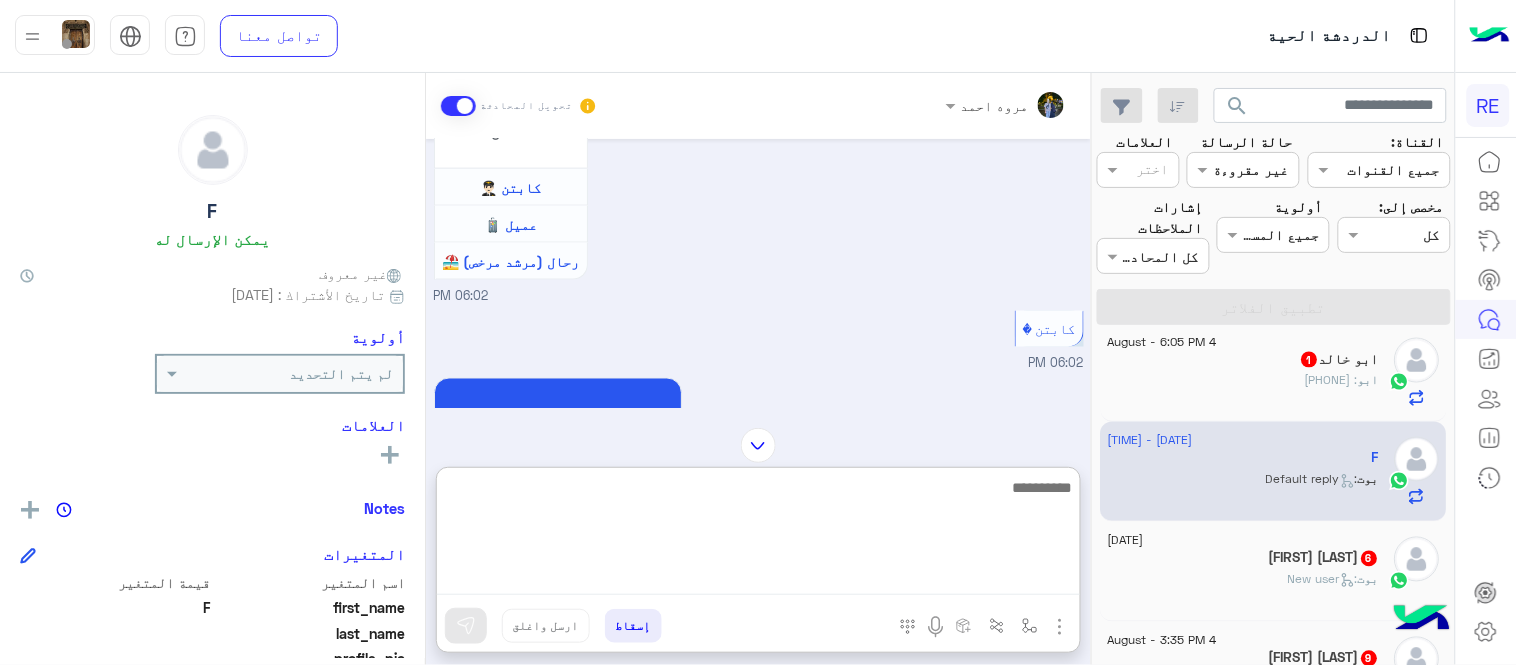 click at bounding box center (758, 535) 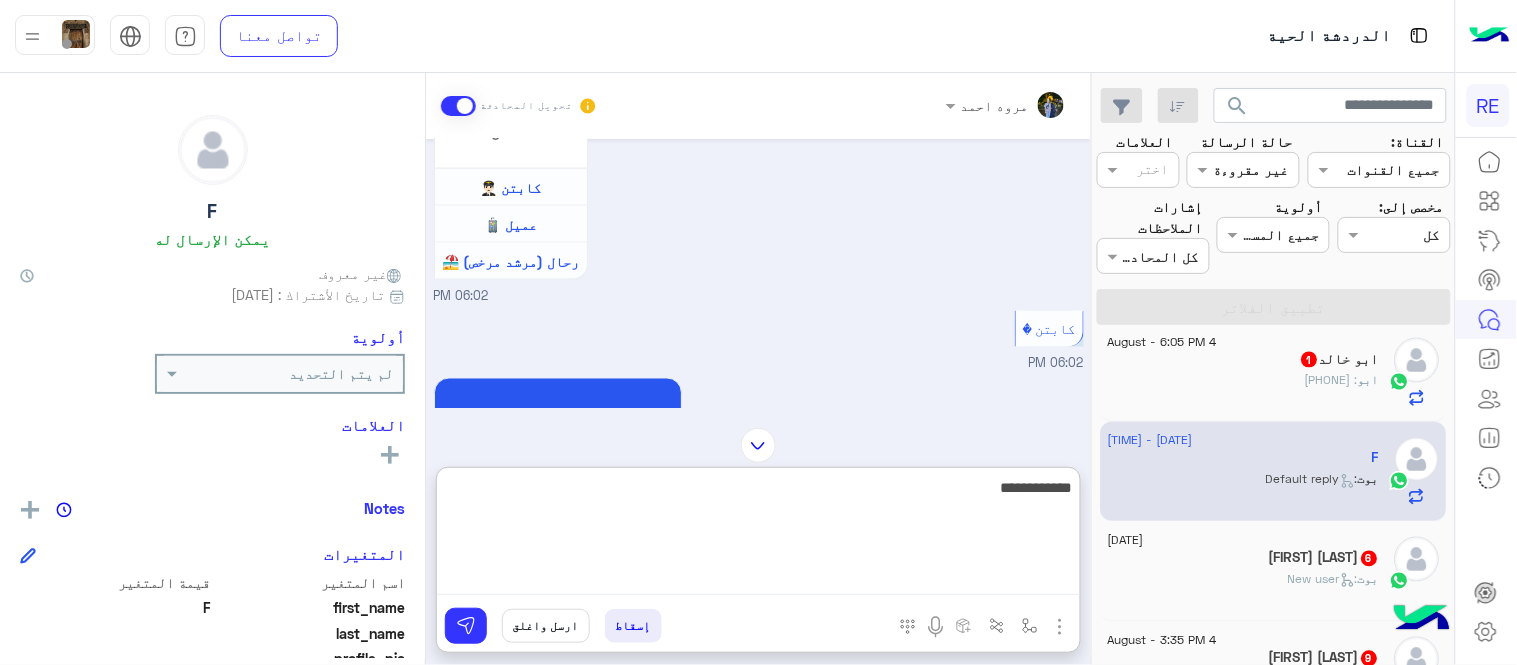 type on "**********" 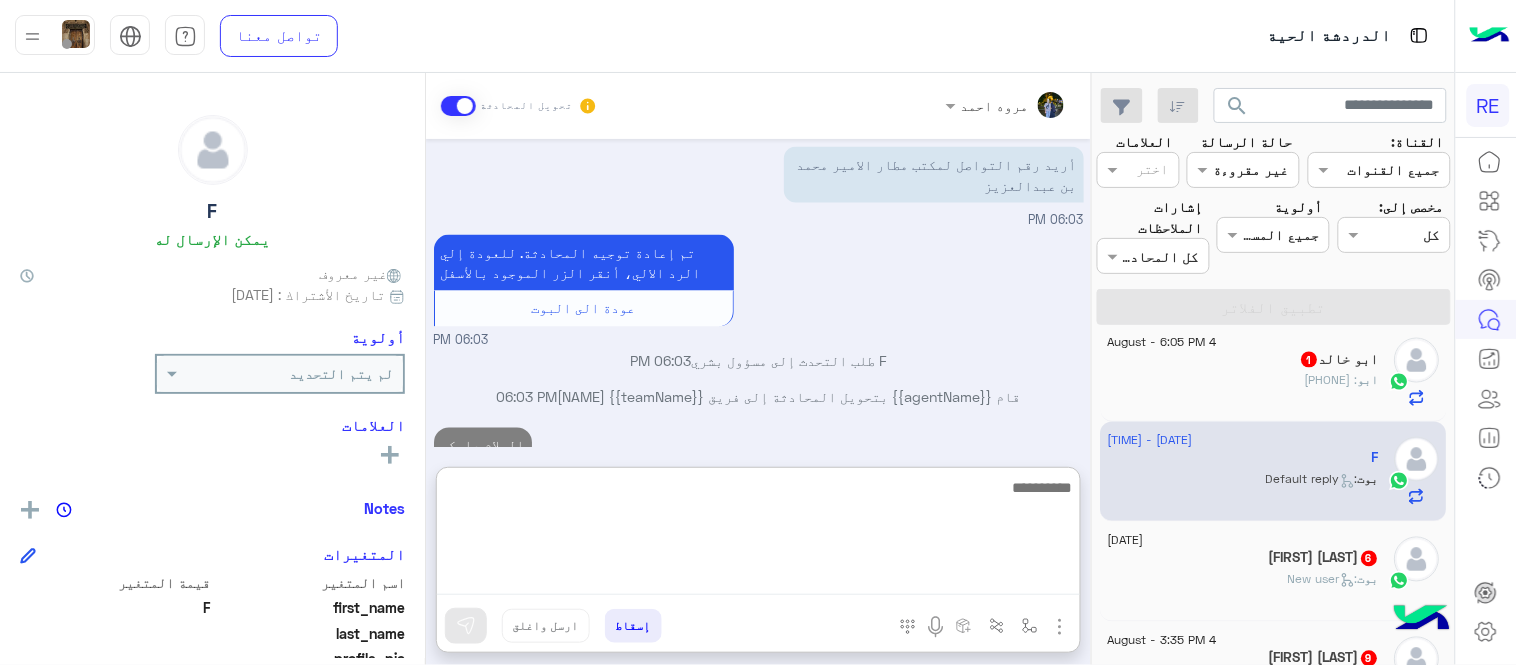 scroll, scrollTop: 2745, scrollLeft: 0, axis: vertical 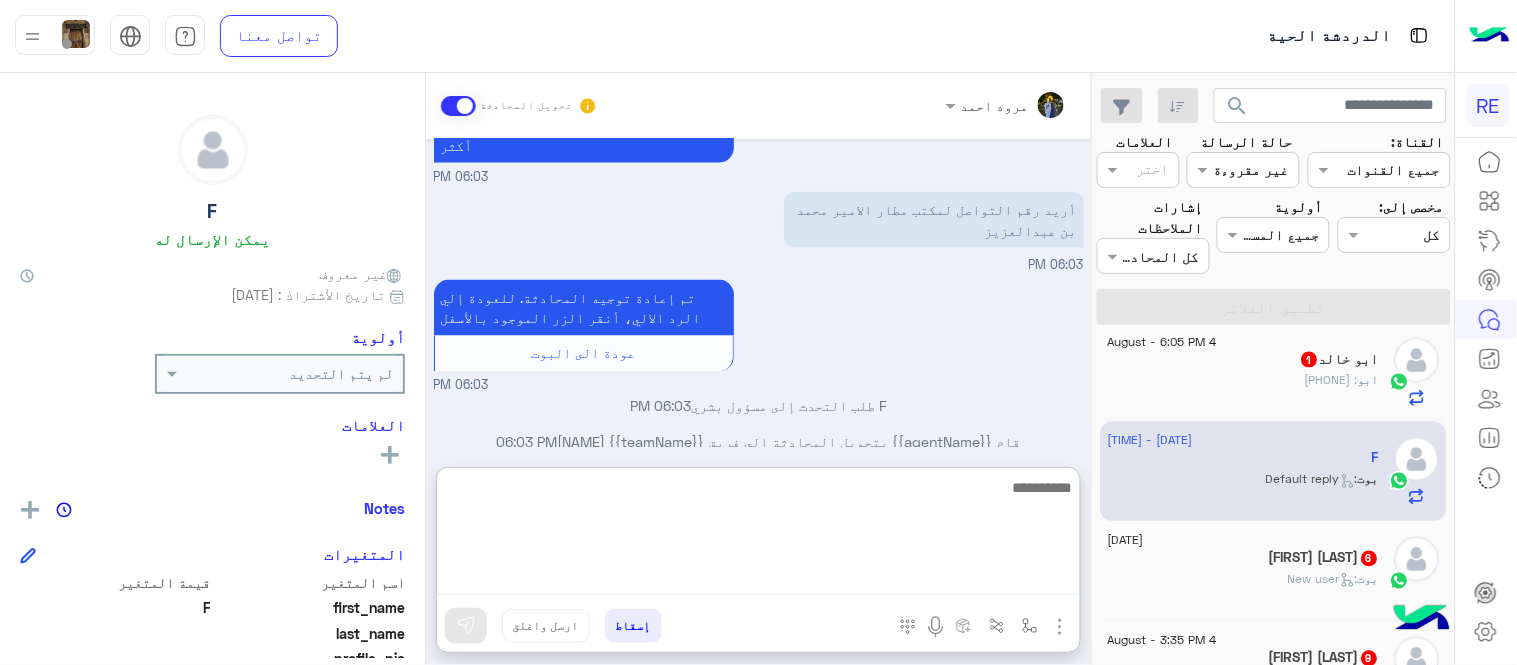 paste on "**********" 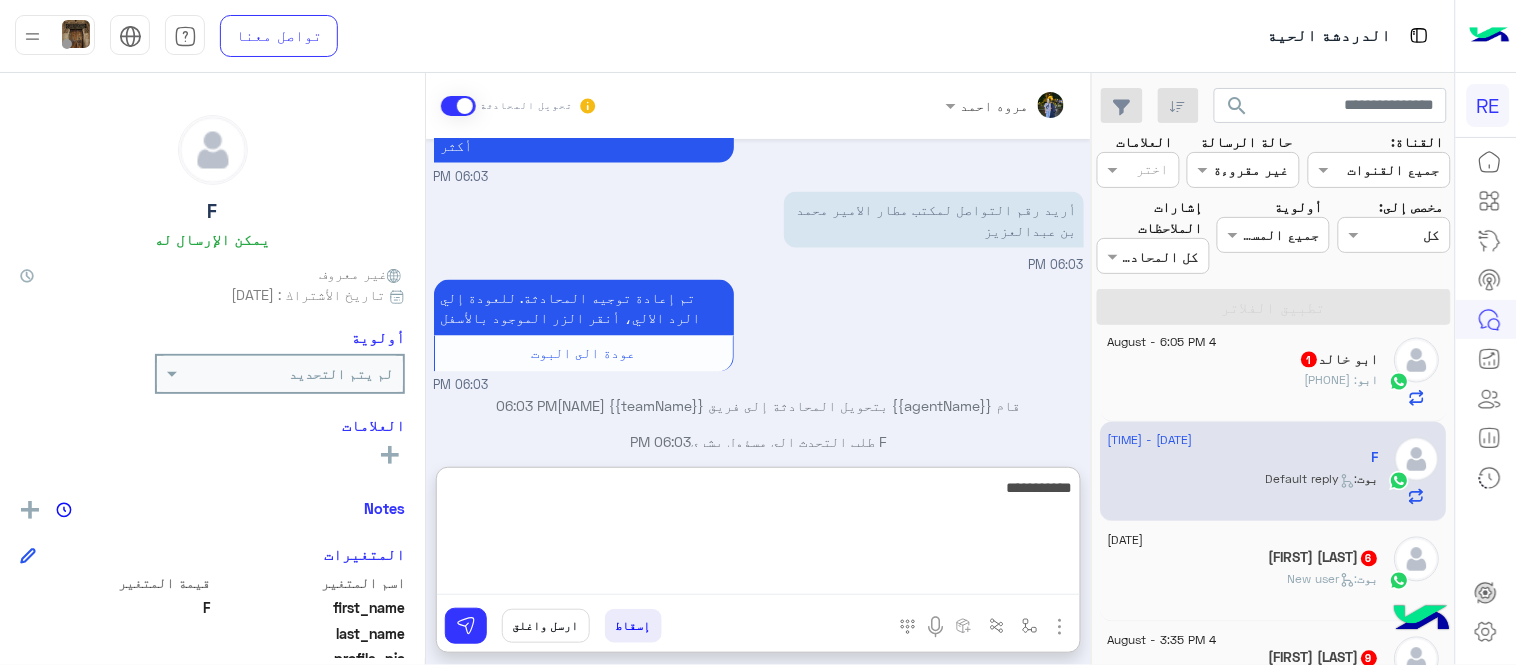 scroll, scrollTop: 2782, scrollLeft: 0, axis: vertical 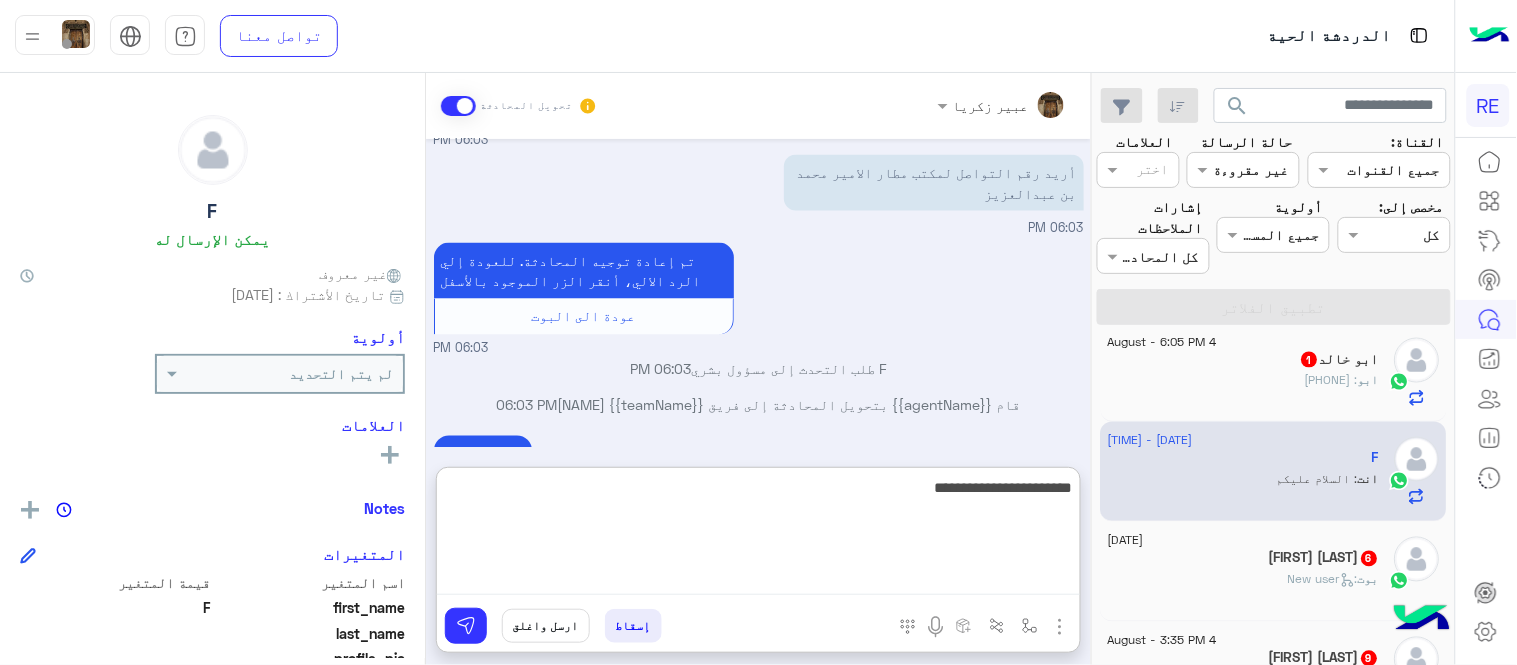 type on "**********" 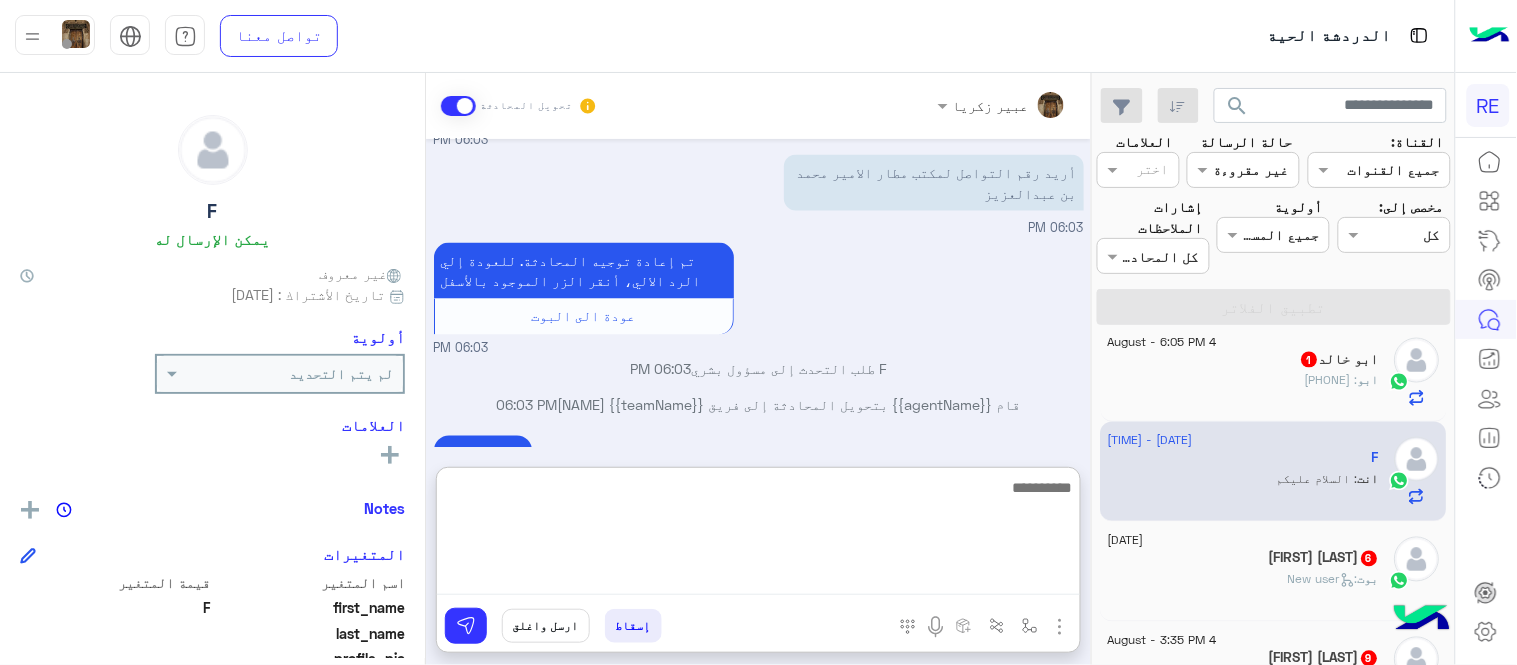 scroll, scrollTop: 2845, scrollLeft: 0, axis: vertical 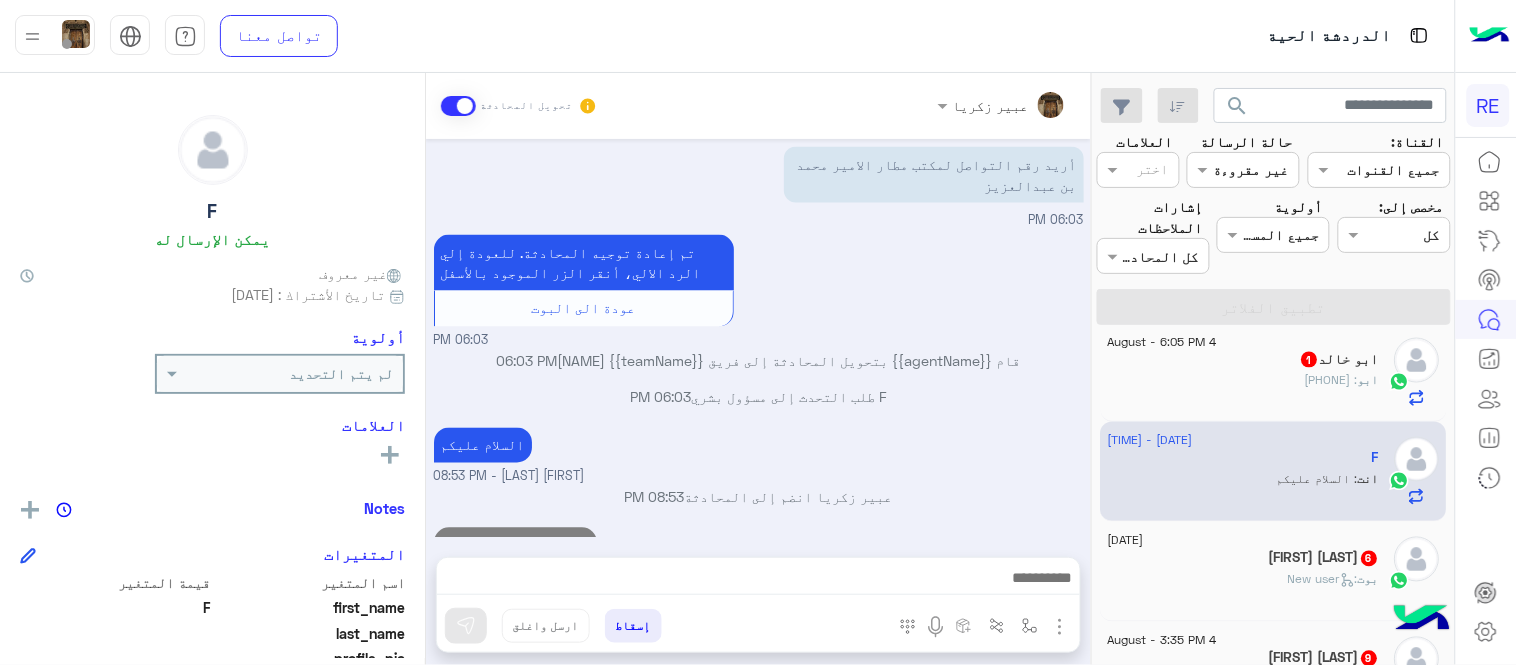 click on "بوت :   New user" 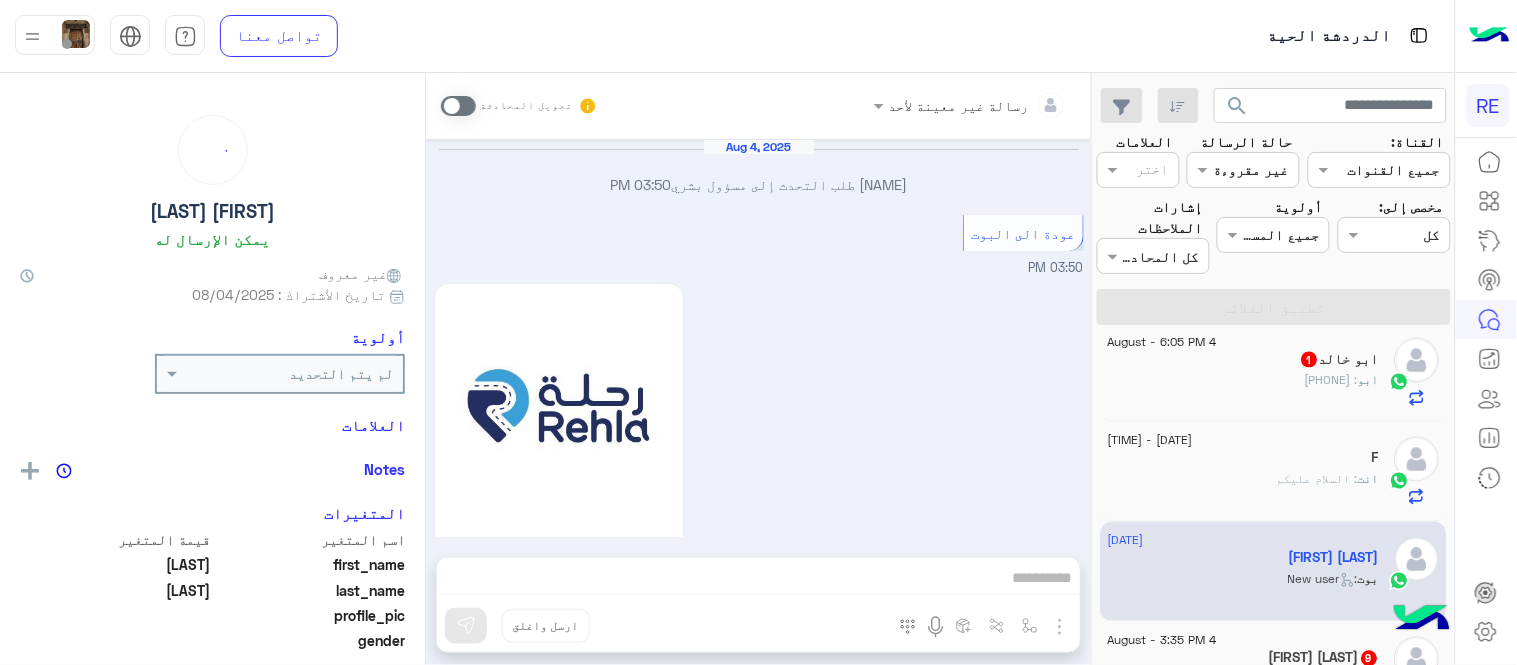 scroll, scrollTop: 1122, scrollLeft: 0, axis: vertical 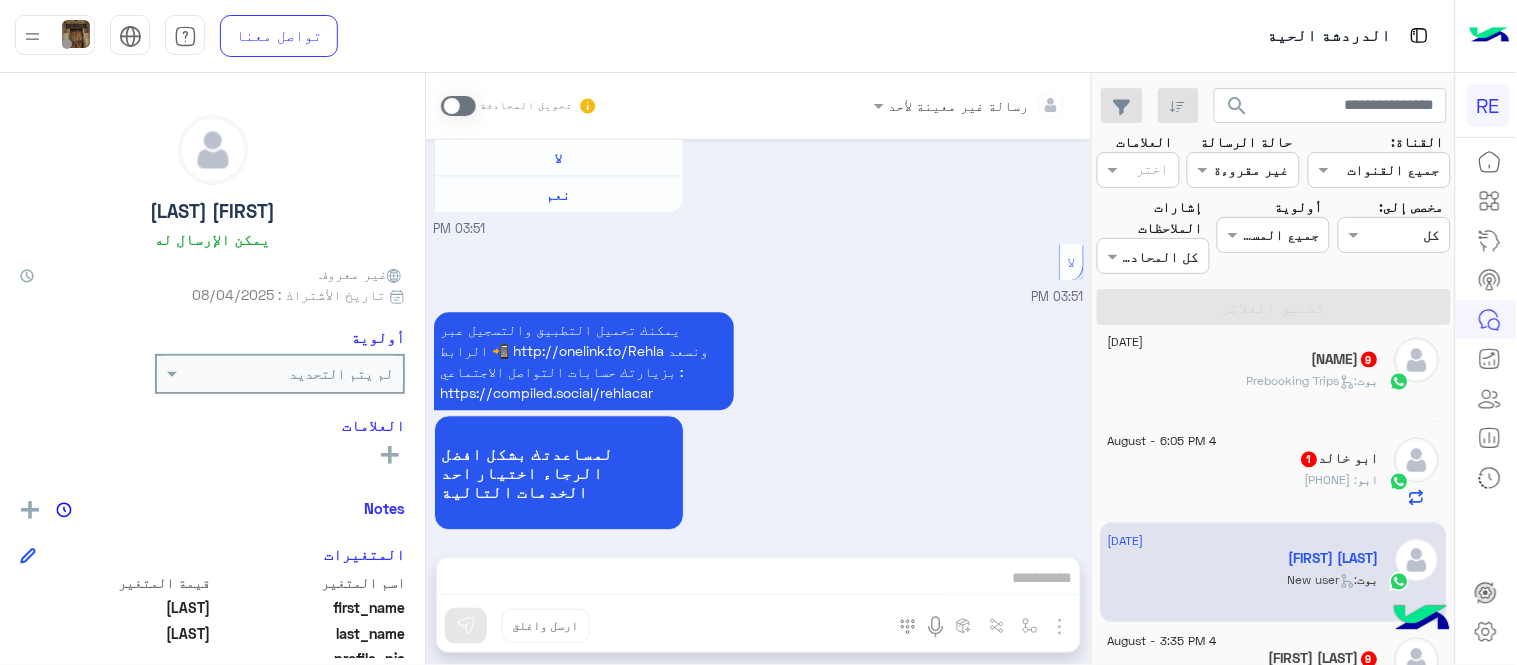 click at bounding box center (458, 106) 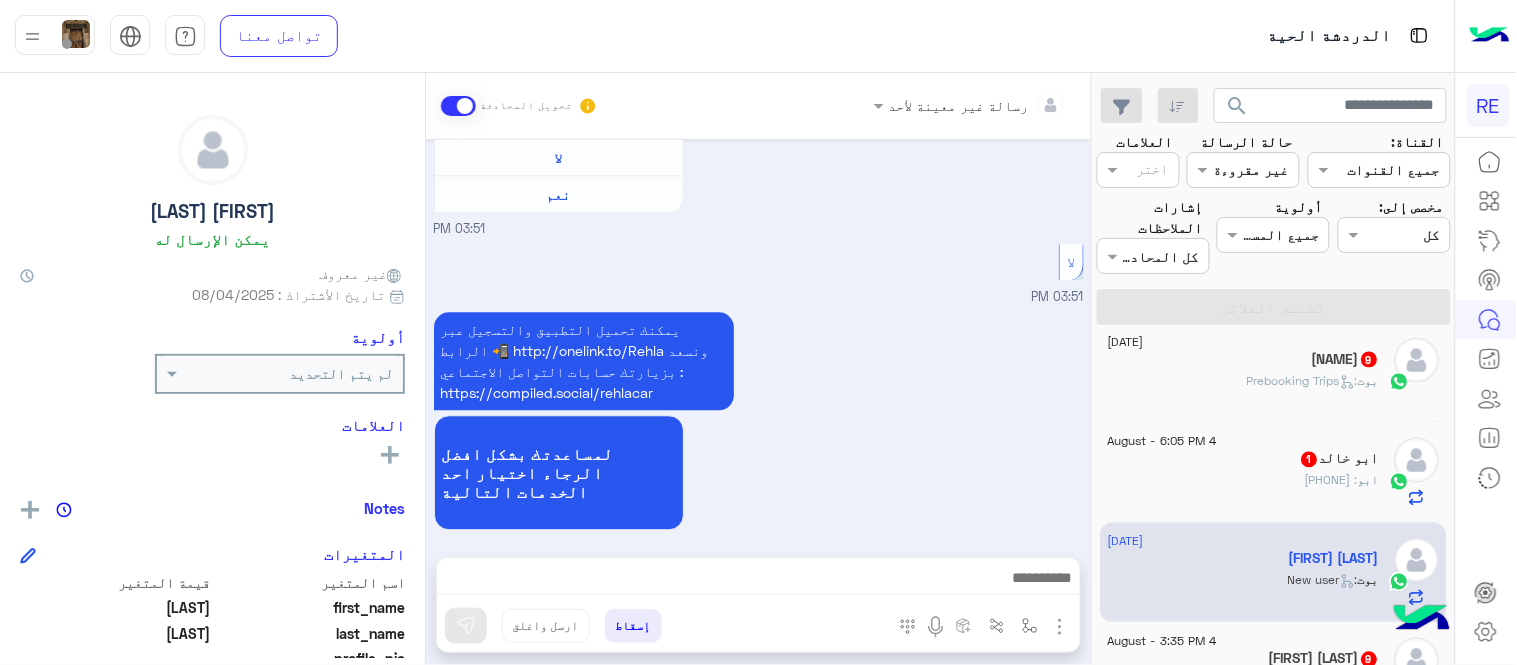 scroll, scrollTop: 1157, scrollLeft: 0, axis: vertical 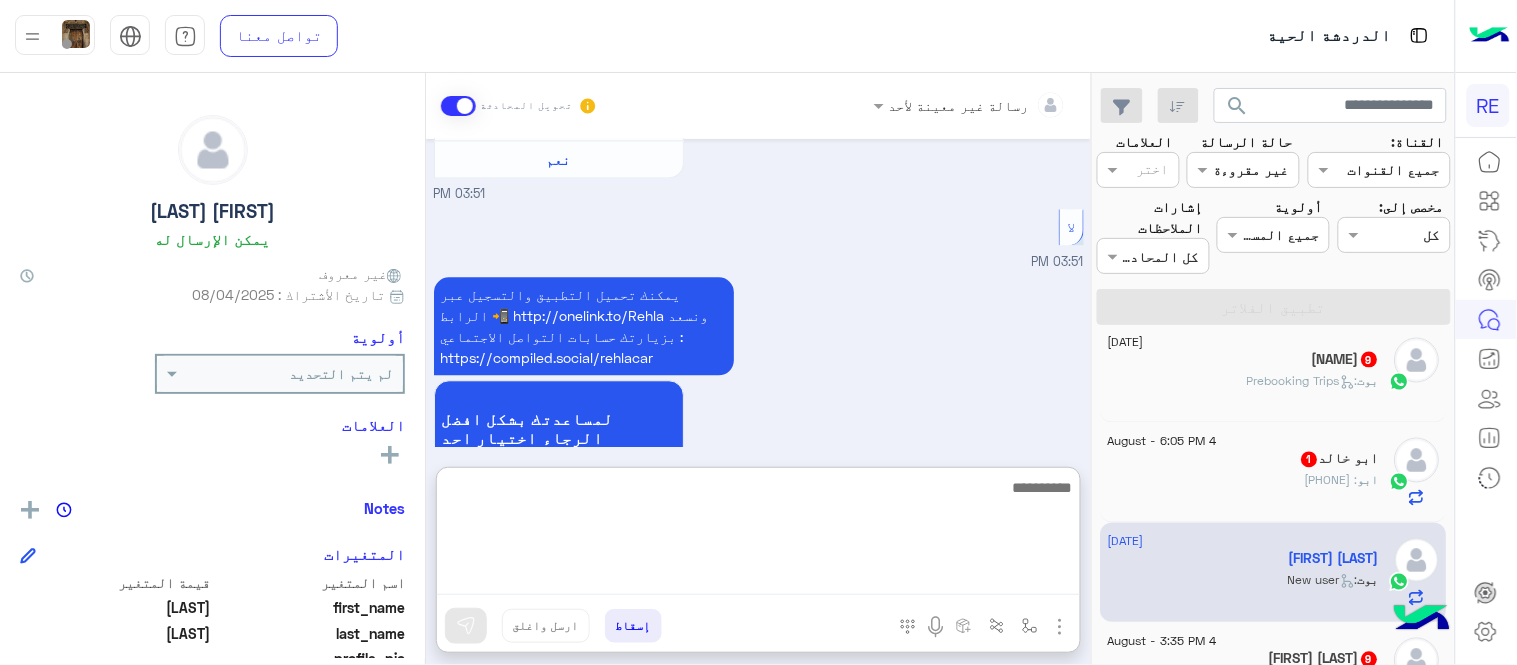 click at bounding box center (758, 535) 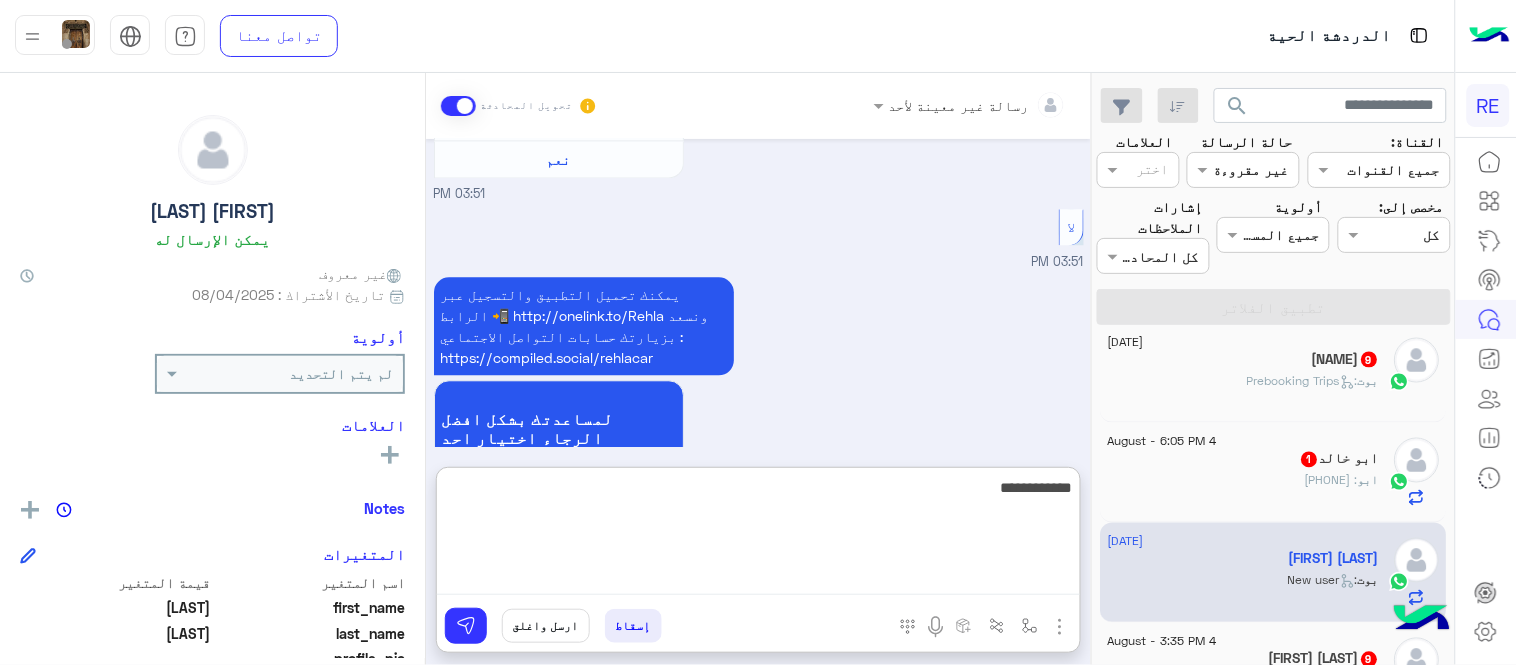 type on "**********" 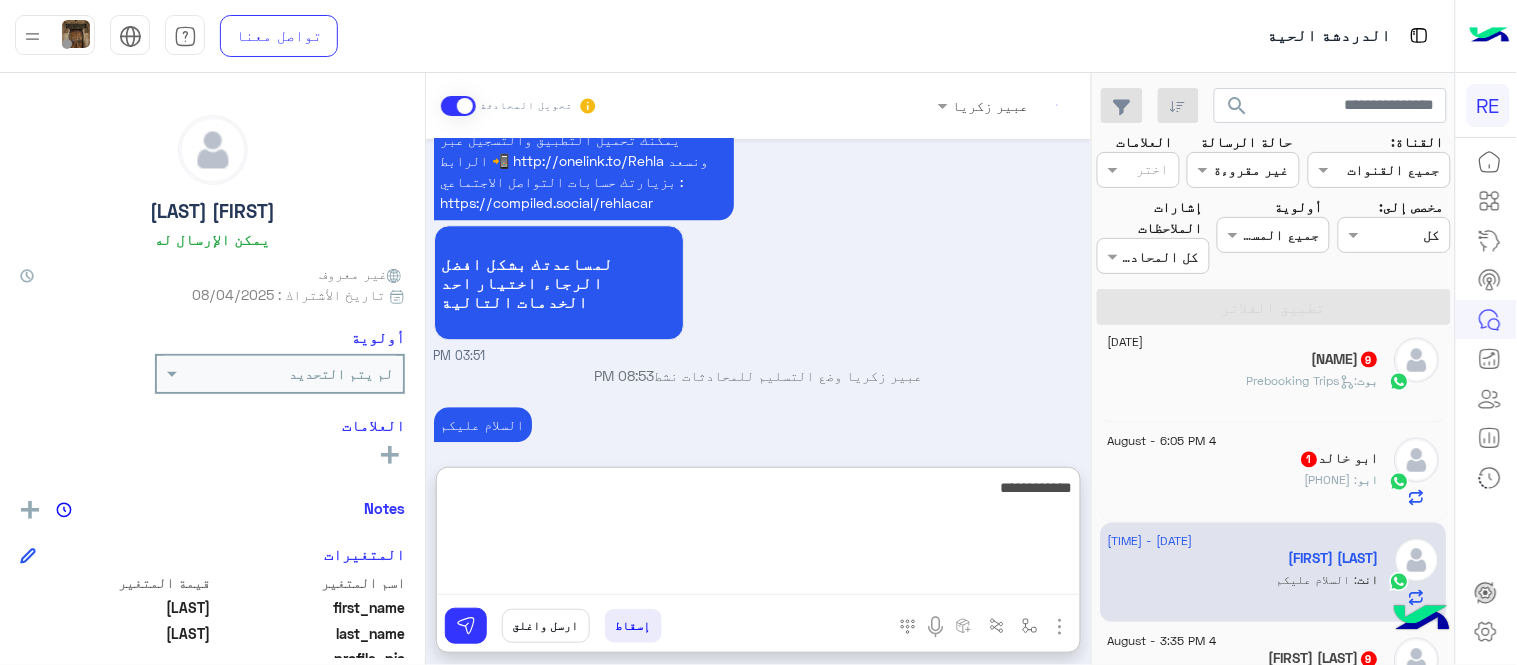 scroll, scrollTop: 1347, scrollLeft: 0, axis: vertical 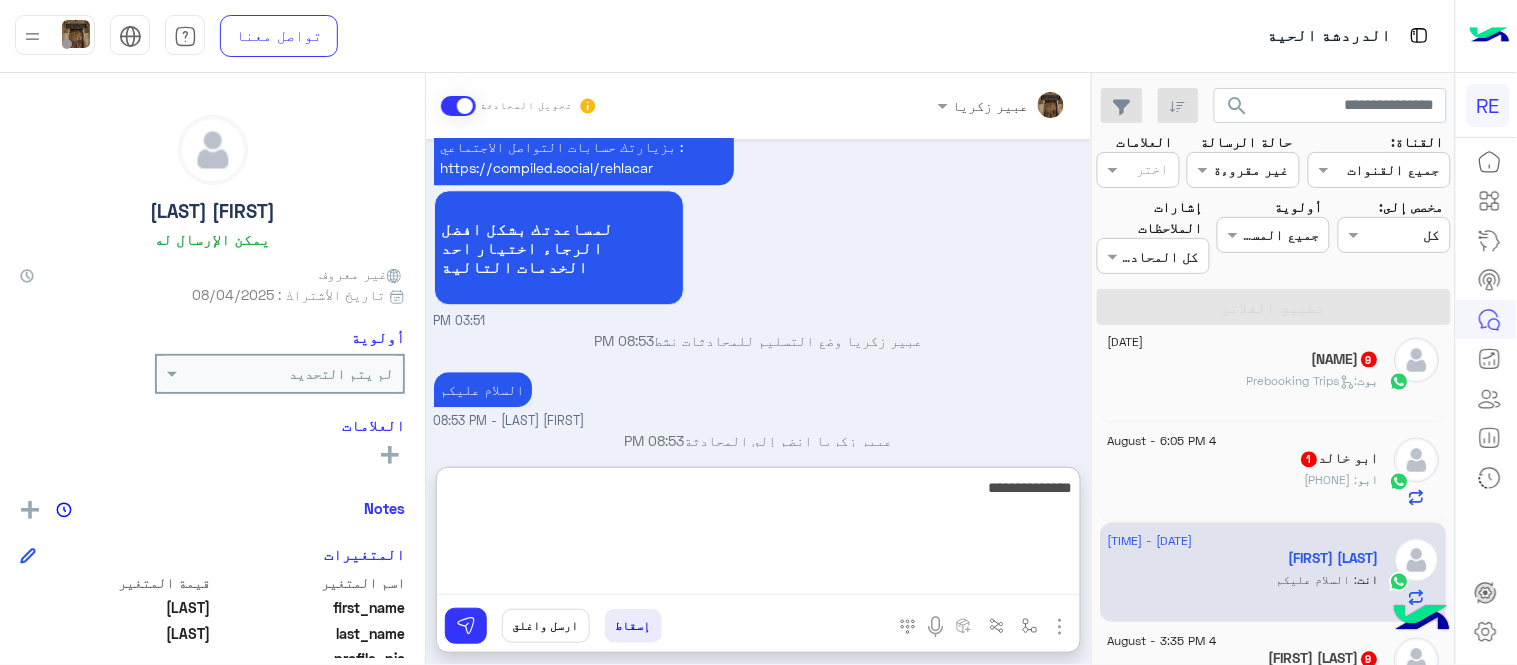 type on "**********" 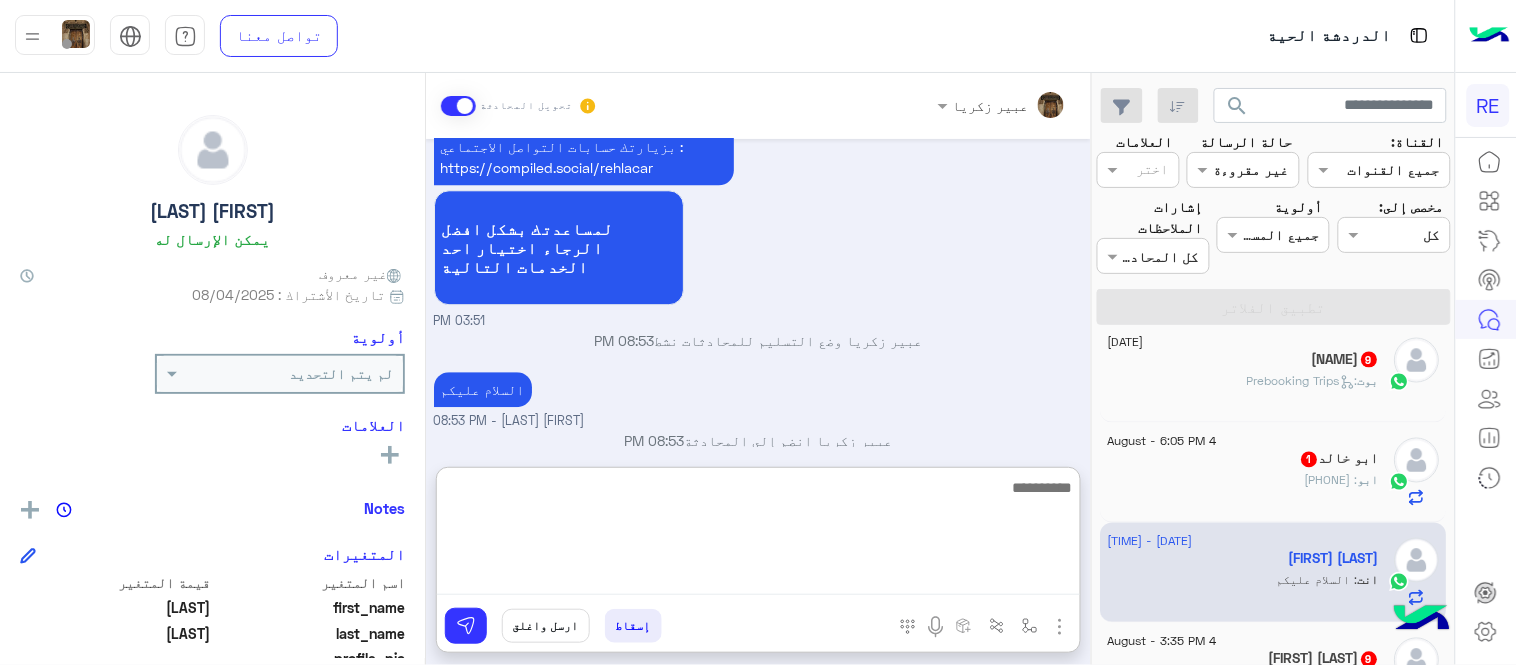 scroll, scrollTop: 1412, scrollLeft: 0, axis: vertical 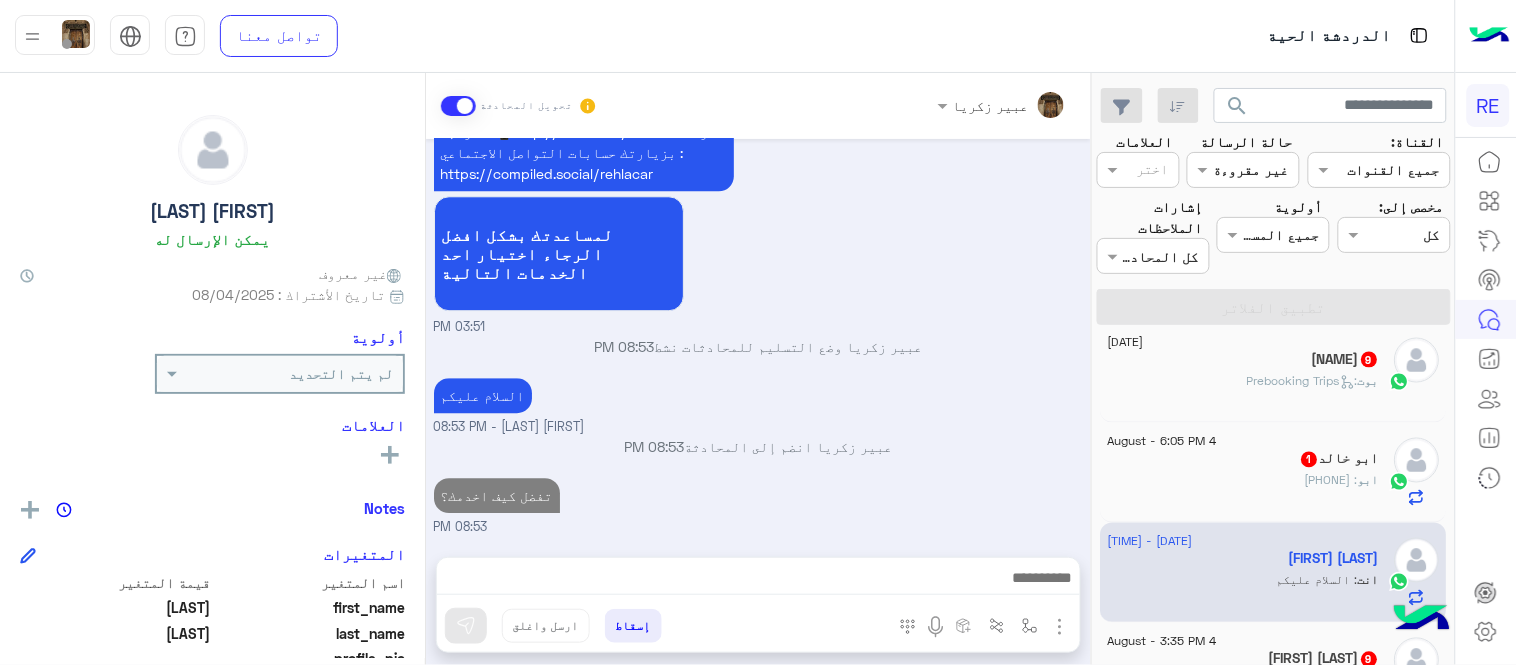 click on "Aug 4, 2025   MOHAMMED ANWAR طلب التحدث إلى مسؤول بشري   03:50 PM       عودة الى البوت    03:50 PM
اهلًا بك في تطبيق رحلة 👋
Welcome to Rehla  👋
من فضلك أختر لغة التواصل
Please choose your preferred Language
English   عربي     03:50 PM   MOHAMMED ANWAR غادر المحادثة   03:51 PM       عربي    03:51 PM  هل أنت ؟   كابتن 👨🏻‍✈️   عميل 🧳   رحال (مرشد مرخص) 🏖️     03:51 PM   عميل �    03:51 PM  هل لديك حساب مسجل على التطبيق   لا   نعم     03:51 PM   لا    03:51 PM  يمكنك تحميل التطبيق والتسجيل عبر الرابط 📲
http://onelink.to/Rehla
ونسعد بزيارتك حسابات التواصل الاجتماعي :
https://compiled.social/rehlacar    لمساعدتك بشكل افضل
الرجاء اختيار احد الخدمات التالية     03:51 PM   08:53 PM      السلام عليكم" at bounding box center [758, 338] 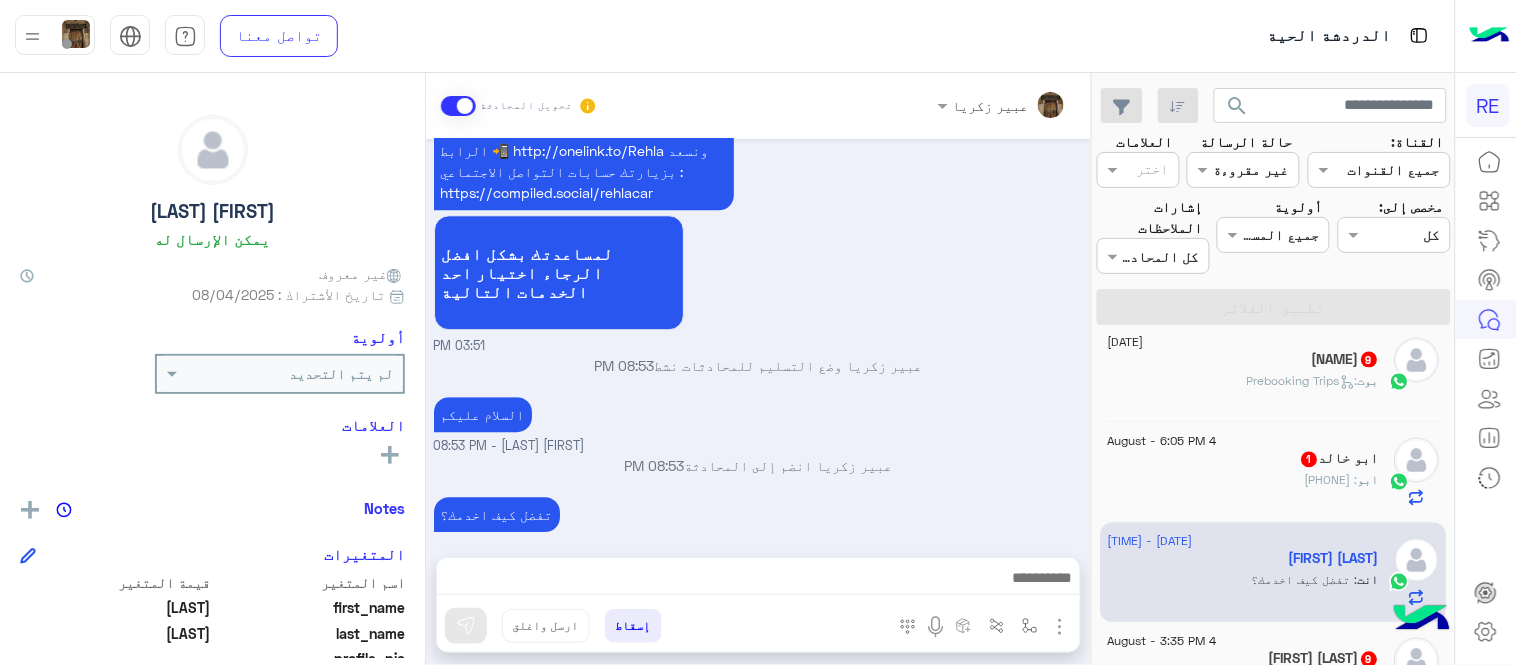 click on "ابو : 0564759661" 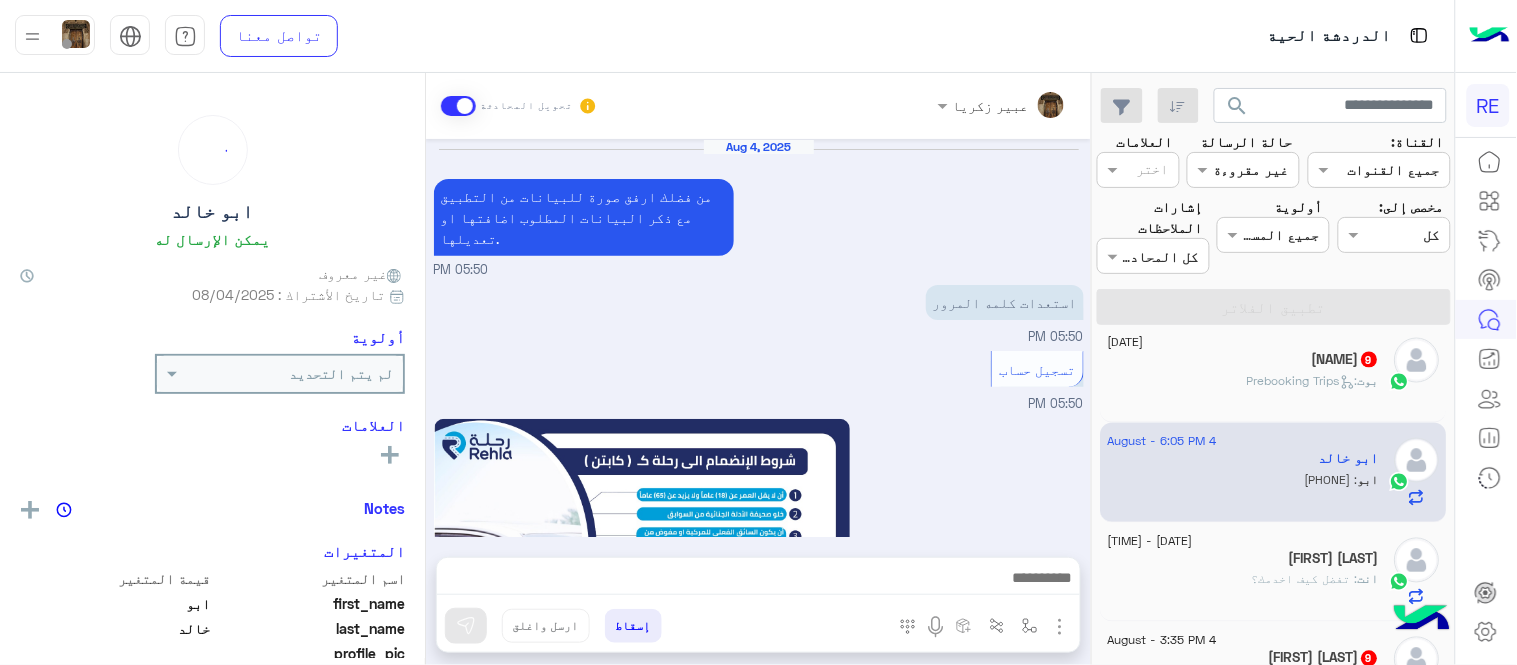 scroll, scrollTop: 1153, scrollLeft: 0, axis: vertical 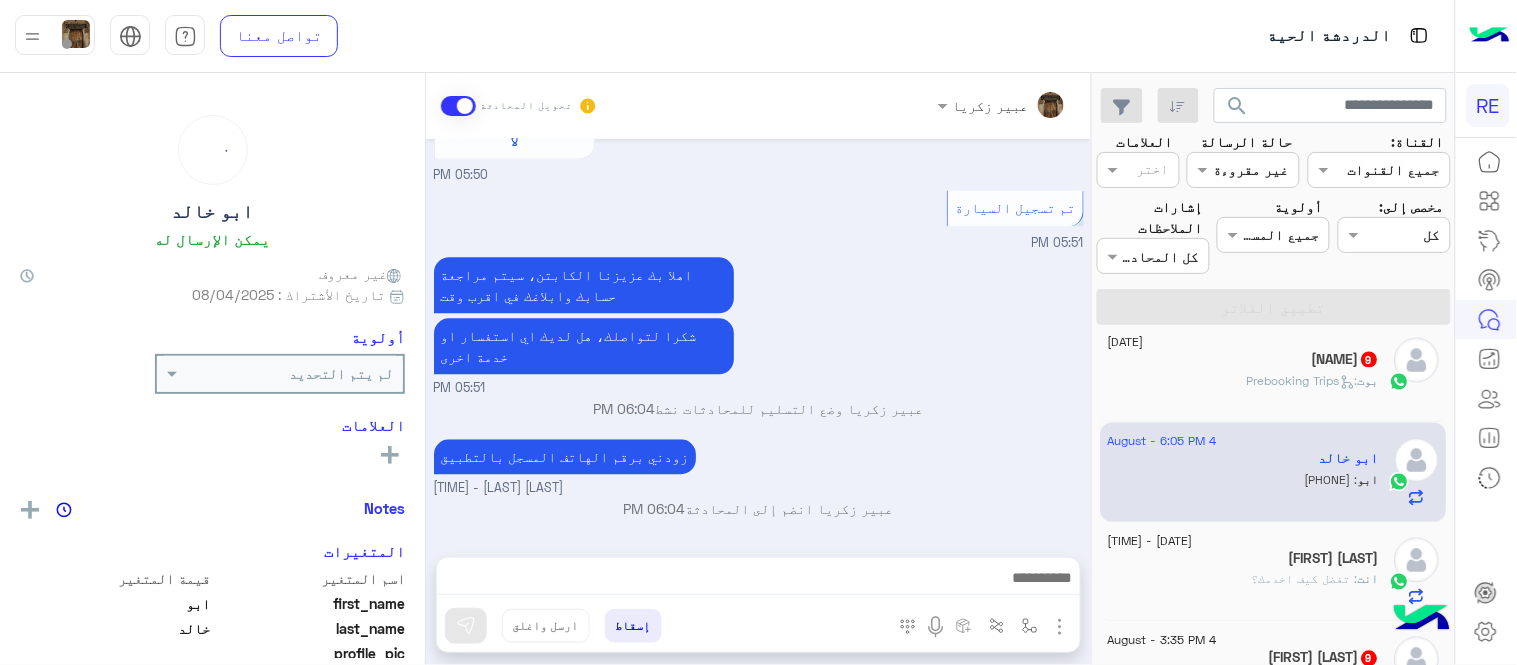 click on "0564759661" at bounding box center [1050, 557] 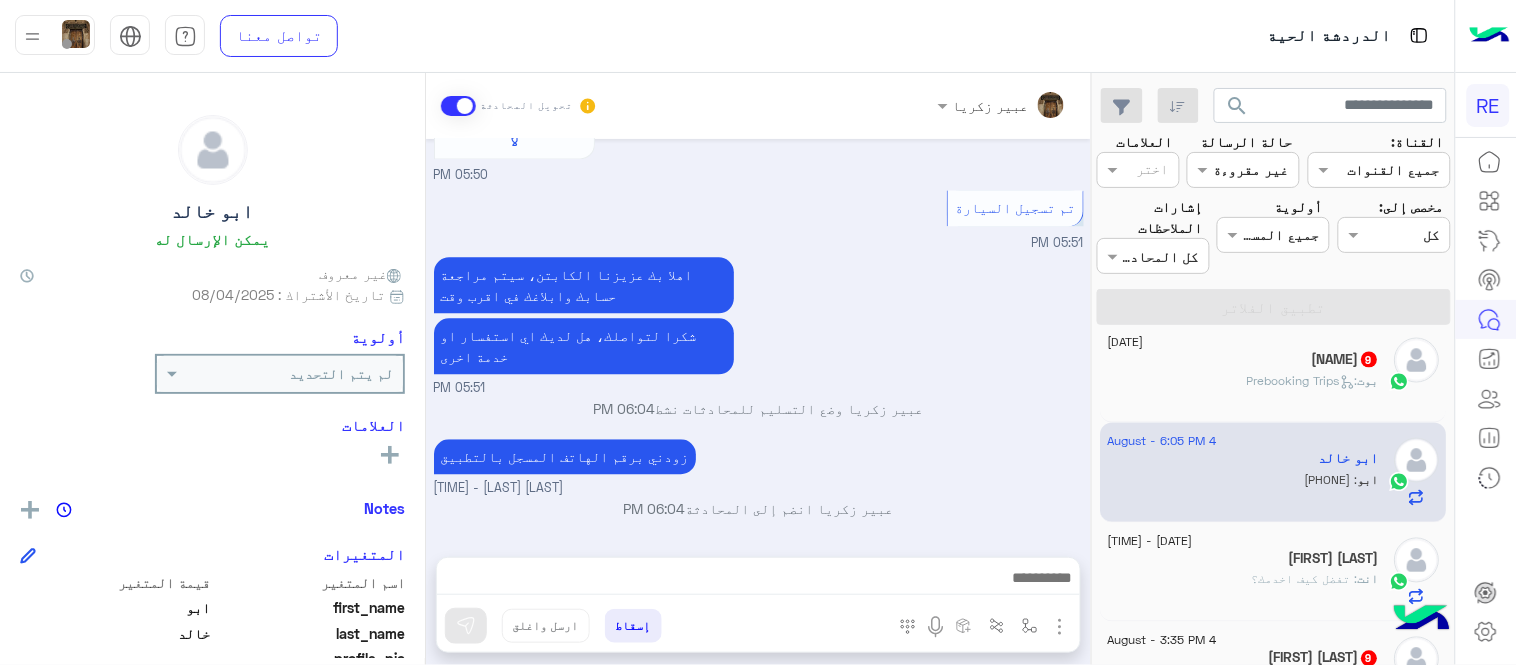 copy on "0564759661" 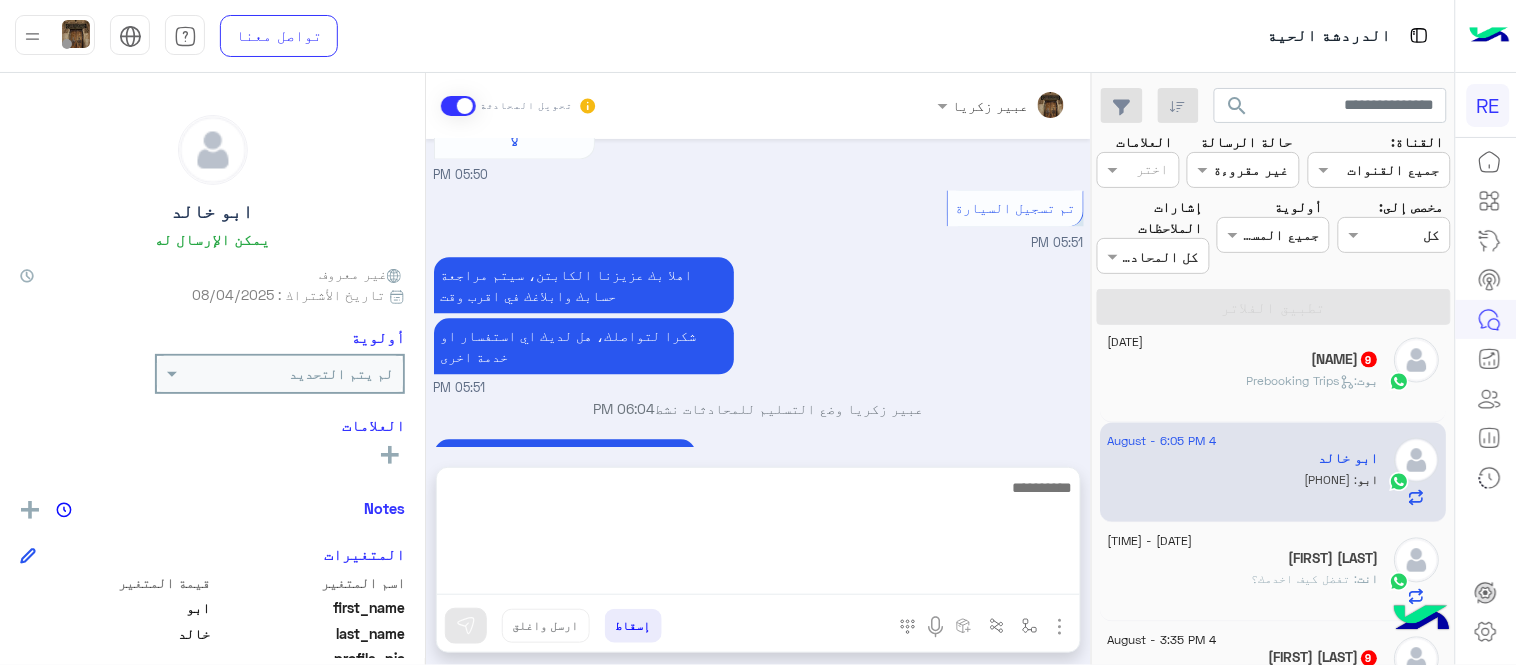 click at bounding box center [758, 535] 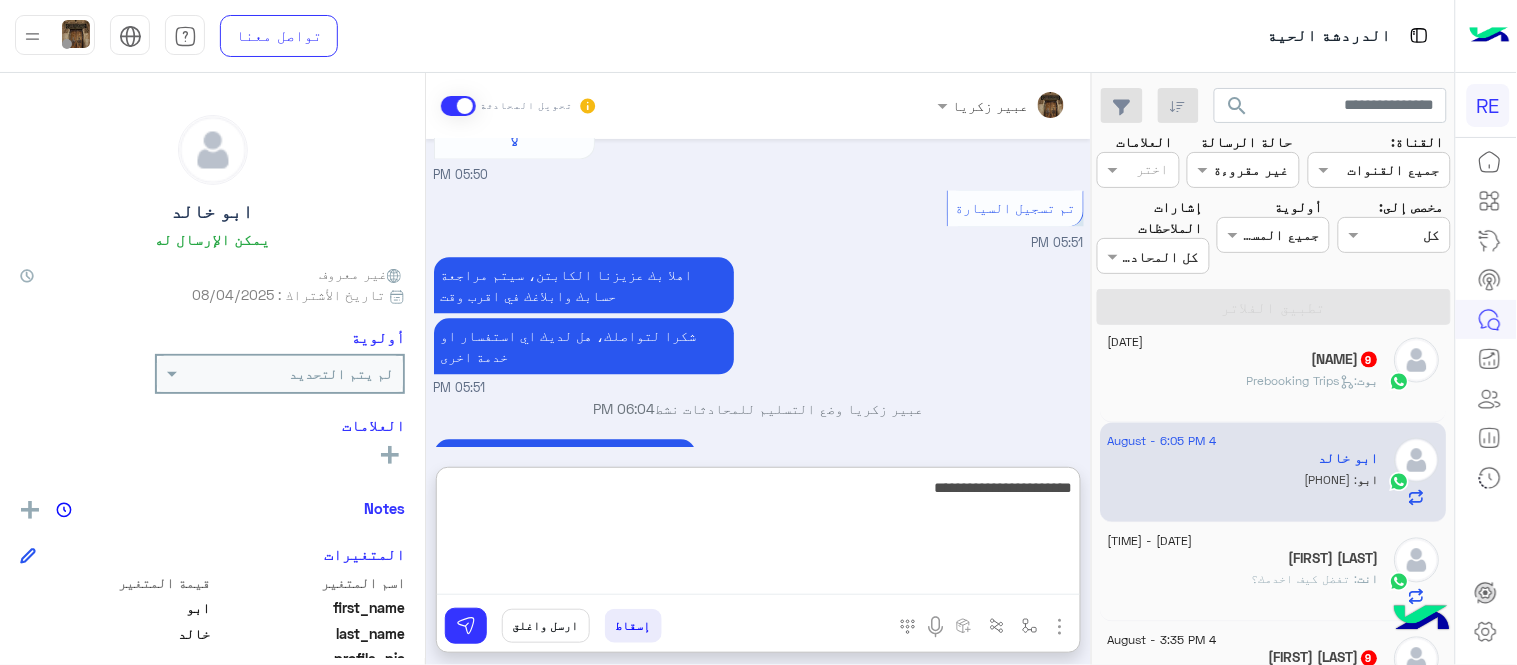 type on "**********" 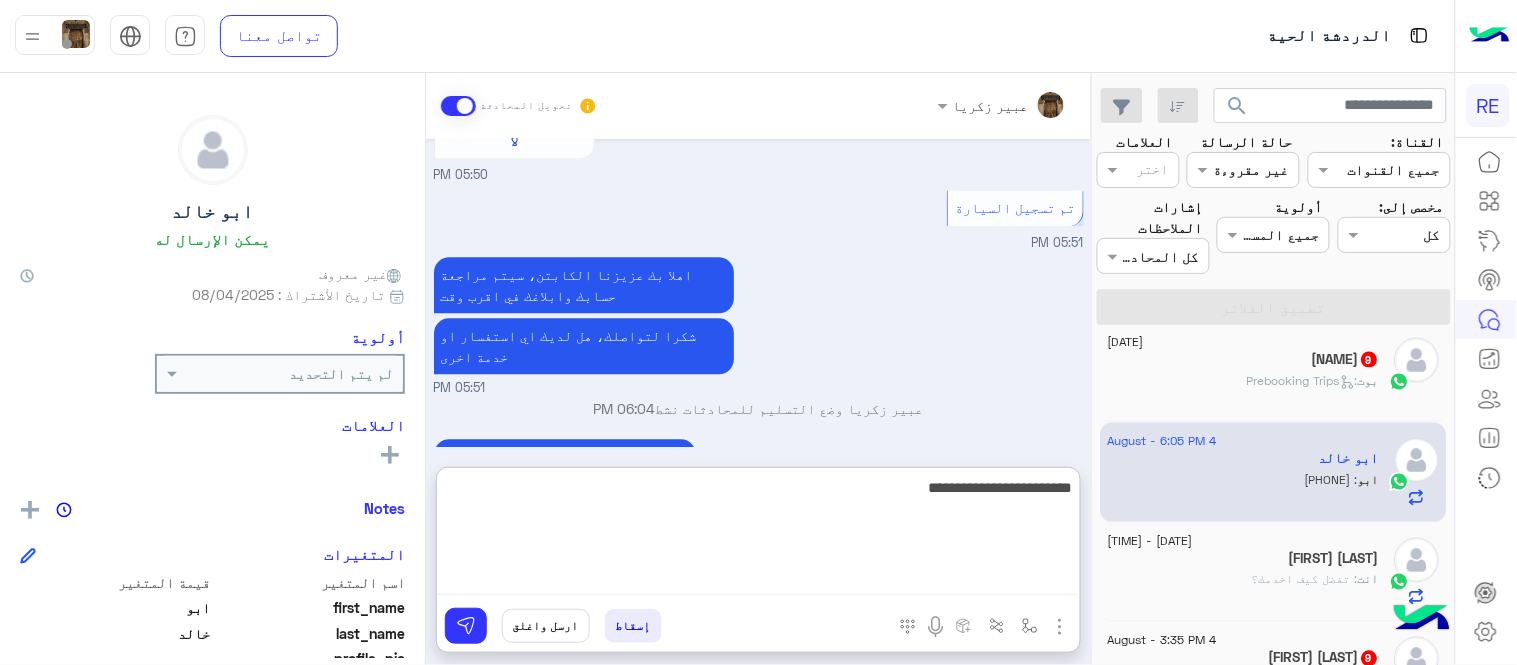 type 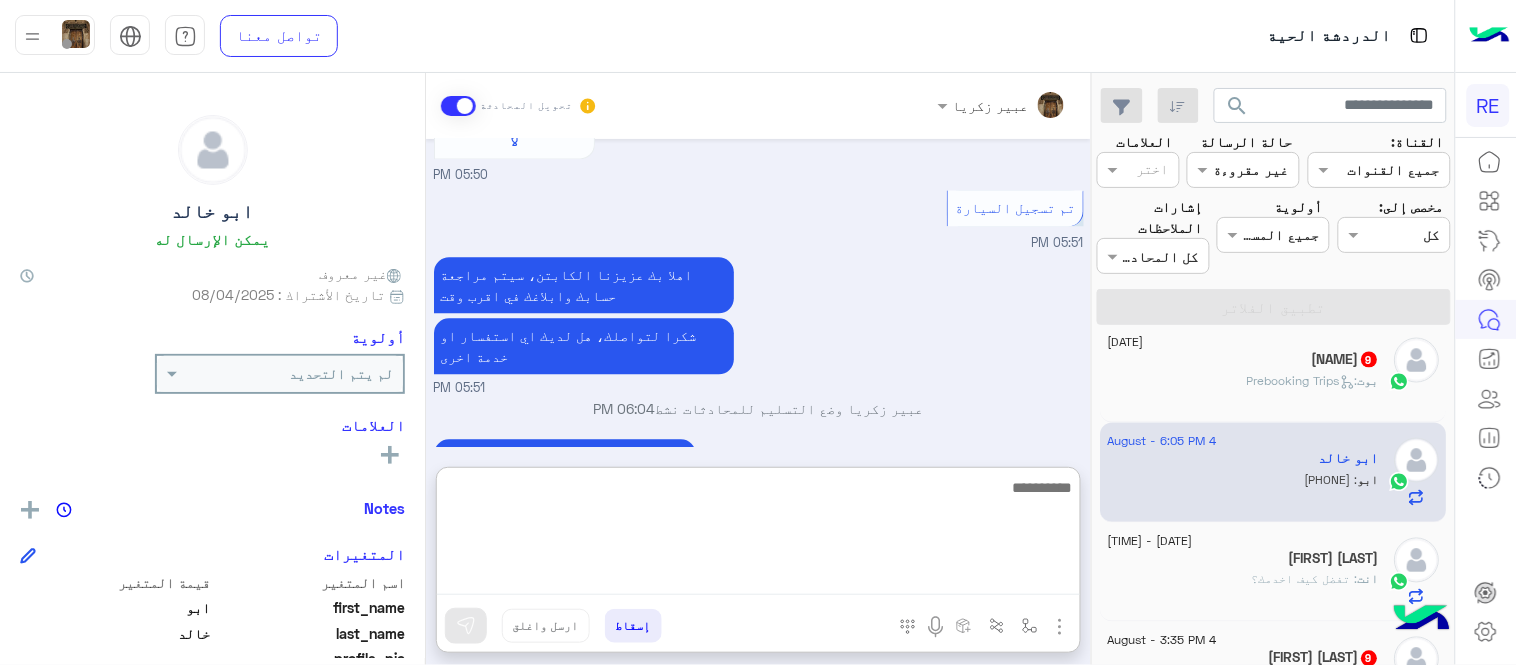 scroll, scrollTop: 1307, scrollLeft: 0, axis: vertical 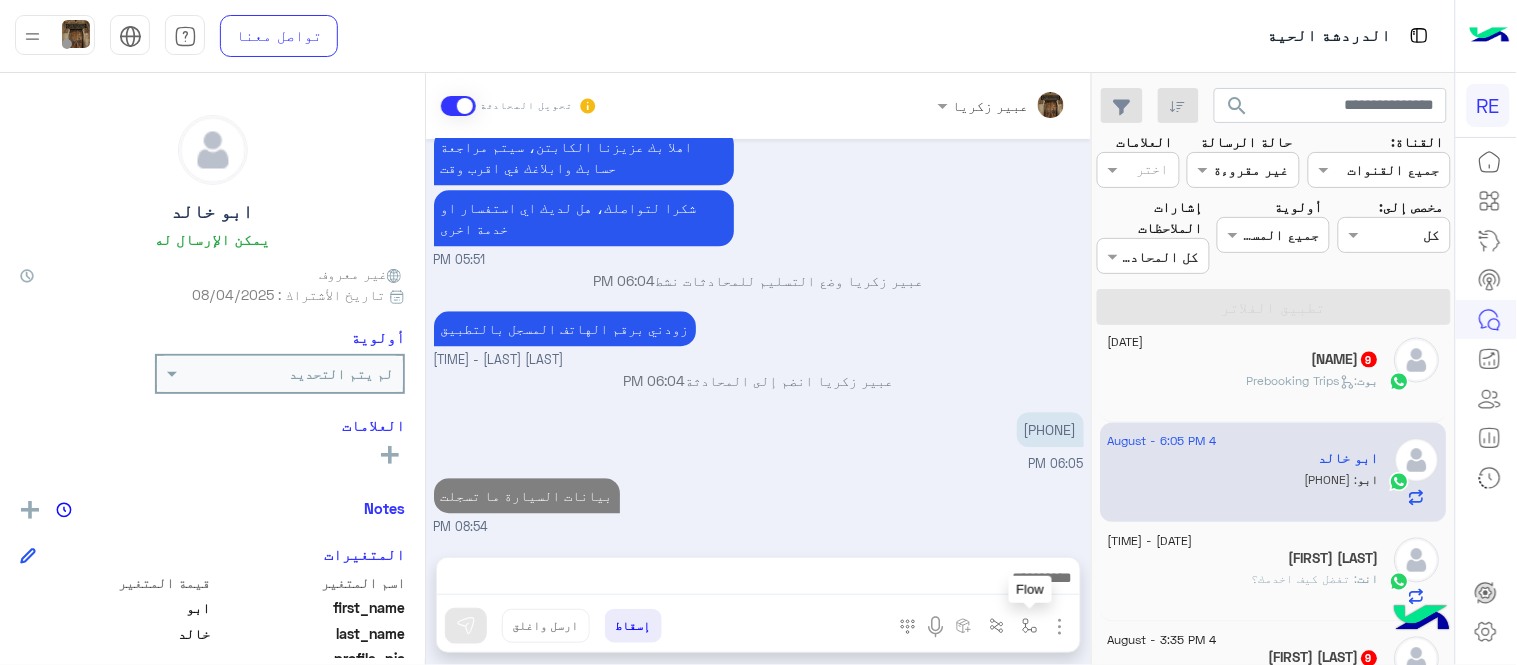 click at bounding box center [1030, 625] 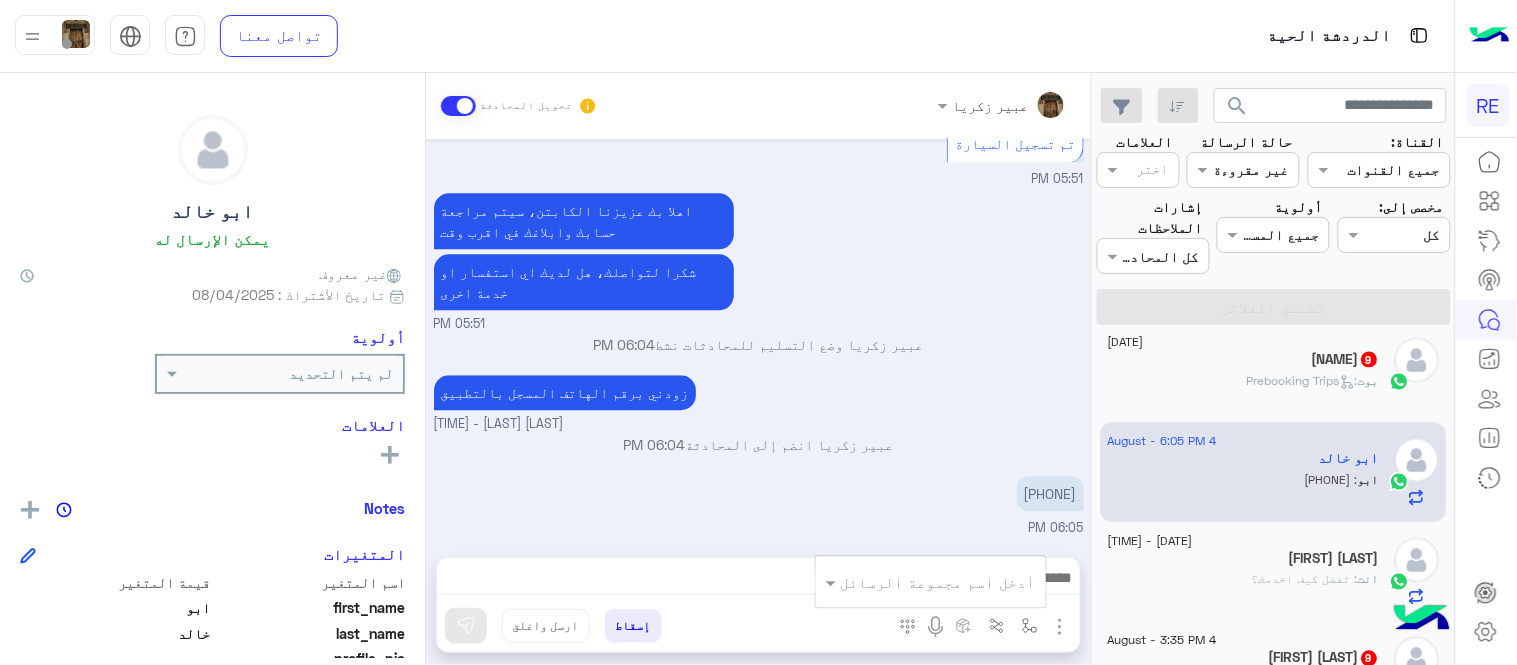 click at bounding box center [959, 582] 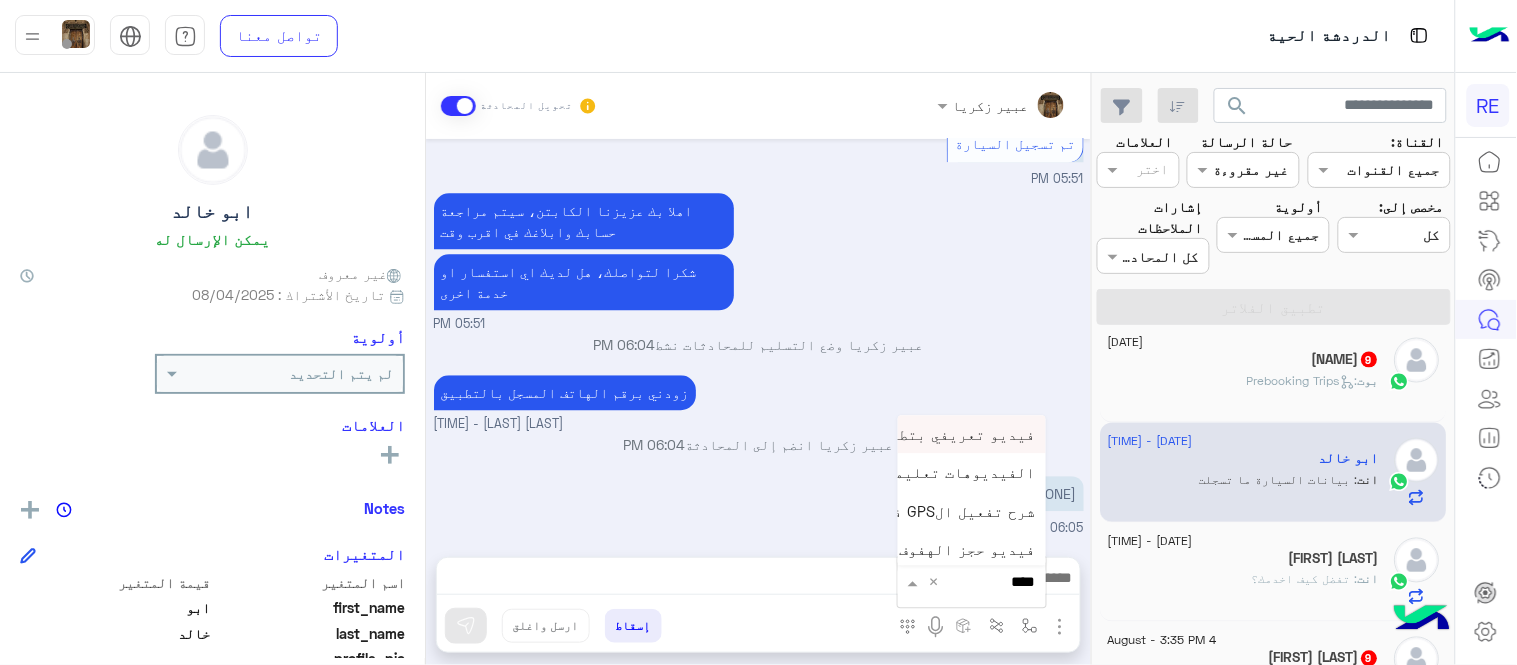 type on "*****" 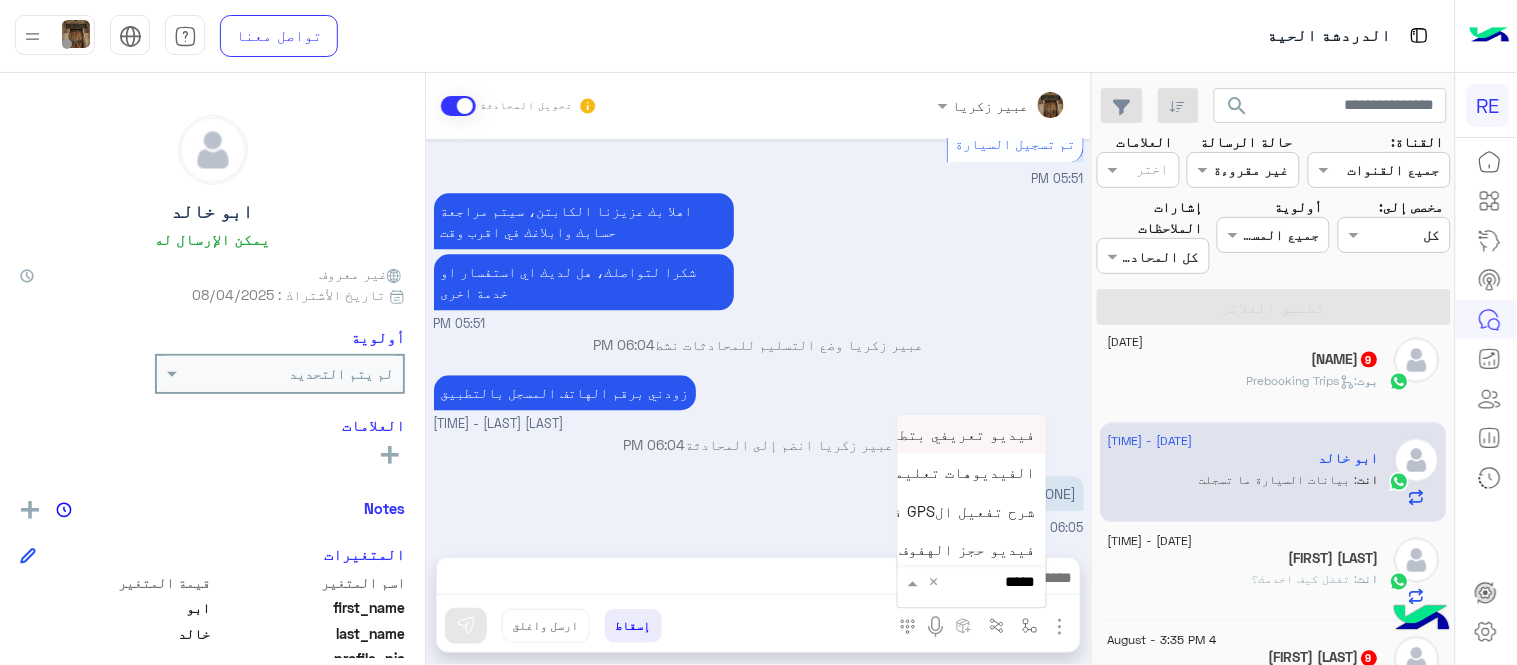 scroll, scrollTop: 81, scrollLeft: 0, axis: vertical 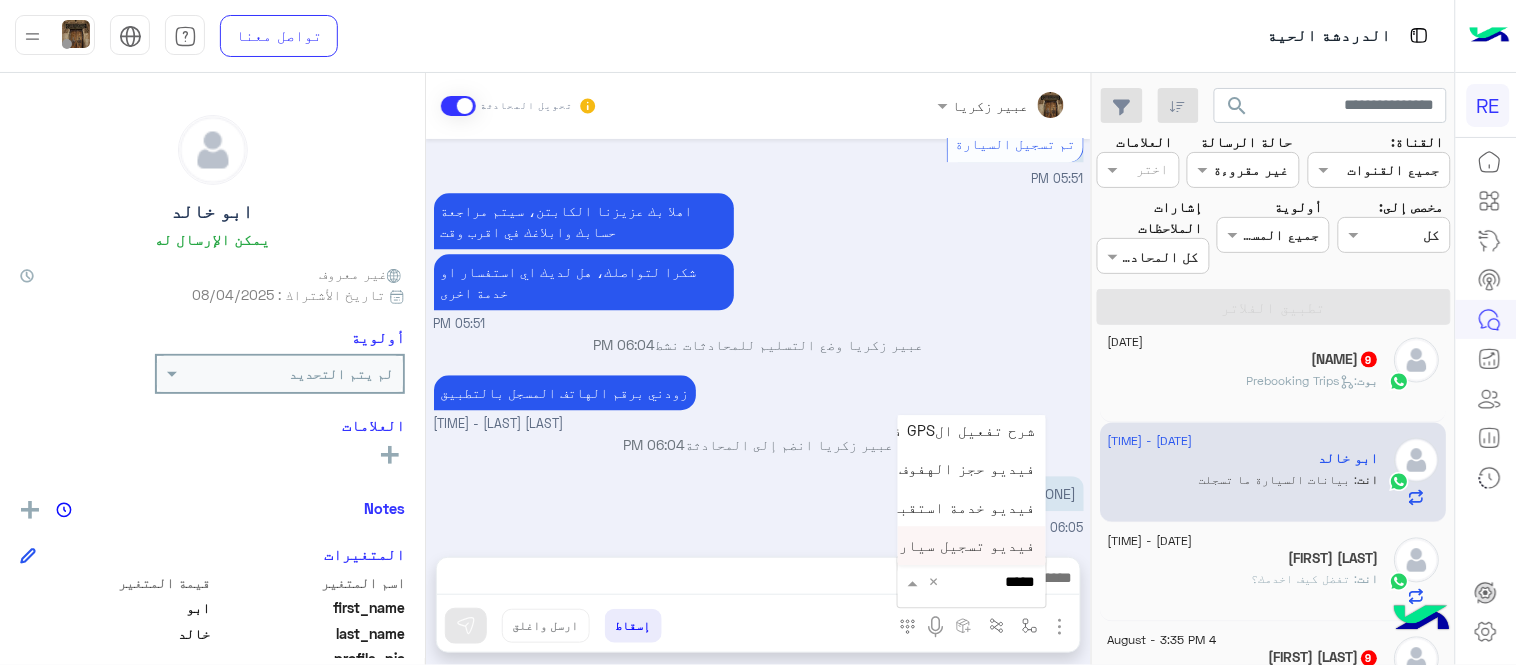 click on "فيديو تسجيل سيارة" at bounding box center [963, 546] 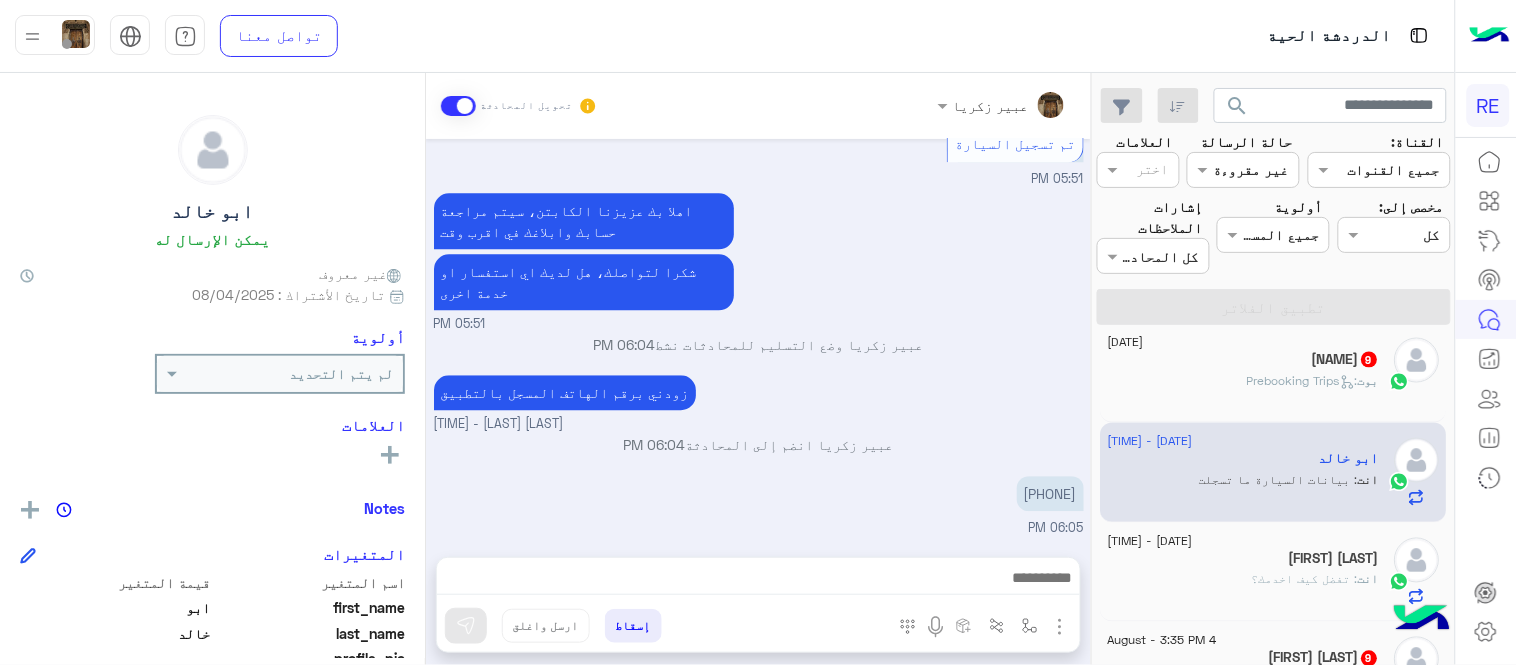 type on "**********" 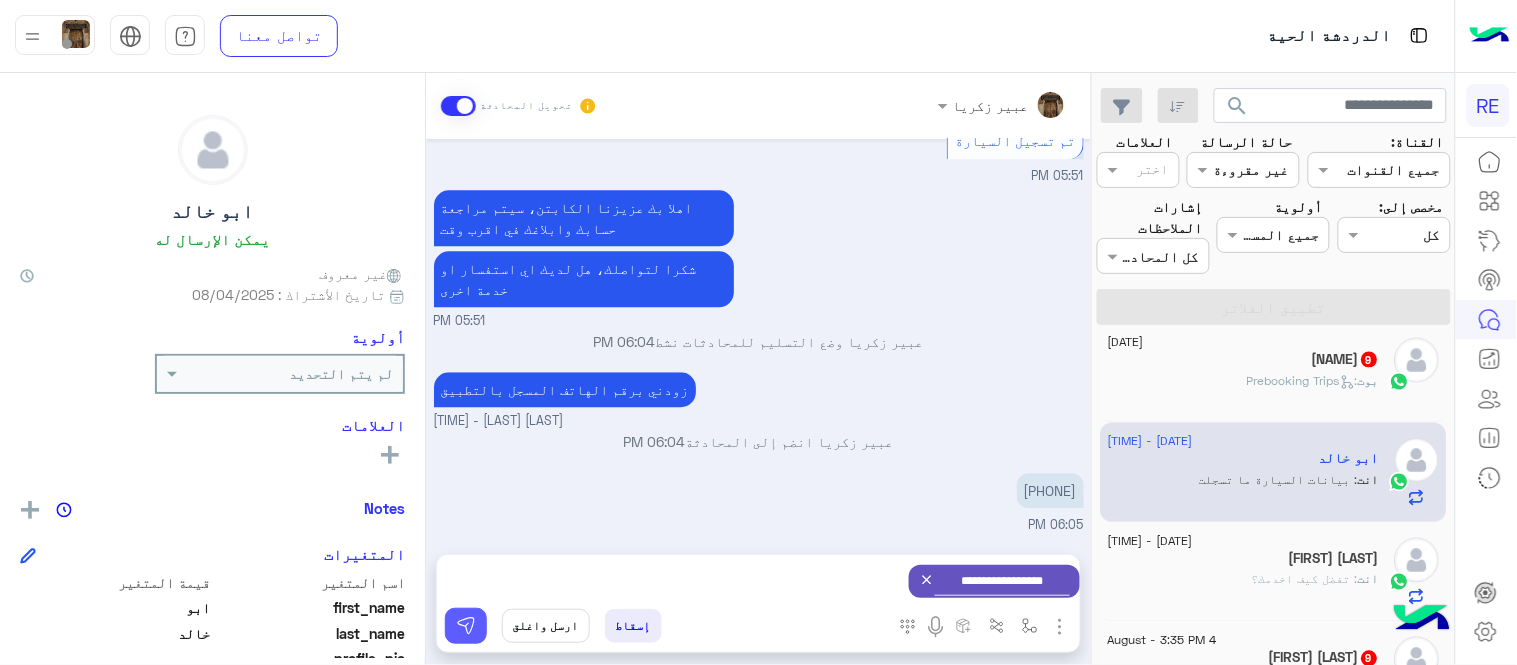click at bounding box center (466, 626) 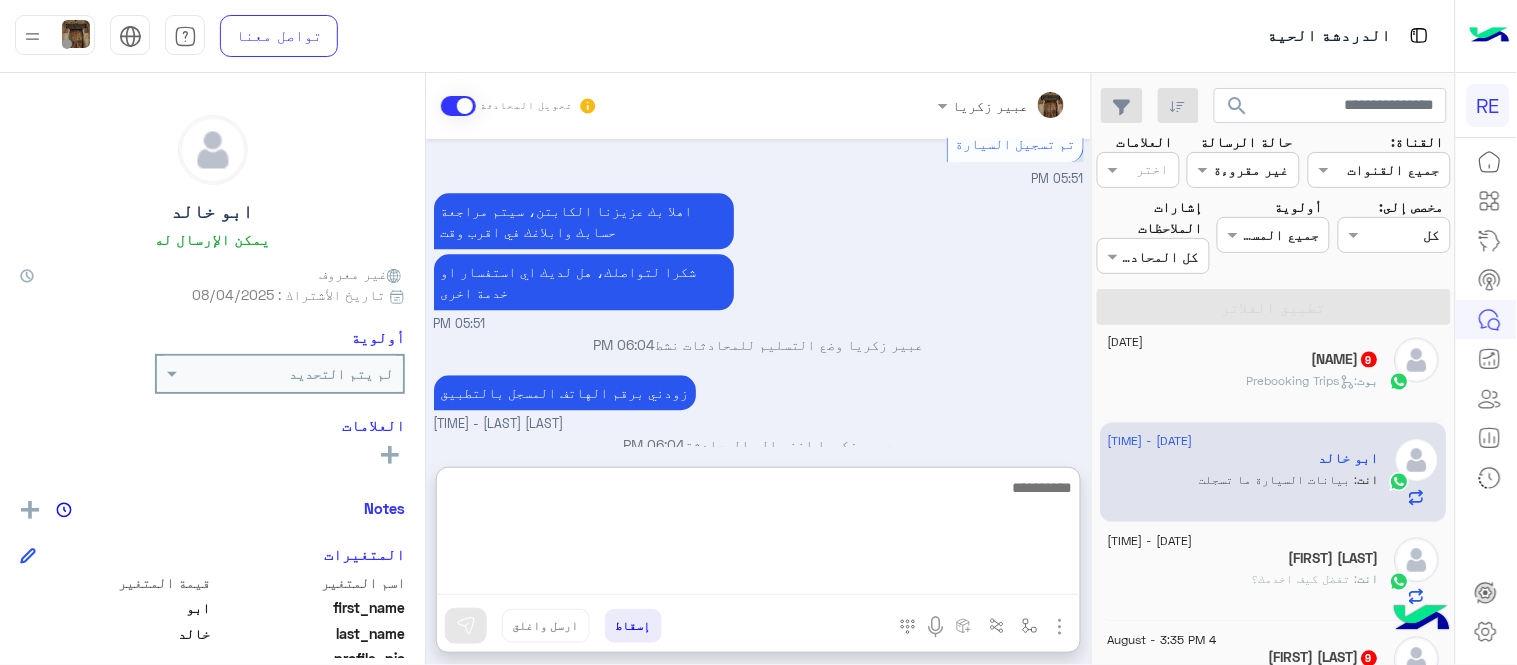click at bounding box center [758, 535] 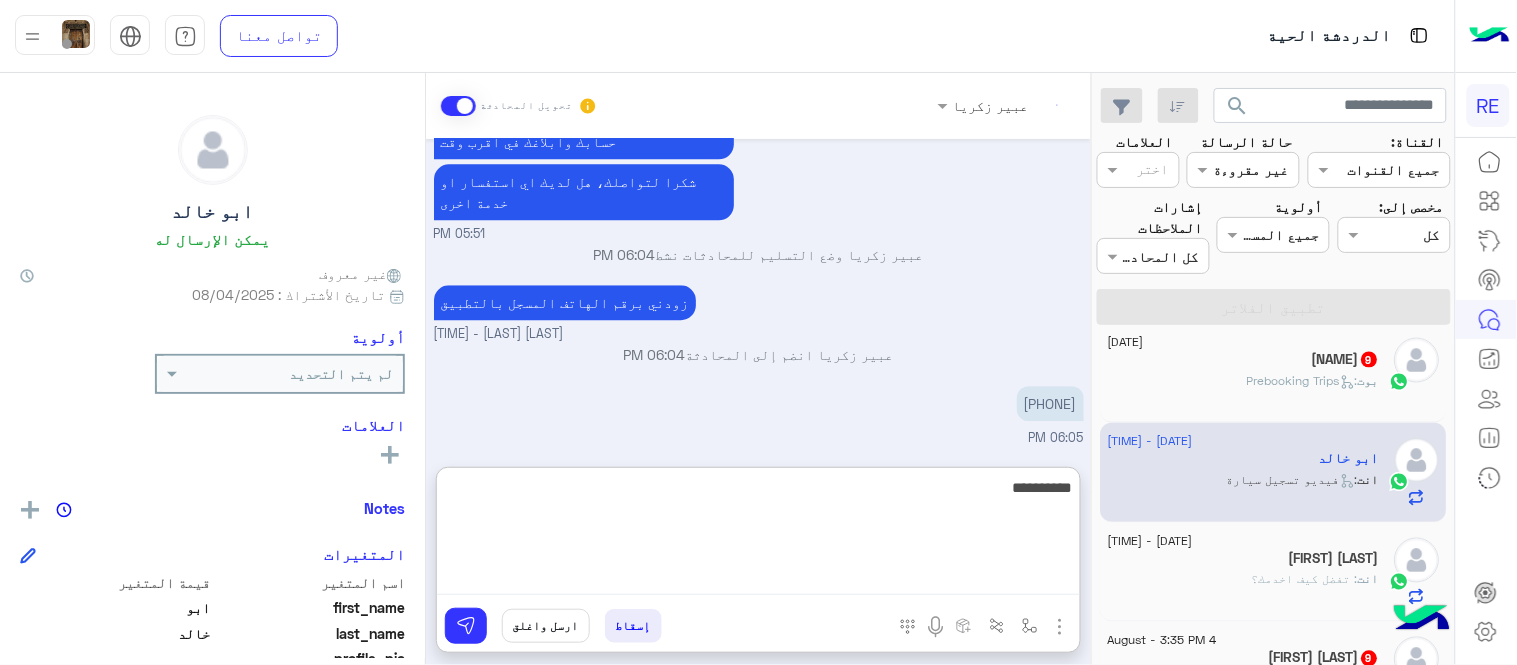scroll, scrollTop: 1486, scrollLeft: 0, axis: vertical 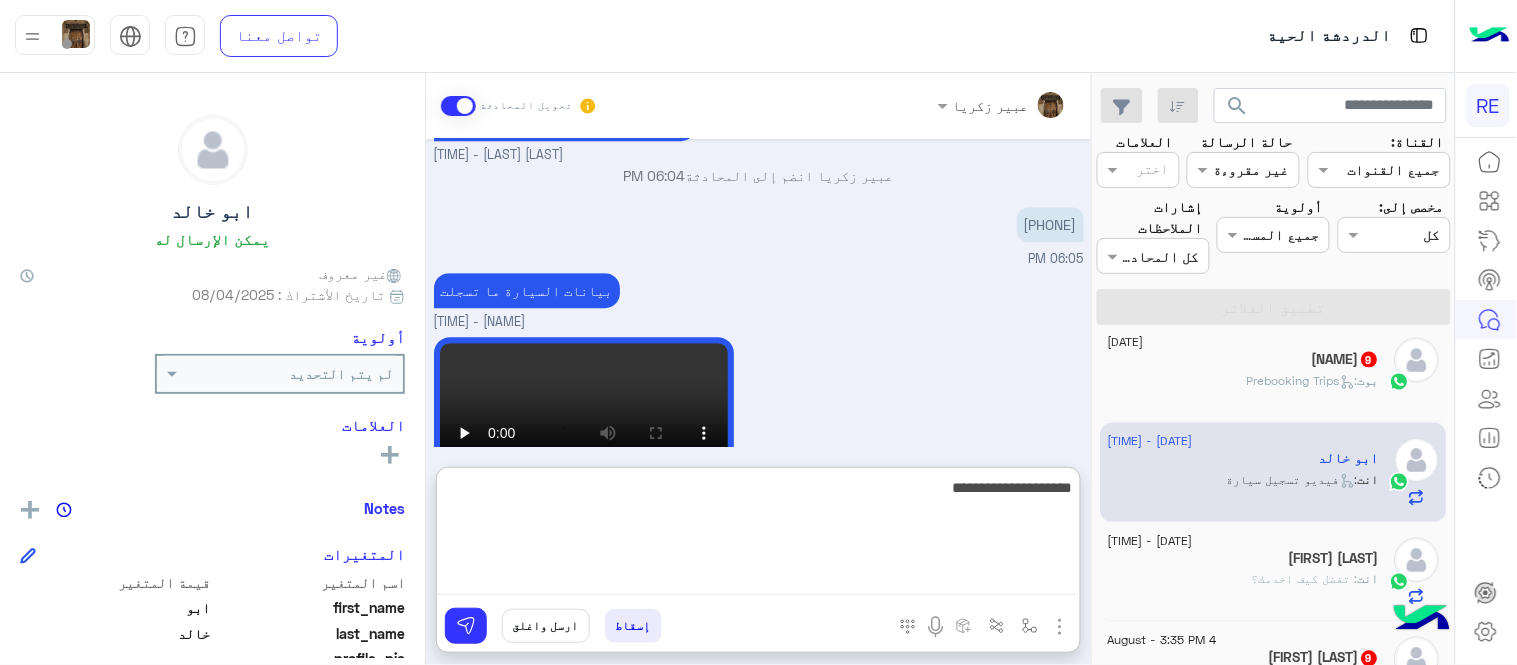 type on "**********" 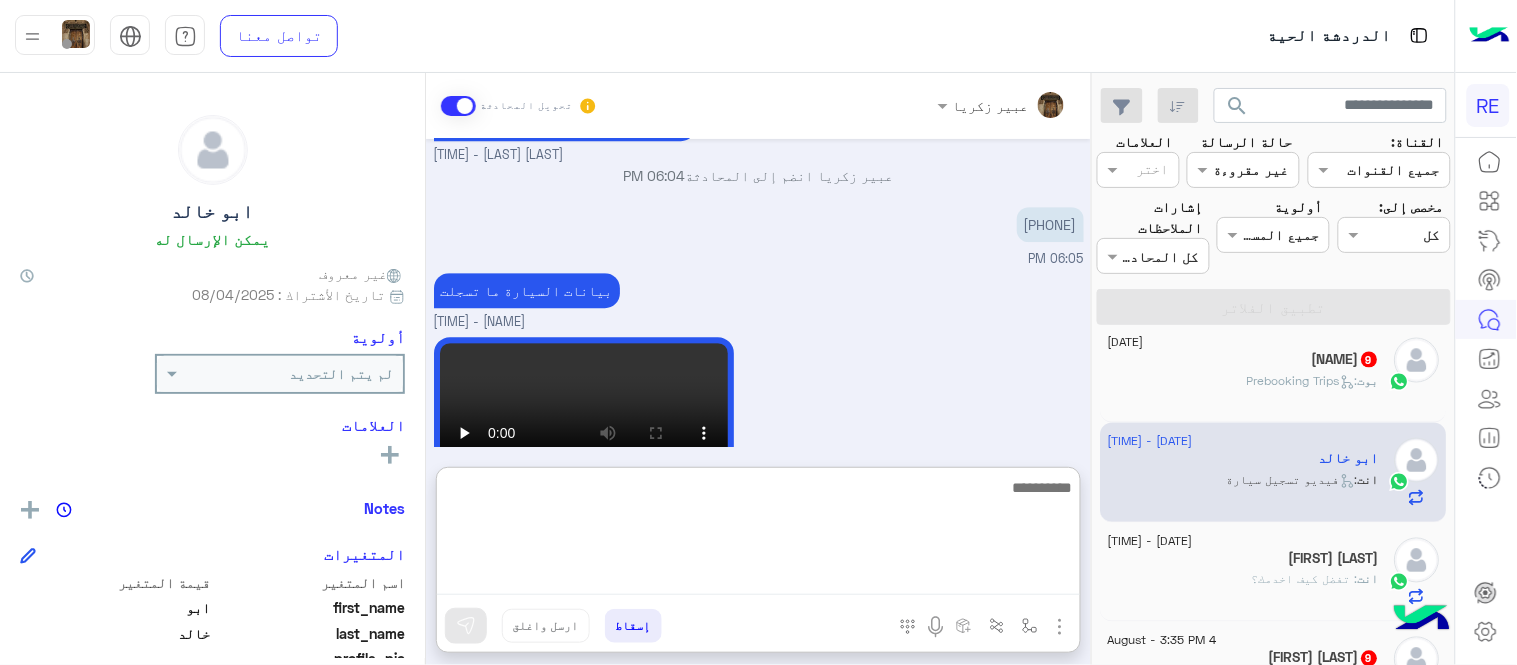 scroll, scrollTop: 1550, scrollLeft: 0, axis: vertical 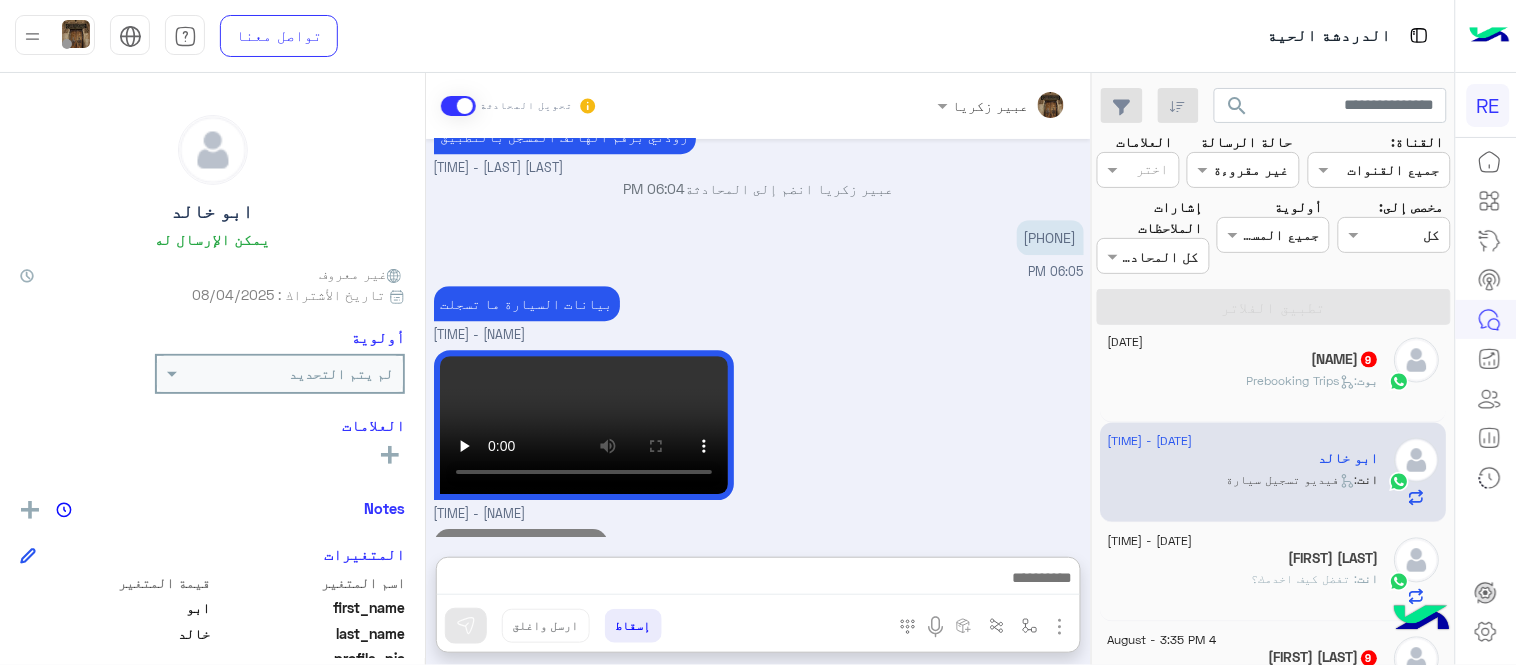 click on "بوت :   Prebooking Trips" 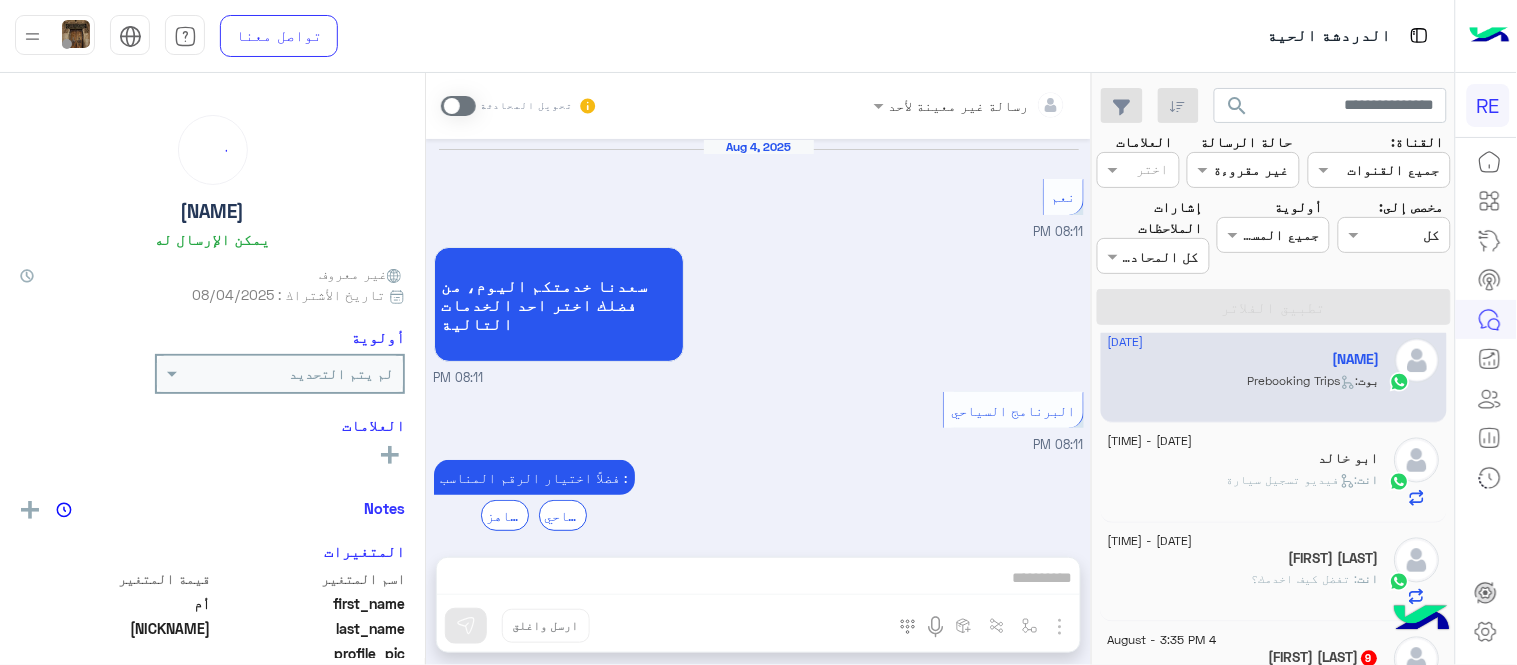 scroll, scrollTop: 1200, scrollLeft: 0, axis: vertical 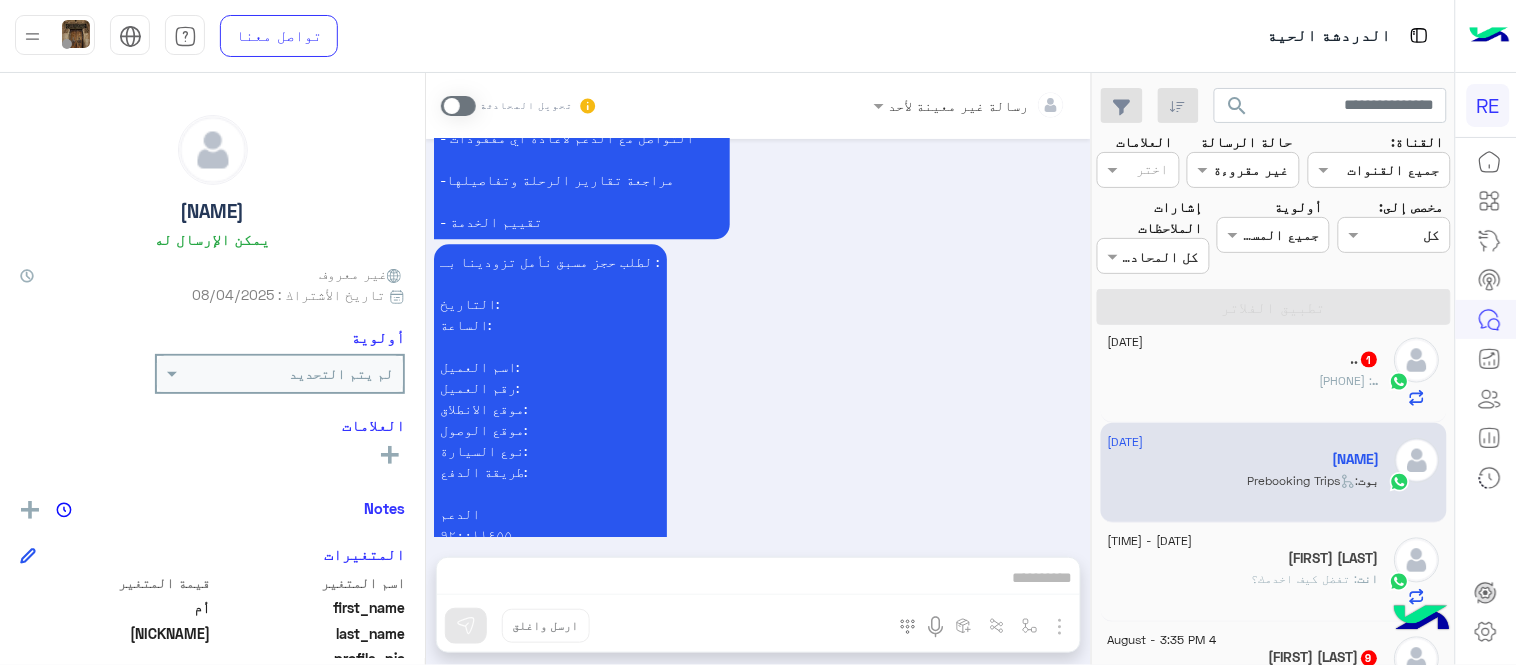 click at bounding box center (458, 106) 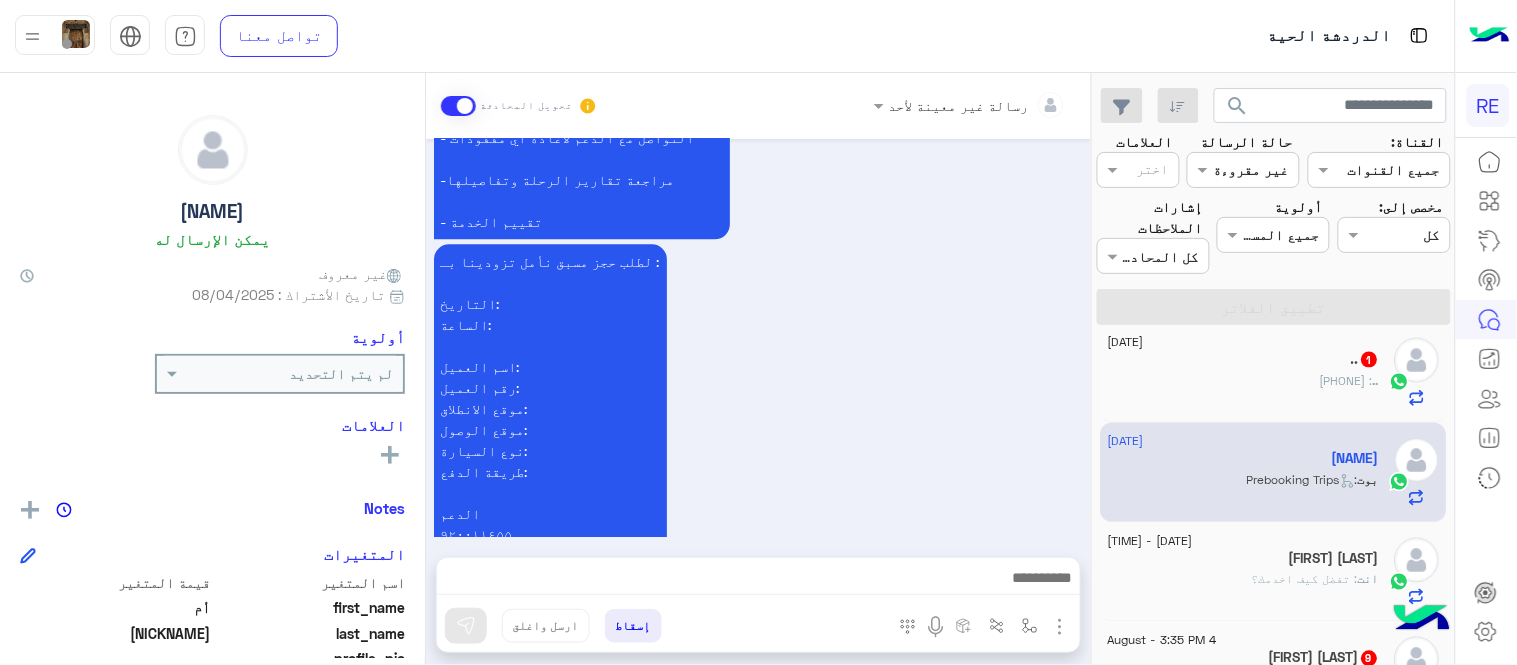 scroll, scrollTop: 1236, scrollLeft: 0, axis: vertical 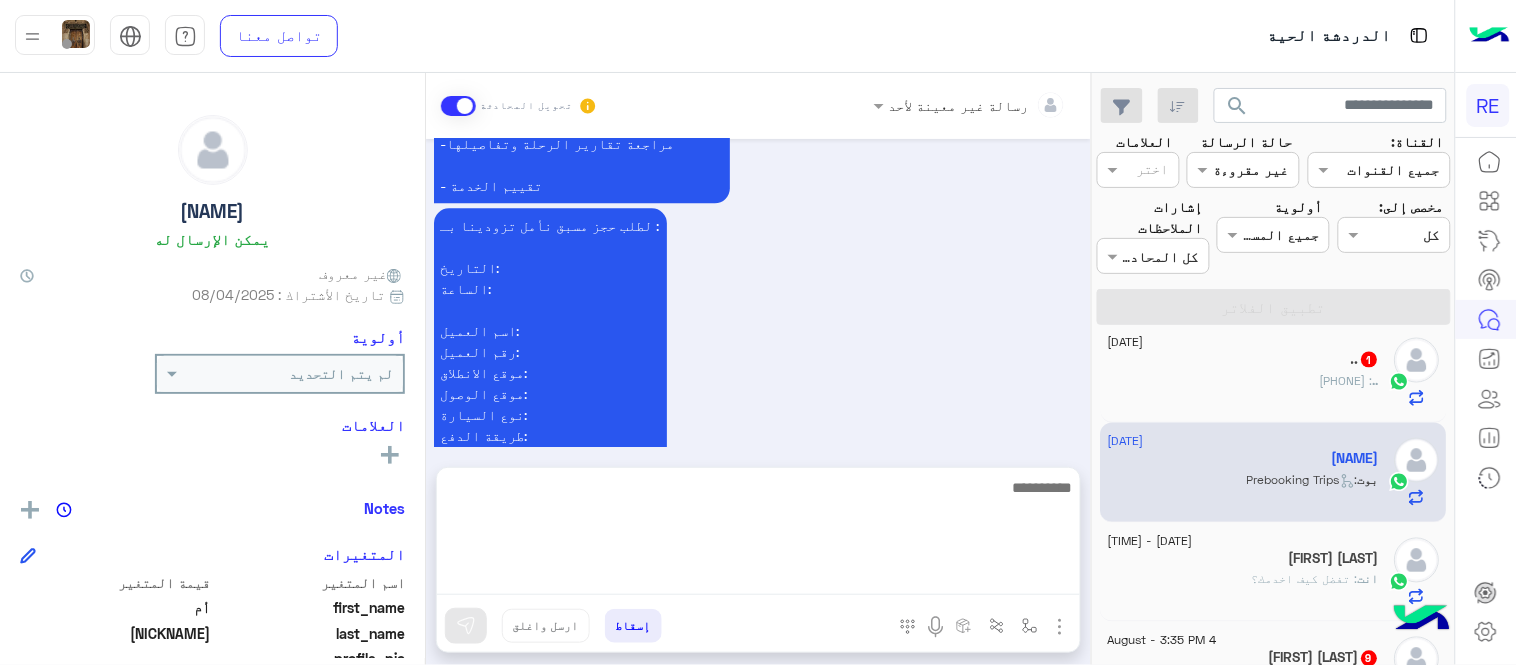 click at bounding box center [758, 535] 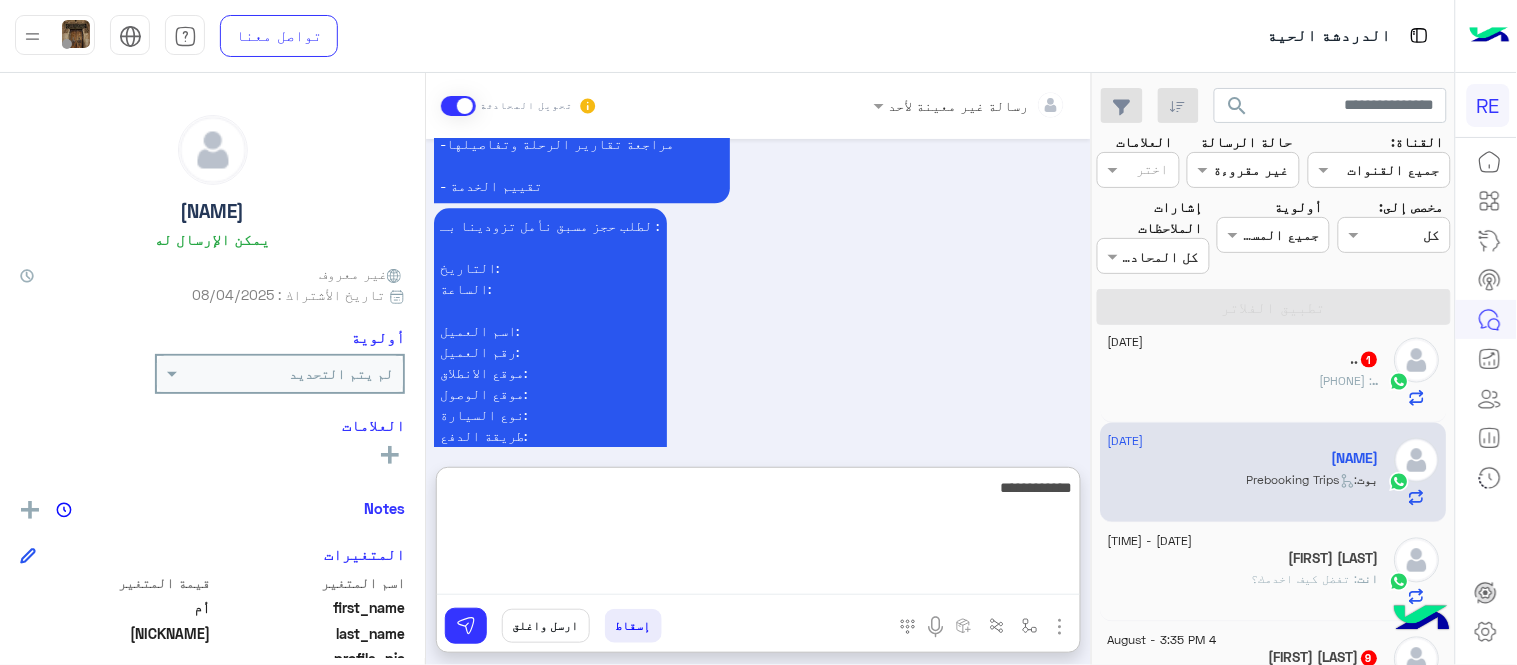 type on "**********" 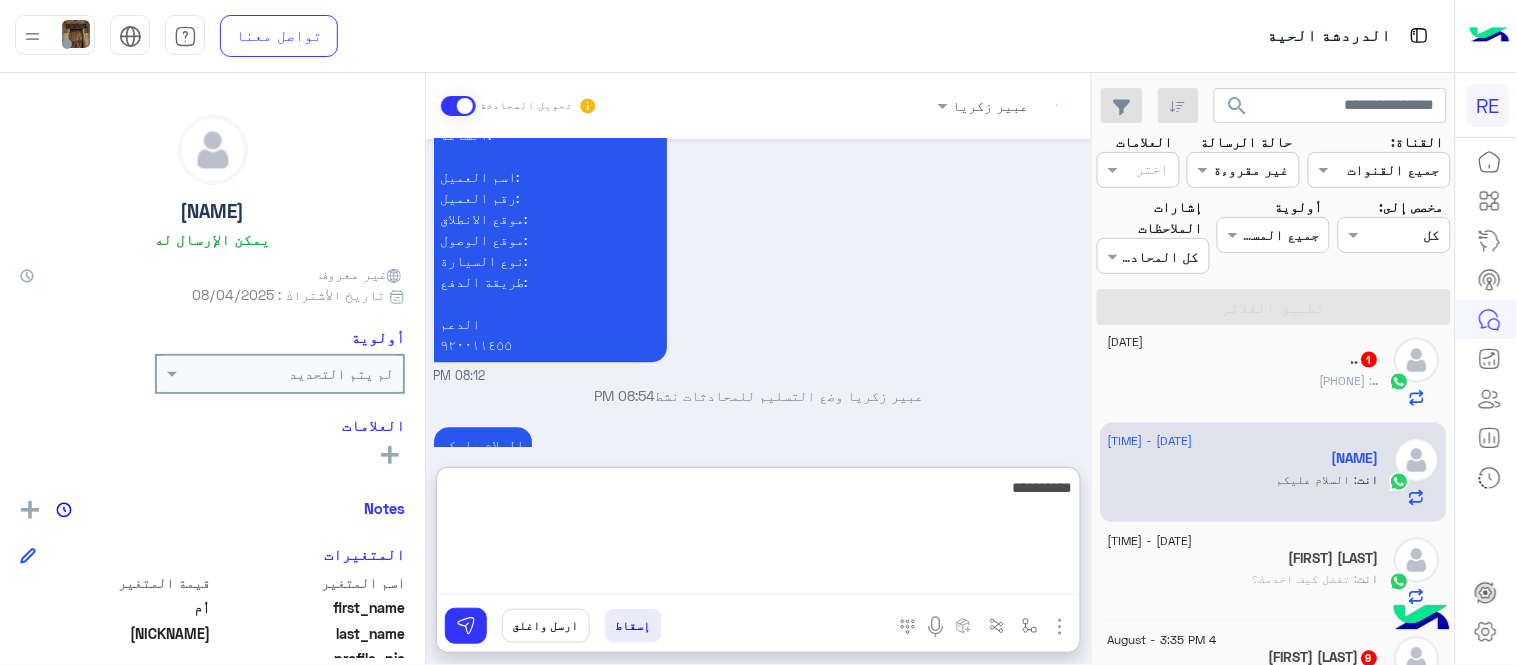scroll, scrollTop: 1426, scrollLeft: 0, axis: vertical 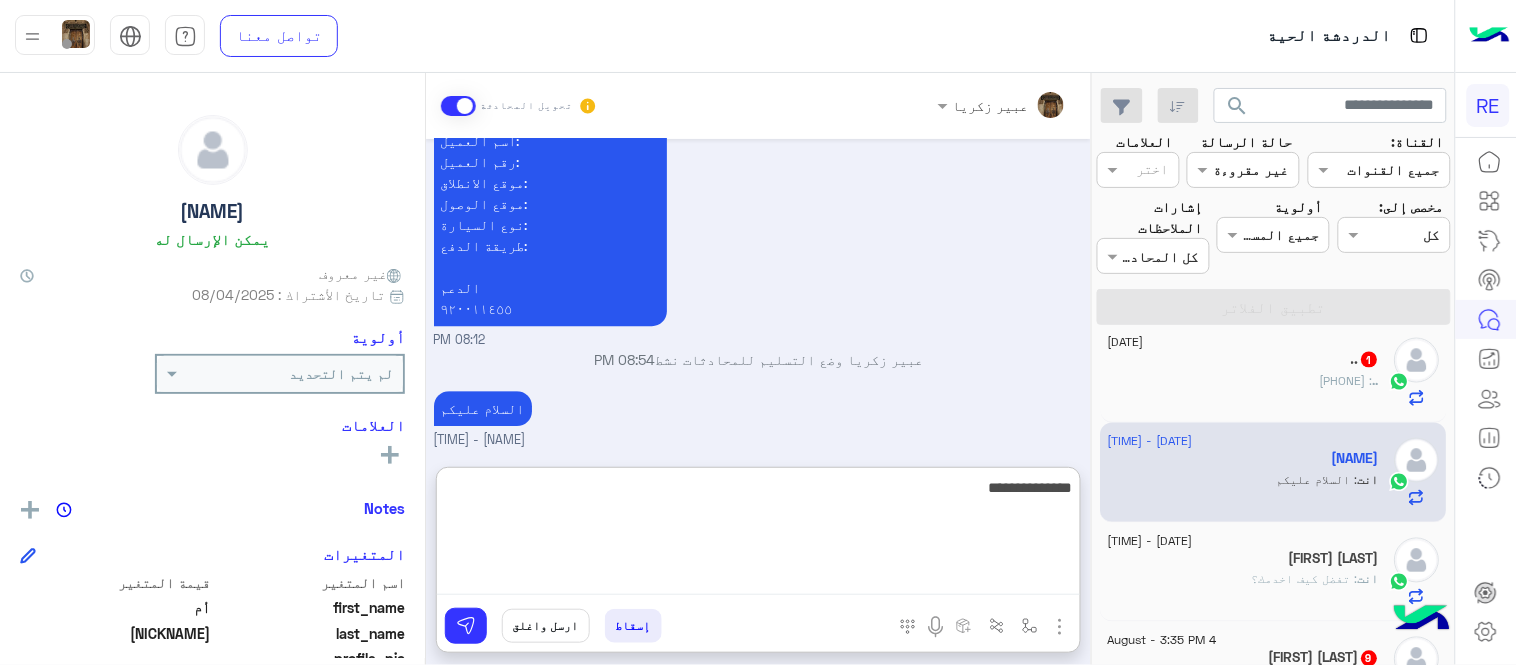 type on "**********" 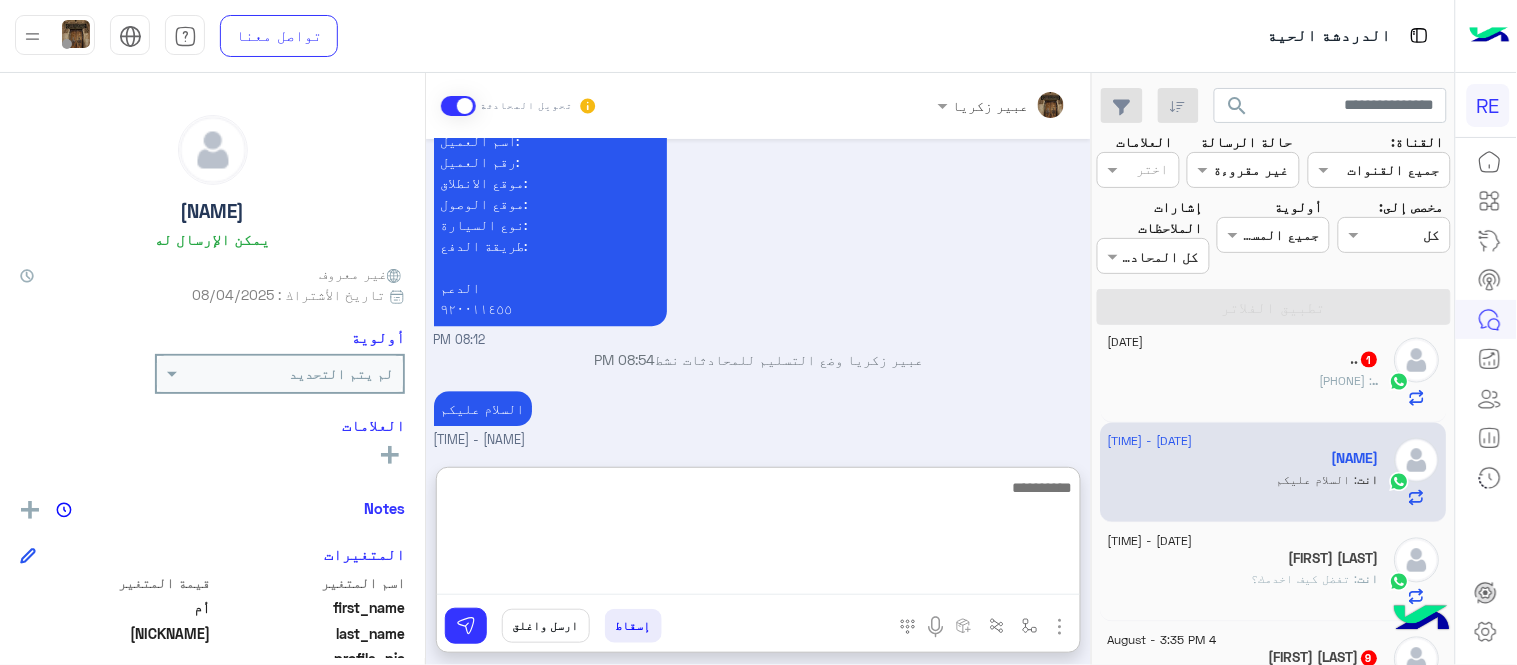 scroll, scrollTop: 1490, scrollLeft: 0, axis: vertical 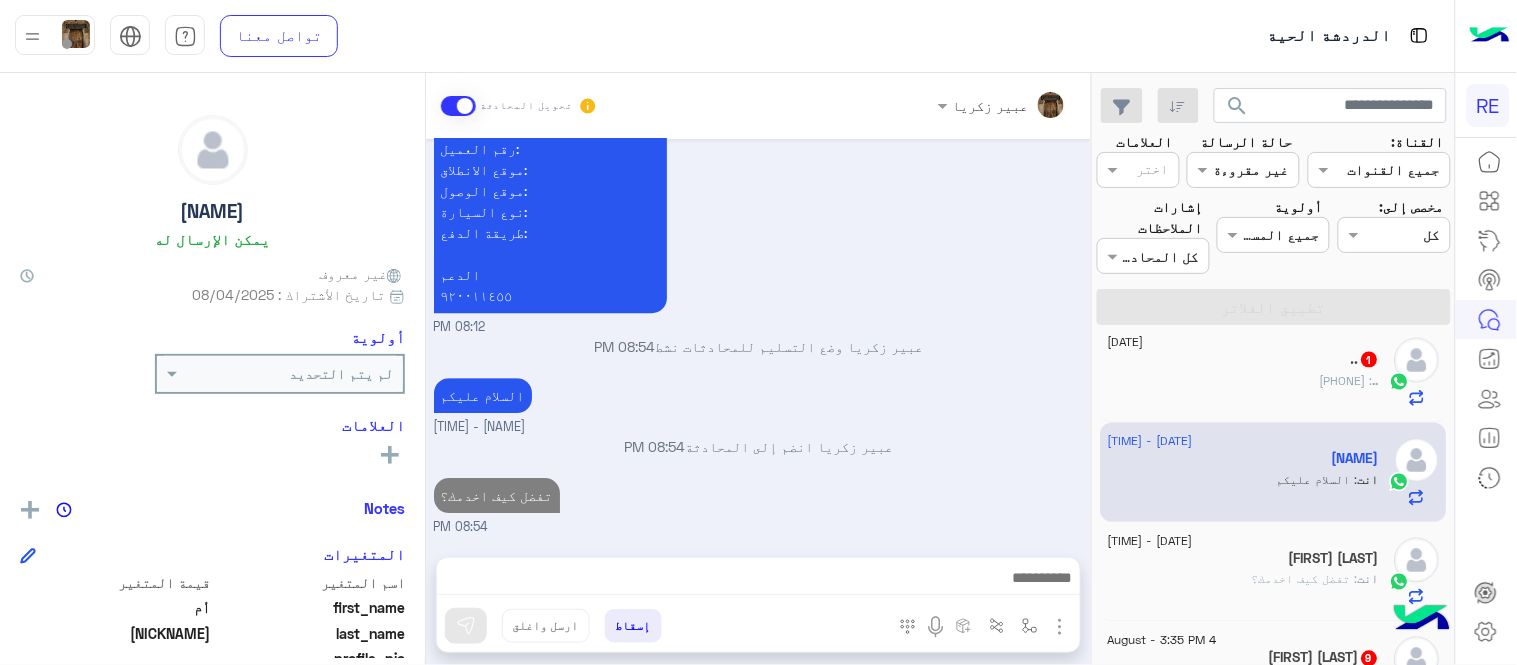 click on "Aug 4, 2025   نعم    08:11 PM  سعدنا خدمتكم اليوم،
من فضلك اختر احد الخدمات التالية     08:11 PM   البرنامج السياحي    08:11 PM  فضلاً اختيار الرقم المناسب :  طلب اضافة برنامج سياحي جاهز.   طلب مساعدة في تصميم برنامج سياحي     08:11 PM   عميل �    08:11 PM  هل لديك حساب مسجل على التطبيق   لا   نعم     08:11 PM   نعم    08:12 PM  لمساعدتك بشكل افضل
الرجاء اختيار احد الخدمات التالية     08:12 PM   الحجز المسبق    08:12 PM  تمتع بمزايا تنزيل تطبيق رحلة بجوالك : -الحصول على احدث العروض واروع الخصومات  -الاطلاع على الخدمات الجديدة  - سهولة الوصول للدعم  - حفظ الحقوق - التواصل مع الدعم لأعادة أي مفقودات  - تقييم الخدمة التاريخ:" at bounding box center [758, 338] 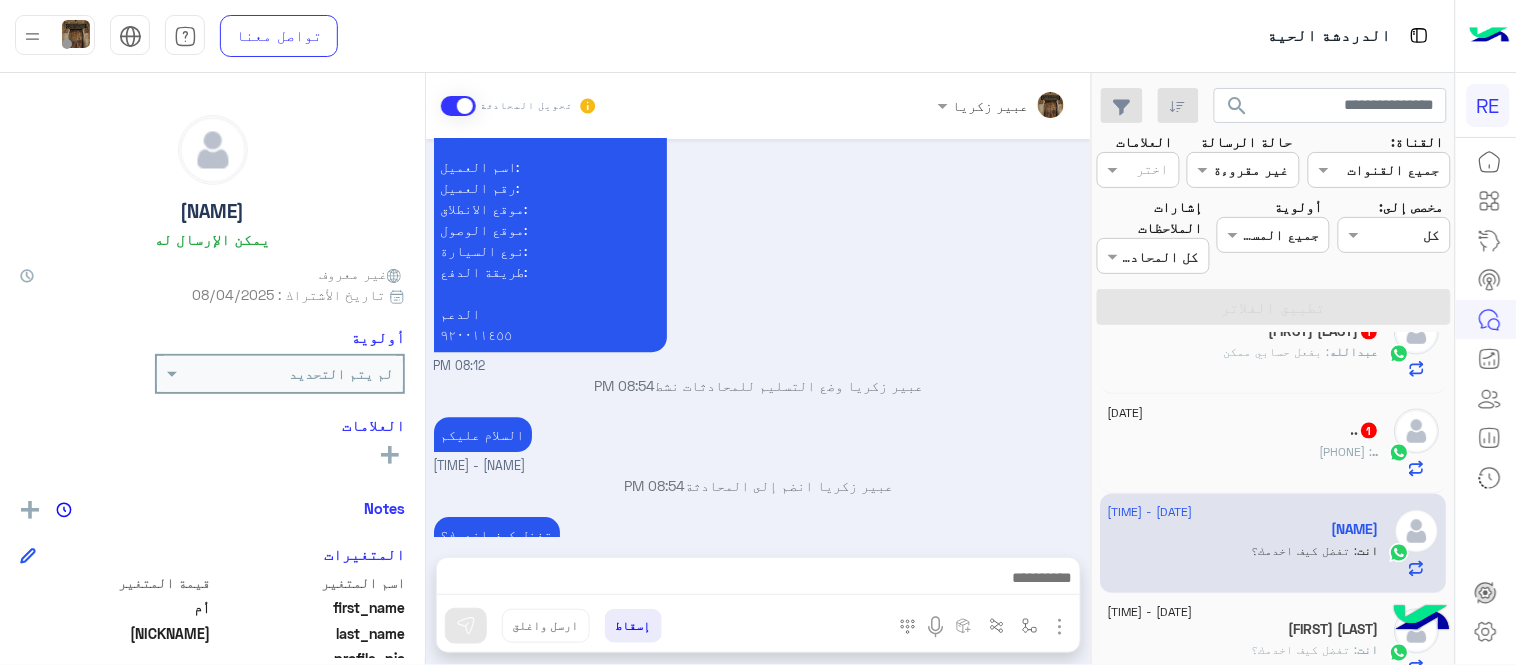 scroll, scrollTop: 828, scrollLeft: 0, axis: vertical 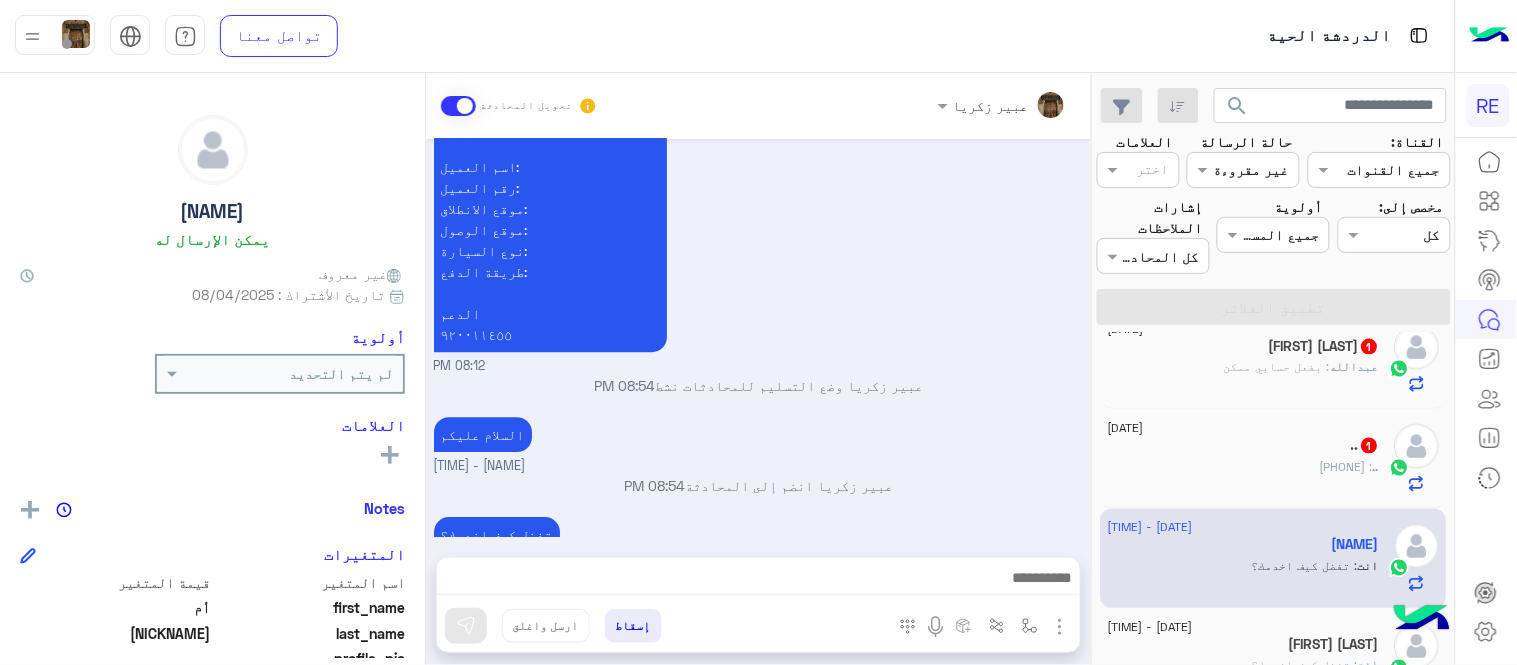 click on ".. : 0555391415" 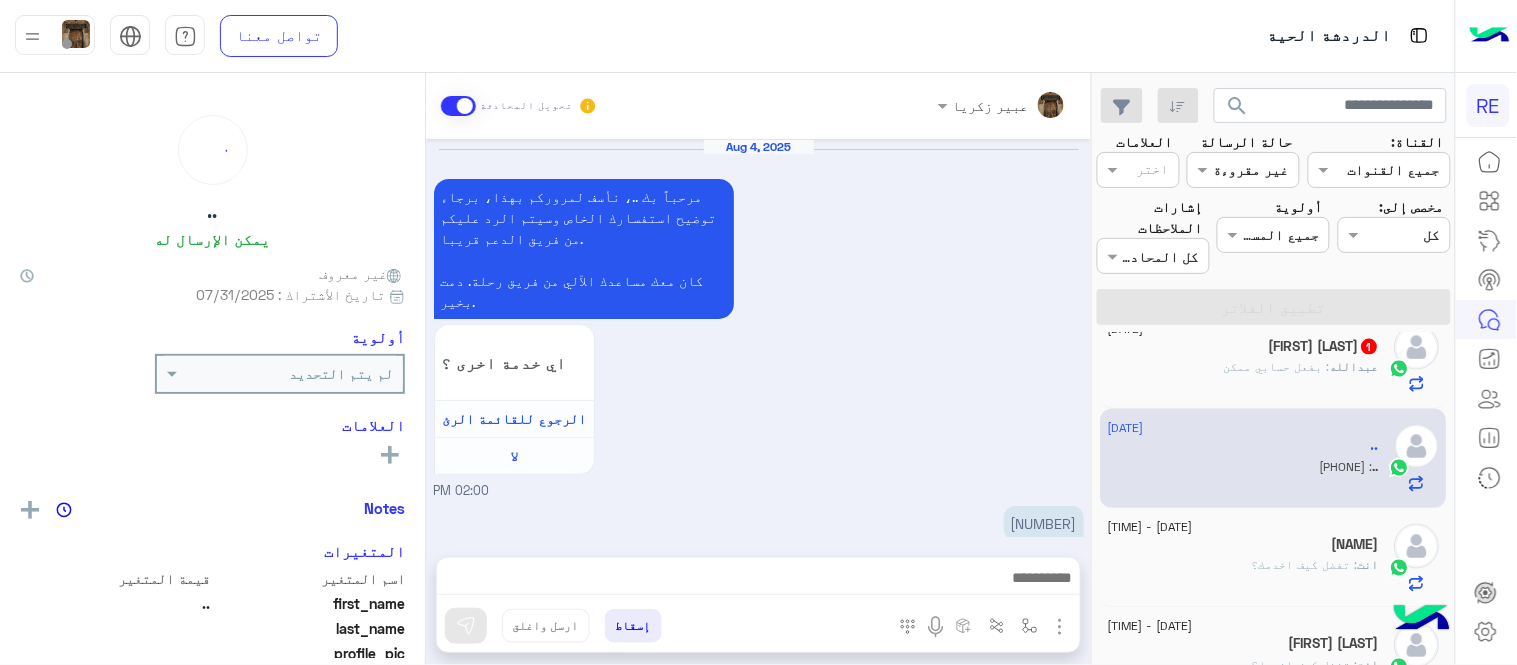 scroll, scrollTop: 591, scrollLeft: 0, axis: vertical 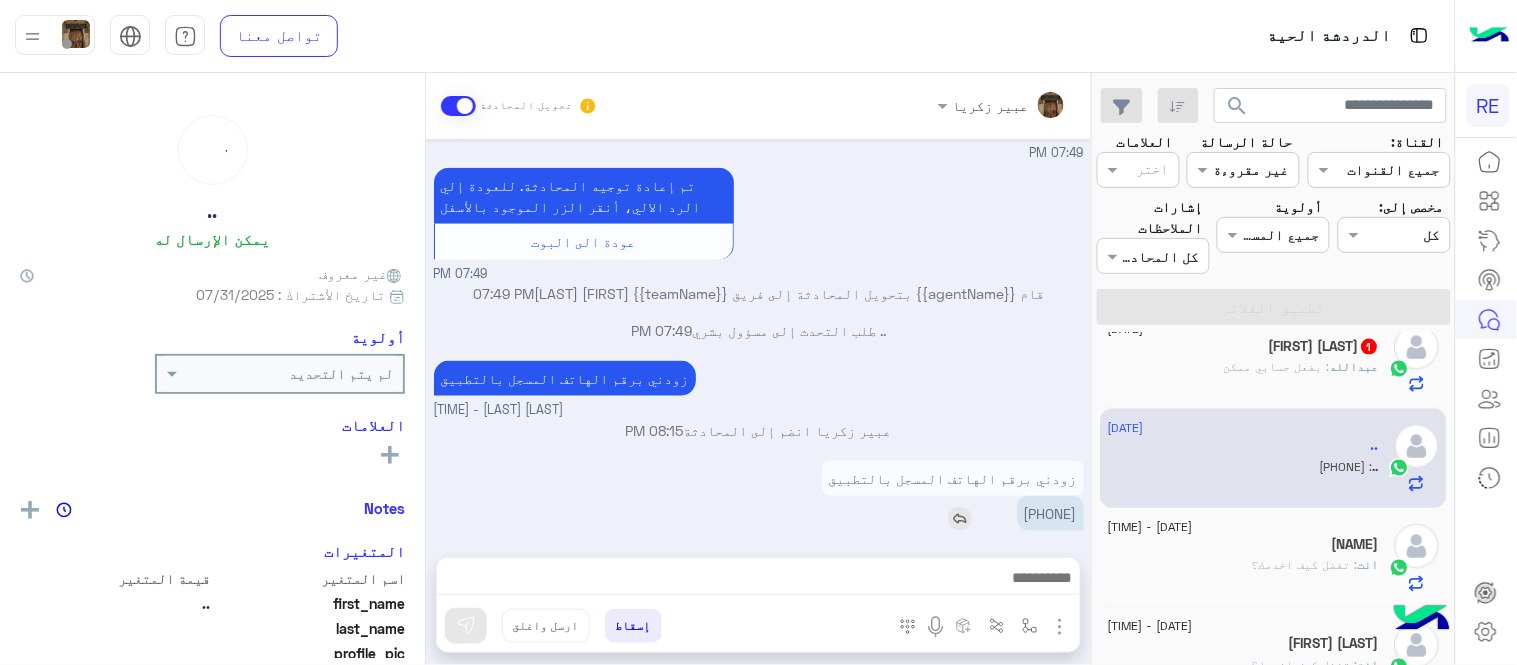 click on "0555391415" at bounding box center (1050, 513) 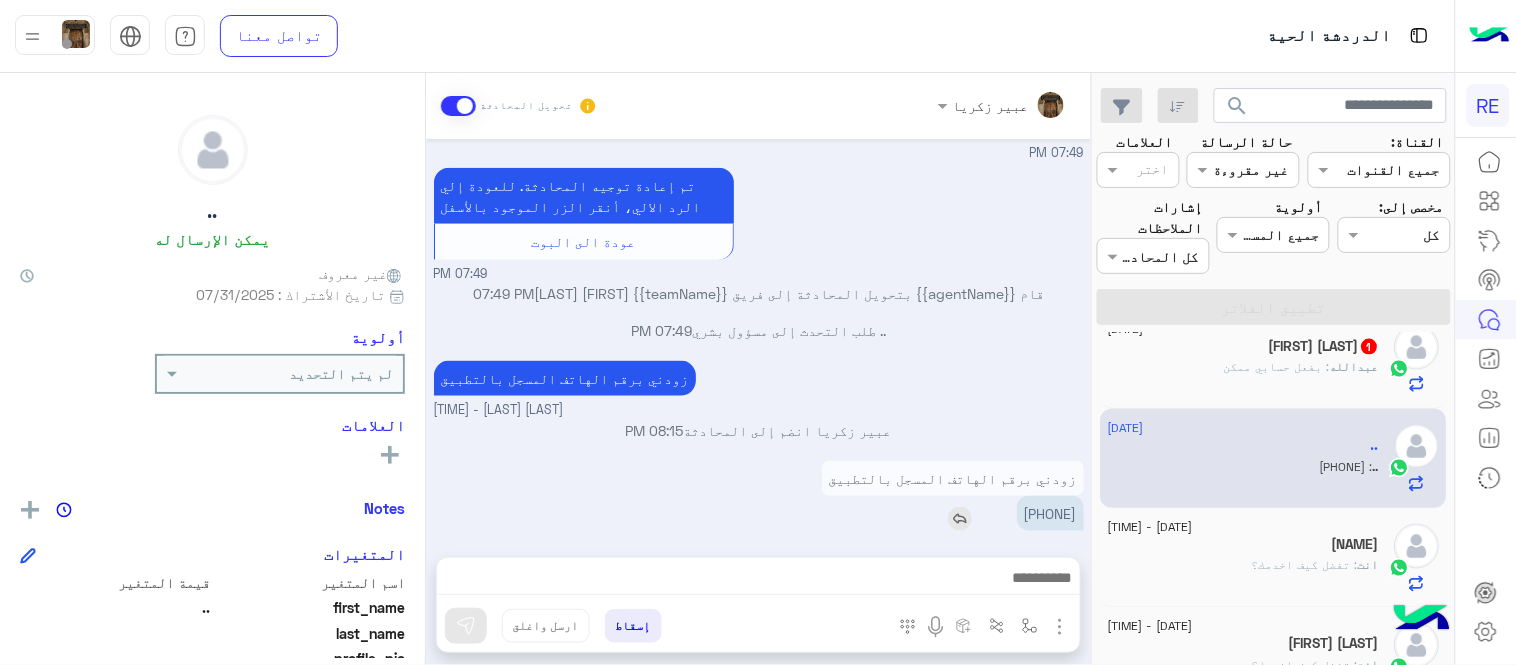 copy on "0555391415" 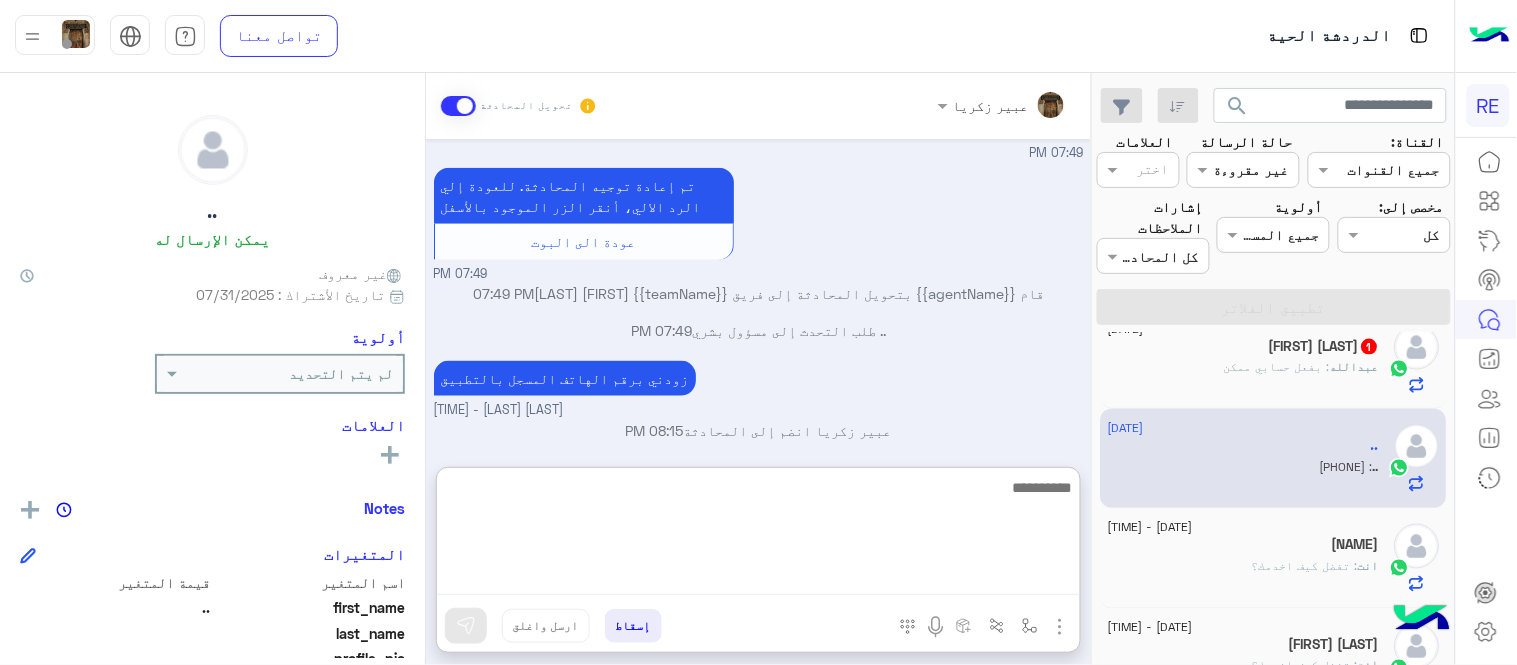click at bounding box center (758, 535) 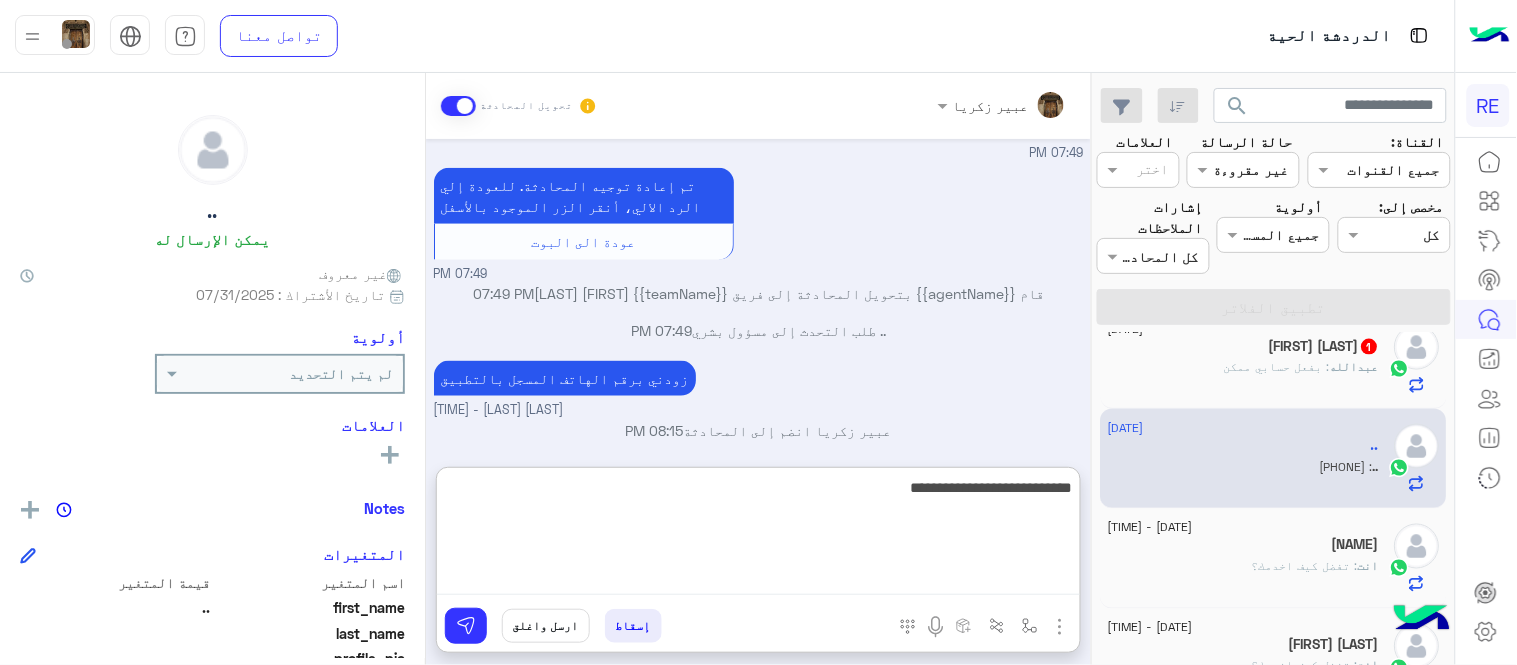 type on "**********" 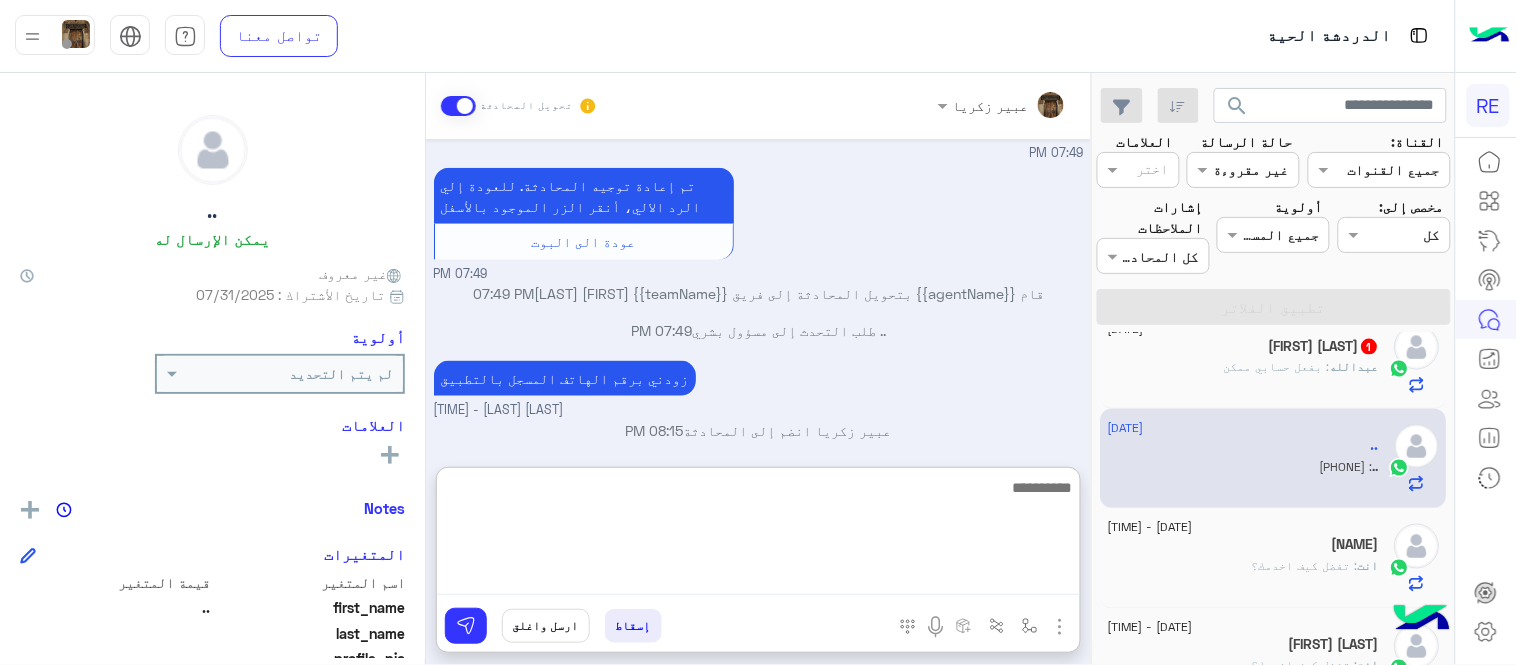 scroll, scrollTop: 744, scrollLeft: 0, axis: vertical 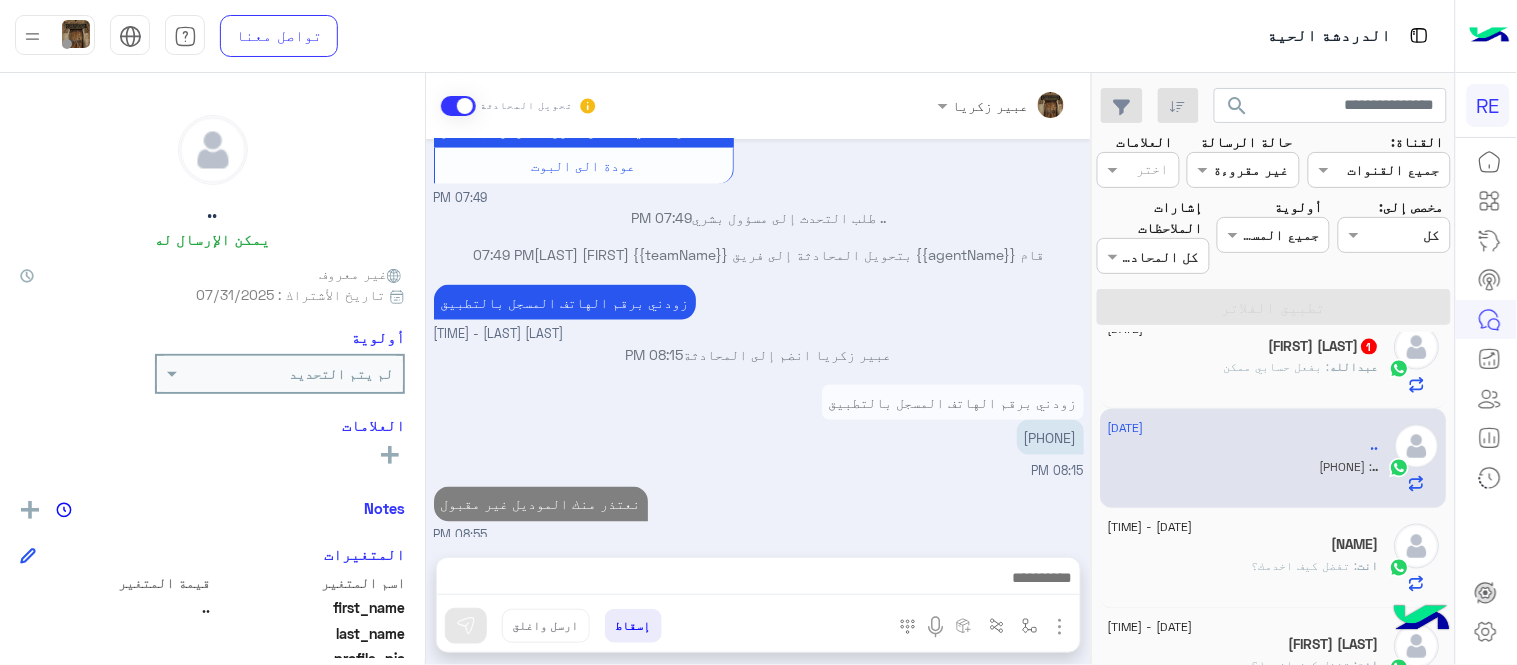 click on "Aug 4, 2025  مرحباً بك ..، نأسف لمروركم بهذا، برجاء توضيح استفسارك الخاص وسيتم الرد عليكم من فريق الدعم قريبا. كان معك مساعدك الآلي من فريق رحلة. دمت بخير. اي خدمة اخرى ؟  الرجوع للقائمة الرئ   لا     02:00 PM  920011455   02:01 PM  سعدنا بتواصلك، نأمل منك توضيح استفسارك أكثر    02:01 PM  سعدنا بتواصلك، نأمل منك توضيح استفسارك أكثر برنامجيي معي بشتغل مدري لييه 🥰   07:49 PM  تم إعادة توجيه المحادثة. للعودة إلي الرد الالي، أنقر الزر الموجود بالأسفل  عودة الى البوت     07:49 PM   ..  طلب التحدث إلى مسؤول بشري   07:49 PM       قام {{agentName}} بتحويل المحادثة إلى فريق {{teamName}} Zahraa Alfadhl   07:49 PM       عبير زكريا -  08:15 PM   08:15 PM" at bounding box center (758, 338) 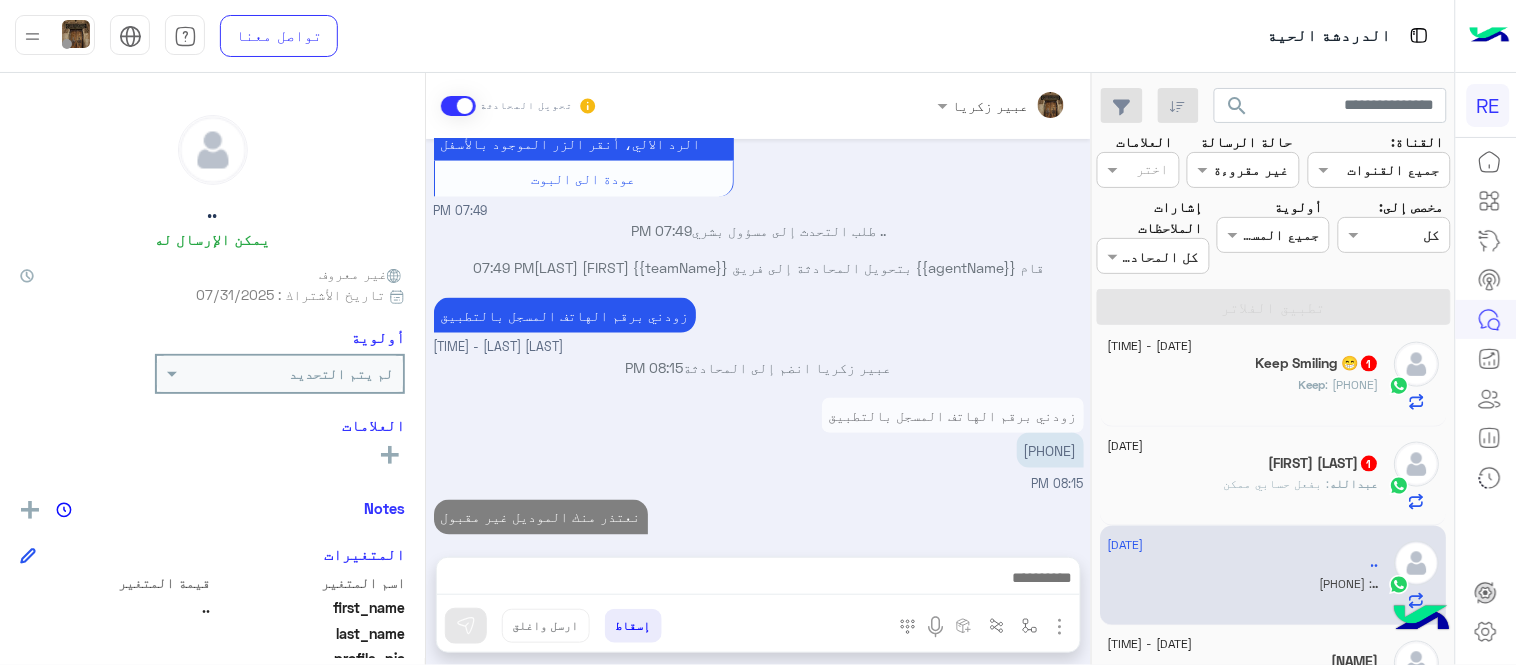 scroll, scrollTop: 697, scrollLeft: 0, axis: vertical 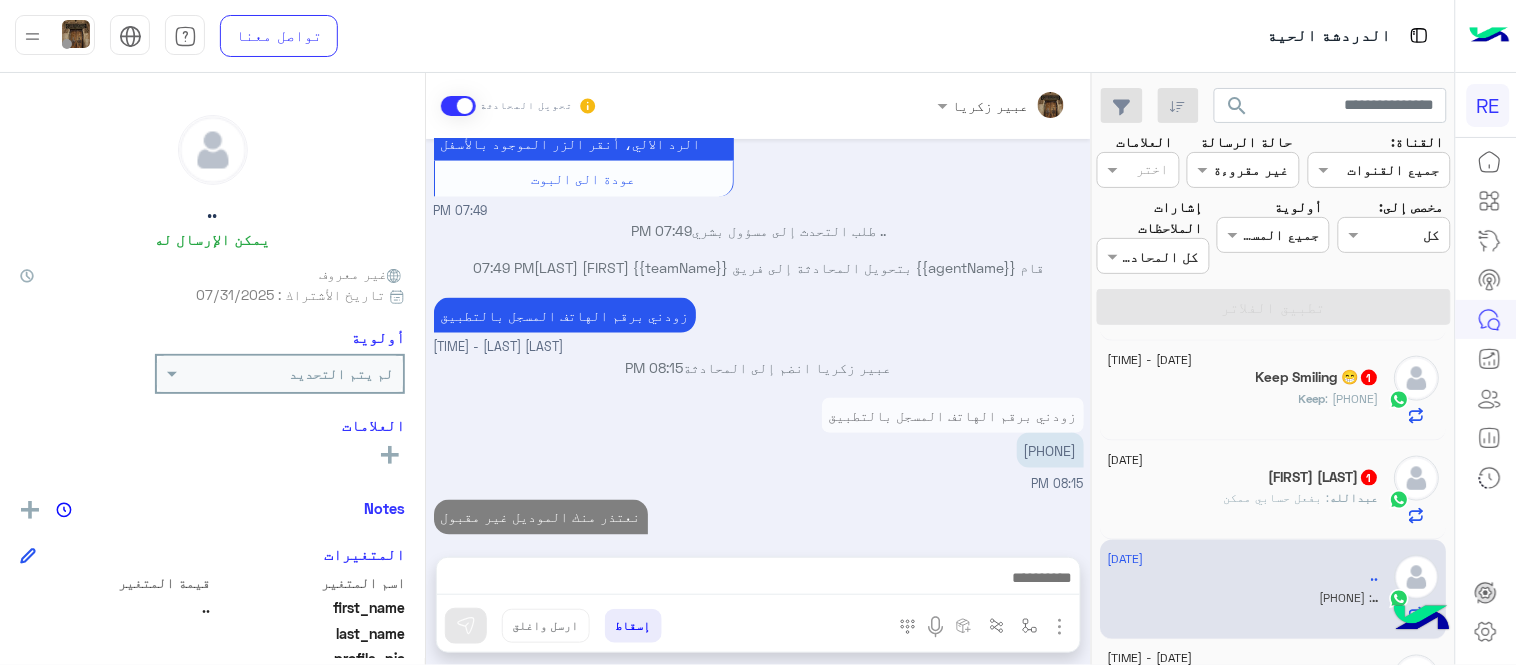 click on "عبدالله ال رشيد  1" 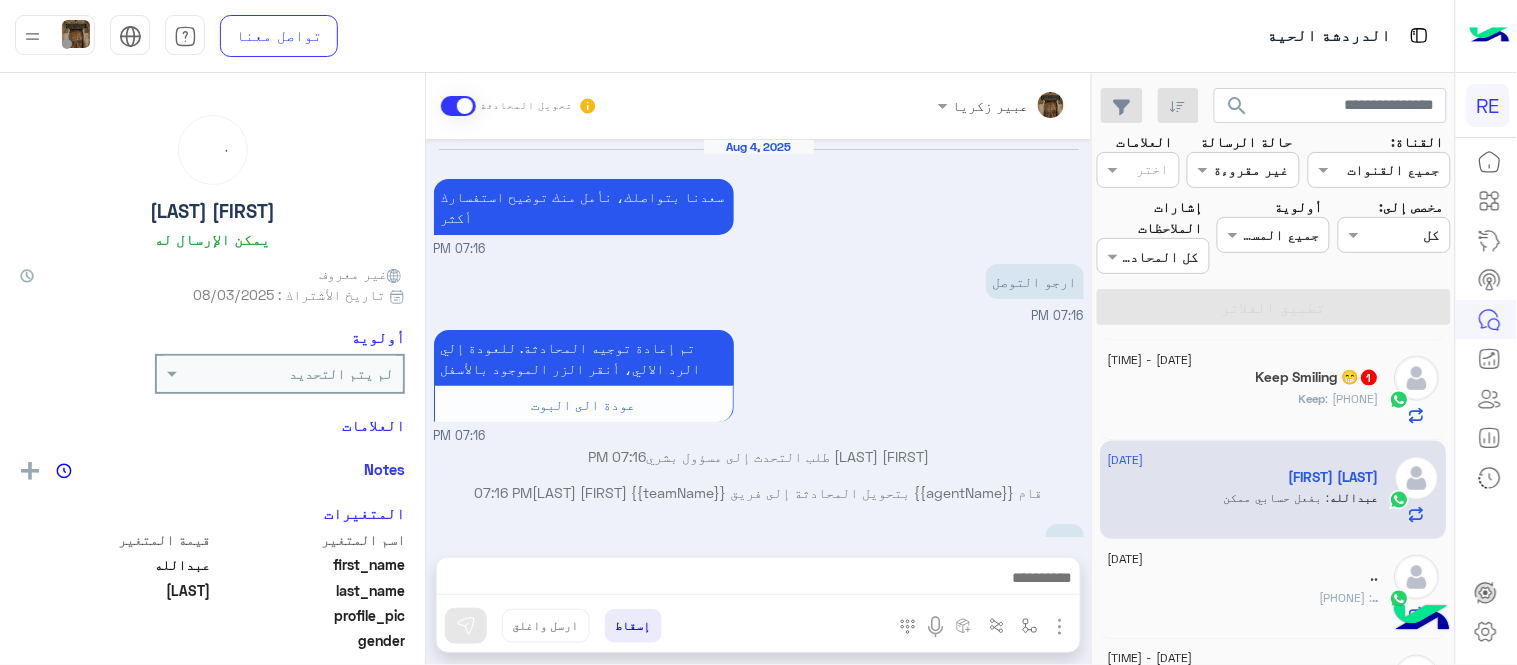 scroll, scrollTop: 257, scrollLeft: 0, axis: vertical 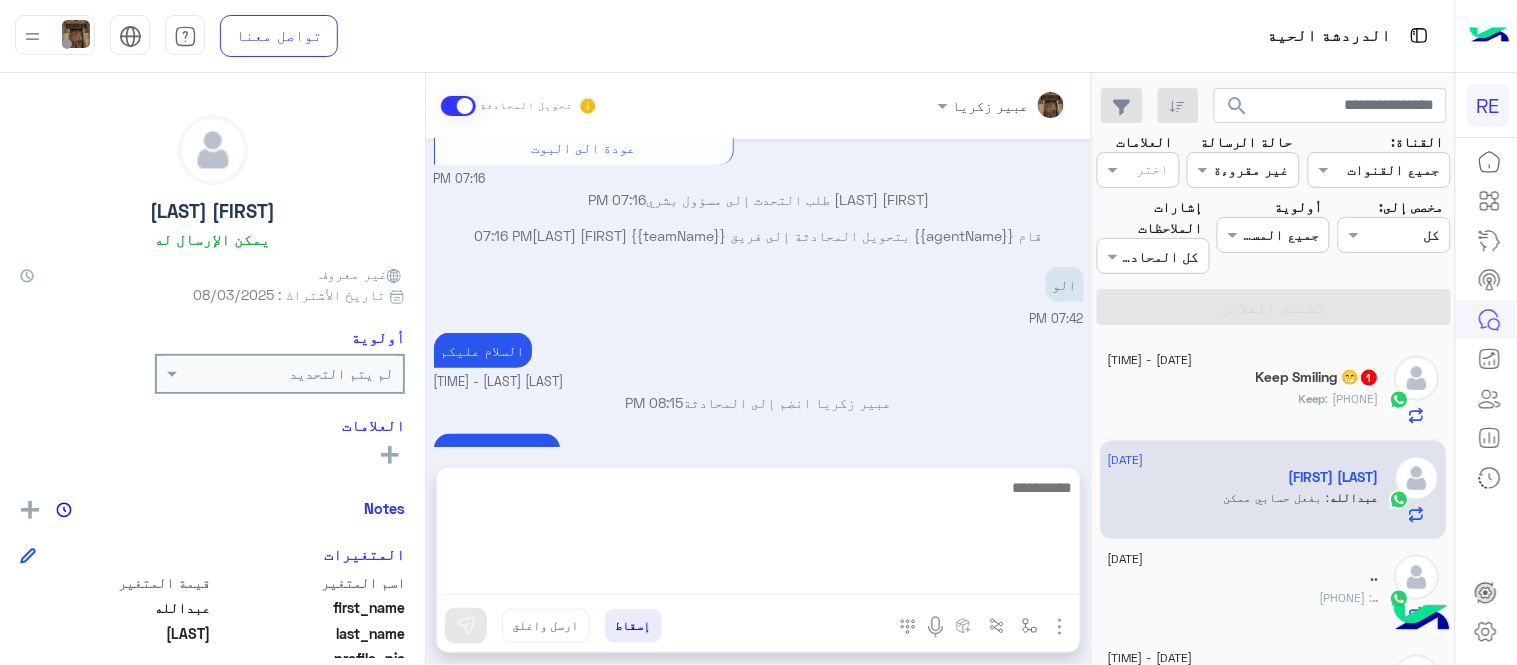 click at bounding box center (758, 535) 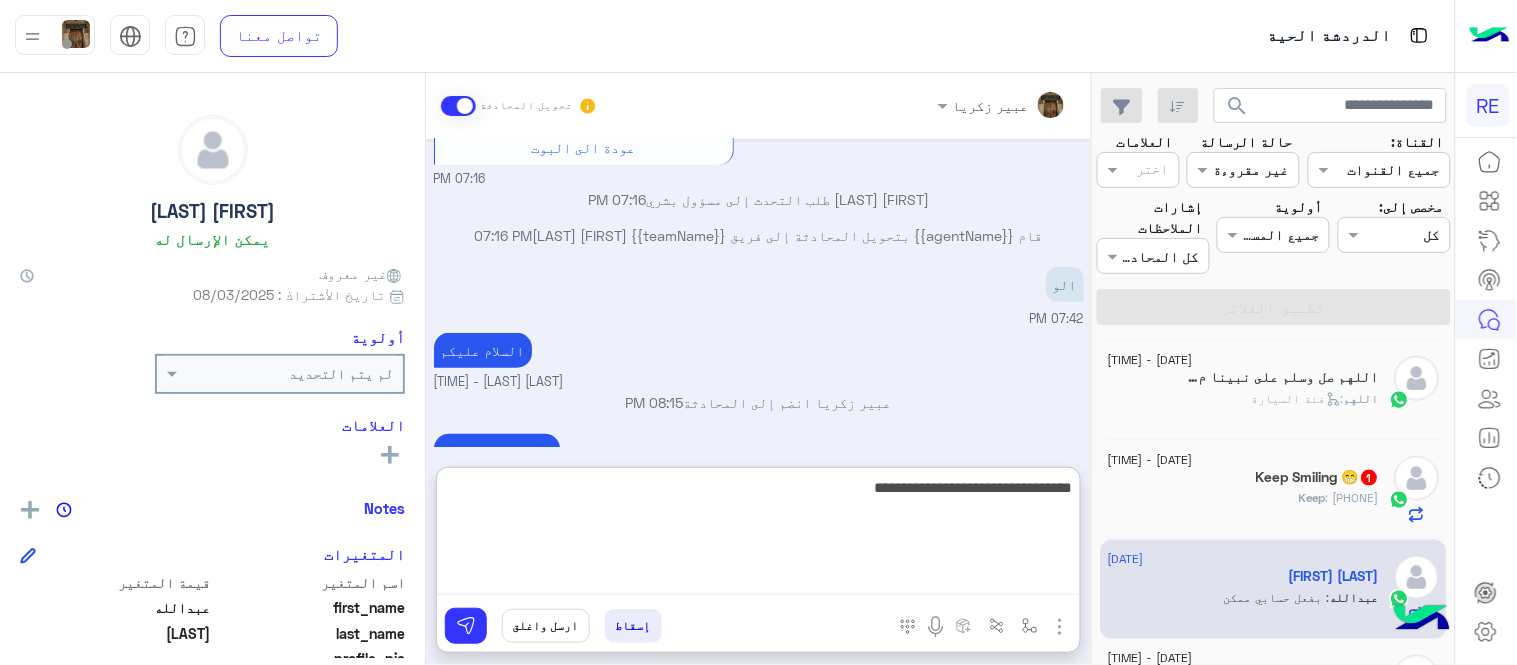 type on "**********" 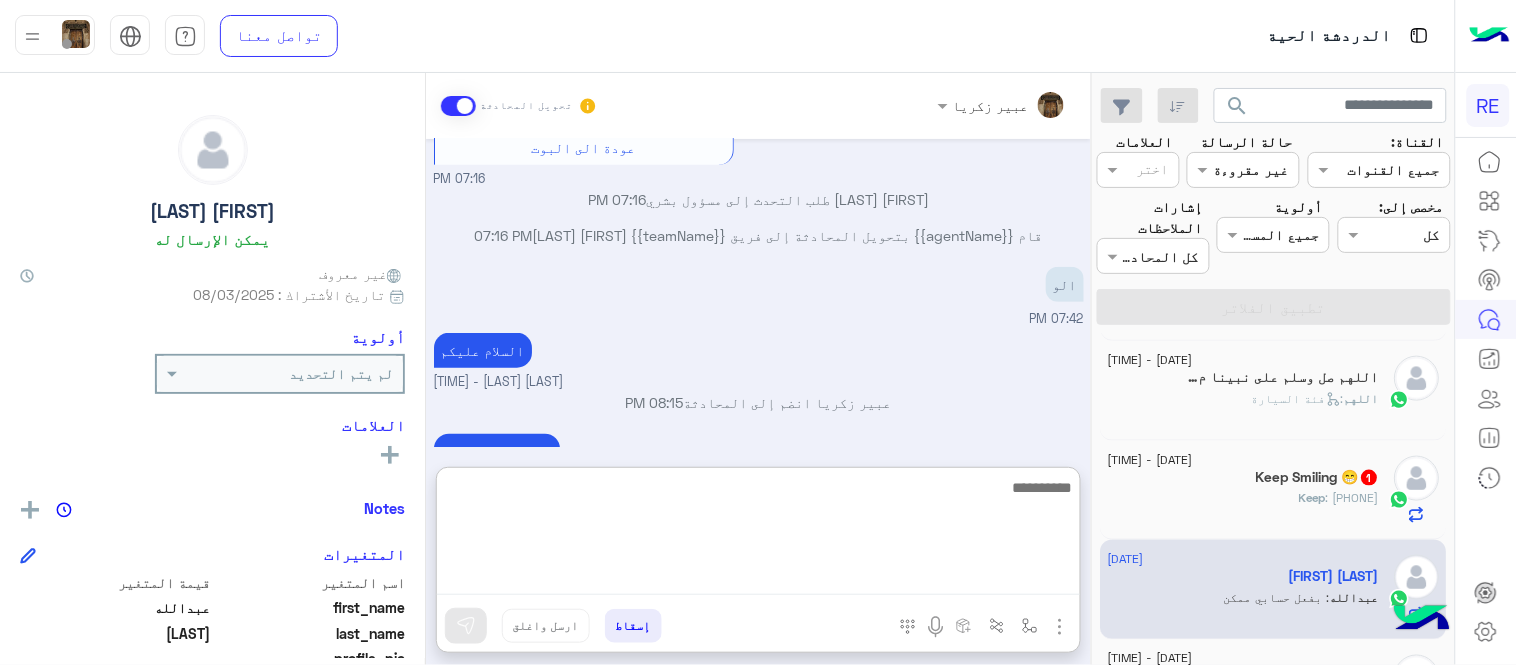 scroll, scrollTop: 411, scrollLeft: 0, axis: vertical 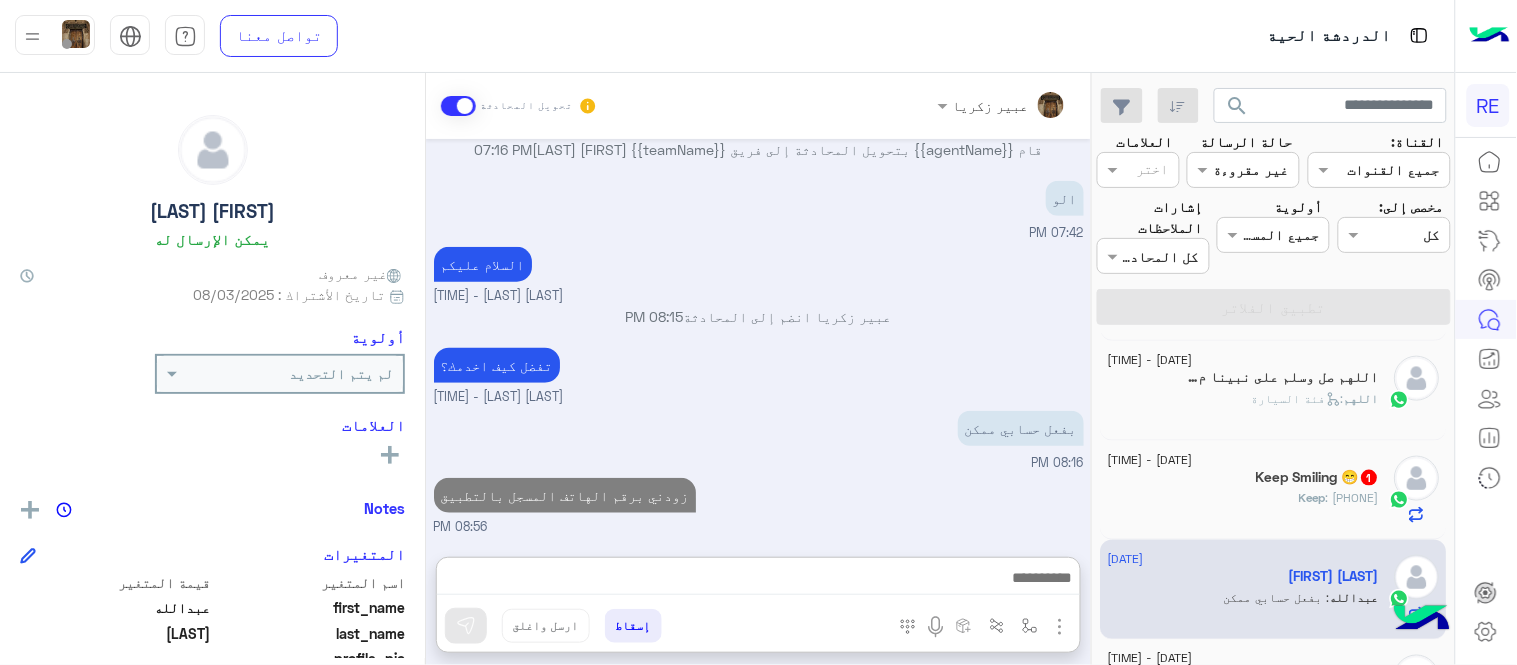 click on "عبير زكريا تحويل المحادثة     Aug 4, 2025  سعدنا بتواصلك، نأمل منك توضيح استفسارك أكثر    07:16 PM  ارجو التوصل   07:16 PM  تم إعادة توجيه المحادثة. للعودة إلي الرد الالي، أنقر الزر الموجود بالأسفل  عودة الى البوت     07:16 PM   عبدالله ال رشيد طلب التحدث إلى مسؤول بشري   07:16 PM       قام {{agentName}} بتحويل المحادثة إلى فريق {{teamName}} Zahraa Alfadhl   07:16 PM      الو   07:42 PM  السلام عليكم  عبير زكريا -  08:15 PM   عبير زكريا انضم إلى المحادثة   08:15 PM      تفضل كيف اخدمك؟  عبير زكريا -  08:15 PM  بفعل حسابي ممكن   08:16 PM  زودني برقم الهاتف المسجل بالتطبيق   08:56 PM  أدخل اسم مجموعة الرسائل  إسقاط   ارسل واغلق" at bounding box center [758, 373] 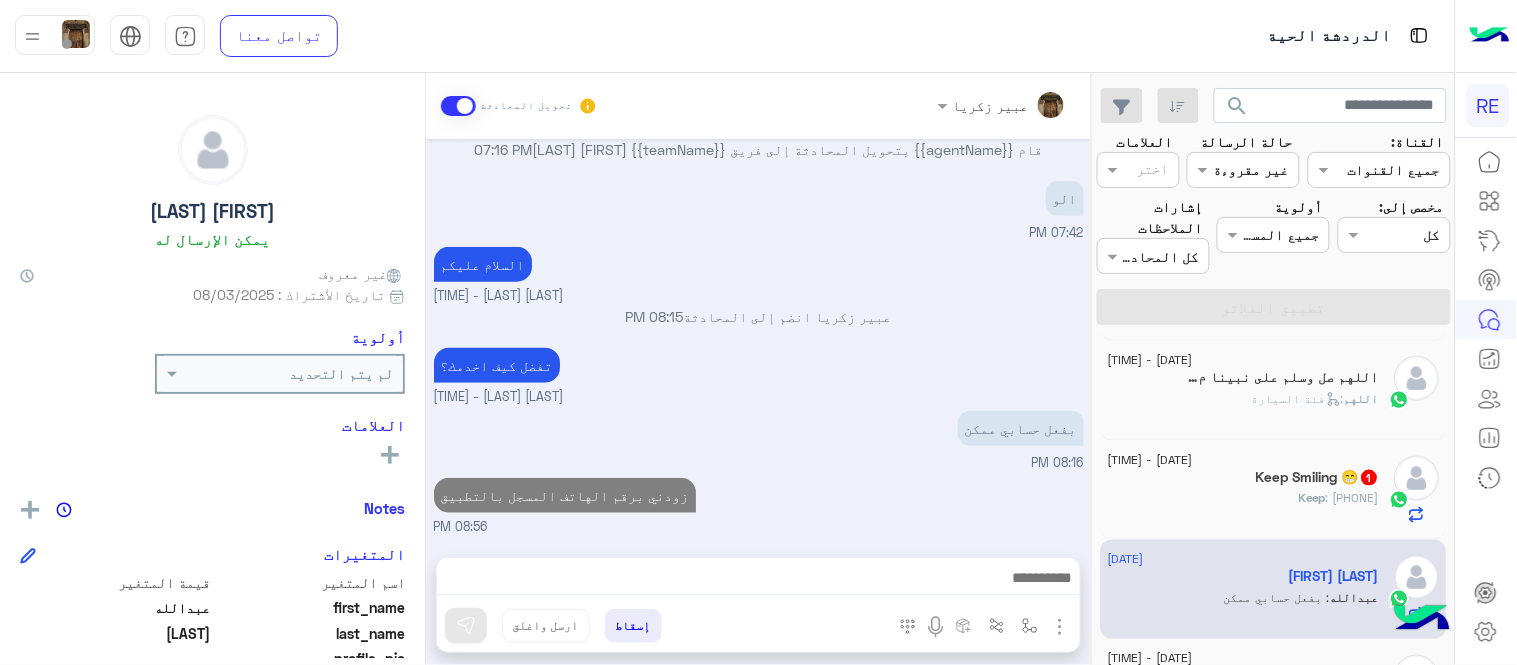 scroll, scrollTop: 321, scrollLeft: 0, axis: vertical 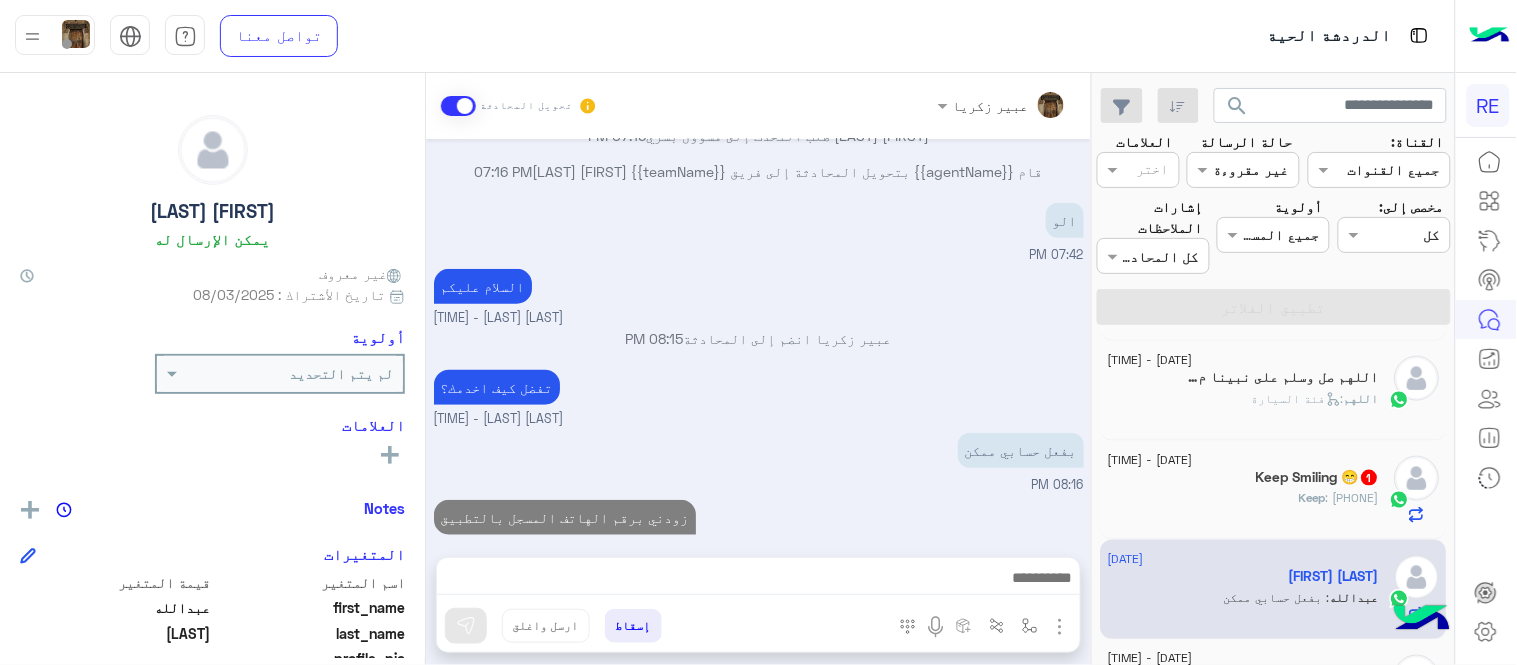 click on "Keep Smiling 😁  1" 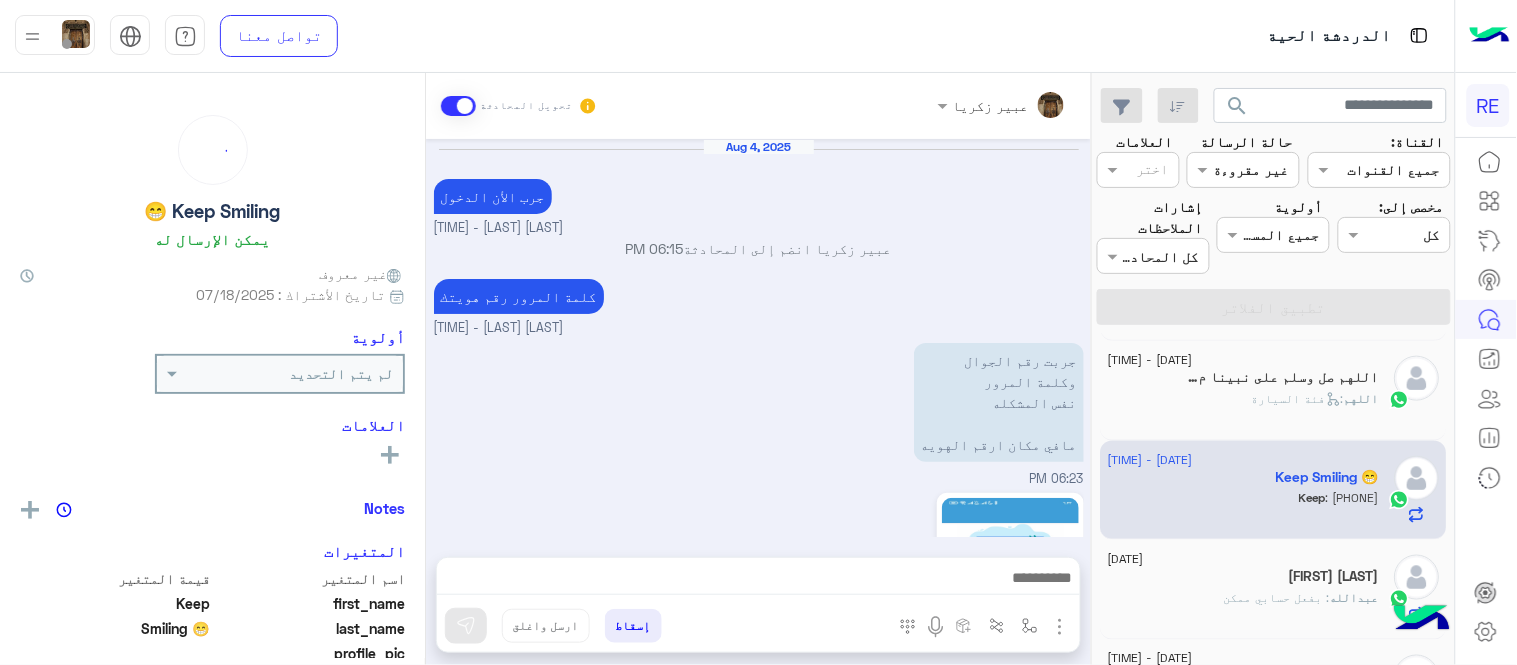 scroll, scrollTop: 1094, scrollLeft: 0, axis: vertical 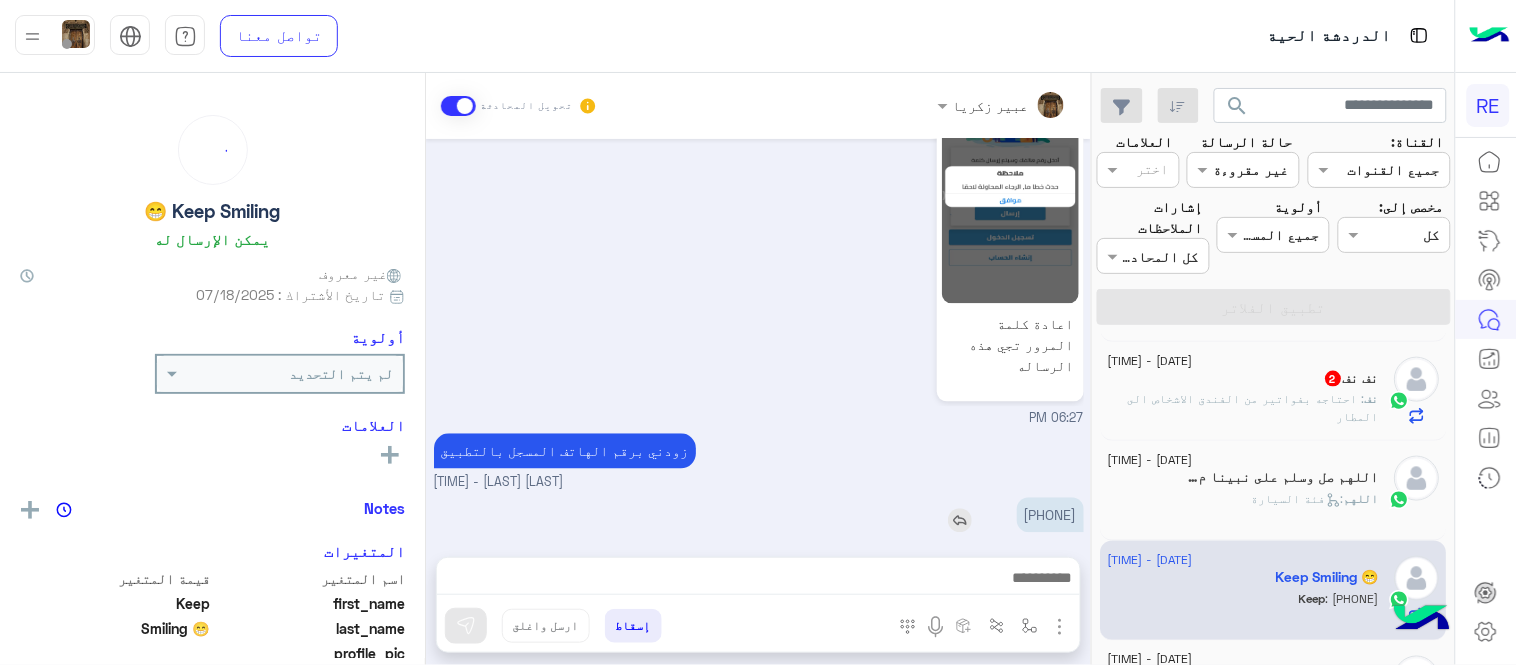 click on "0545836441" at bounding box center [1050, 515] 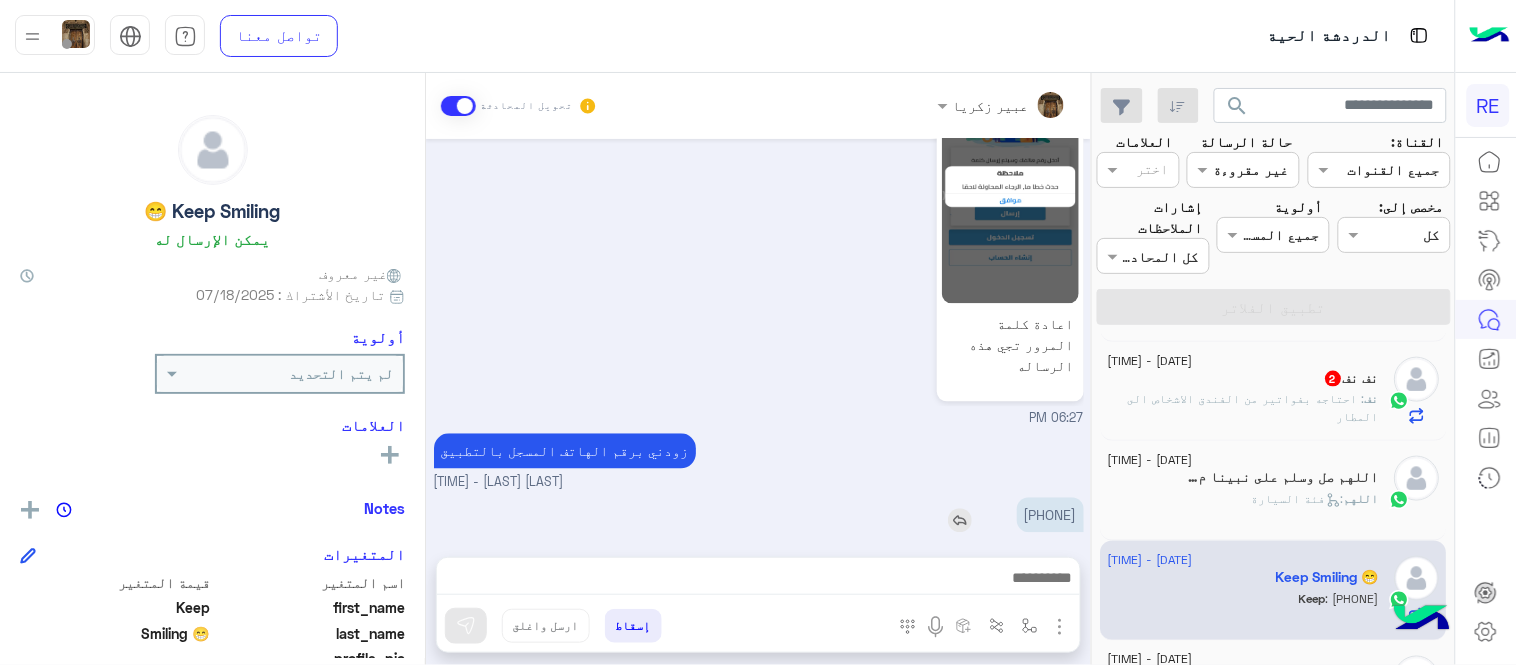 click on "0545836441" at bounding box center (1050, 515) 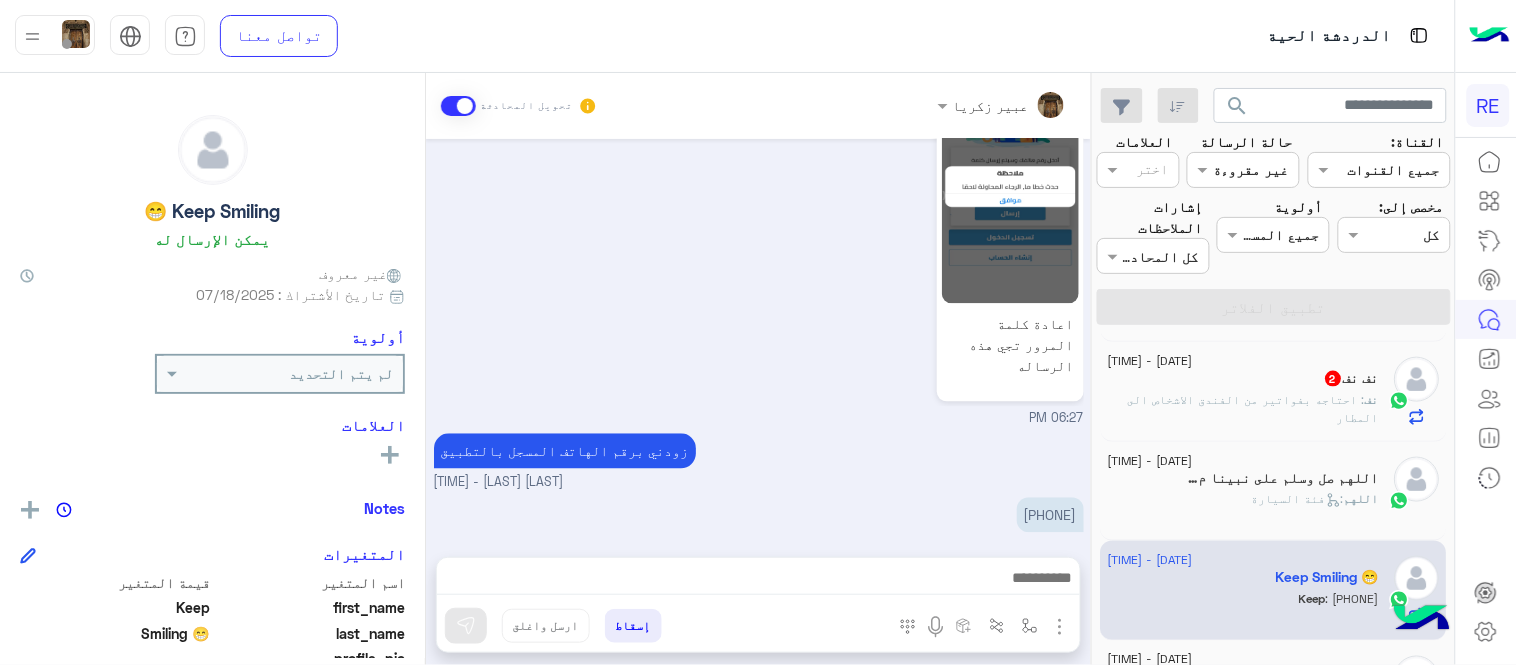 scroll, scrollTop: 697, scrollLeft: 0, axis: vertical 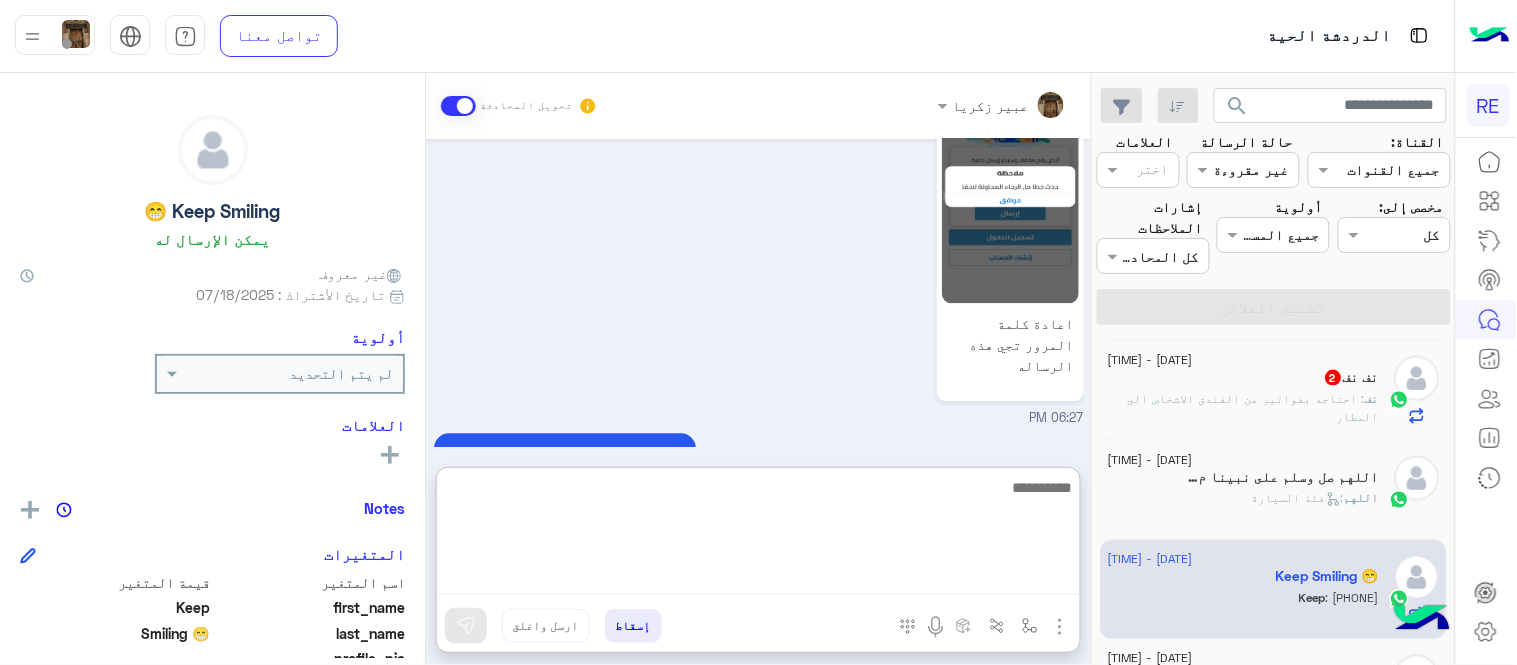click at bounding box center (758, 535) 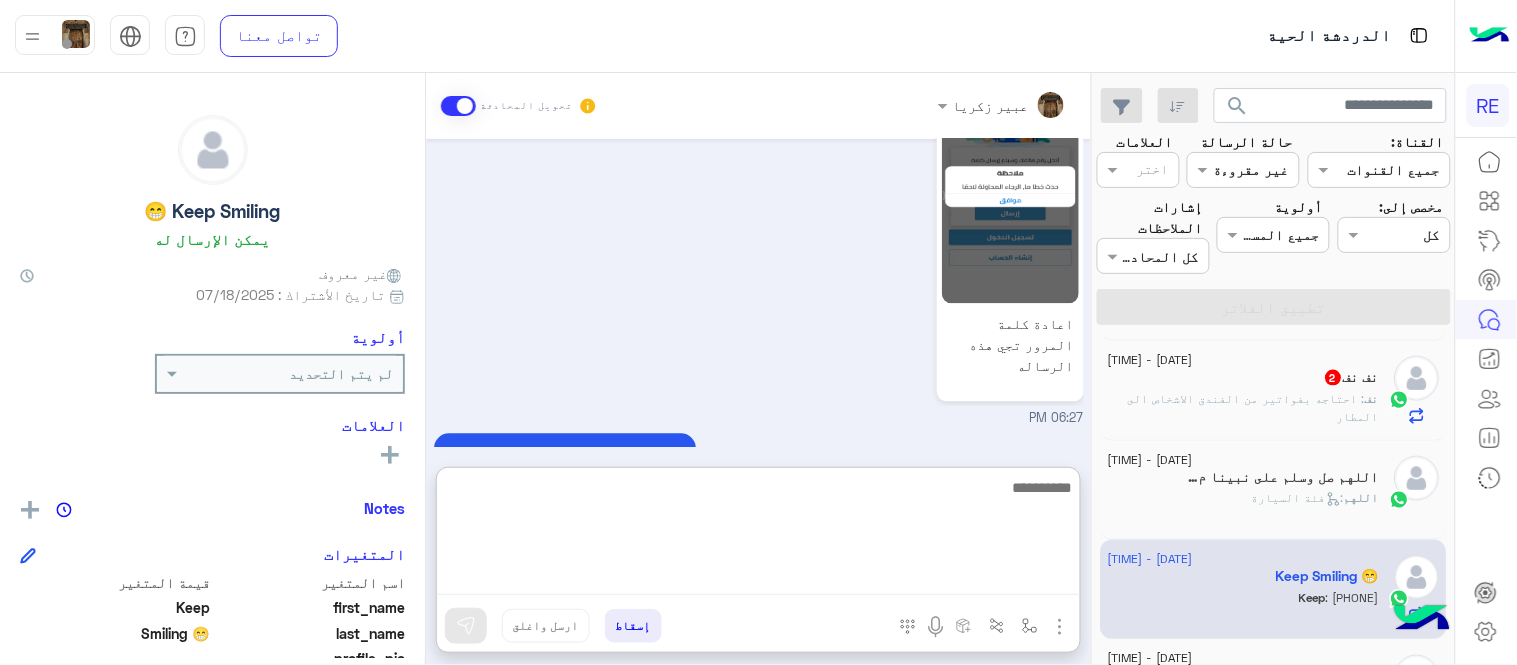click at bounding box center [758, 535] 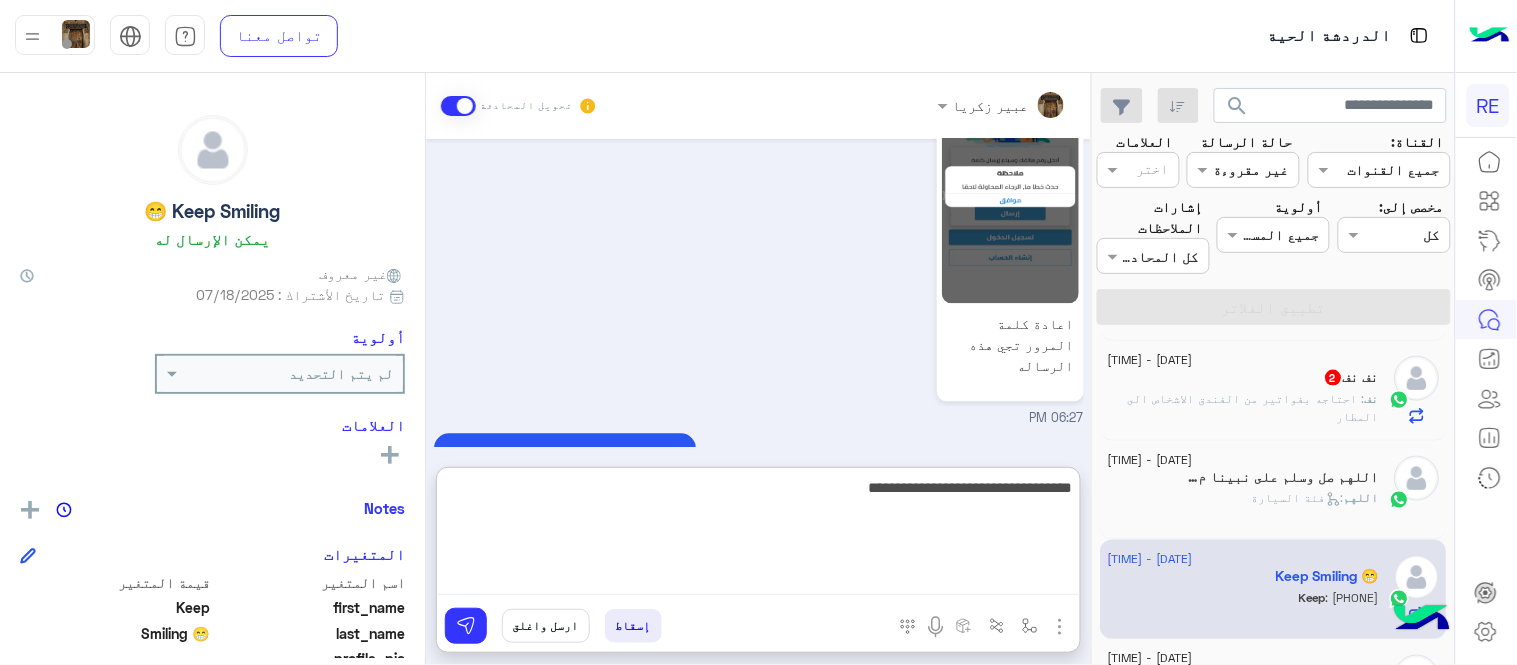 type on "**********" 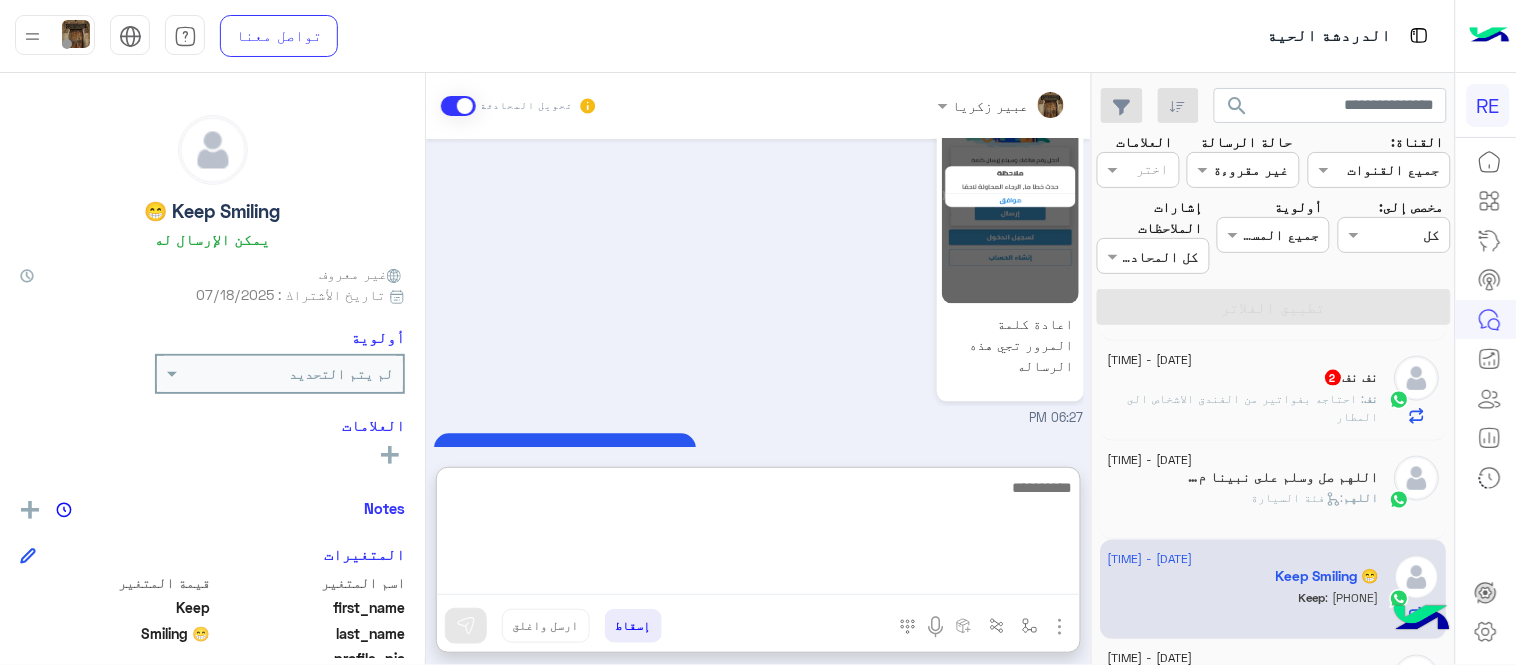 scroll, scrollTop: 1247, scrollLeft: 0, axis: vertical 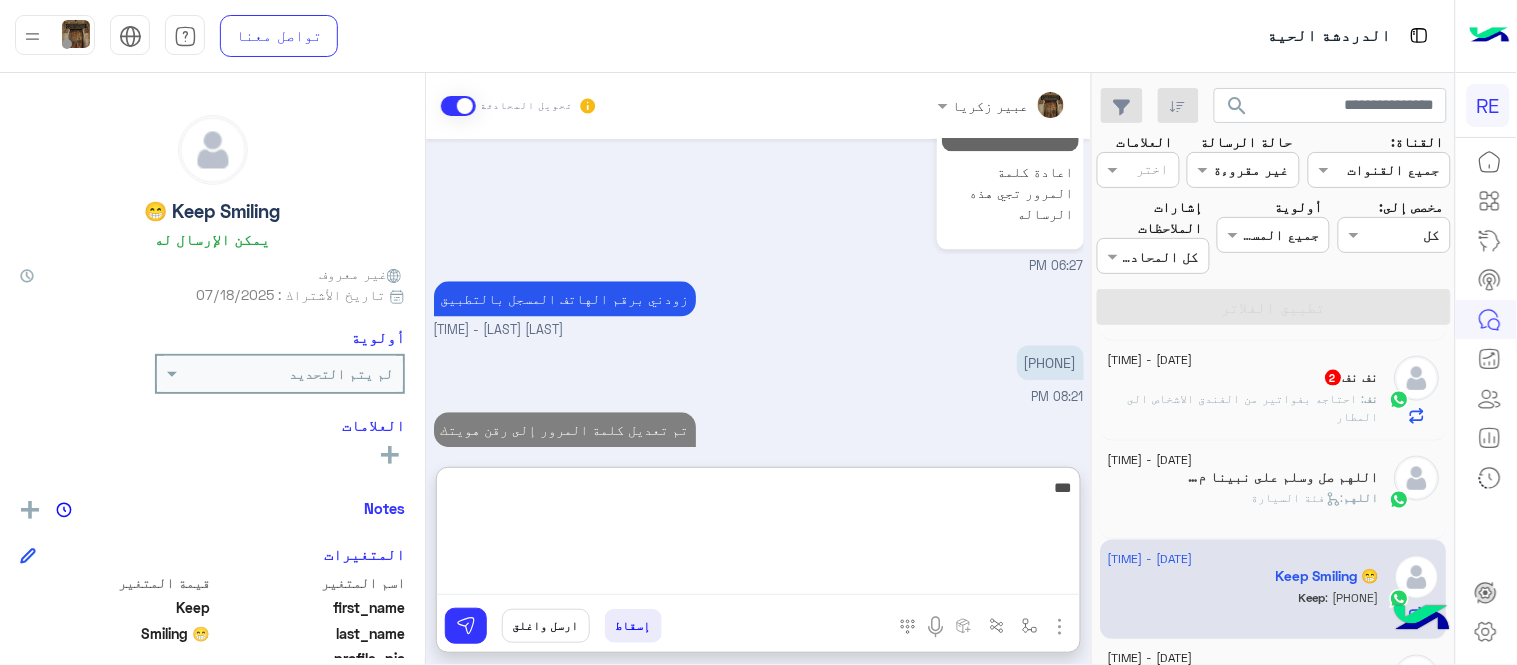type on "***" 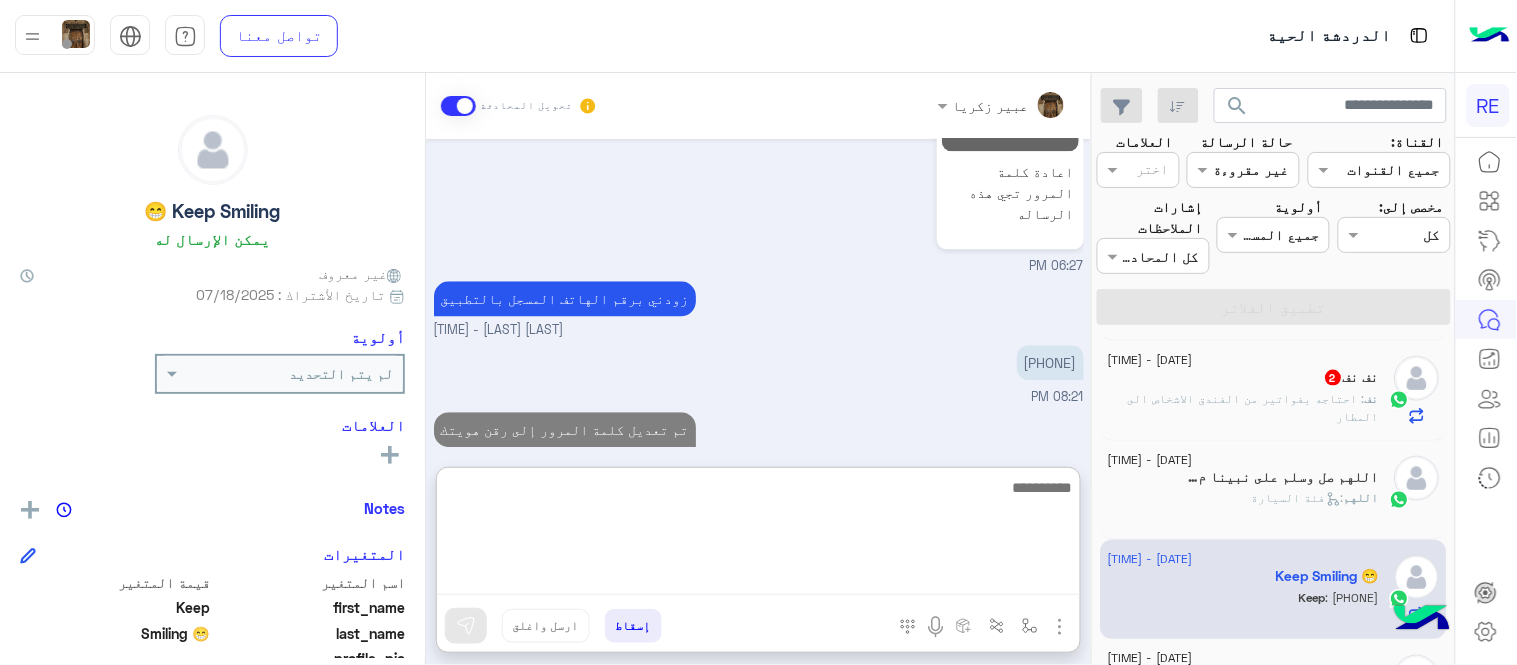 scroll, scrollTop: 1311, scrollLeft: 0, axis: vertical 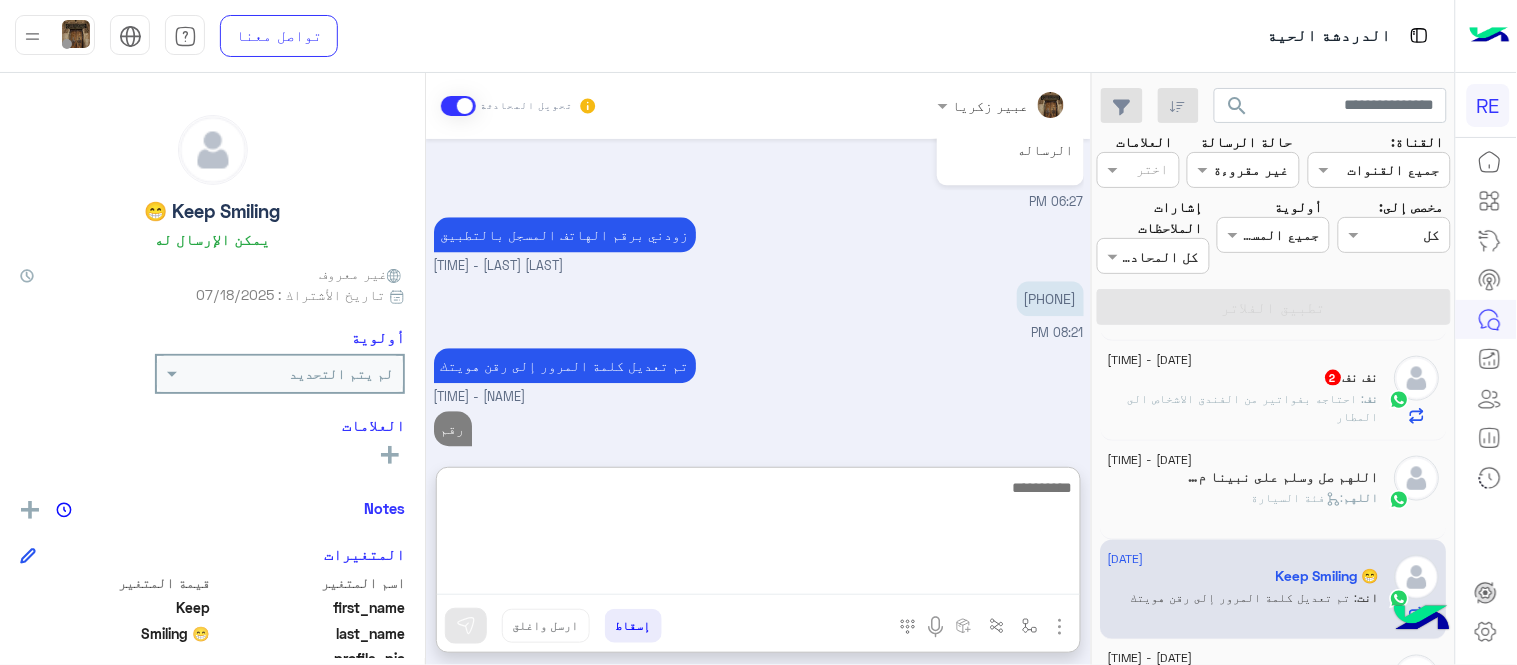 type on "*" 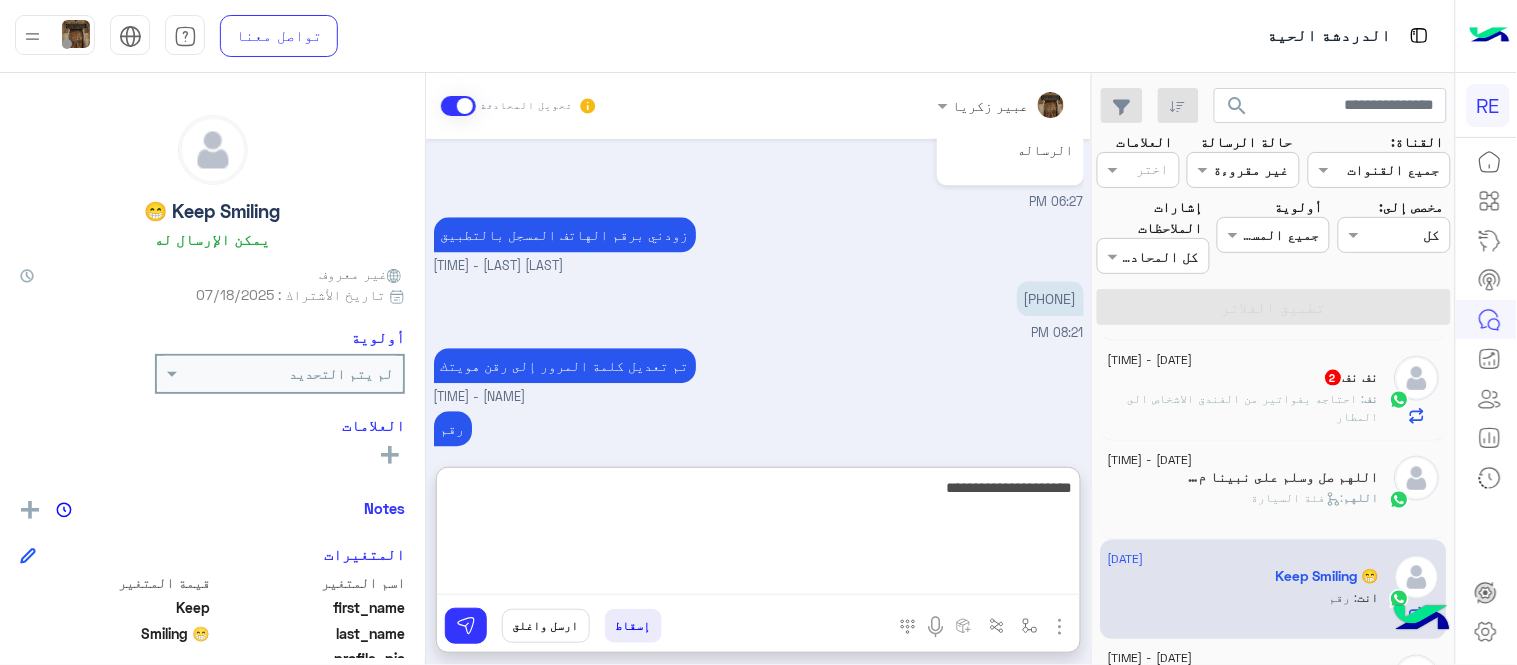 type on "**********" 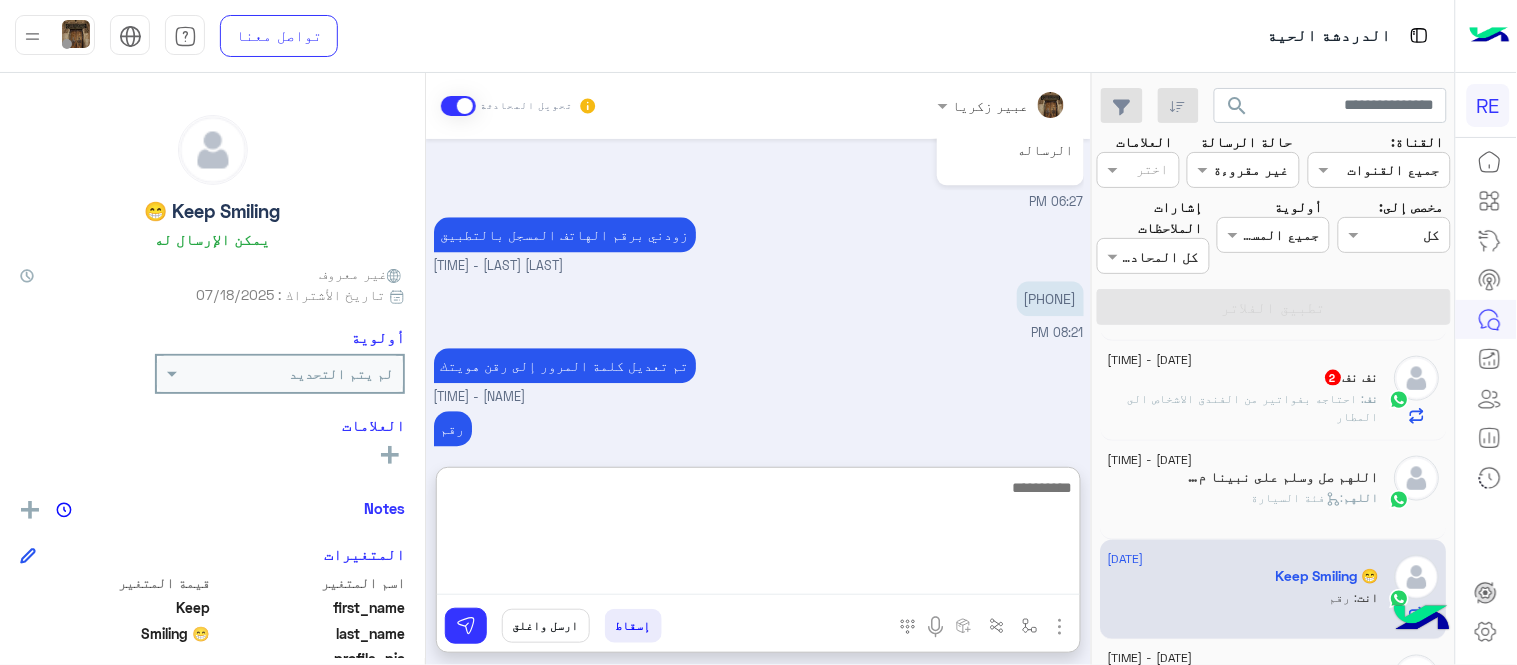 scroll, scrollTop: 1375, scrollLeft: 0, axis: vertical 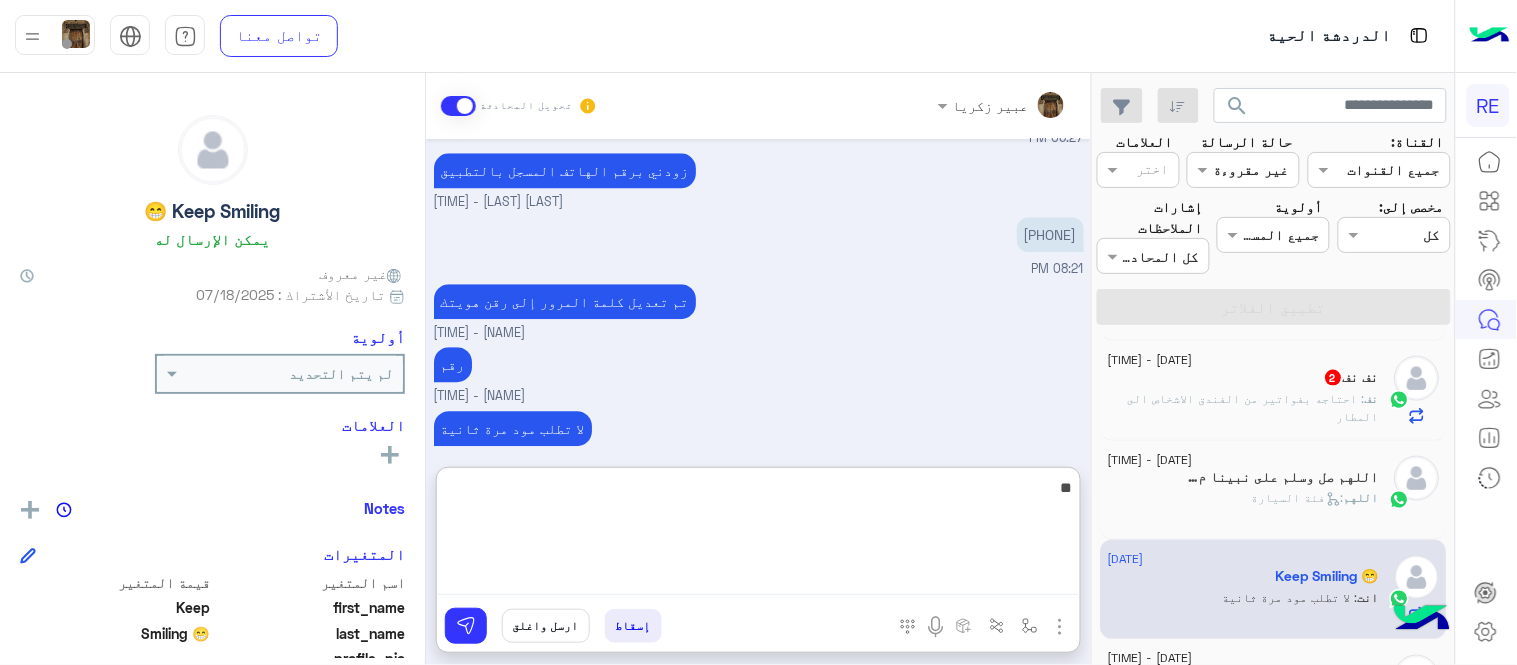 type on "***" 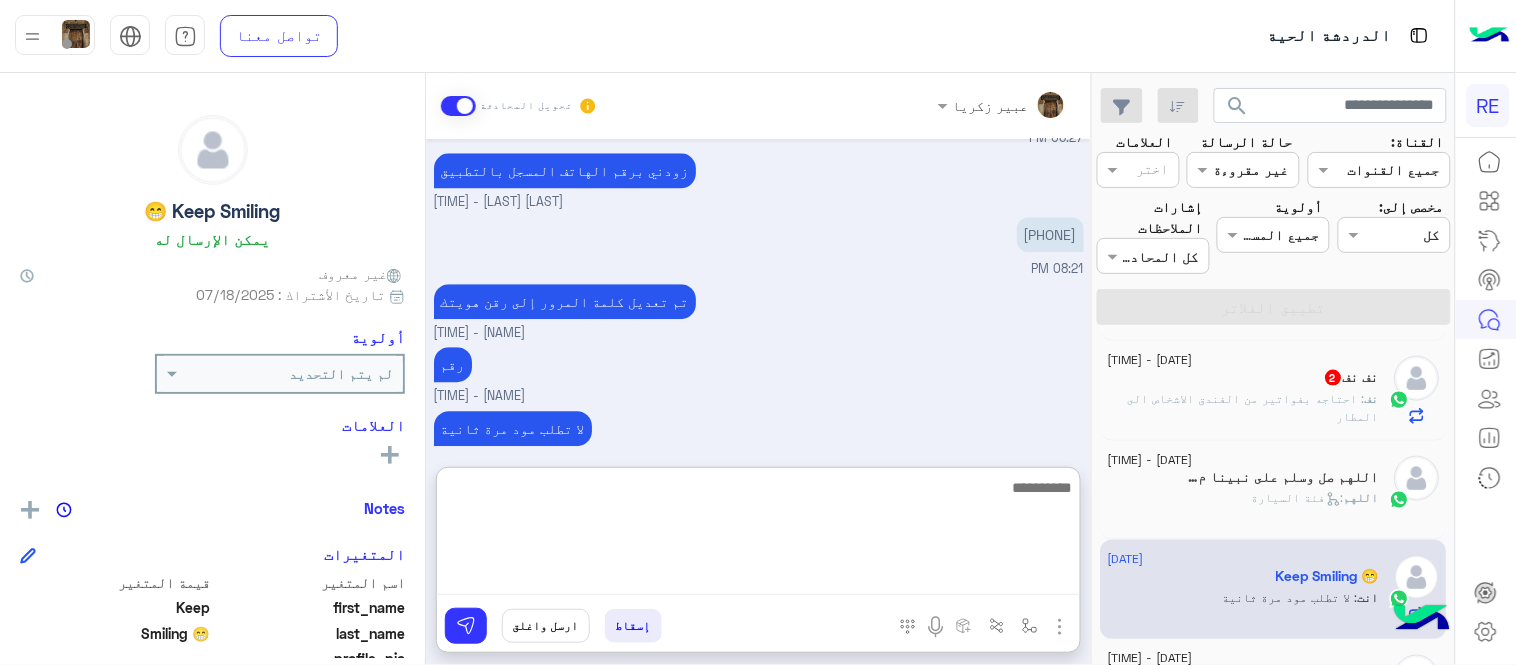 scroll, scrollTop: 1438, scrollLeft: 0, axis: vertical 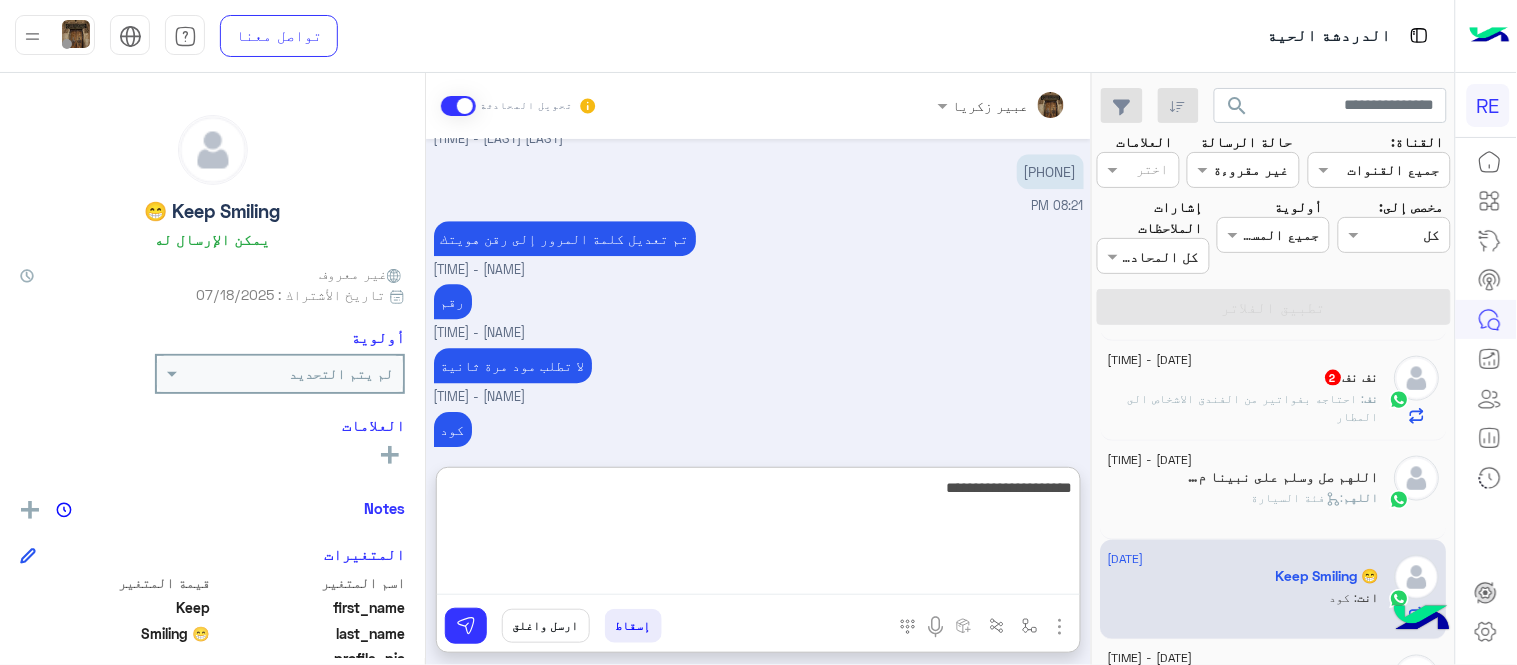 type on "**********" 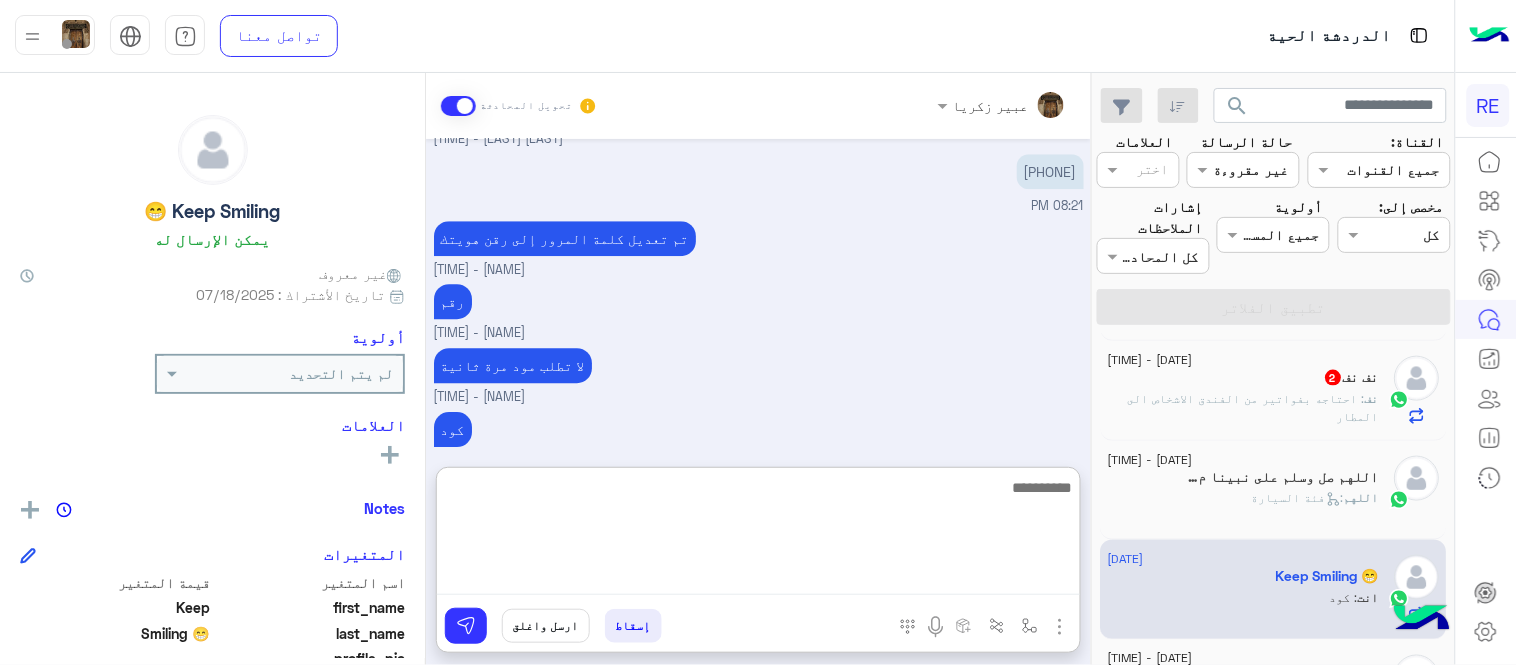 scroll, scrollTop: 1502, scrollLeft: 0, axis: vertical 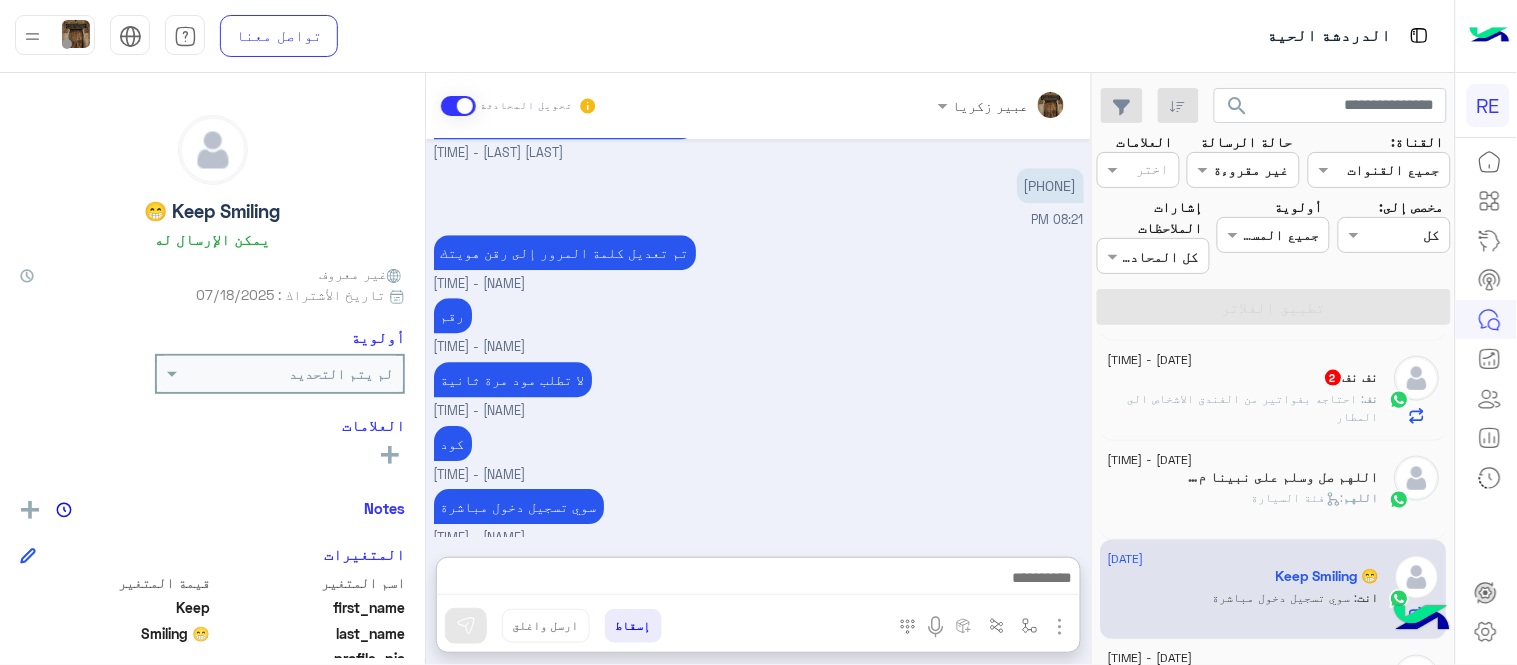 click on "Aug 4, 2025  جرب الأن الدخول  عبير زكريا -  06:15 PM   عبير زكريا انضم إلى المحادثة   06:15 PM      كلمة المرور رقم هويتك  عبير زكريا -  06:15 PM  جربت رقم الجوال  وكلمة المرور  نفس المشكله مافي مكان ارقم الهويه   06:23 PM    06:24 PM    06:24 PM  حاولت اعادة كلمة المرور  يقول ليس لديك حساب مسجل   06:25 PM   اعادة كلمة المرور
تجي هذه الرساله    06:27 PM  زودني برقم الهاتف المسجل بالتطبيق  عبير زكريا -  08:20 PM  0545836441   08:21 PM  تم تعديل كلمة المرور إلى رقن هويتك  عبير زكريا -  08:57 PM  رقم  عبير زكريا -  08:57 PM  لا تطلب مود مرة ثانية  عبير زكريا -  08:57 PM  كود  عبير زكريا -  08:57 PM  سوي تسجيل دخول مباشرة  عبير زكريا -  08:57 PM" at bounding box center [758, 338] 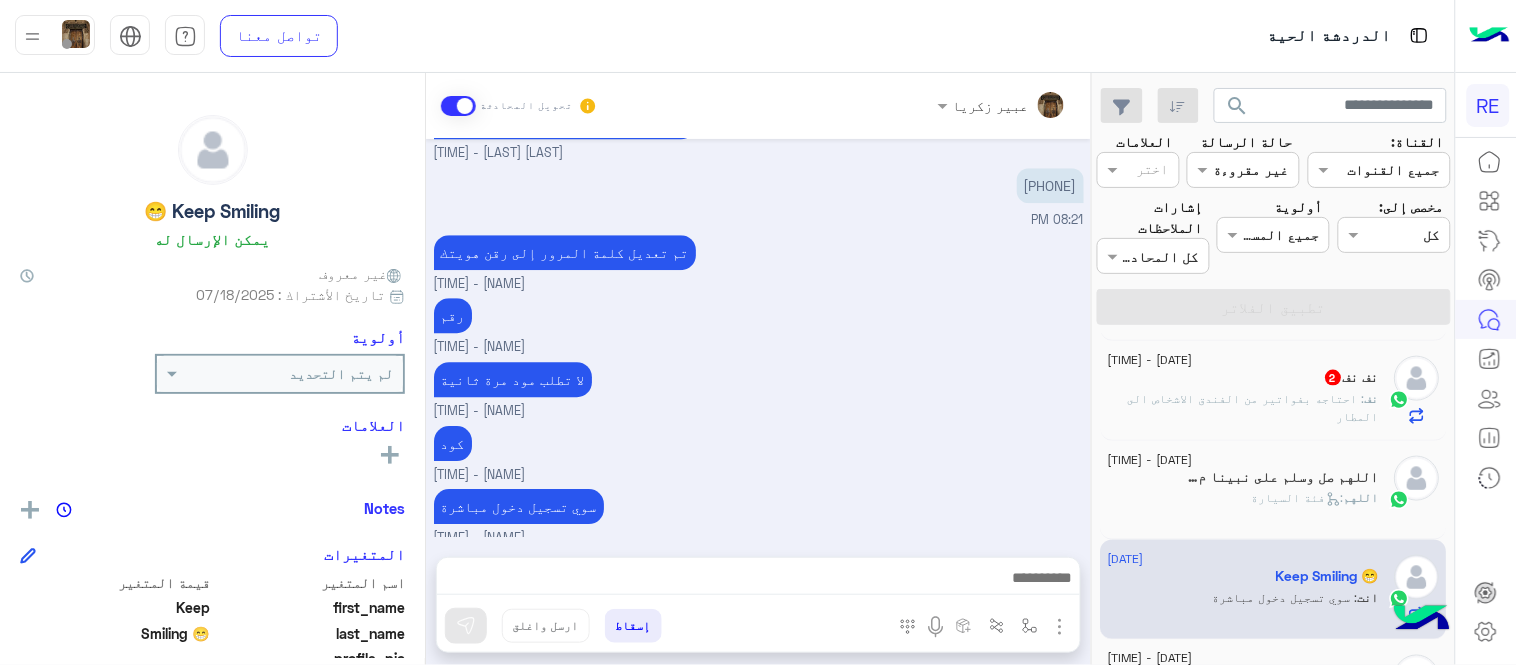 scroll, scrollTop: 1412, scrollLeft: 0, axis: vertical 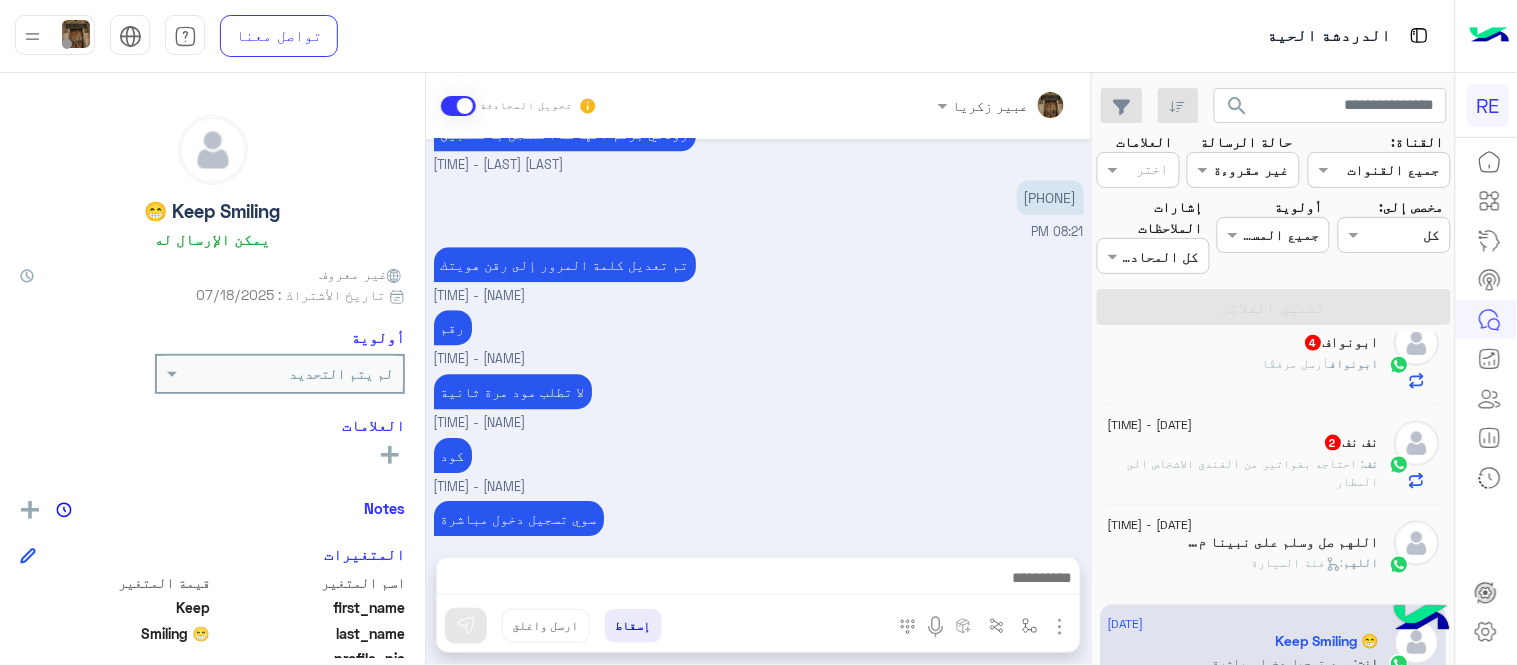 click on "نف : احتاجه بفواتير من الفندق الاشخاص الى المطار" 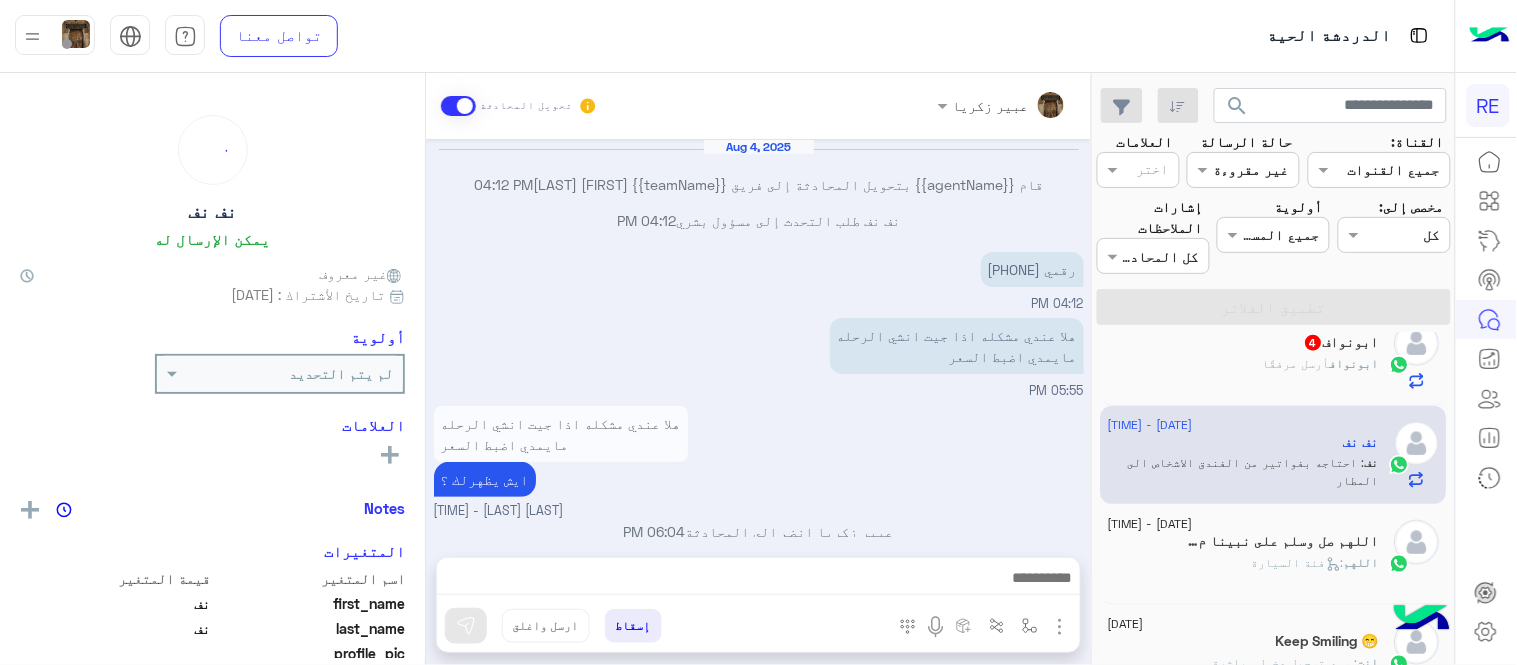 scroll, scrollTop: 643, scrollLeft: 0, axis: vertical 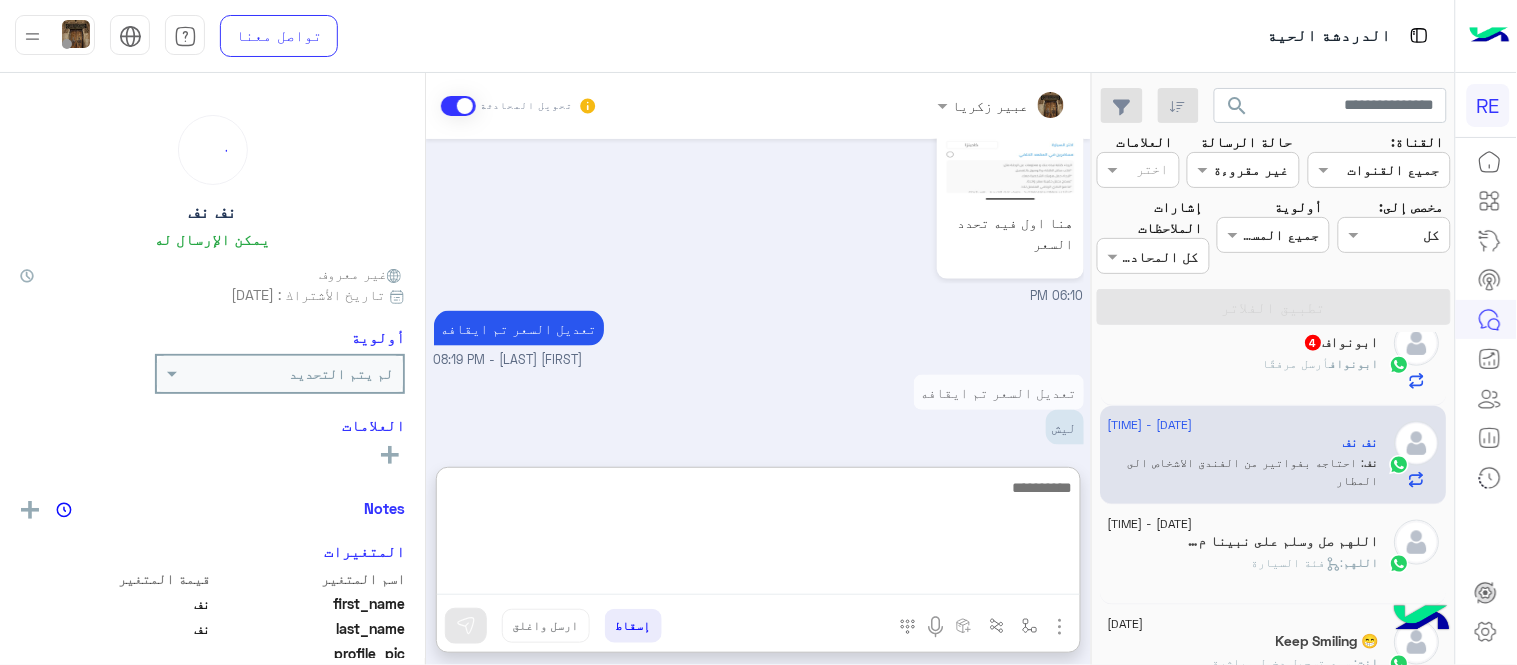 click at bounding box center (758, 535) 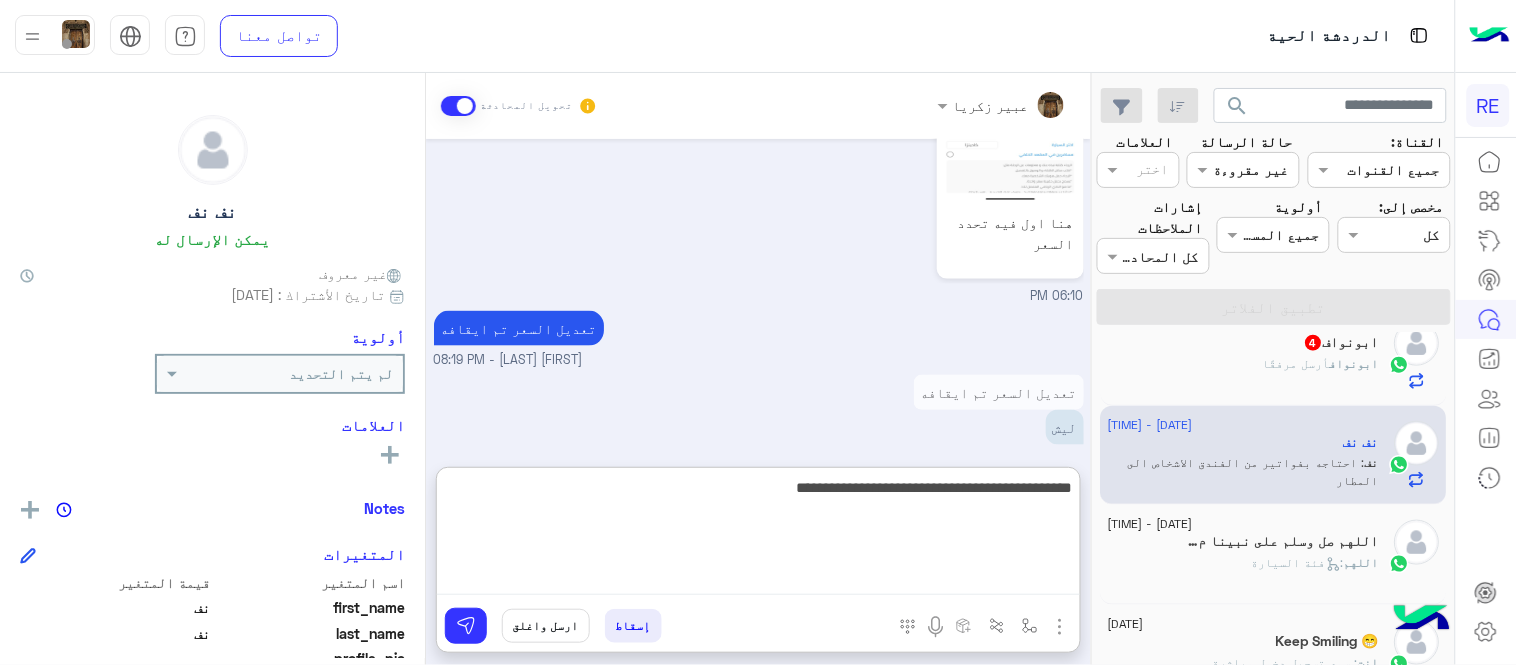 type on "**********" 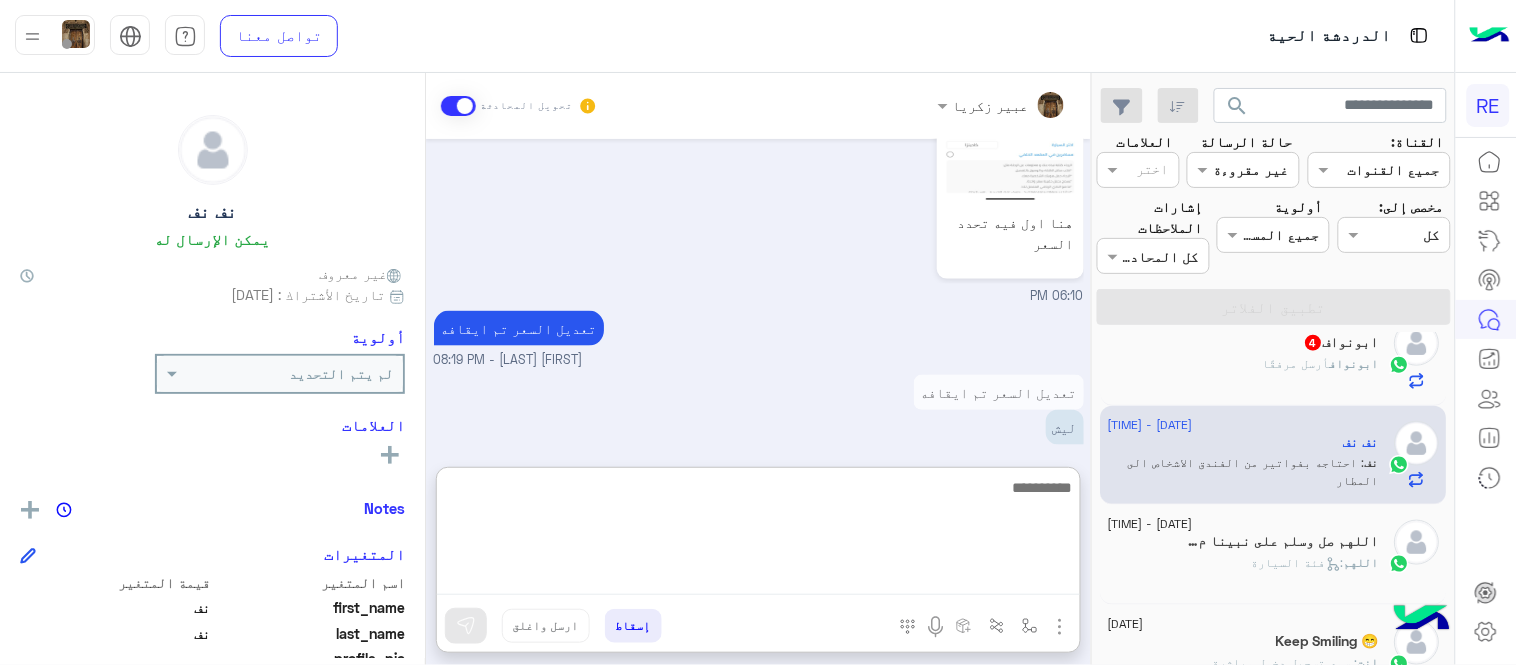 scroll, scrollTop: 796, scrollLeft: 0, axis: vertical 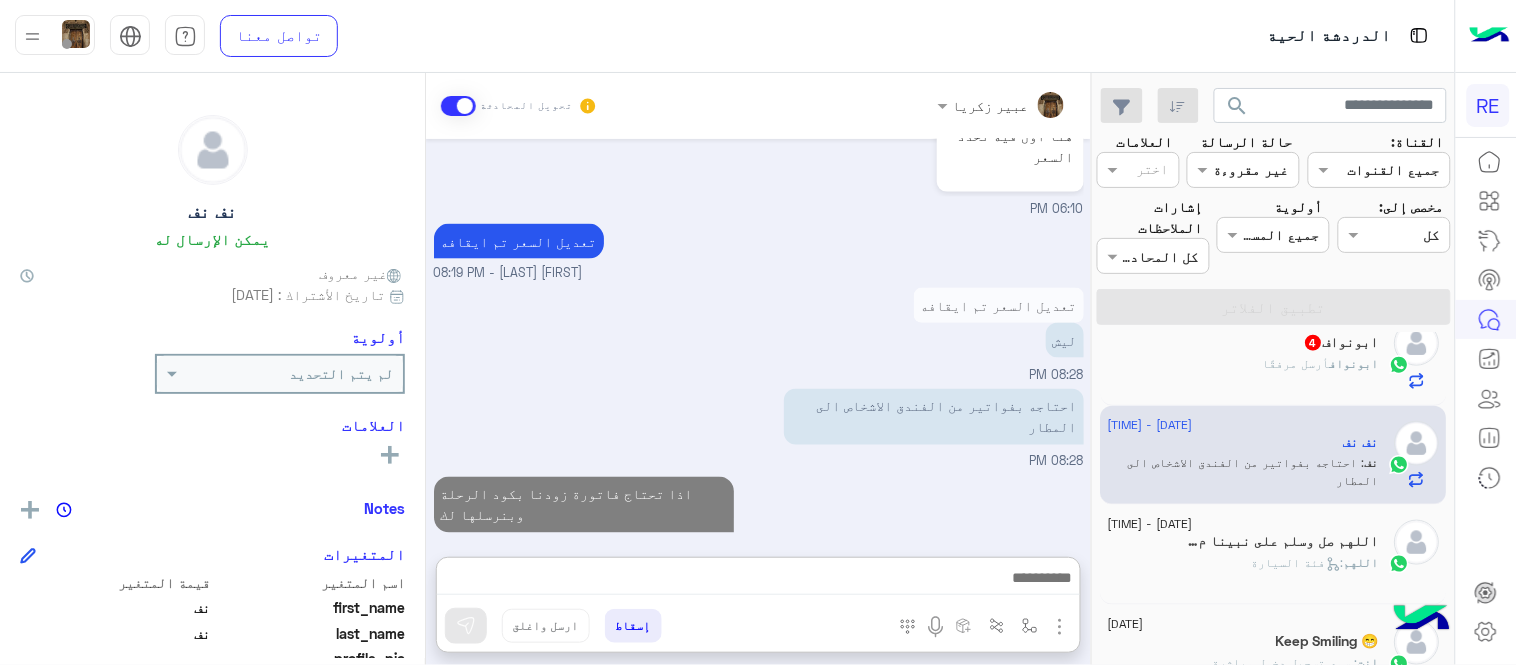 click on "Aug 4, 2025   نف نف طلب التحدث إلى مسؤول بشري   04:12 PM       قام {{agentName}} بتحويل المحادثة إلى فريق {{teamName}} Zahraa Alfadhl   04:12 PM      رقمي 0567525157   04:12 PM  هلا عندي مشكله اذا جيت انشي الرحله  مايمدي اضبط السعر   05:55 PM  هلا عندي مشكله اذا جيت انشي الرحله  مايمدي اضبط السعر ايش يظهرلك ؟  عبير زكريا -  06:04 PM   عبير زكريا انضم إلى المحادثة   06:04 PM      ايش يظهرلك ؟  هنا اول فيه تحدد السعر    06:10 PM  تعديل السعر تم ايقافه  عبير زكريا -  08:19 PM  تعديل السعر تم ايقافه ليش   08:28 PM  احتاجه بفواتير من الفندق الاشخاص الى المطار   08:28 PM  اذا تحتاج فاتورة زودنا بكود الرحلة وبنرسلها لك   08:58 PM" at bounding box center (758, 338) 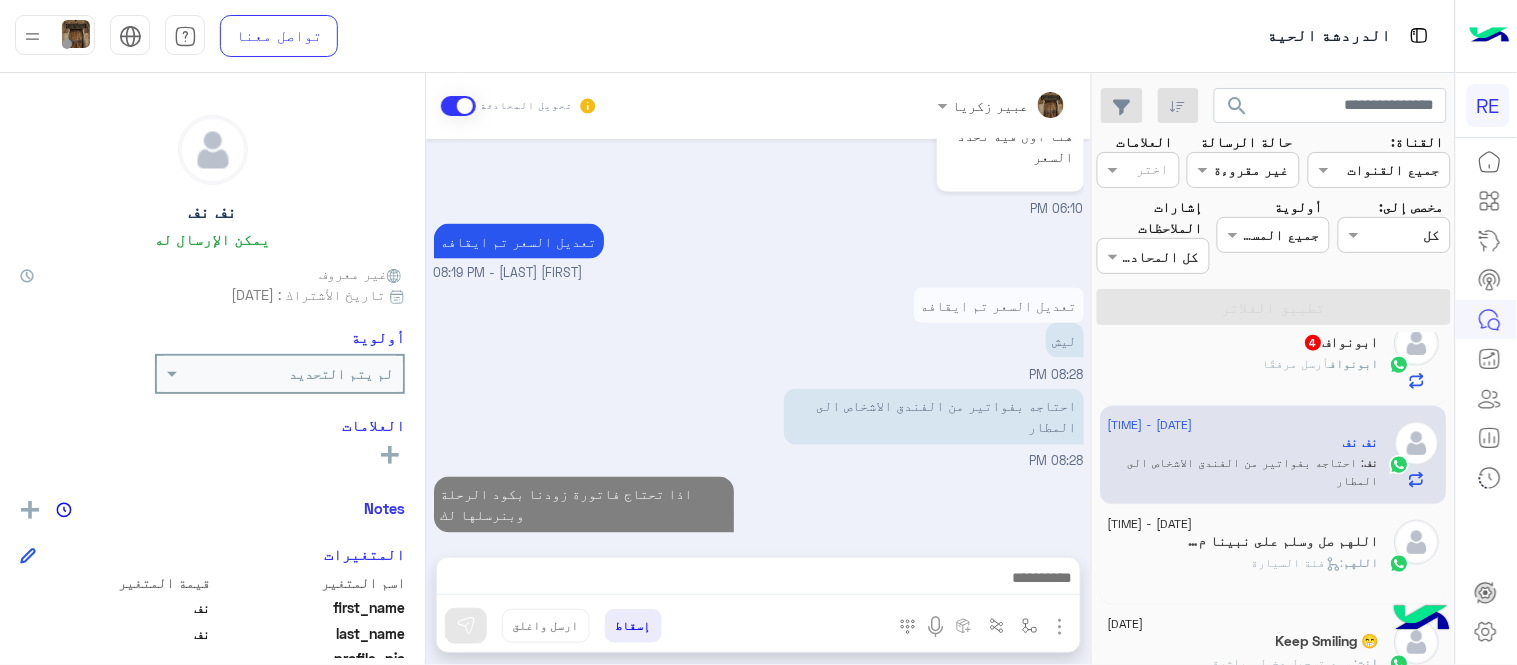 scroll, scrollTop: 706, scrollLeft: 0, axis: vertical 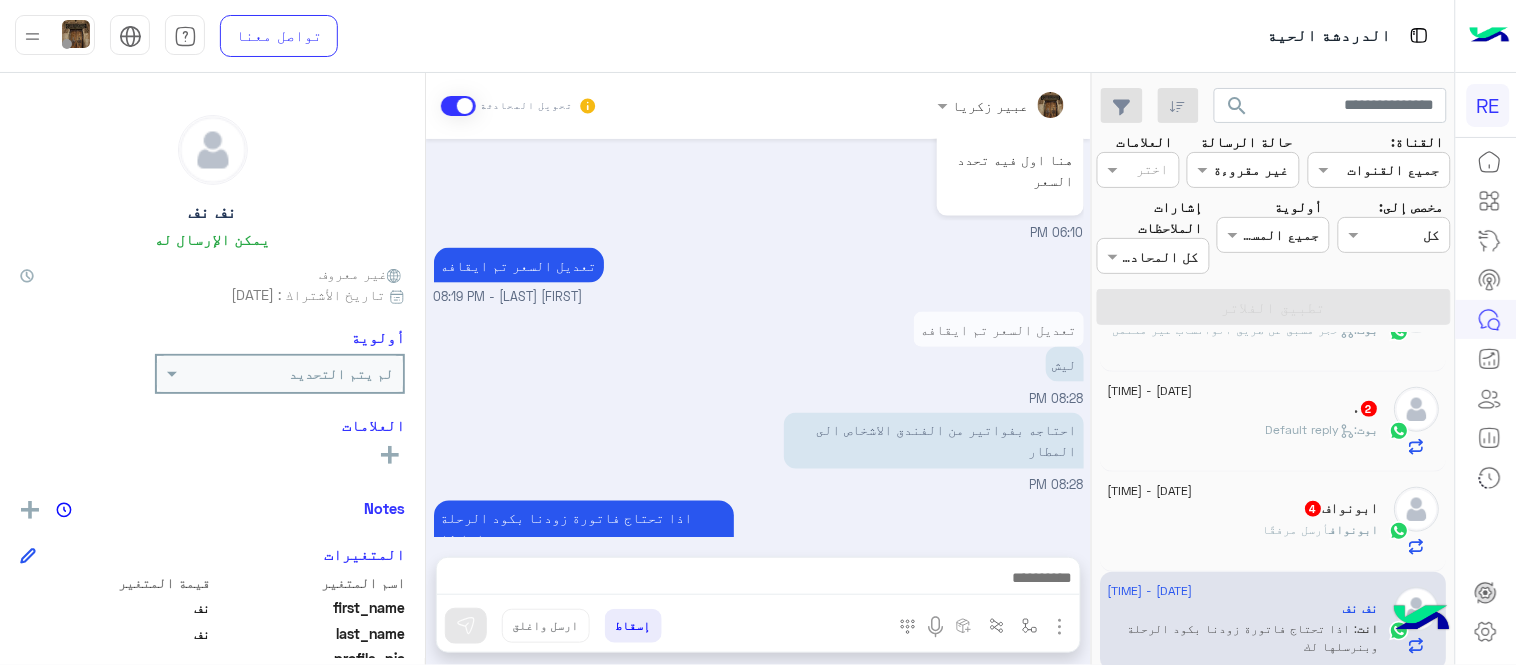 click on "ابونواف   4" 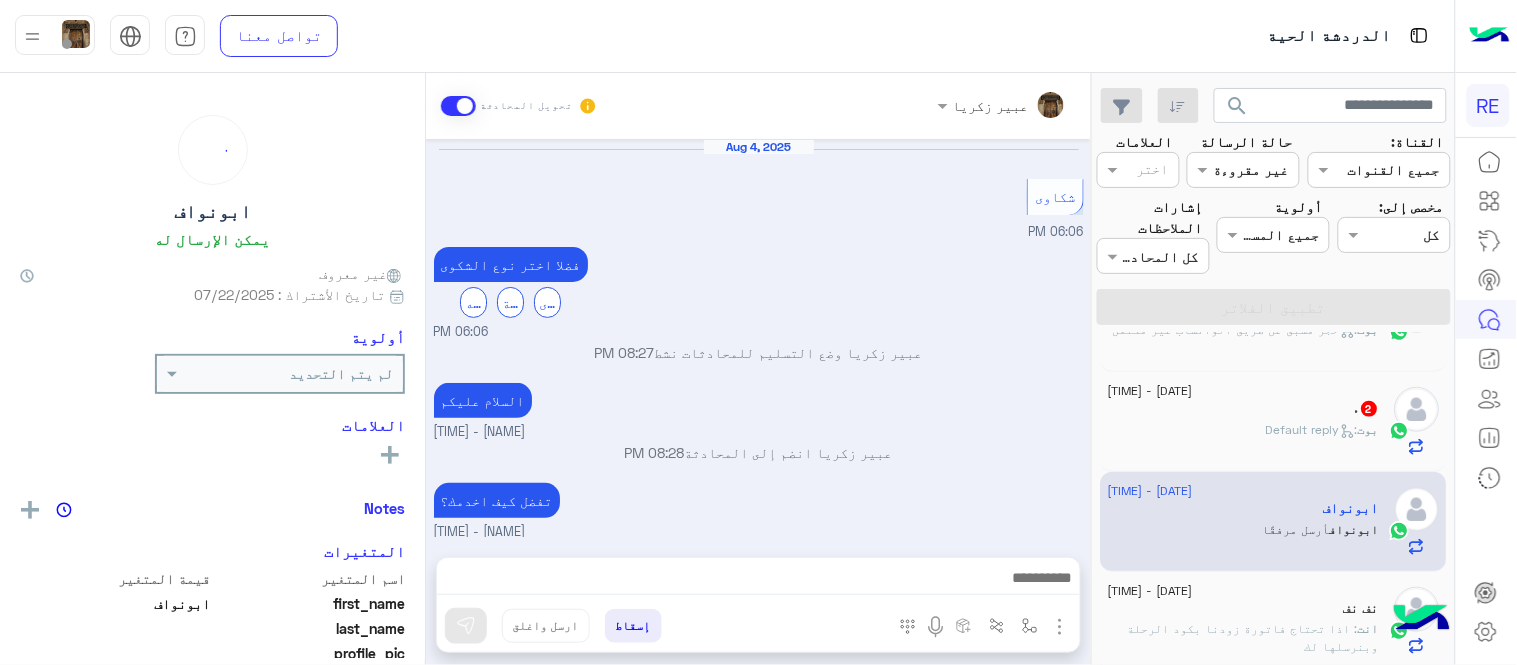 scroll, scrollTop: 507, scrollLeft: 0, axis: vertical 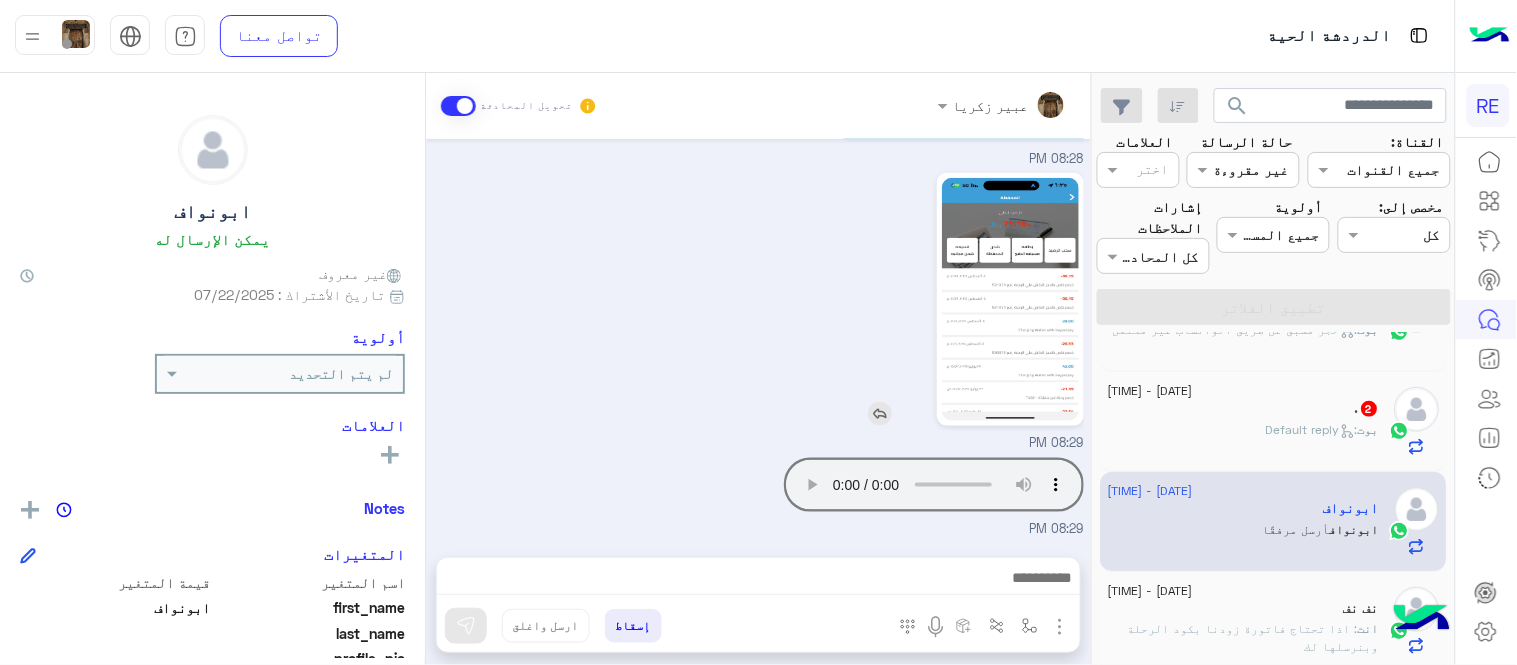 click 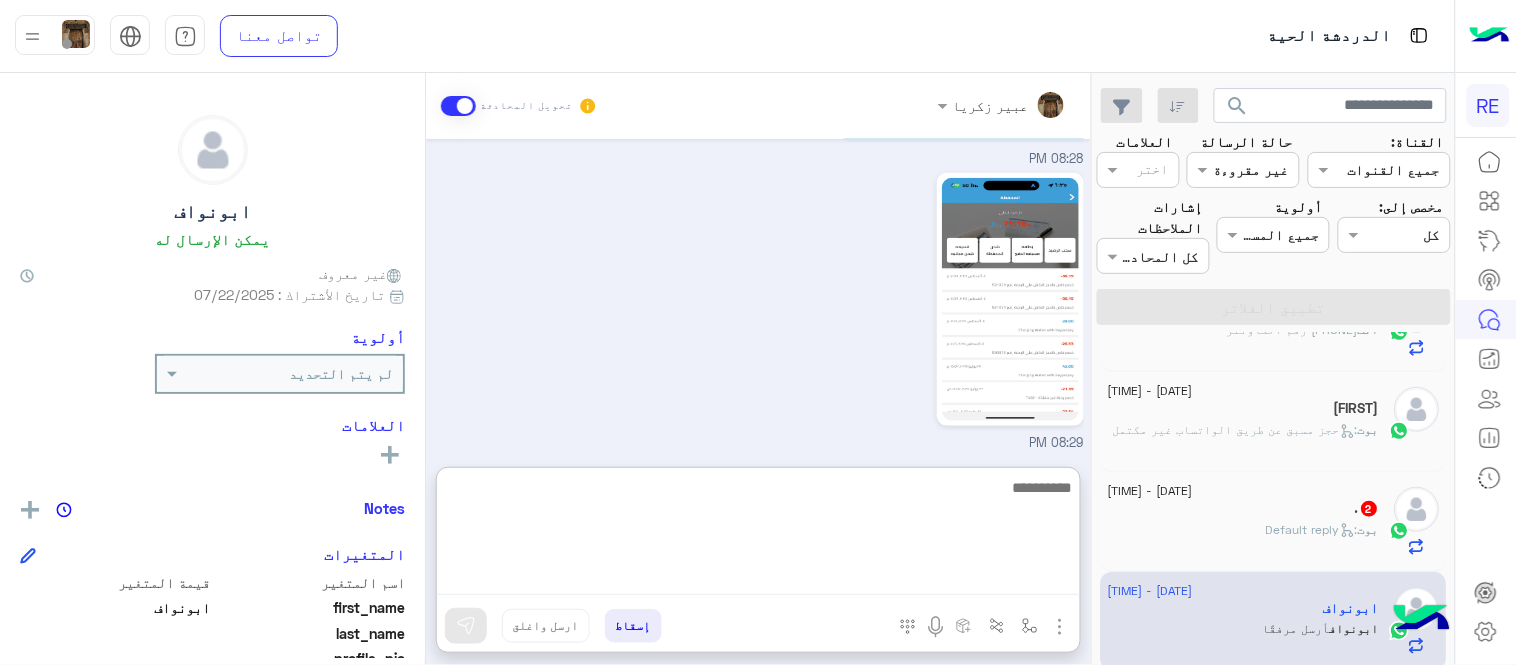 click at bounding box center [758, 535] 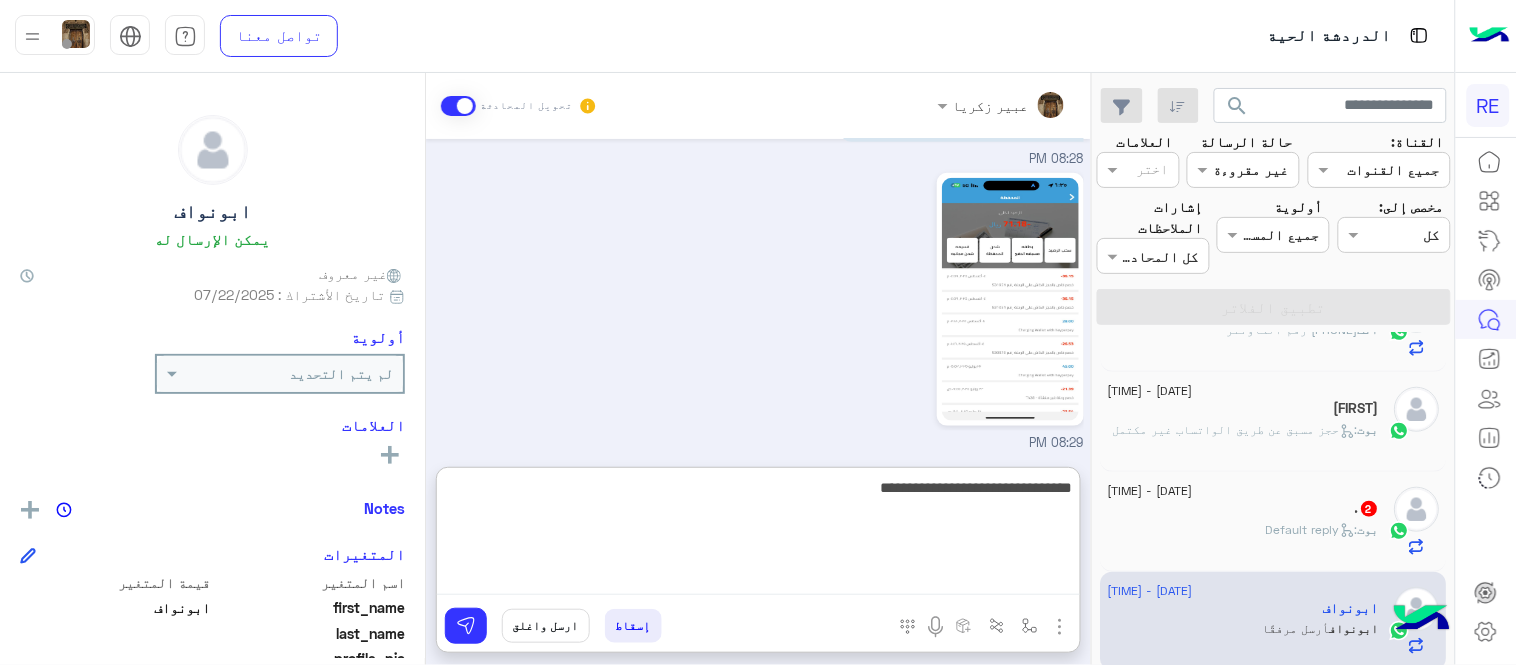 type on "**********" 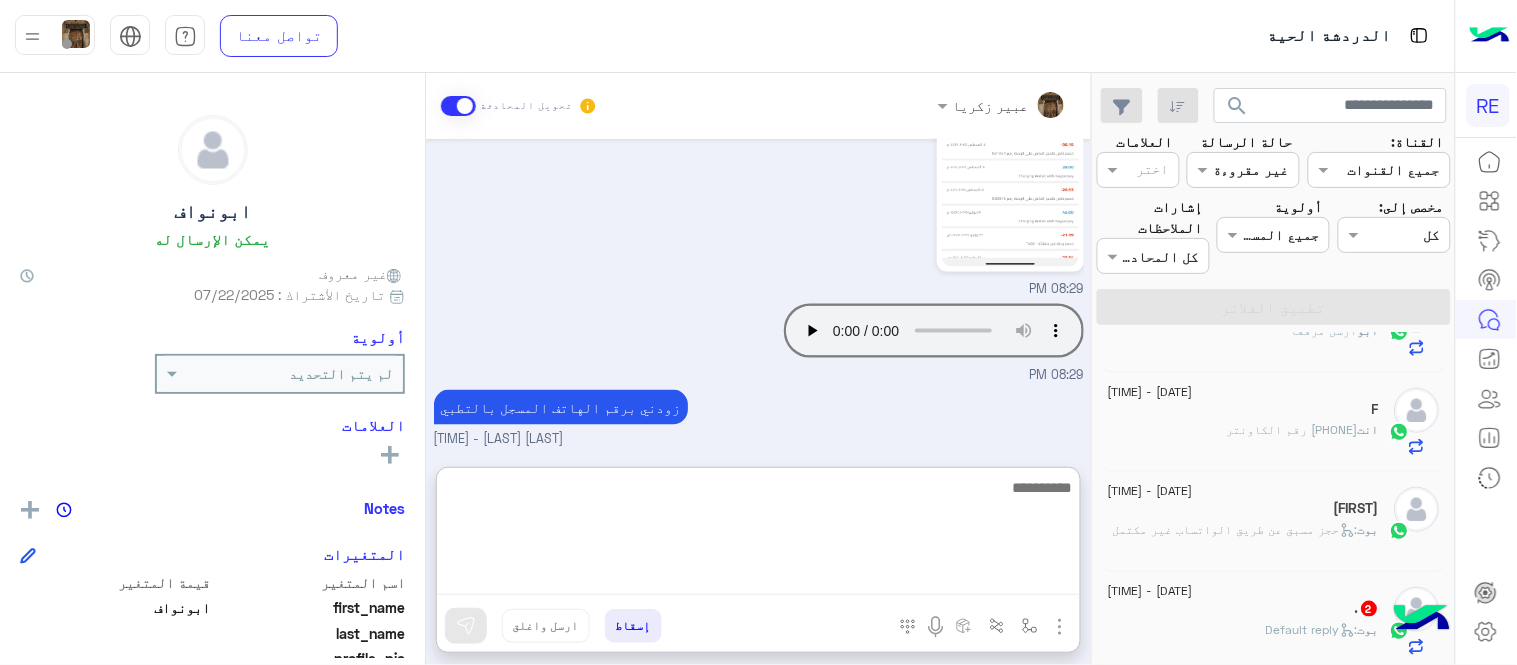 scroll, scrollTop: 727, scrollLeft: 0, axis: vertical 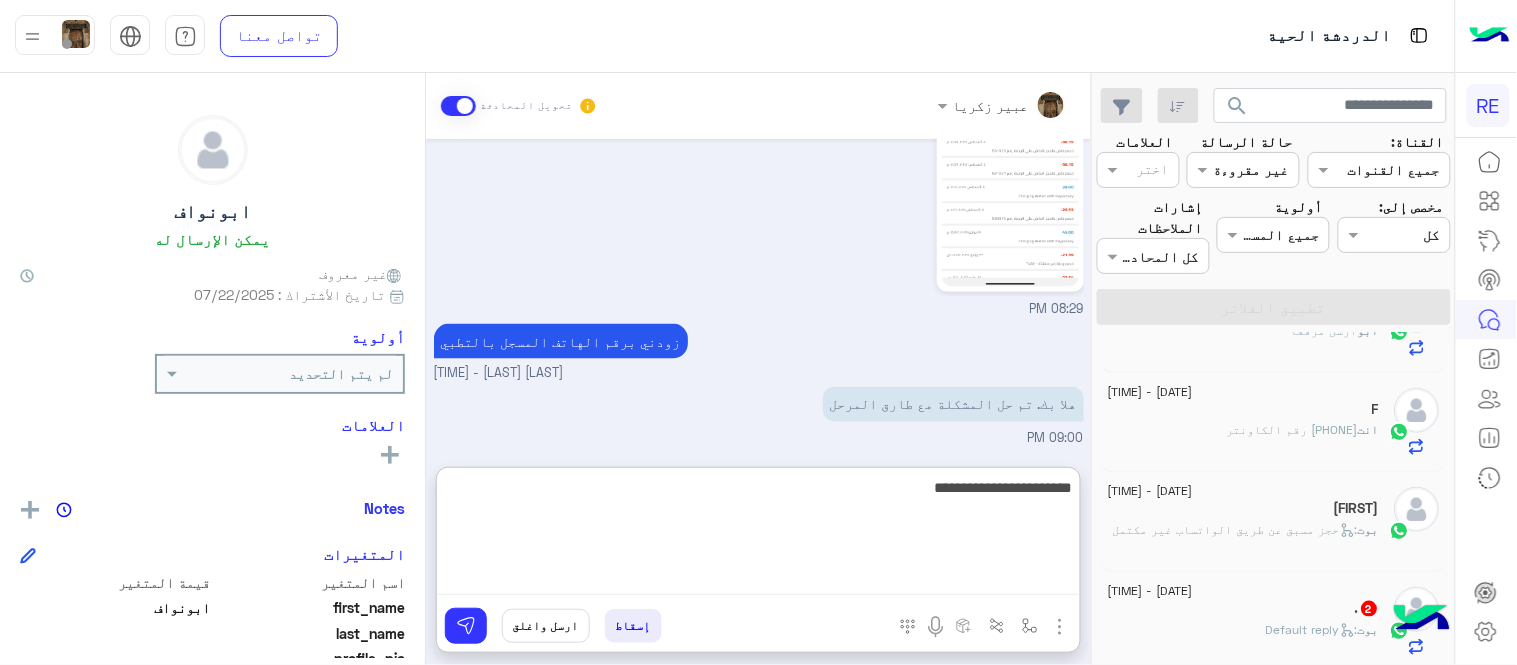 type on "**********" 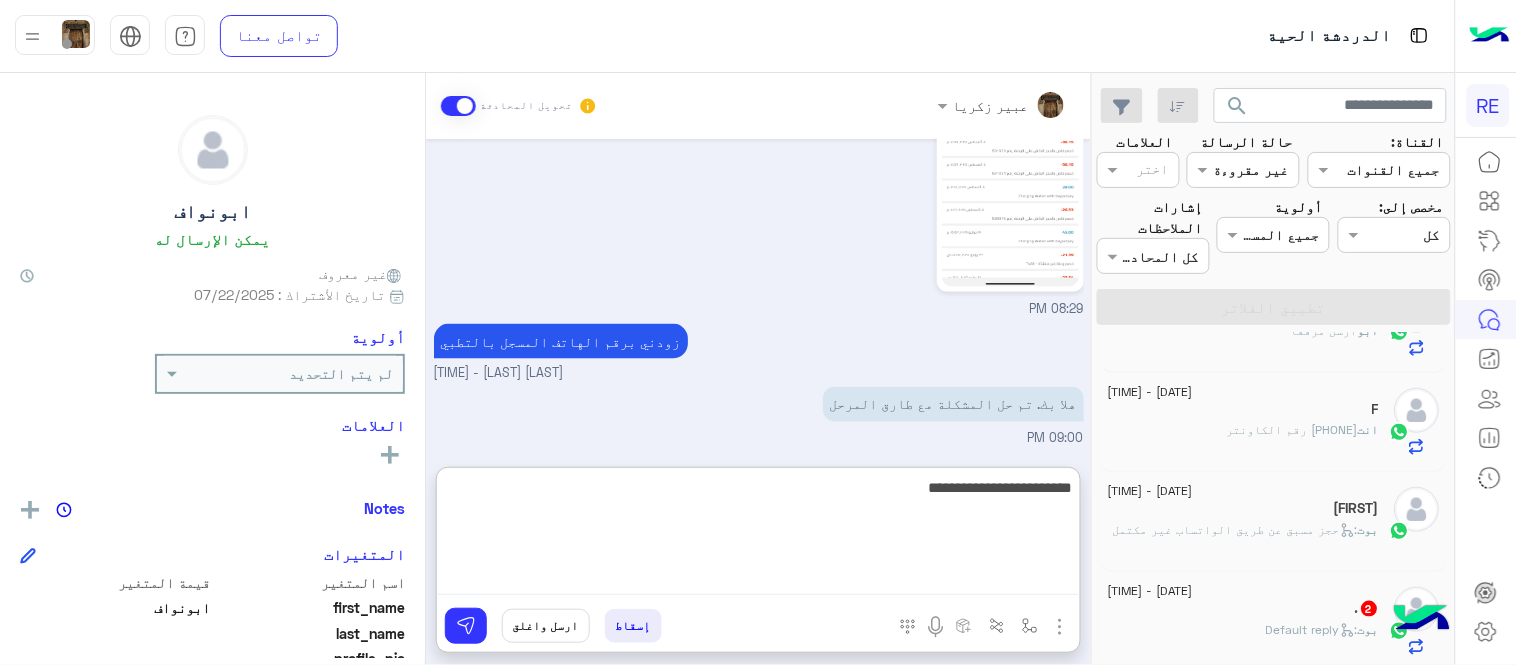 type 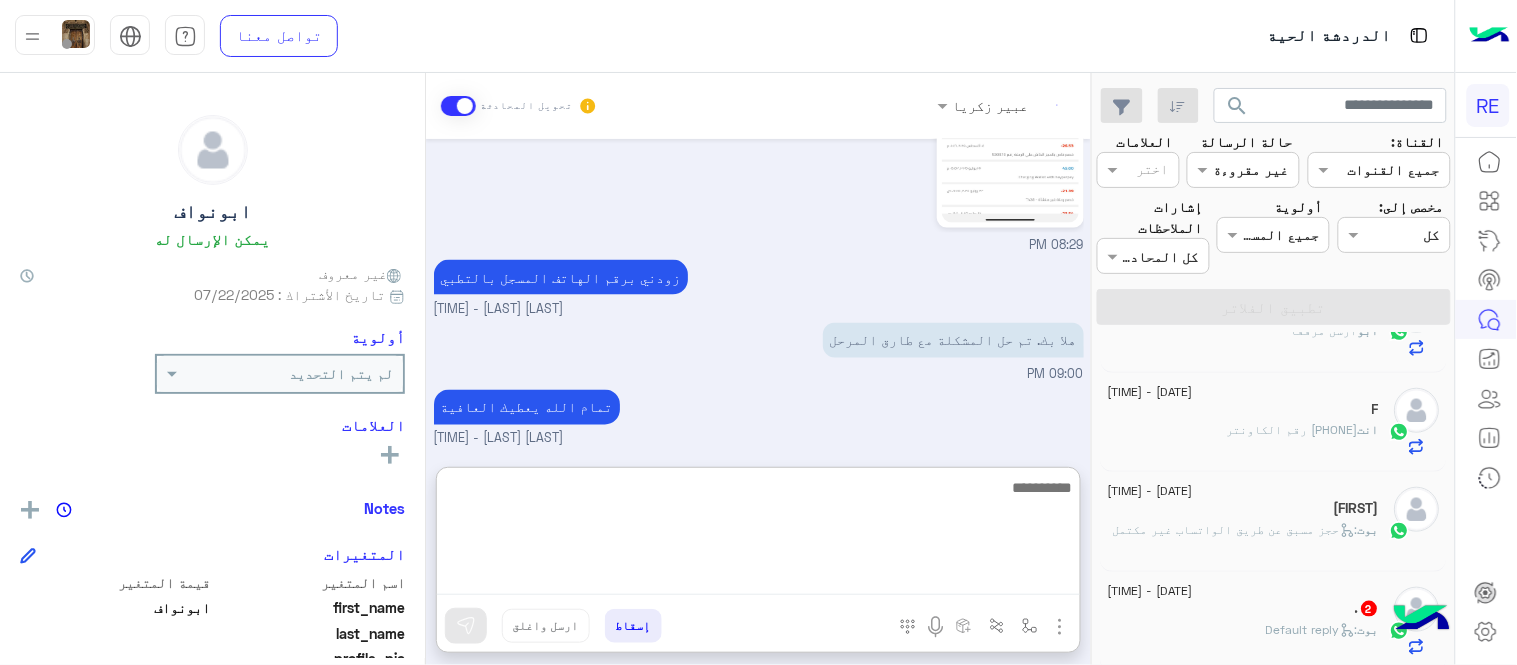 scroll, scrollTop: 791, scrollLeft: 0, axis: vertical 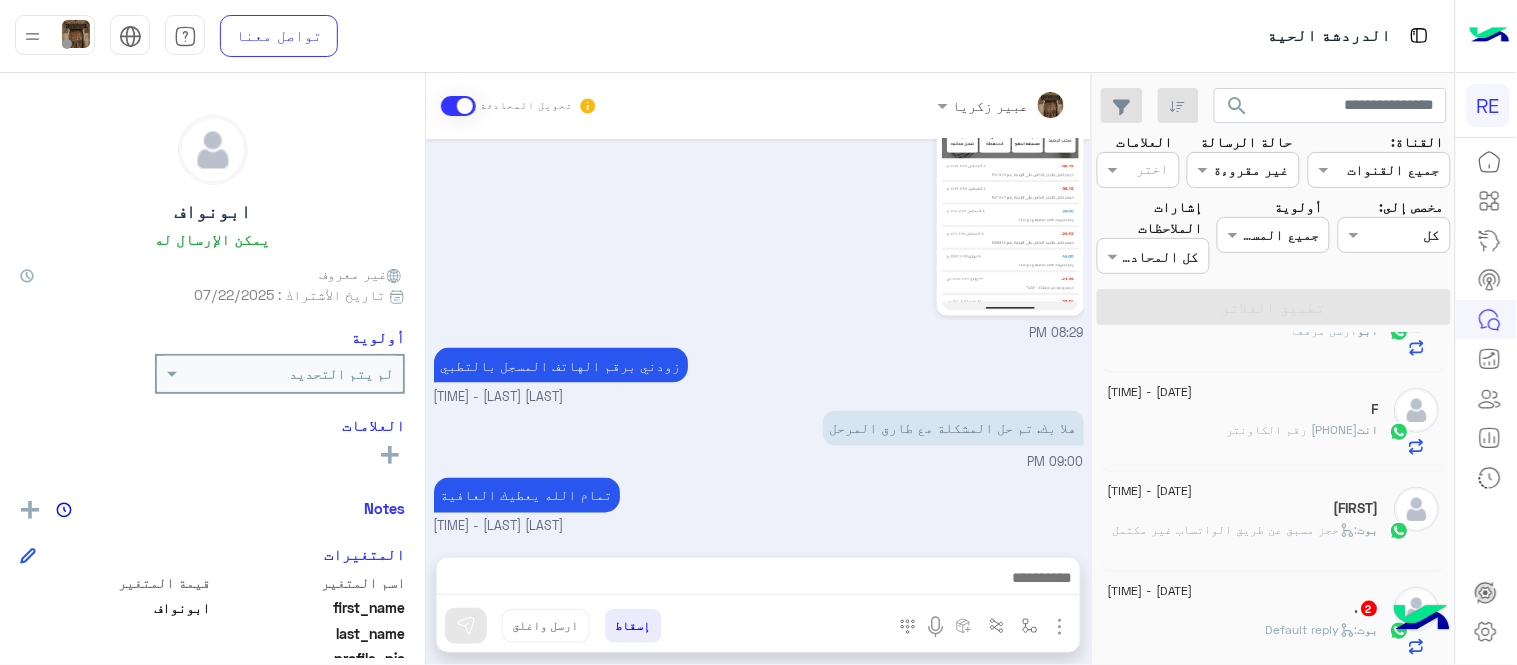 click on "بوت :   Default reply" 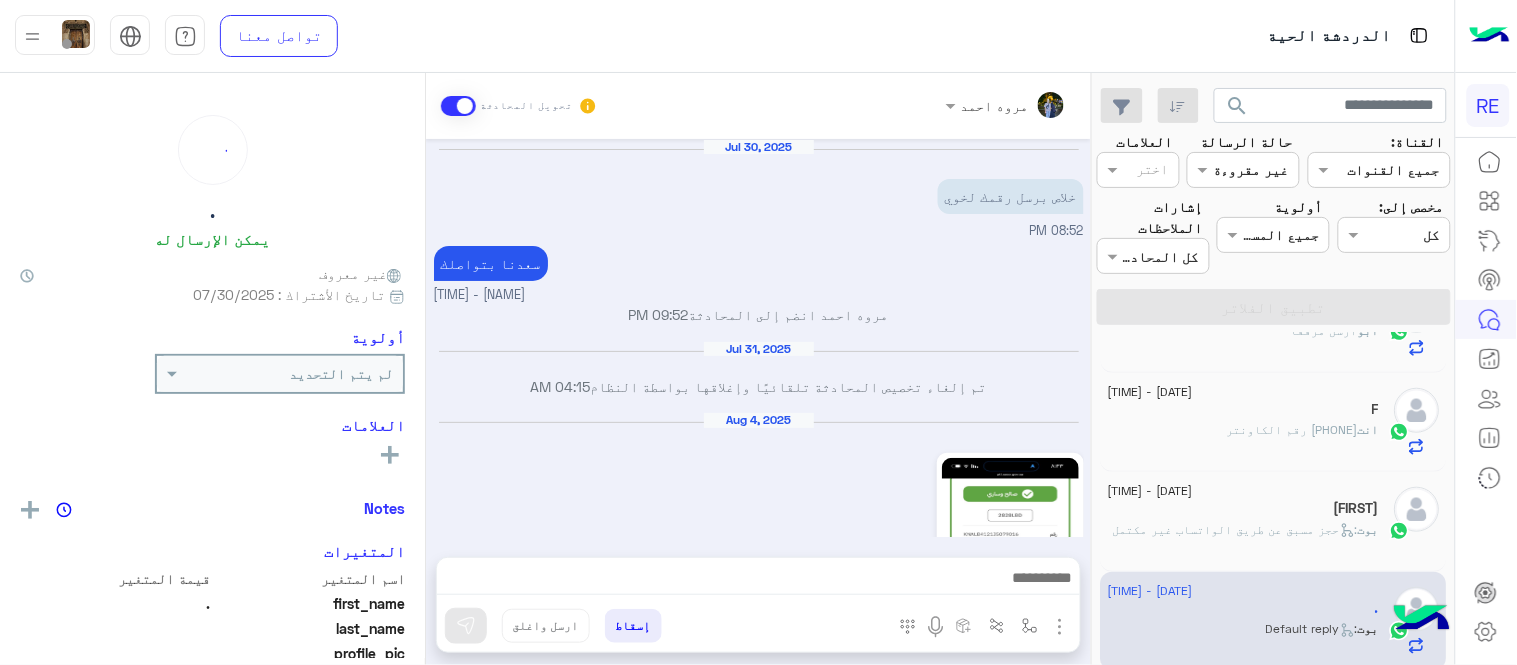 scroll, scrollTop: 518, scrollLeft: 0, axis: vertical 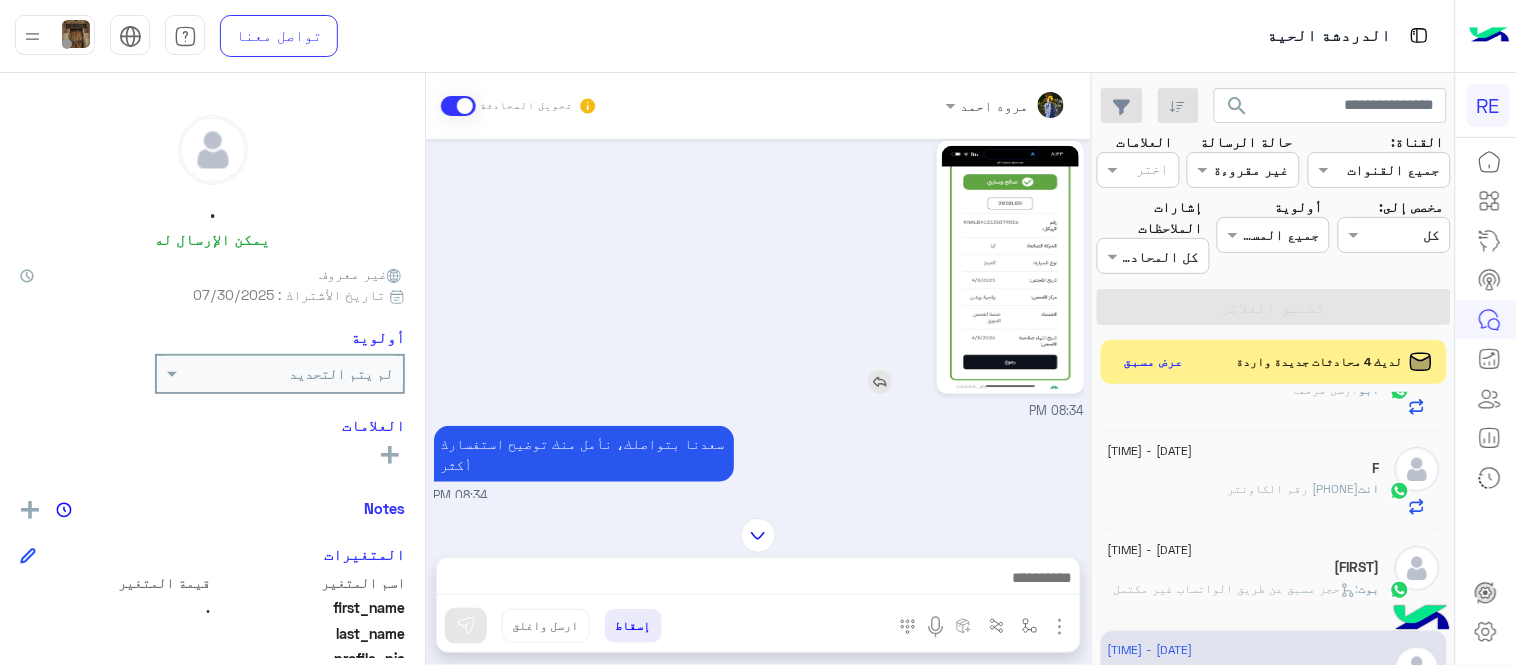 click 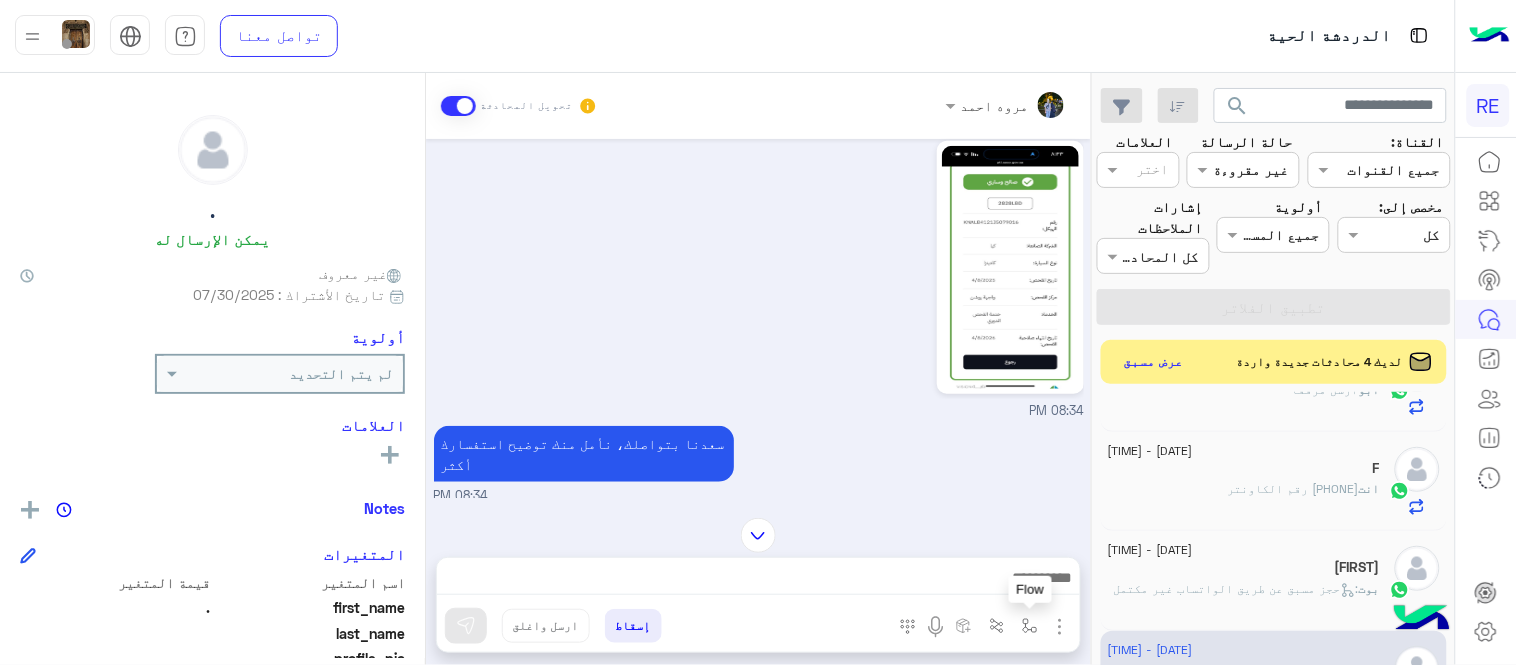 click at bounding box center (1030, 626) 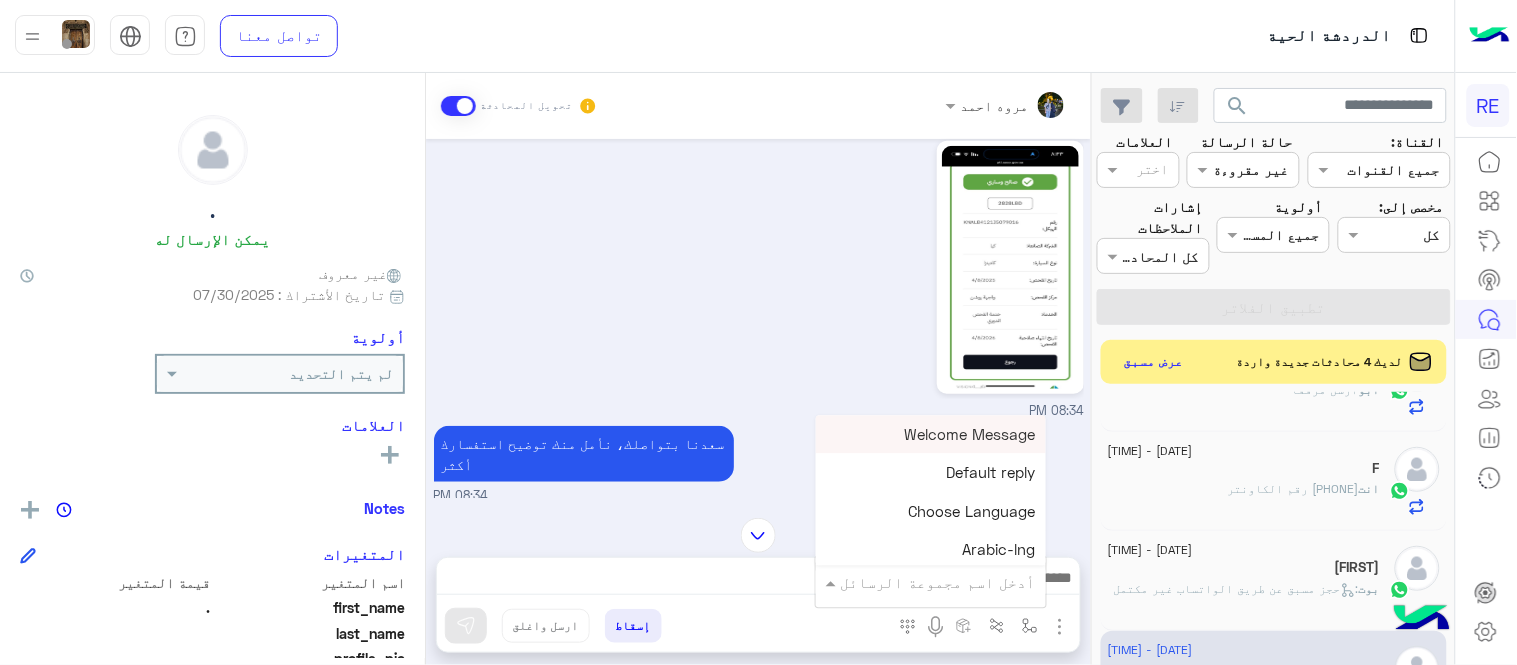 click at bounding box center [959, 582] 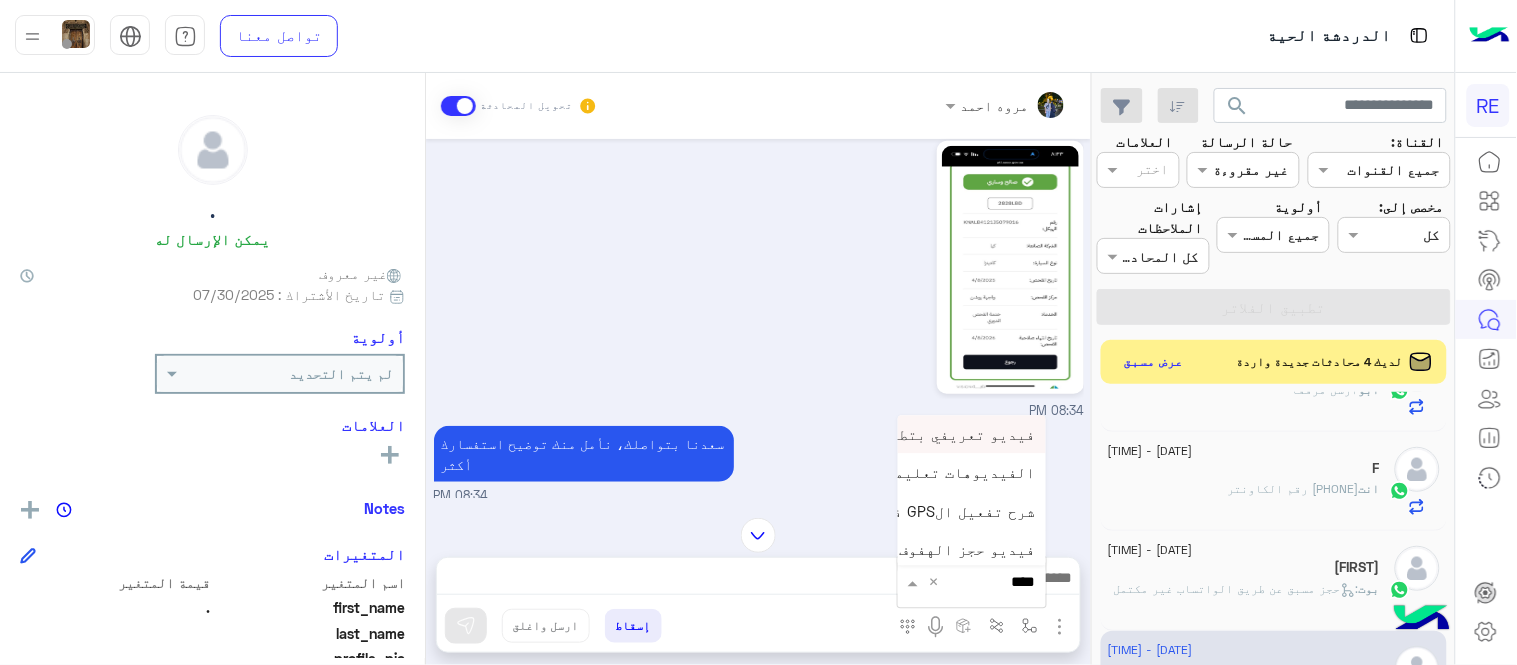 type on "*****" 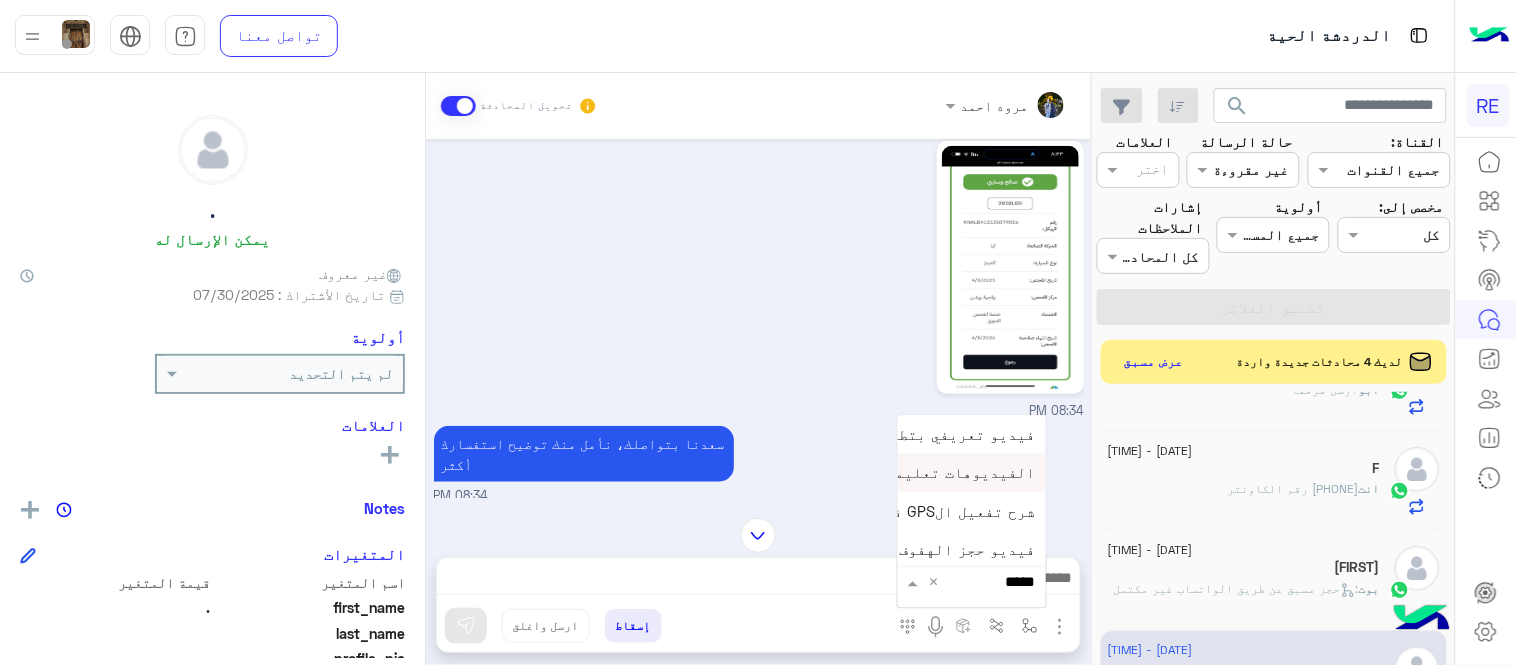 scroll, scrollTop: 81, scrollLeft: 0, axis: vertical 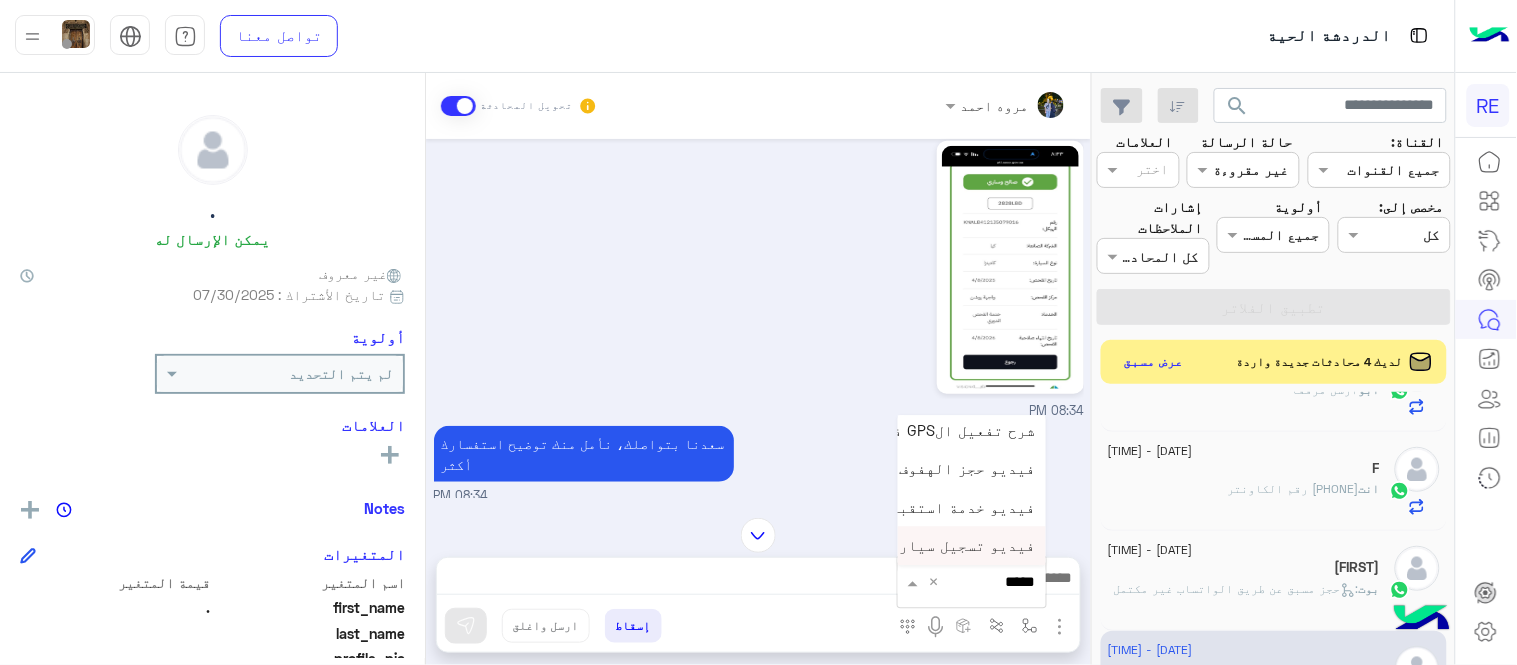click on "فيديو تسجيل سيارة" at bounding box center [963, 546] 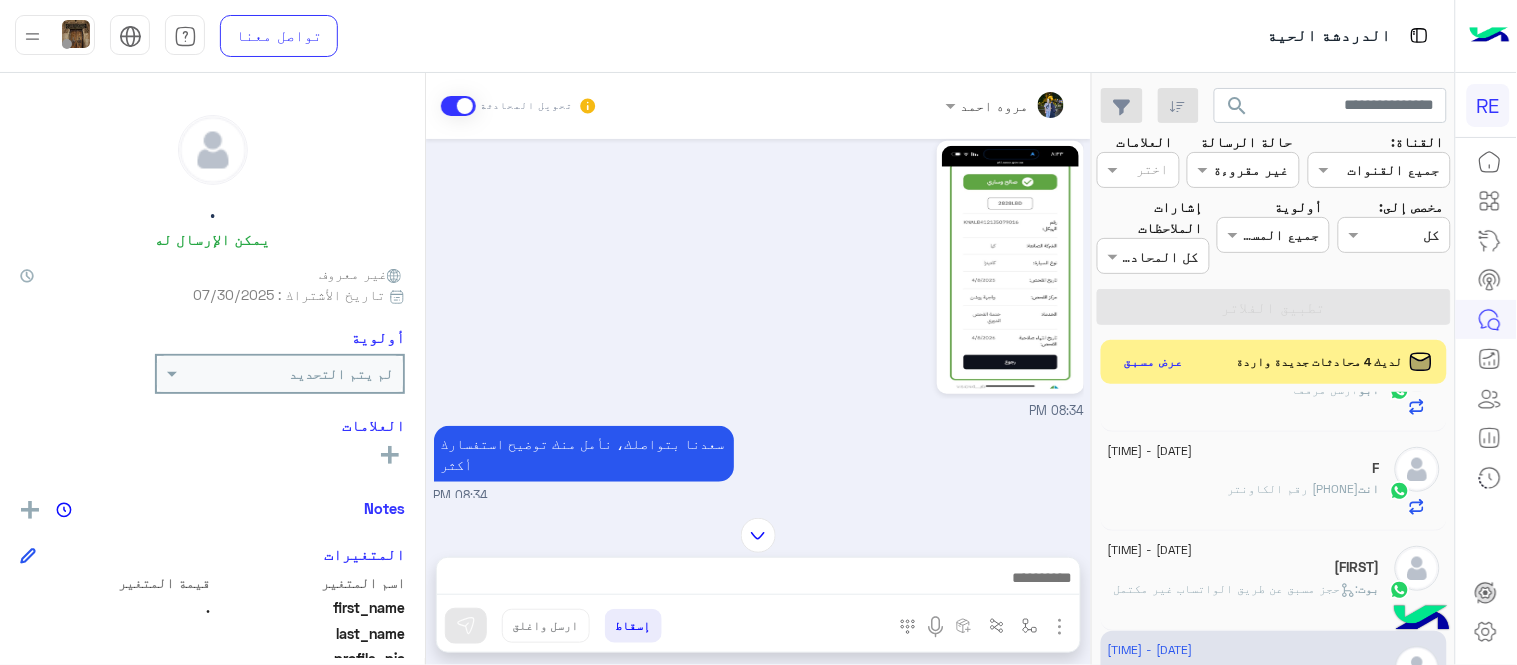 type on "**********" 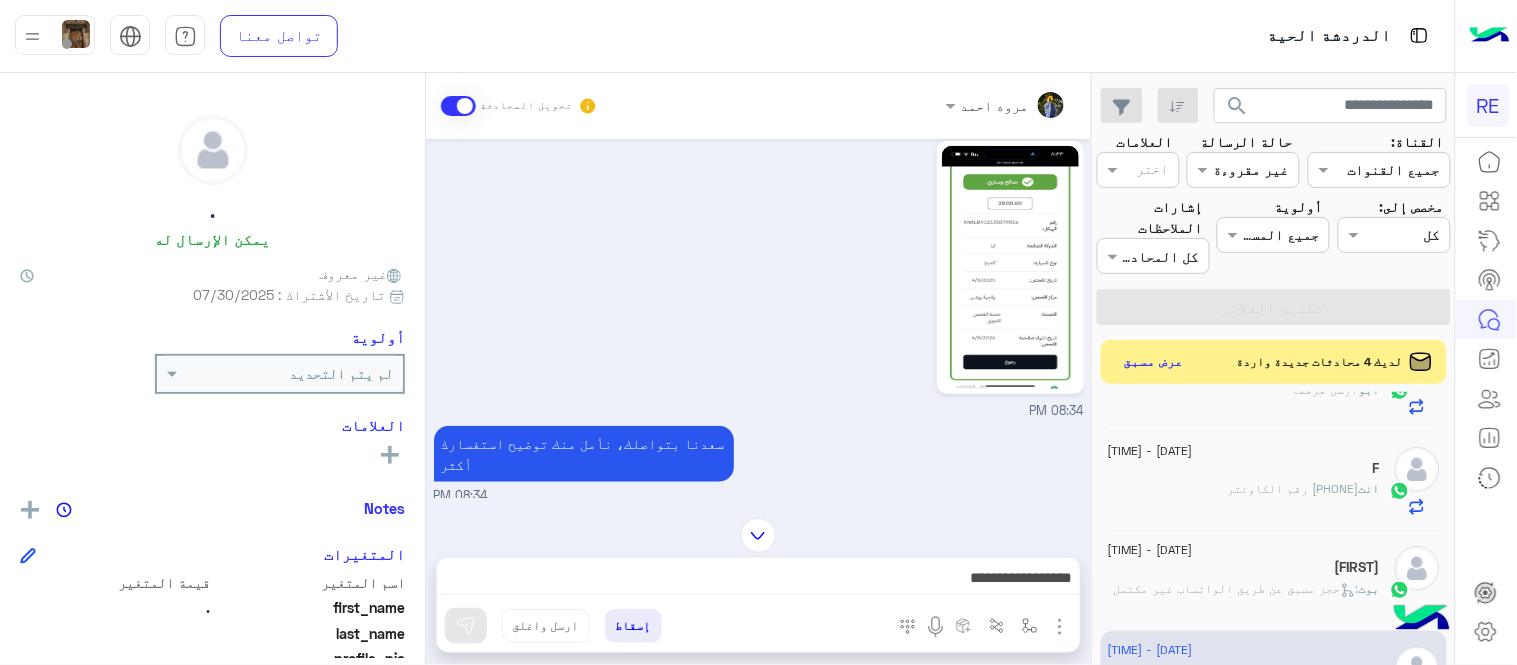 click at bounding box center [466, 626] 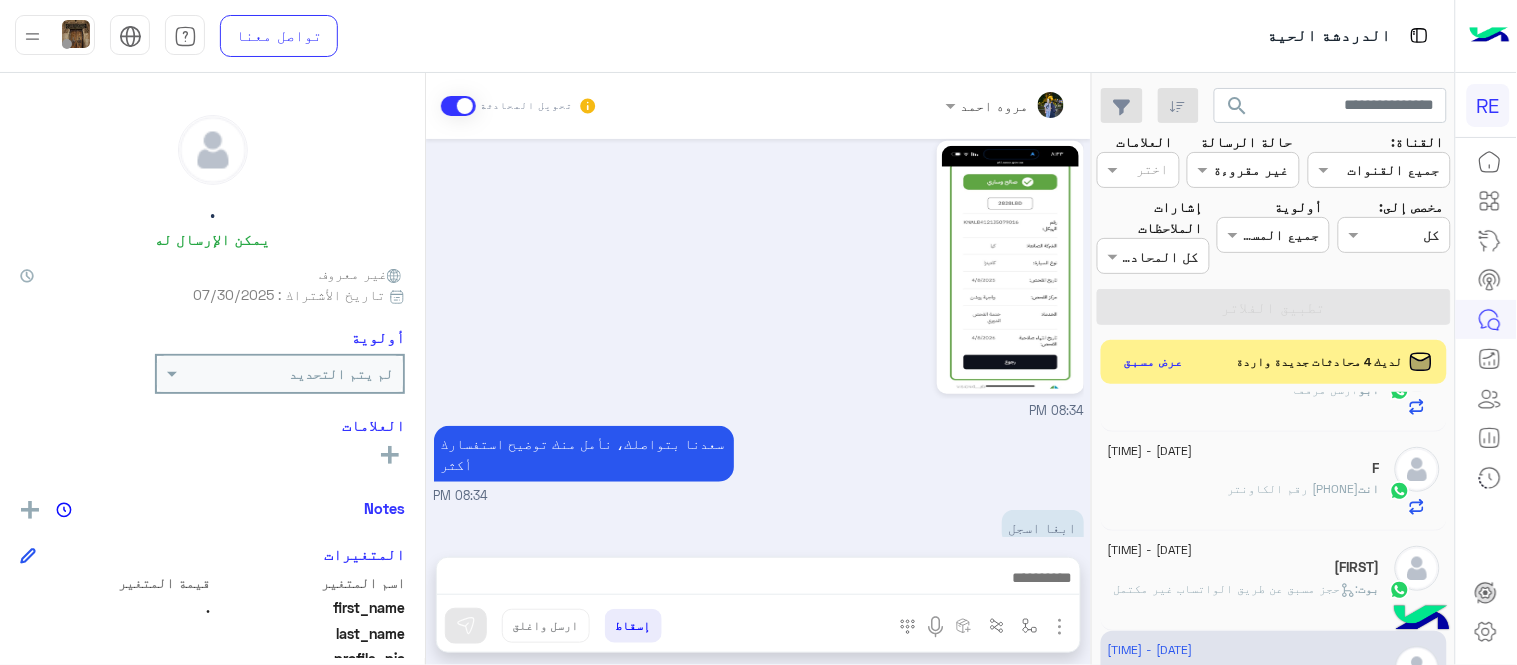 scroll, scrollTop: 516, scrollLeft: 0, axis: vertical 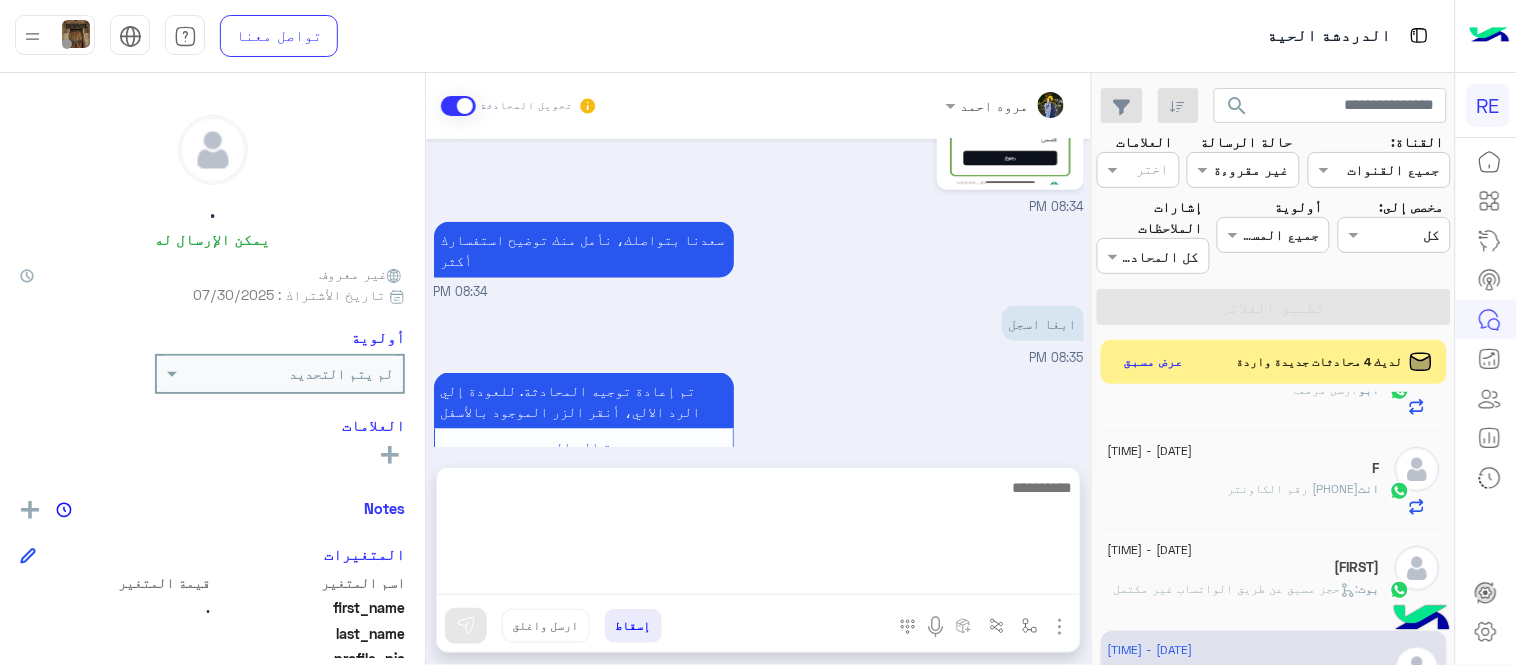 click at bounding box center [758, 535] 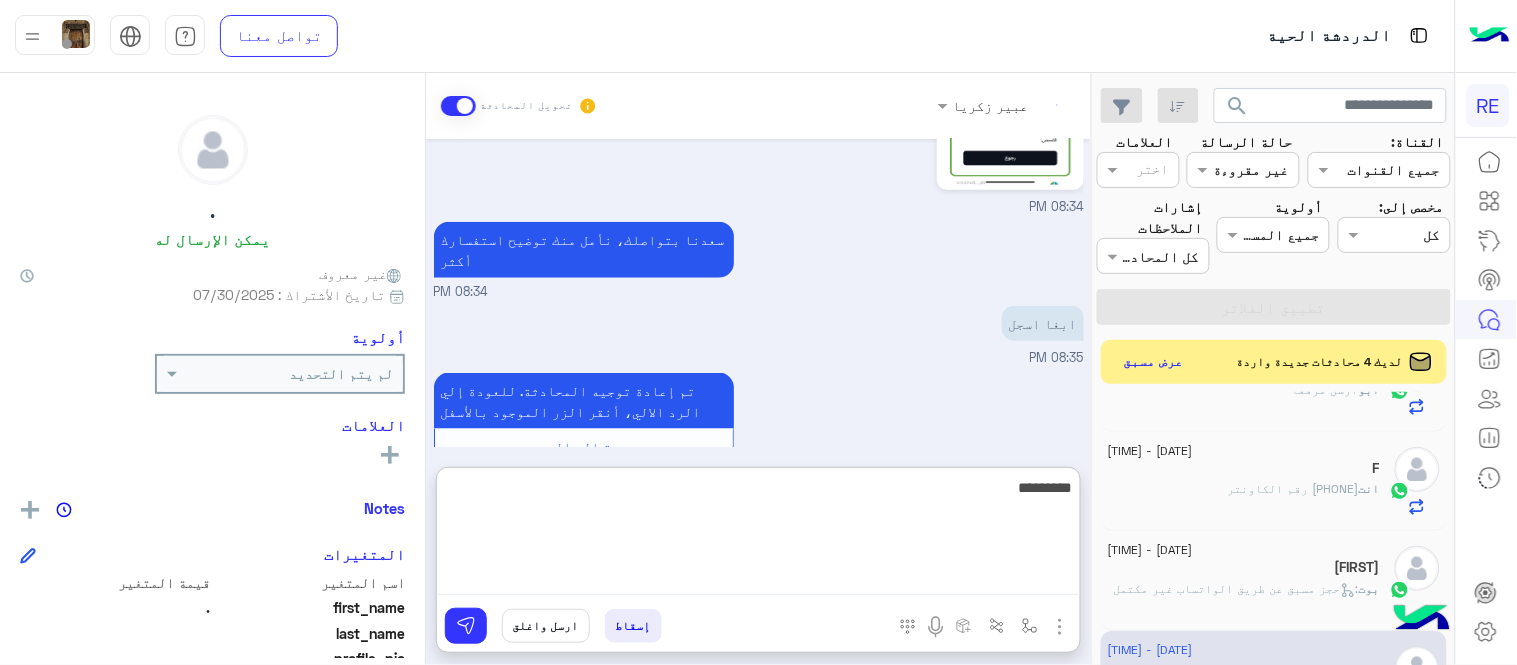 scroll, scrollTop: 824, scrollLeft: 0, axis: vertical 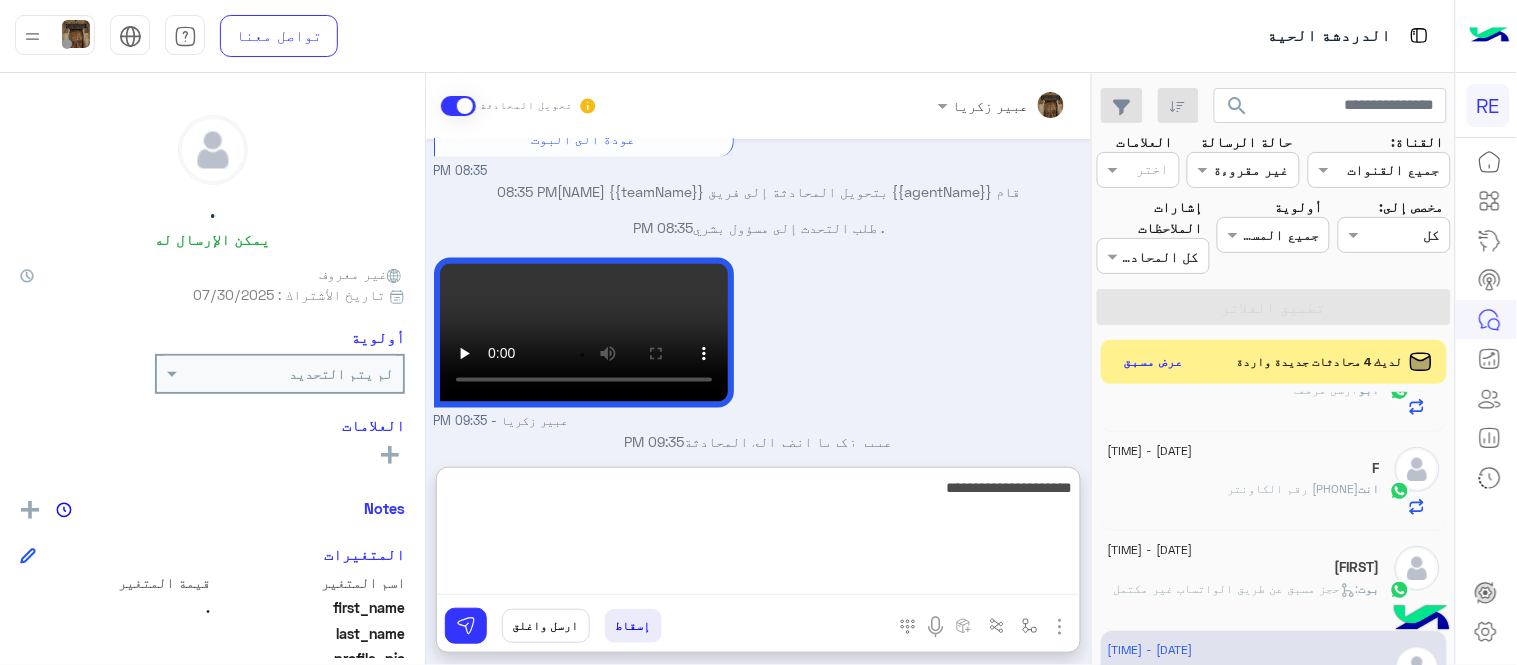 type on "**********" 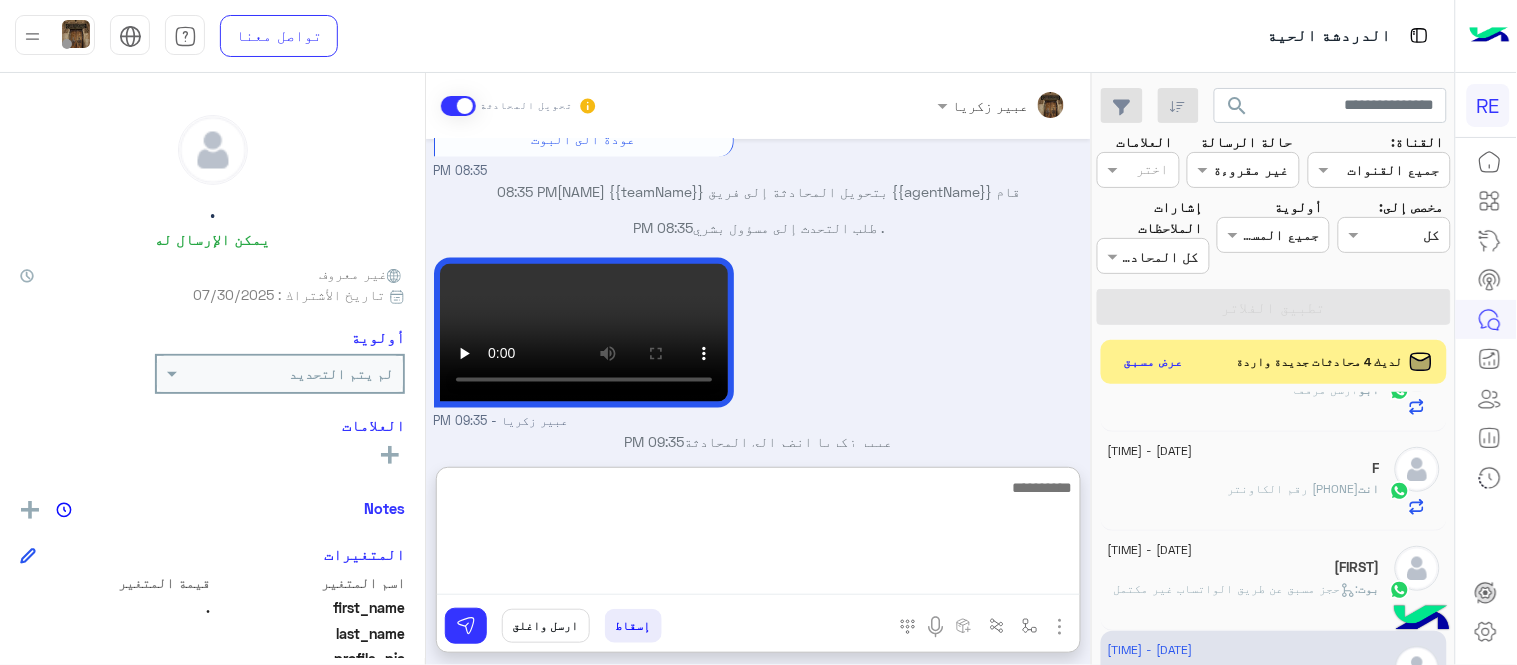 scroll, scrollTop: 887, scrollLeft: 0, axis: vertical 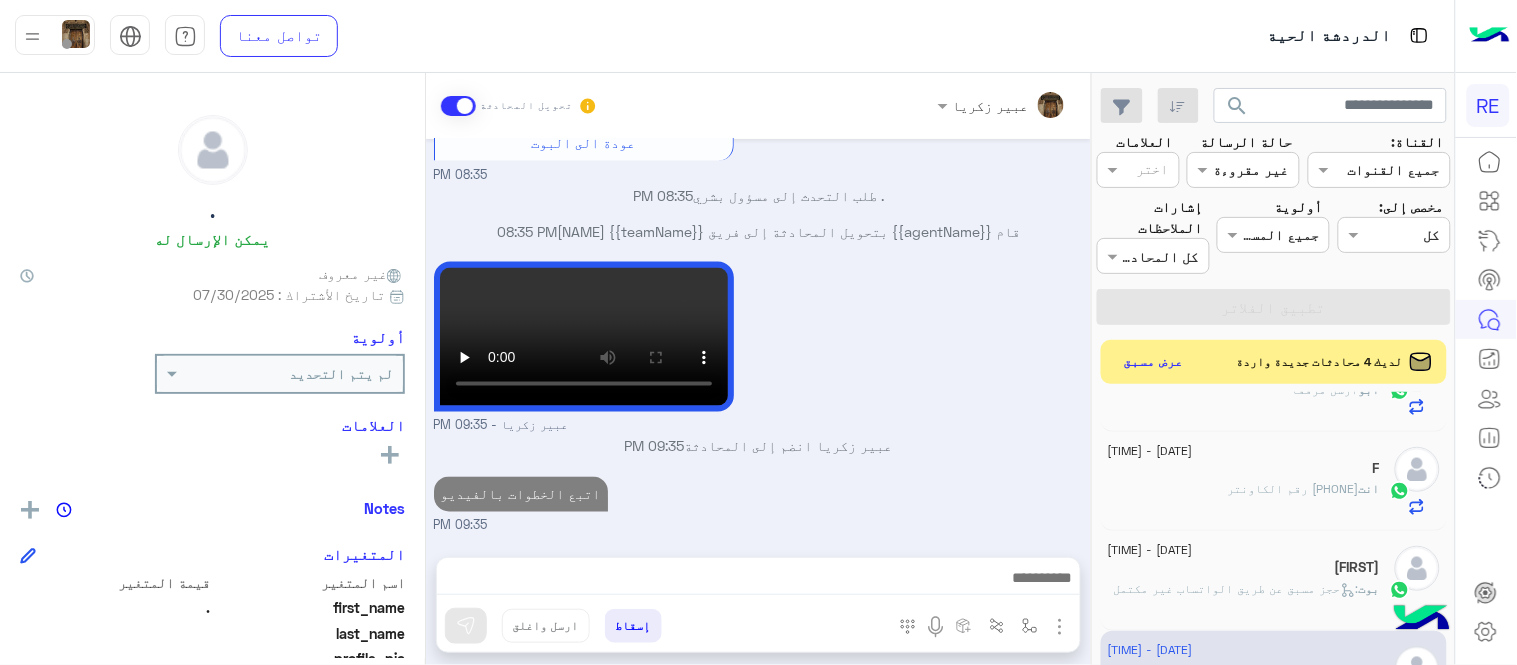 click on "اتبع الخطوات بالفيديو   09:35 PM" at bounding box center (759, 504) 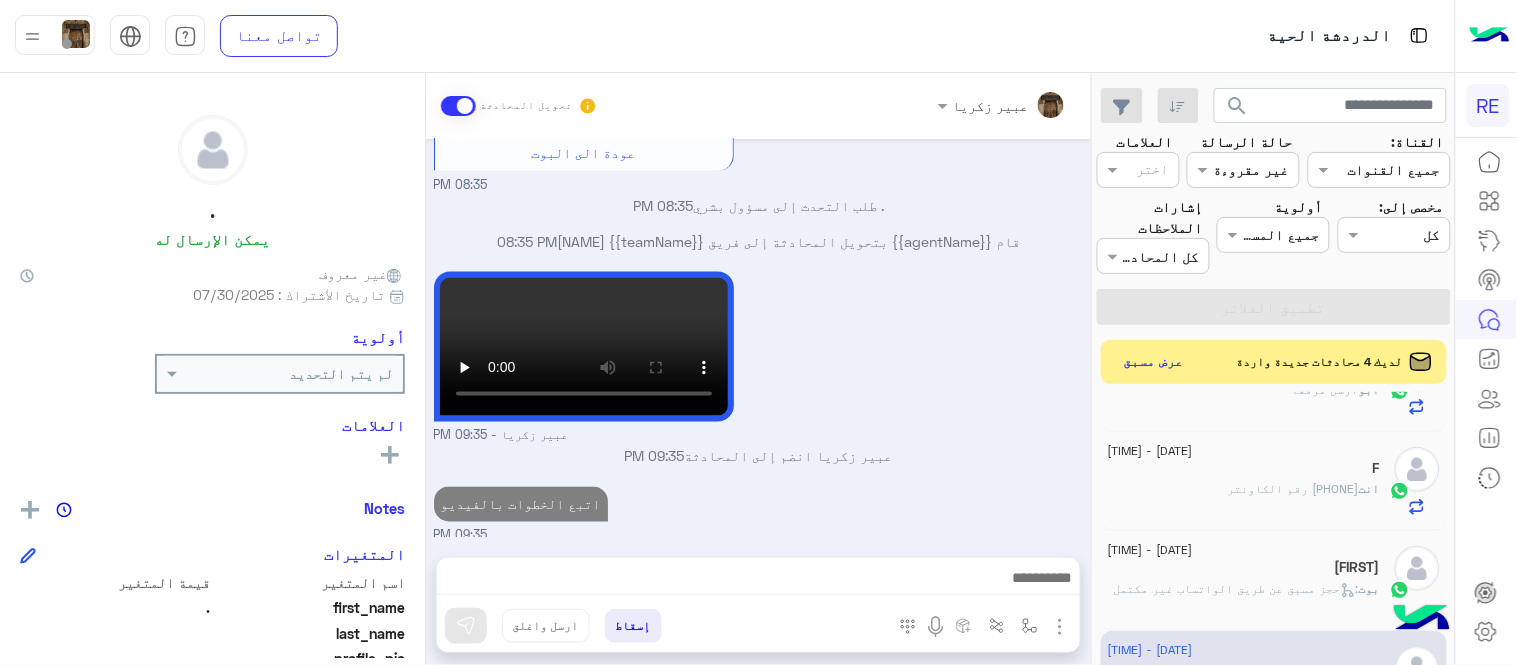 scroll, scrollTop: 797, scrollLeft: 0, axis: vertical 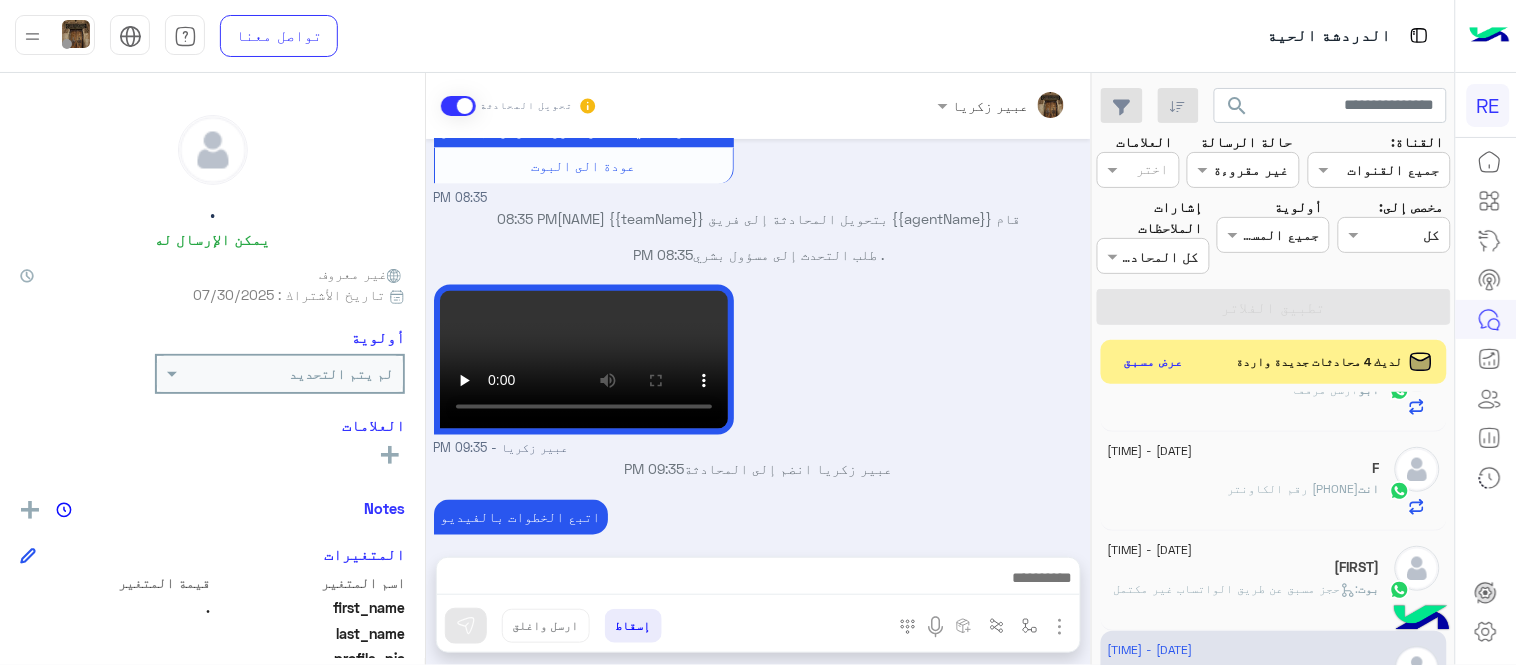 click on "Ohuod" 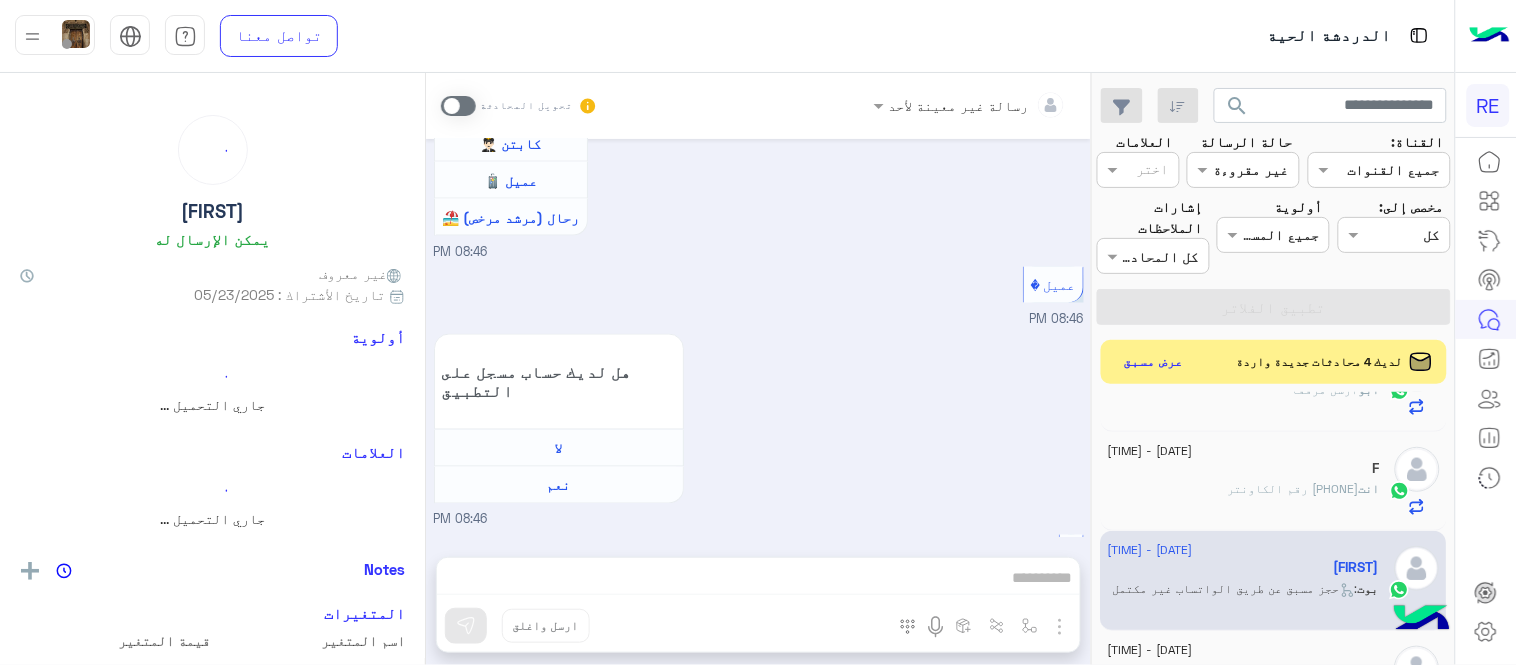 scroll, scrollTop: 1875, scrollLeft: 0, axis: vertical 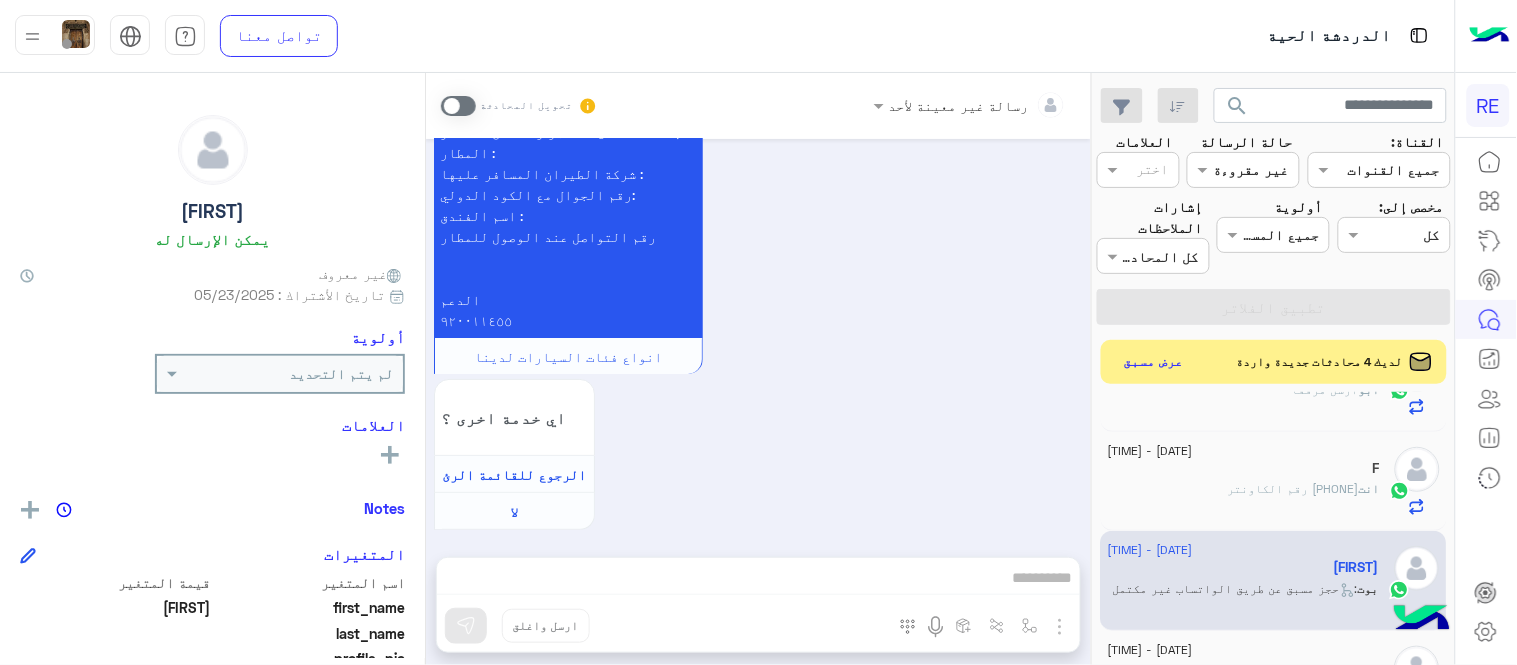 click at bounding box center [458, 106] 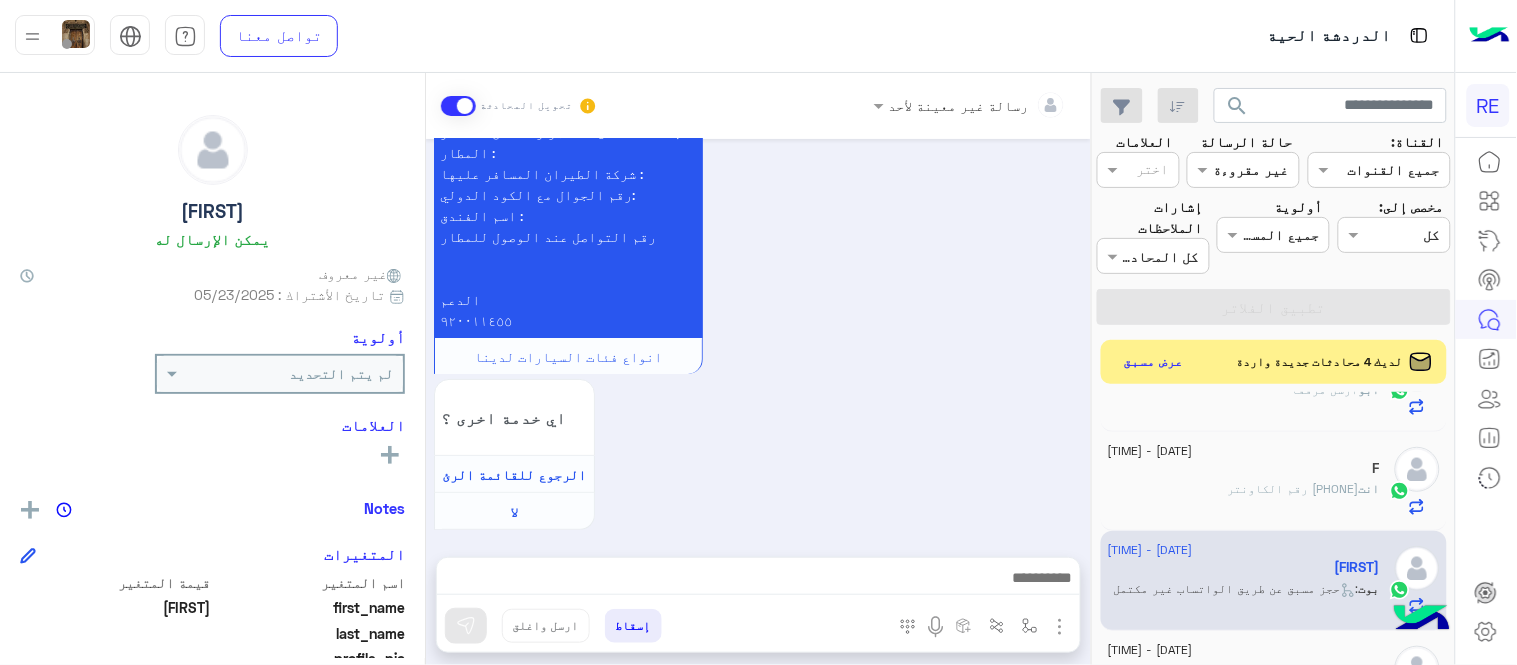 scroll, scrollTop: 1911, scrollLeft: 0, axis: vertical 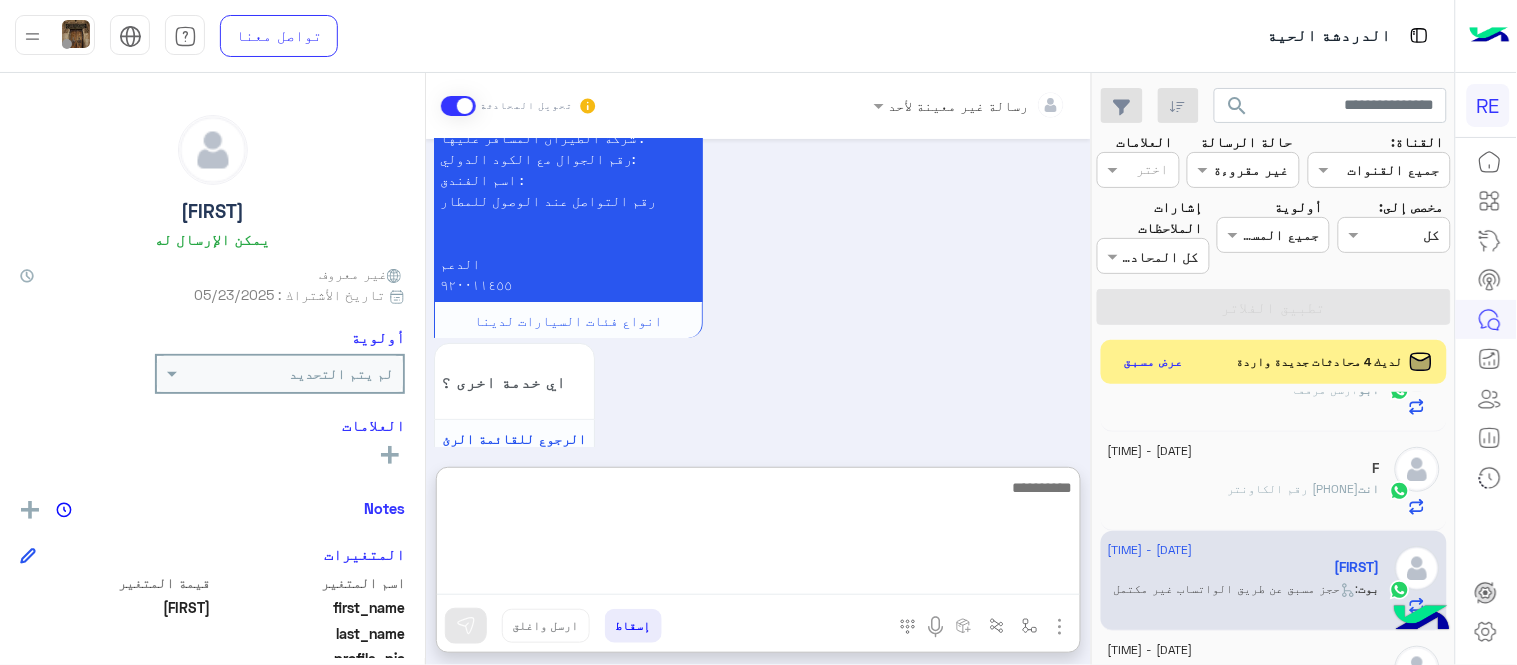 click at bounding box center [758, 535] 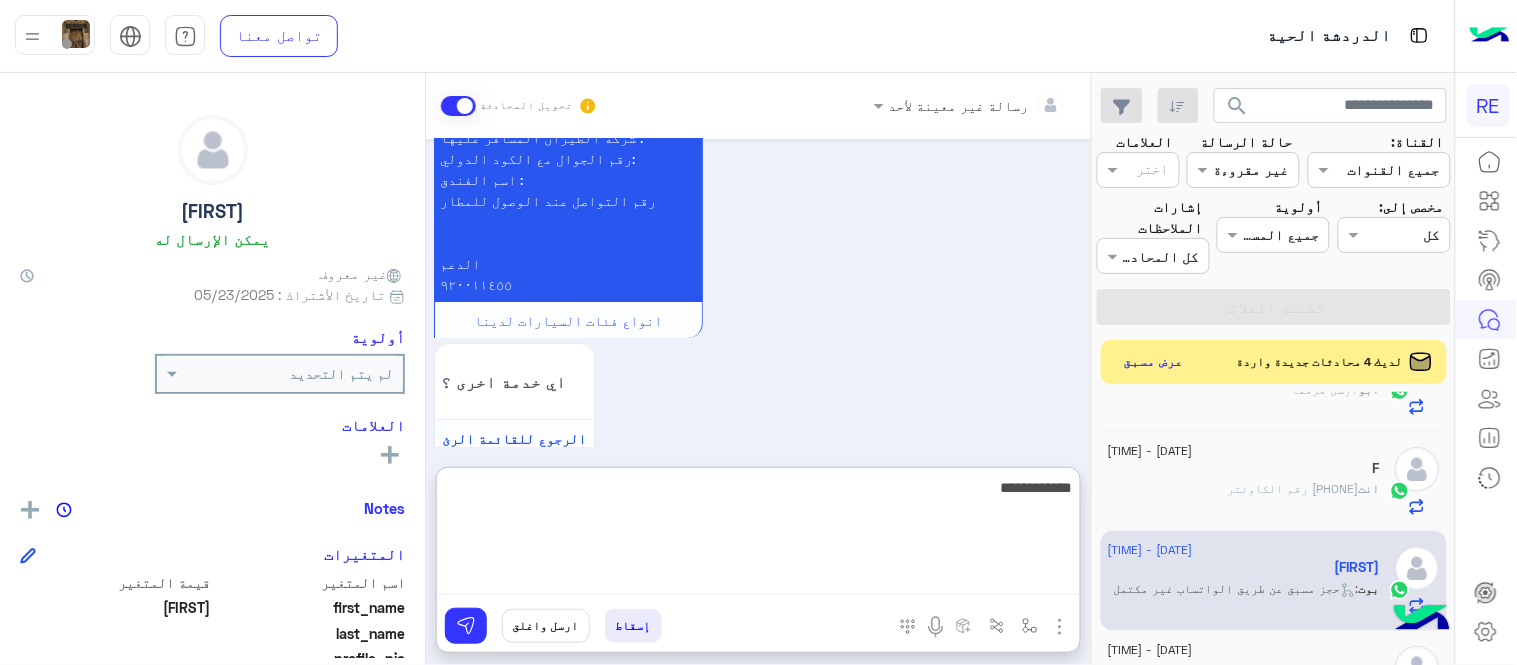 type on "**********" 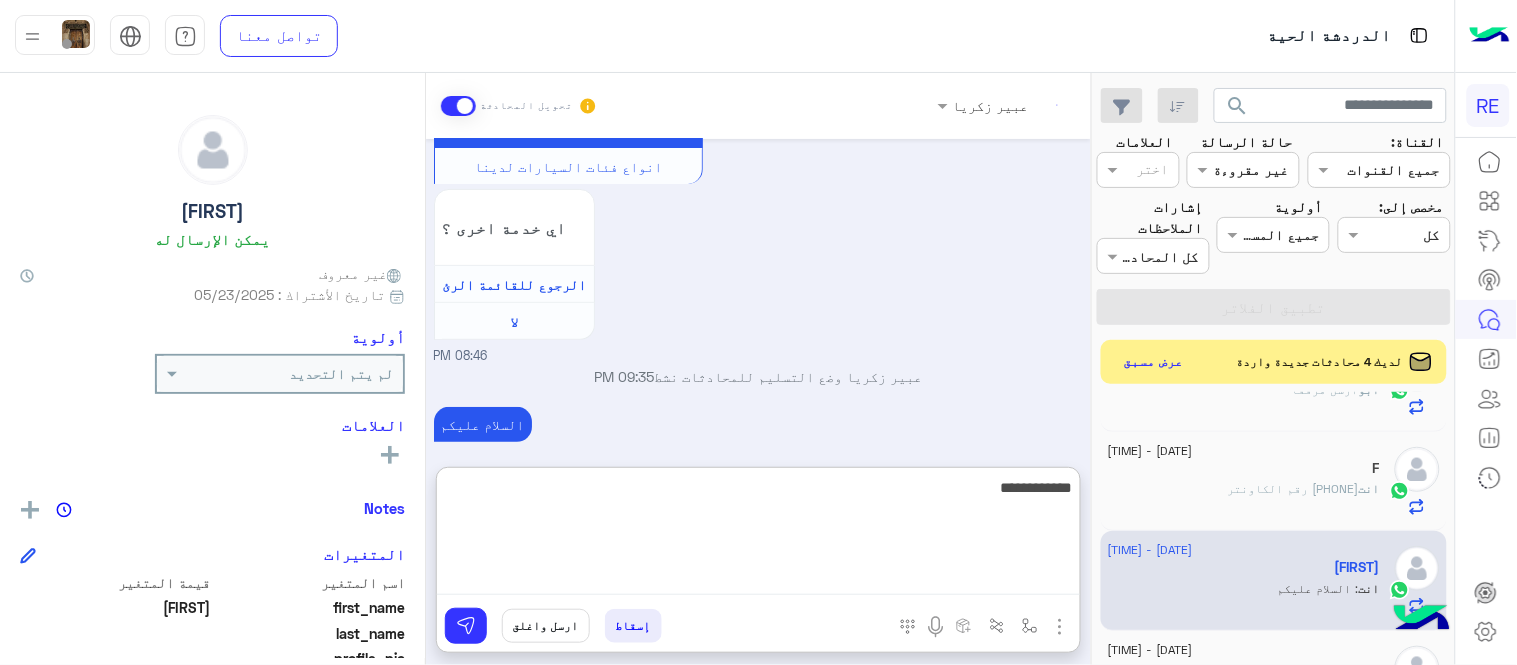 scroll, scrollTop: 2102, scrollLeft: 0, axis: vertical 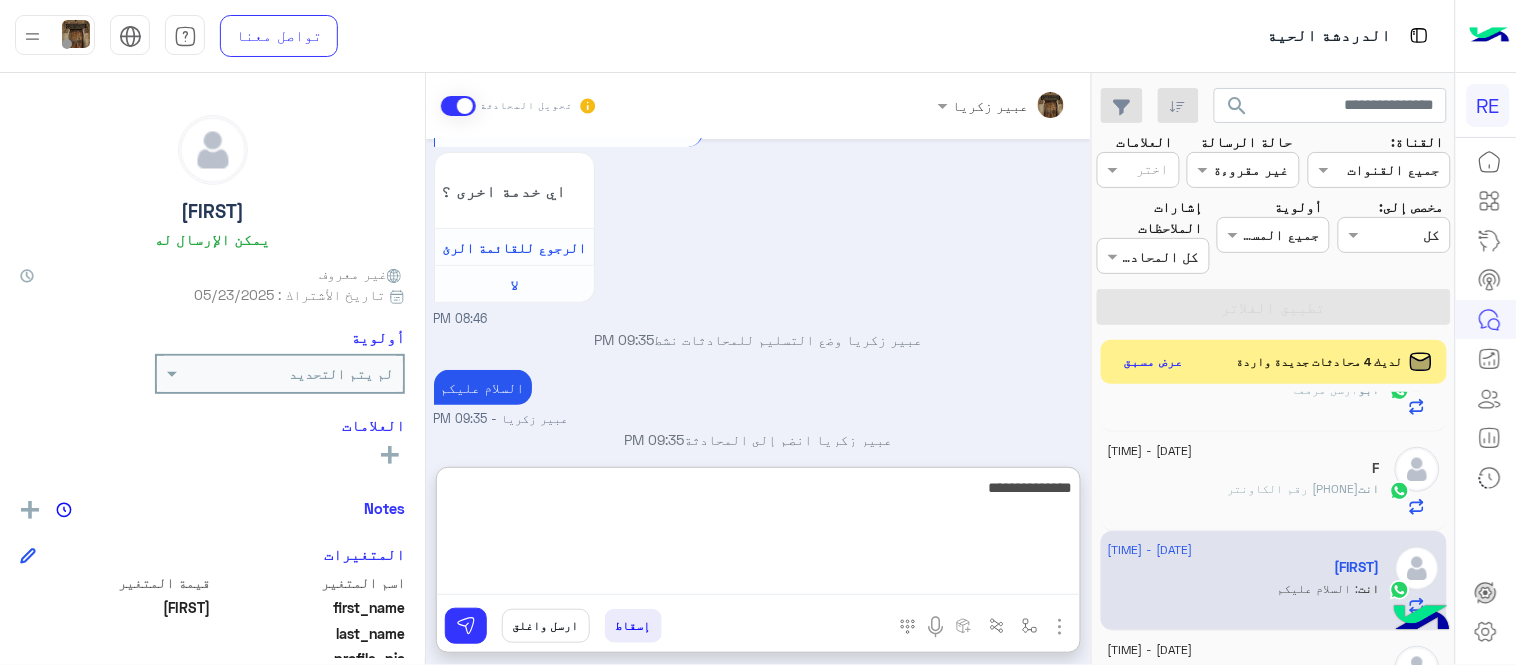 type on "**********" 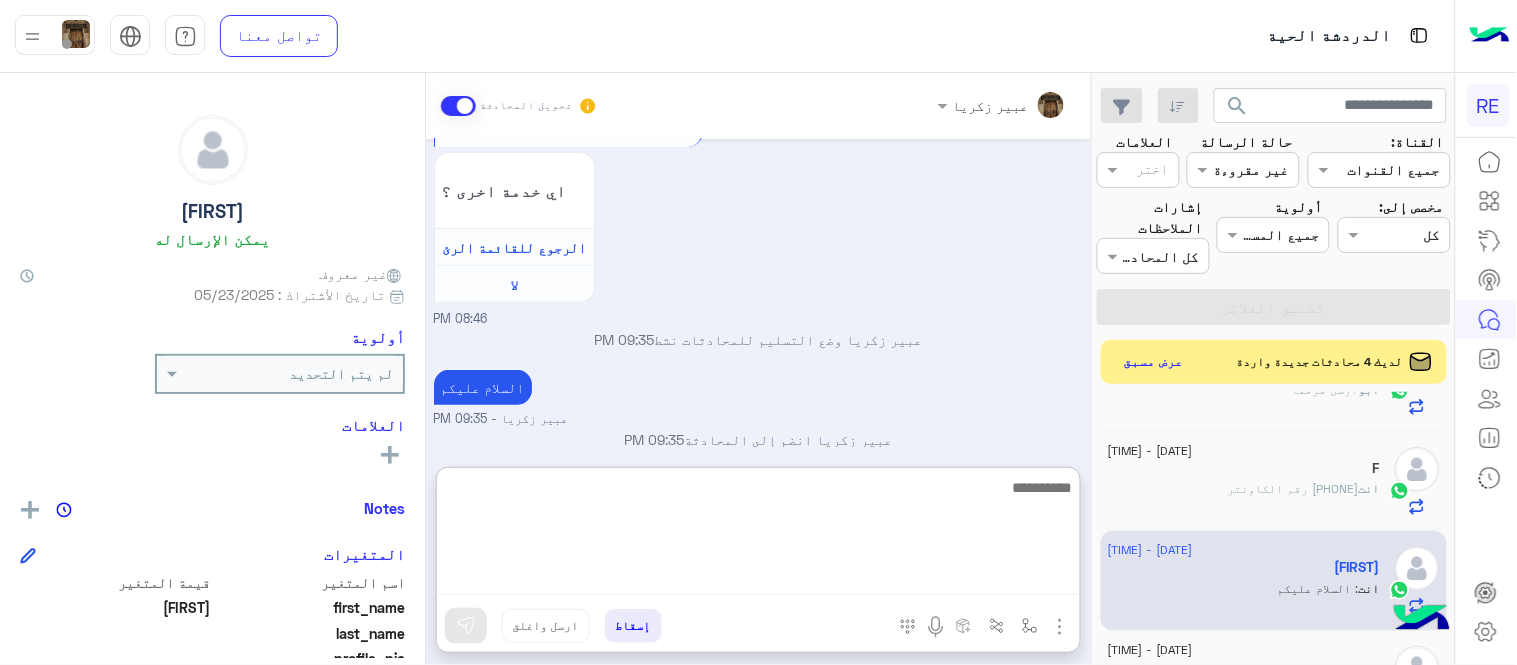 scroll, scrollTop: 2165, scrollLeft: 0, axis: vertical 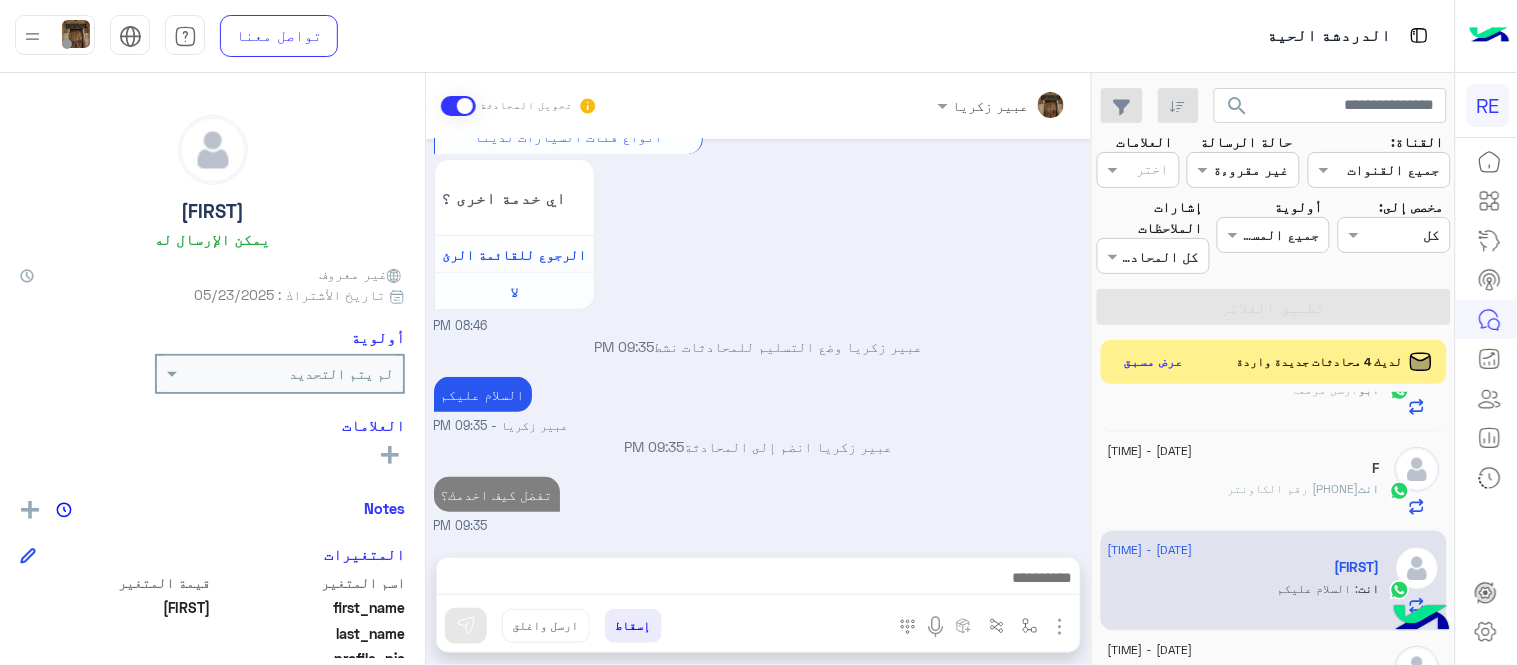 click on "تفضل كيف اخدمك؟   09:35 PM" at bounding box center (759, 504) 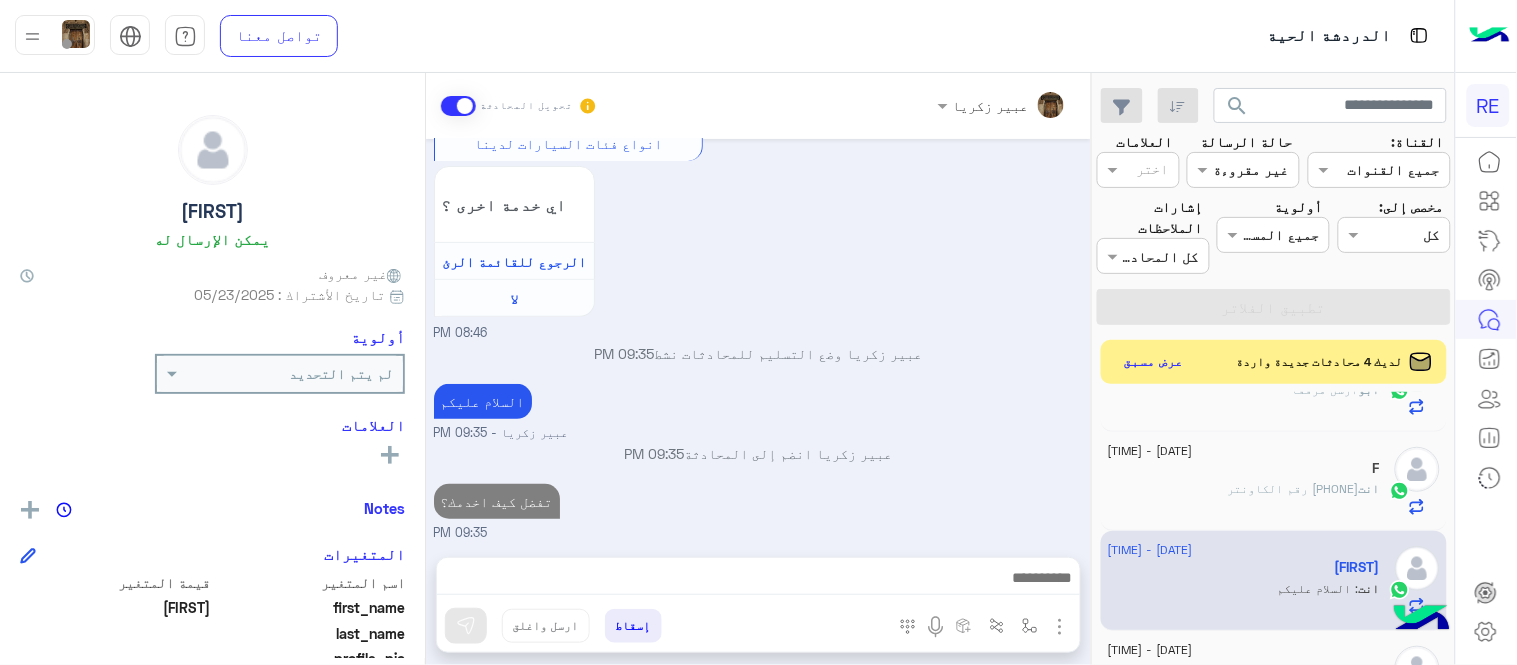 scroll, scrollTop: 2075, scrollLeft: 0, axis: vertical 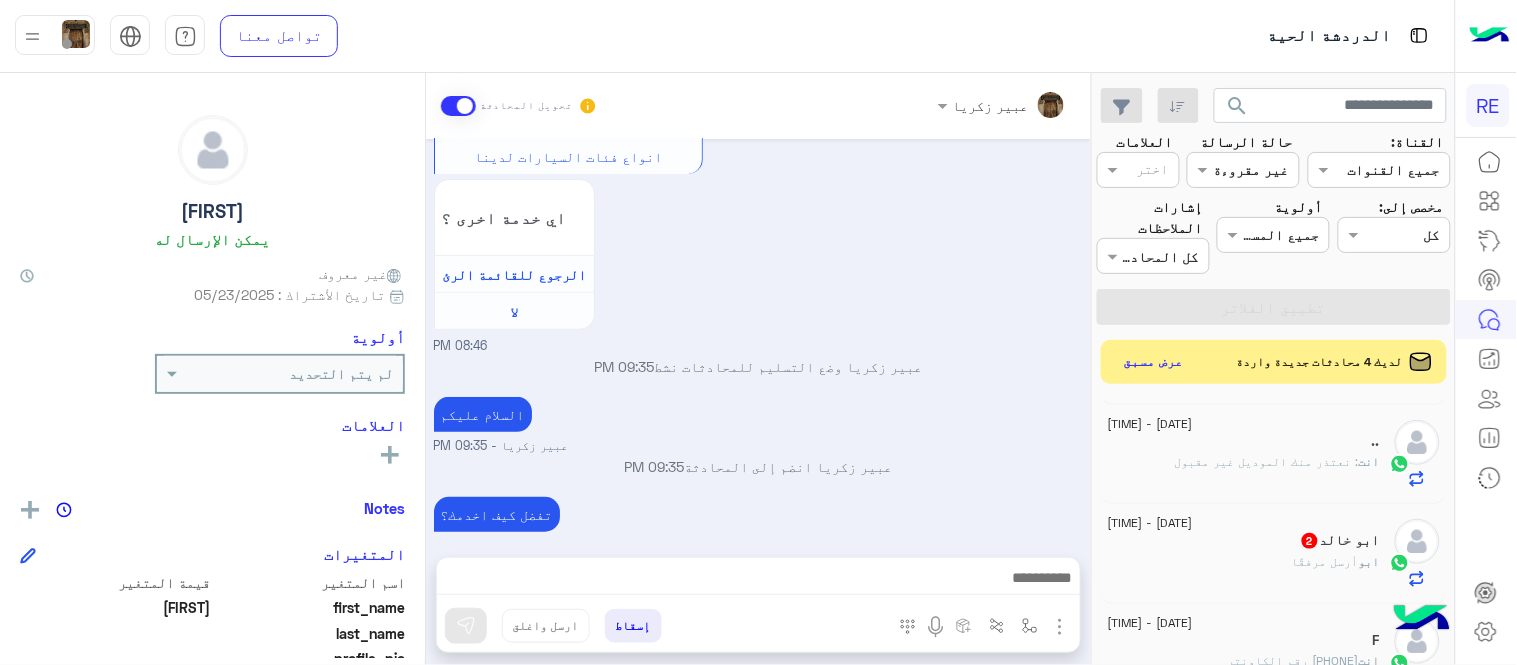 click on "ابو خالد  2" 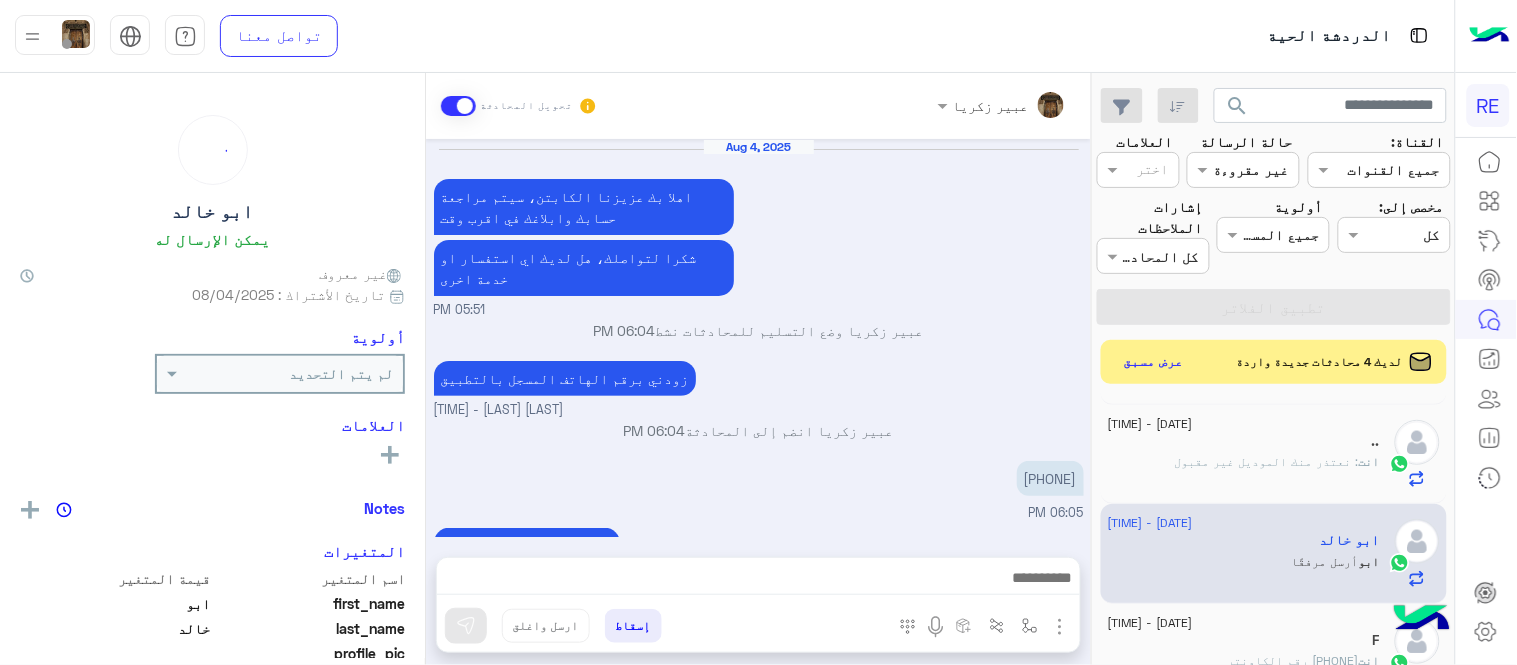 scroll, scrollTop: 643, scrollLeft: 0, axis: vertical 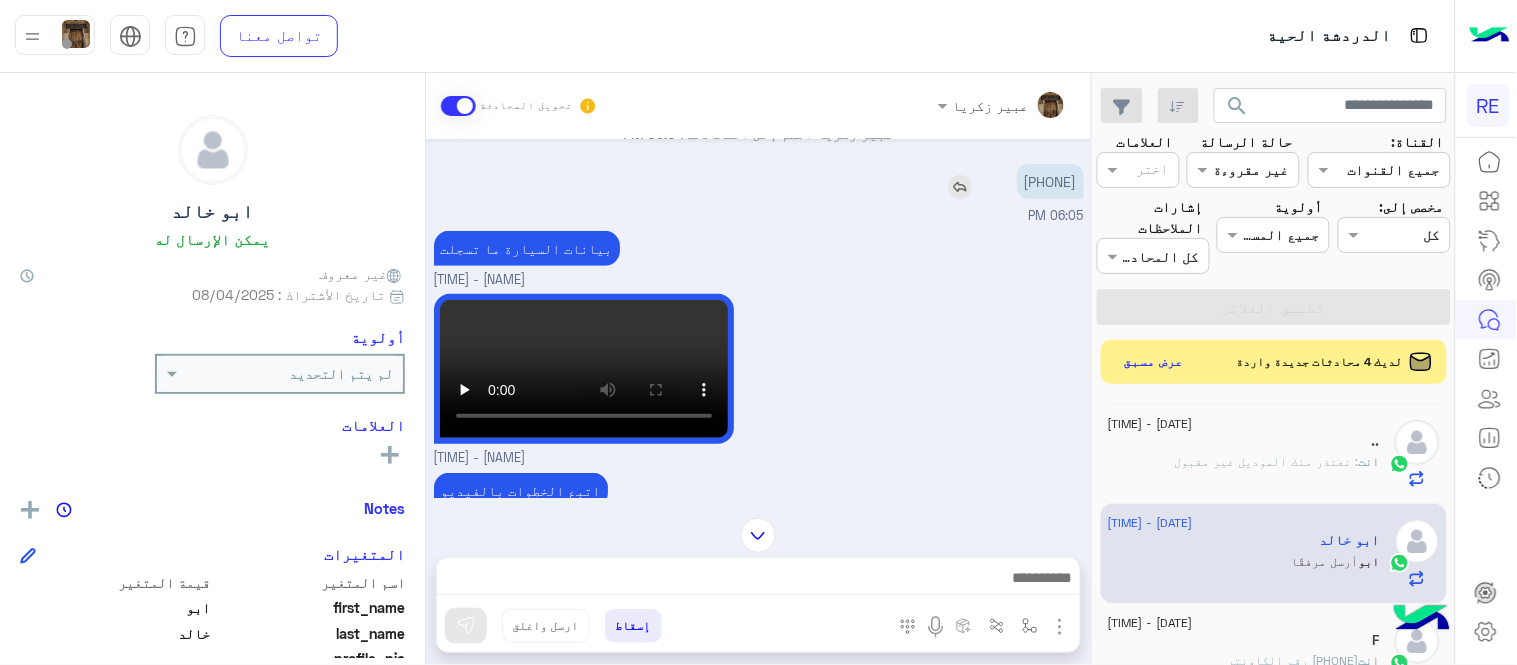 click on "0564759661" at bounding box center (1050, 181) 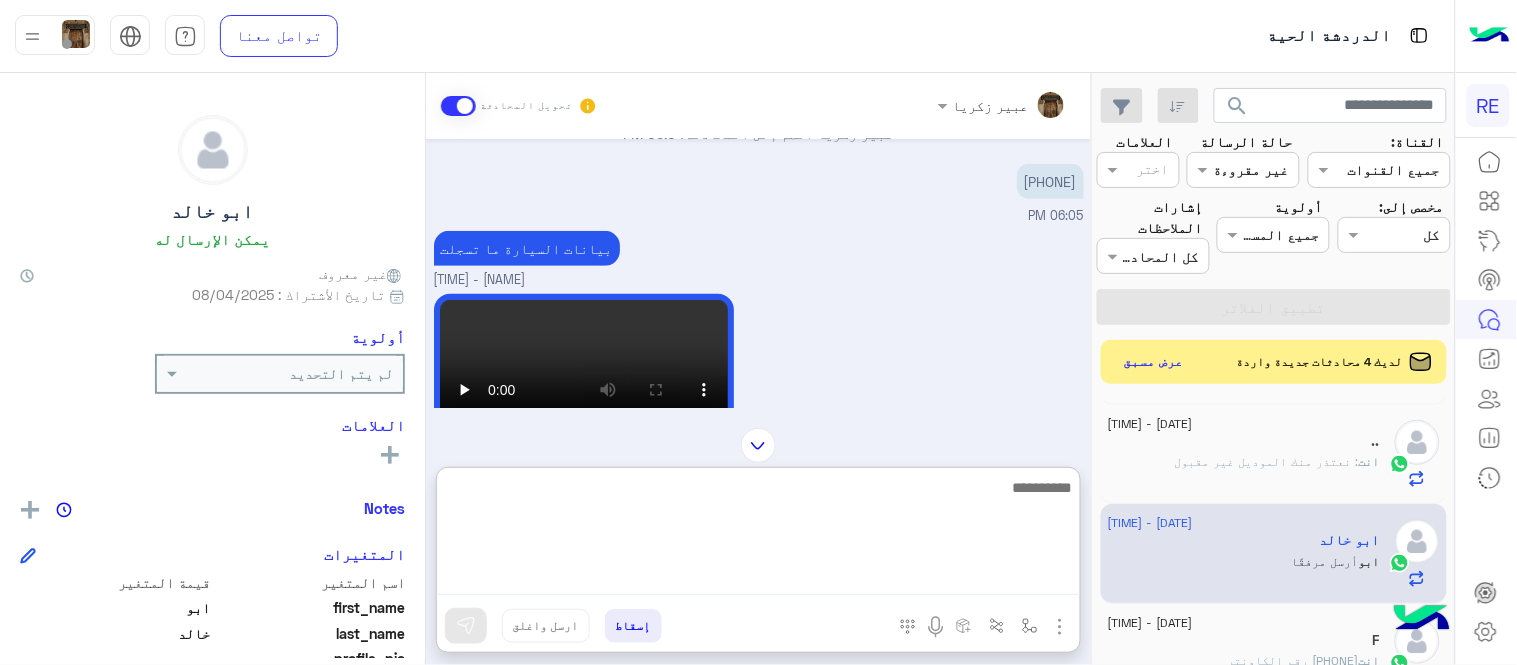 click at bounding box center (758, 535) 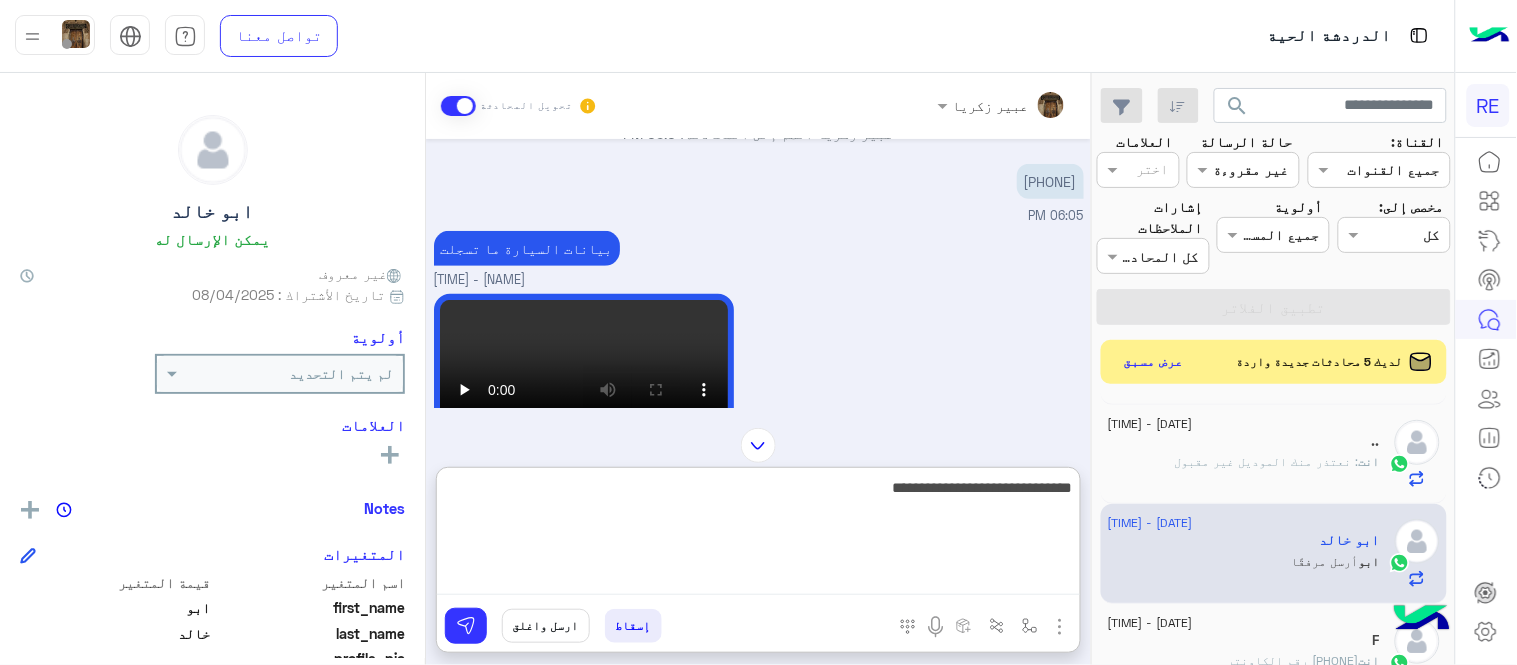 type on "**********" 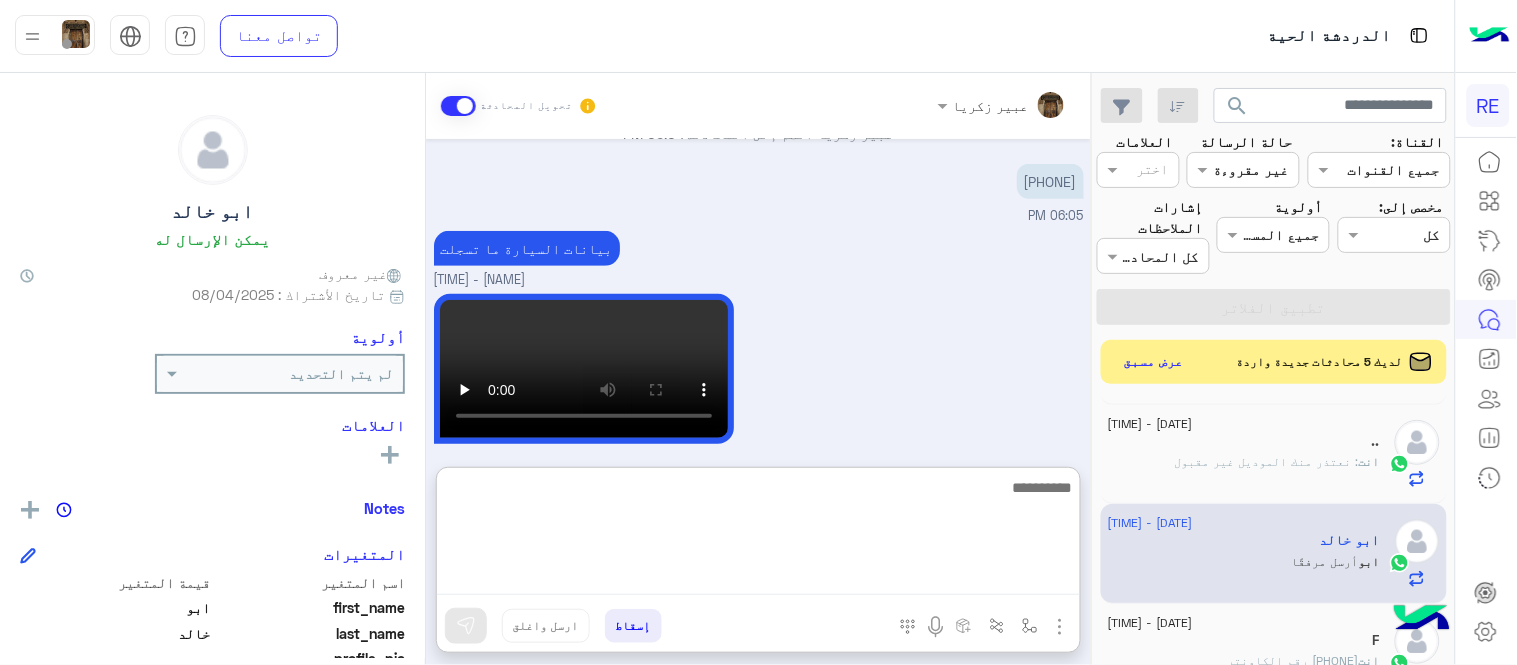 scroll, scrollTop: 796, scrollLeft: 0, axis: vertical 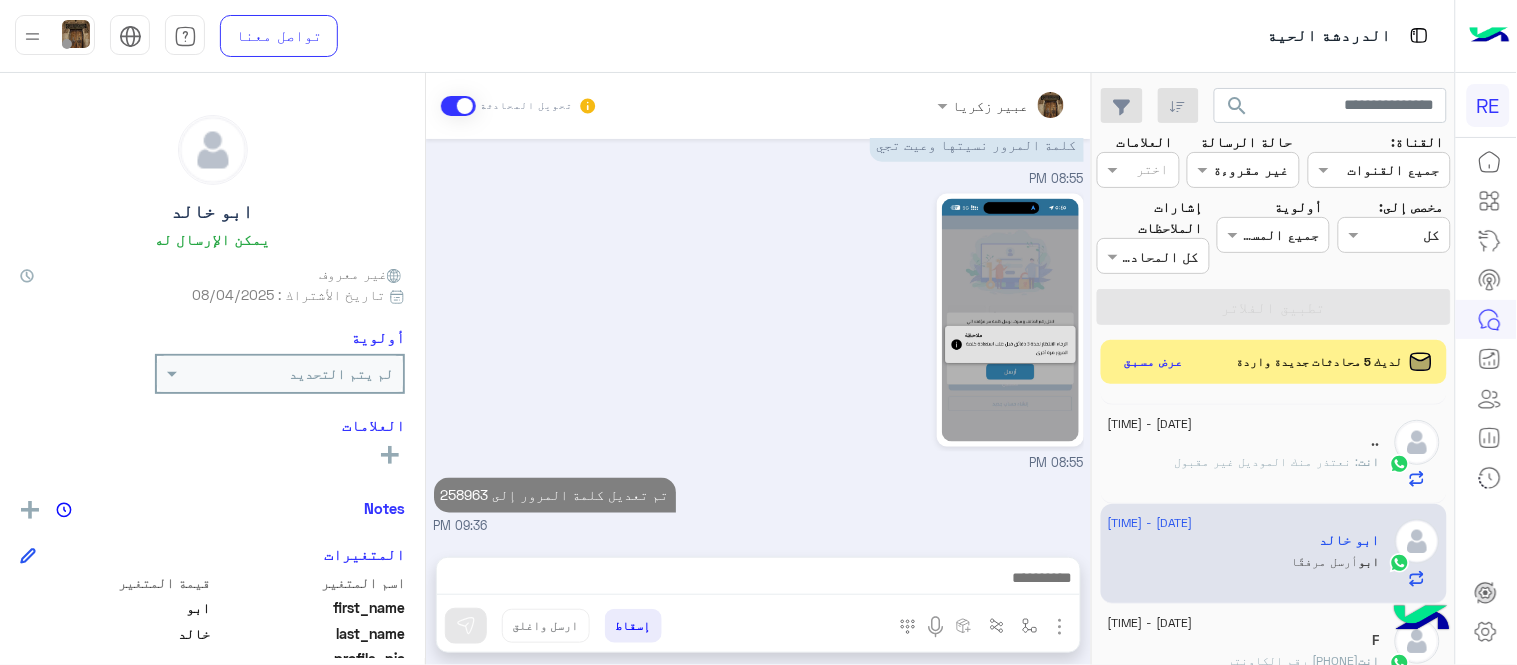 click on "Aug 4, 2025  اهلا بك عزيزنا الكابتن، سيتم مراجعة حسابك وابلاغك في اقرب وقت شكرا لتواصلك، هل لديك اي استفسار او خدمة اخرى    05:51 PM   عبير زكريا وضع التسليم للمحادثات نشط   06:04 PM      زودني برقم الهاتف المسجل بالتطبيق  عبير زكريا -  06:04 PM   عبير زكريا انضم إلى المحادثة   06:04 PM      0564759661   06:05 PM  بيانات السيارة ما تسجلت  عبير زكريا -  08:54 PM   عبير زكريا -  08:54 PM  اتبع الخطوات بالفيديو  عبير زكريا -  08:54 PM  كلمة المرور نسيتها وعيت تجي   08:55 PM    08:55 PM  تم تعديل كلمة المرور إلى 258963   09:36 PM" at bounding box center [758, 338] 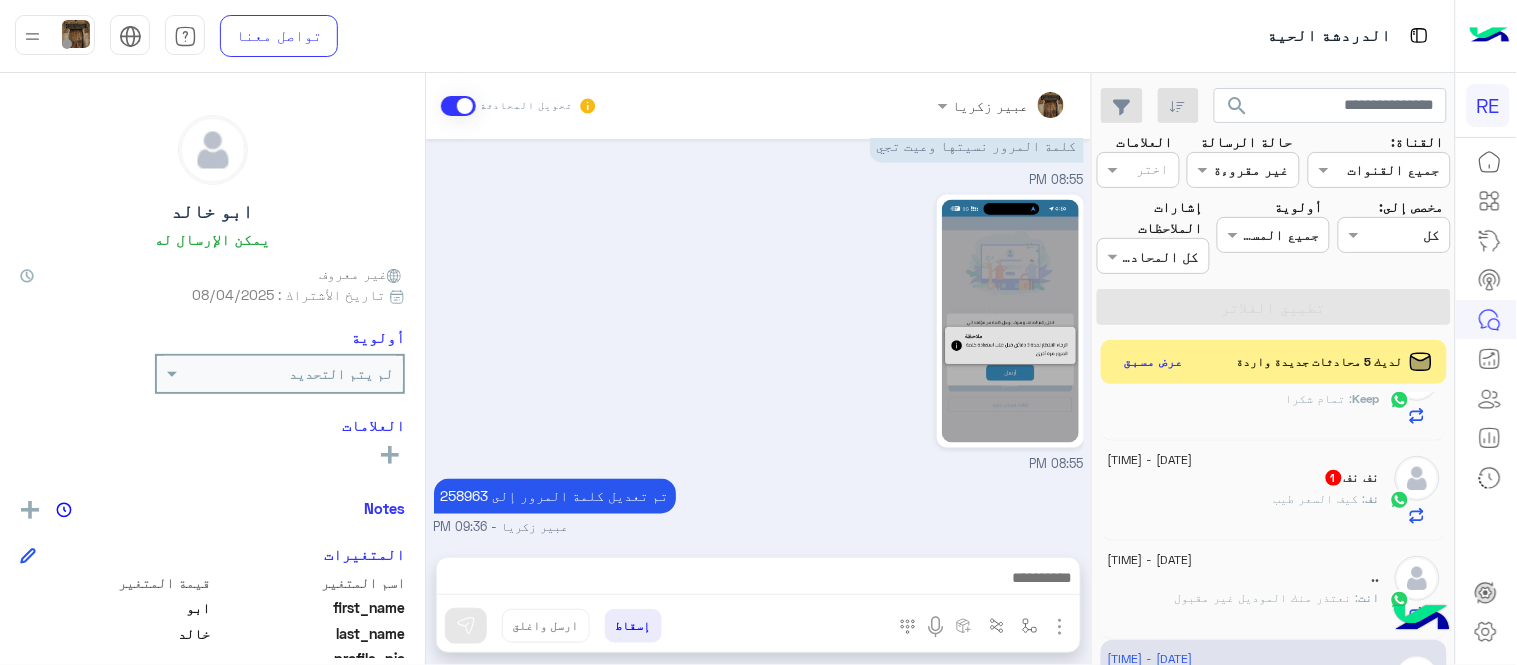scroll, scrollTop: 151, scrollLeft: 0, axis: vertical 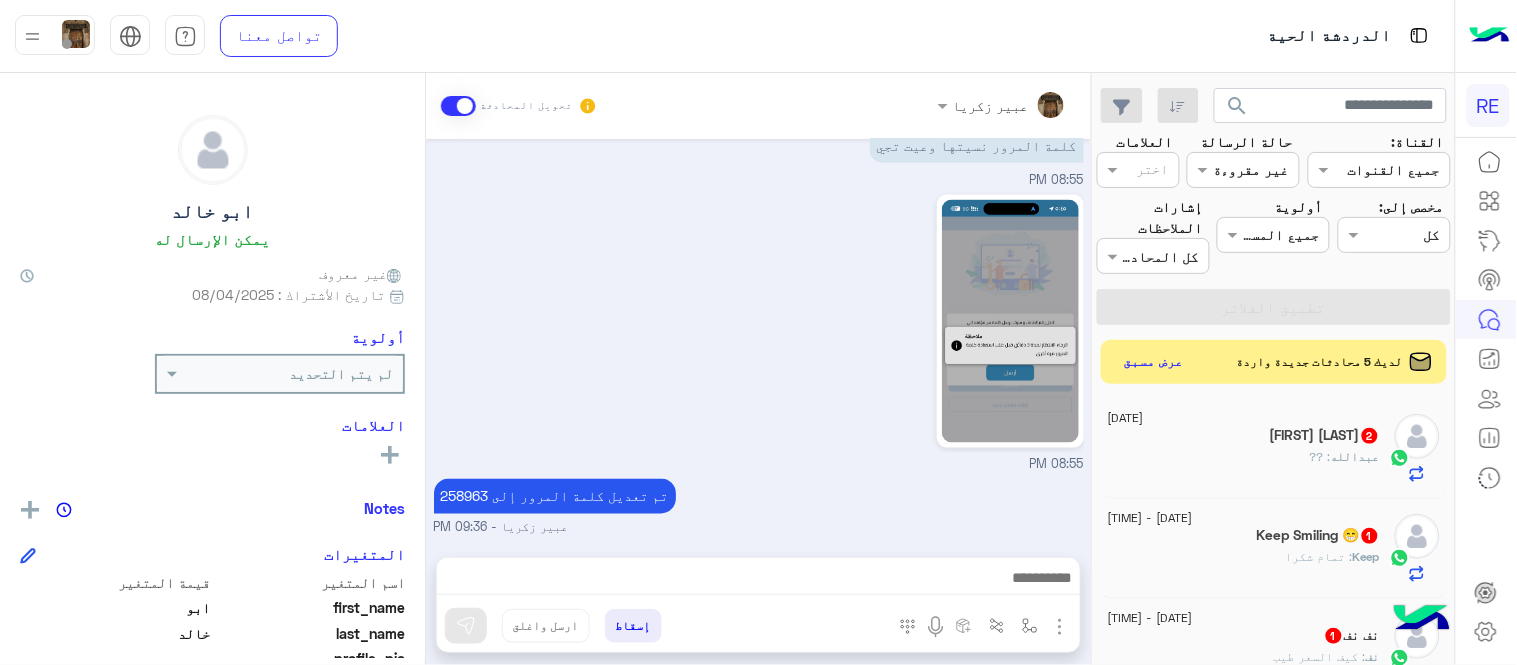 click on "عبدالله ال رشيد  2" 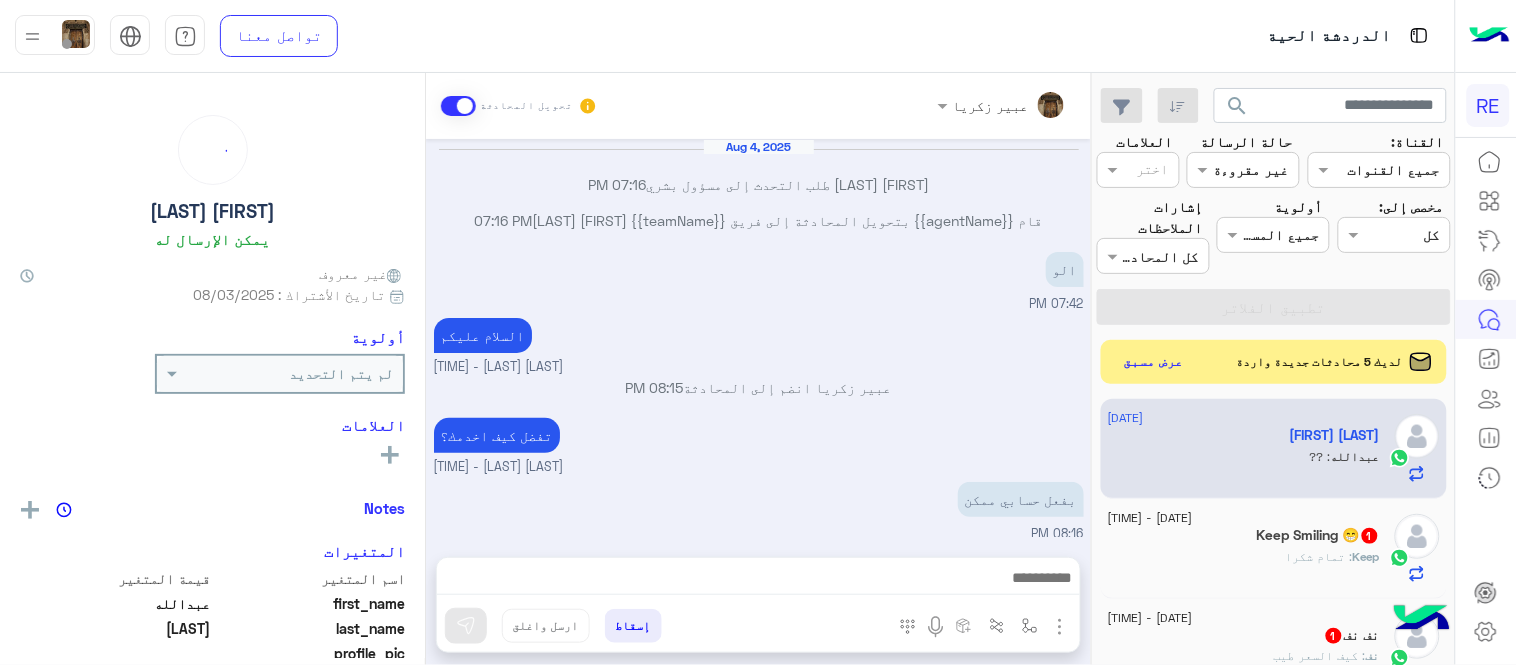 scroll, scrollTop: 203, scrollLeft: 0, axis: vertical 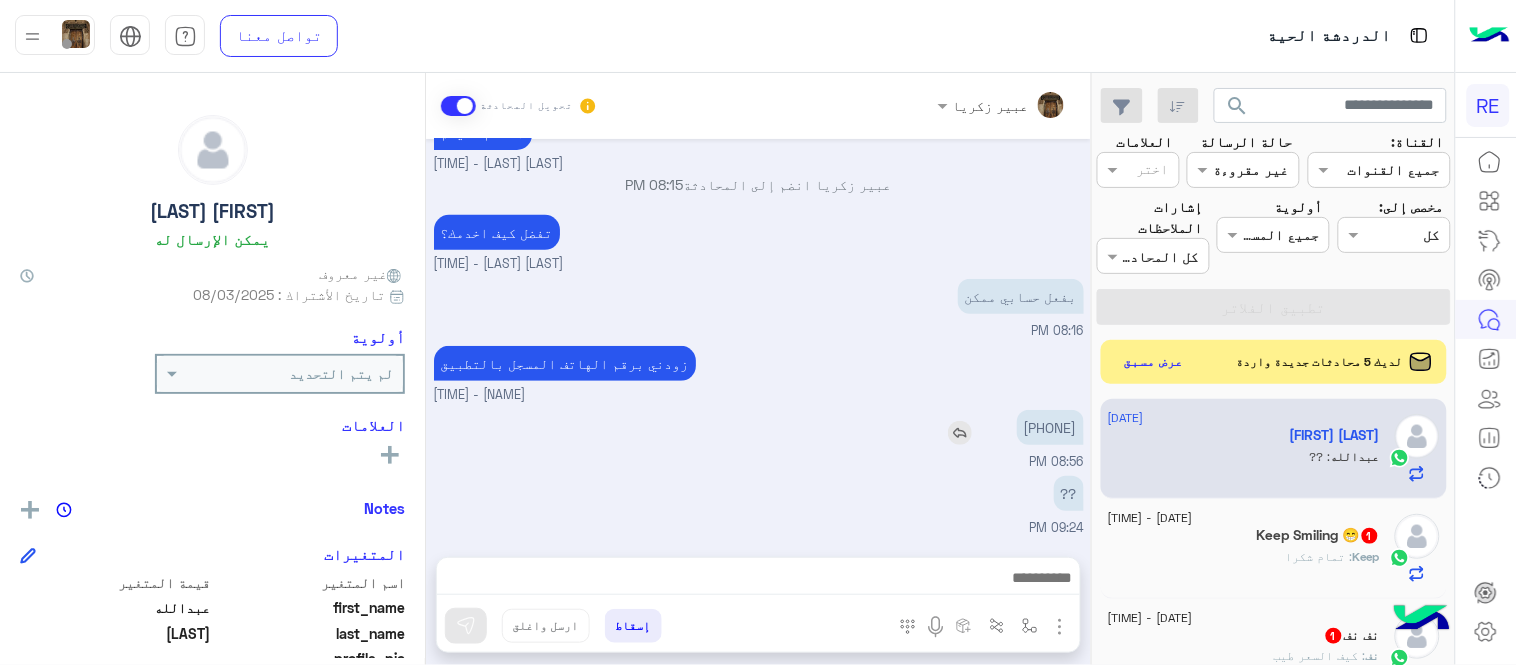 click on "0558855730" at bounding box center [1050, 427] 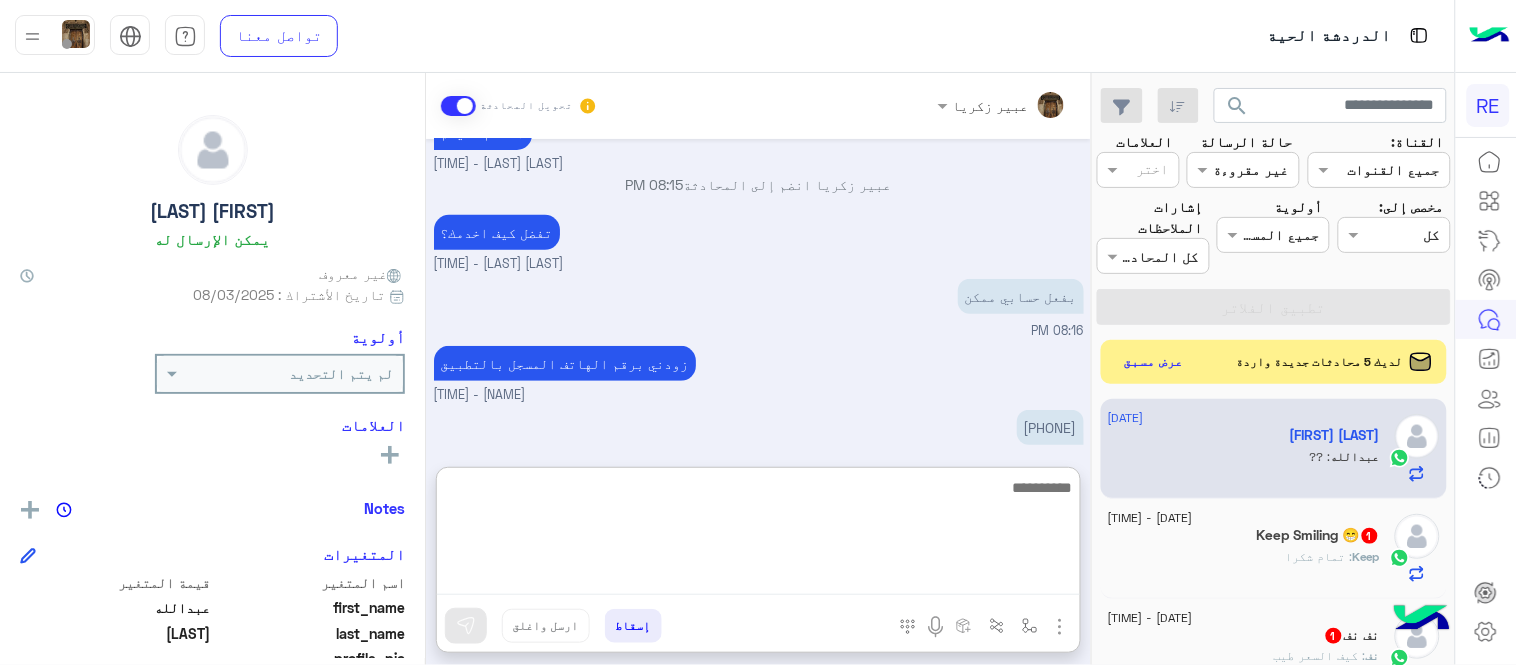 click at bounding box center [758, 535] 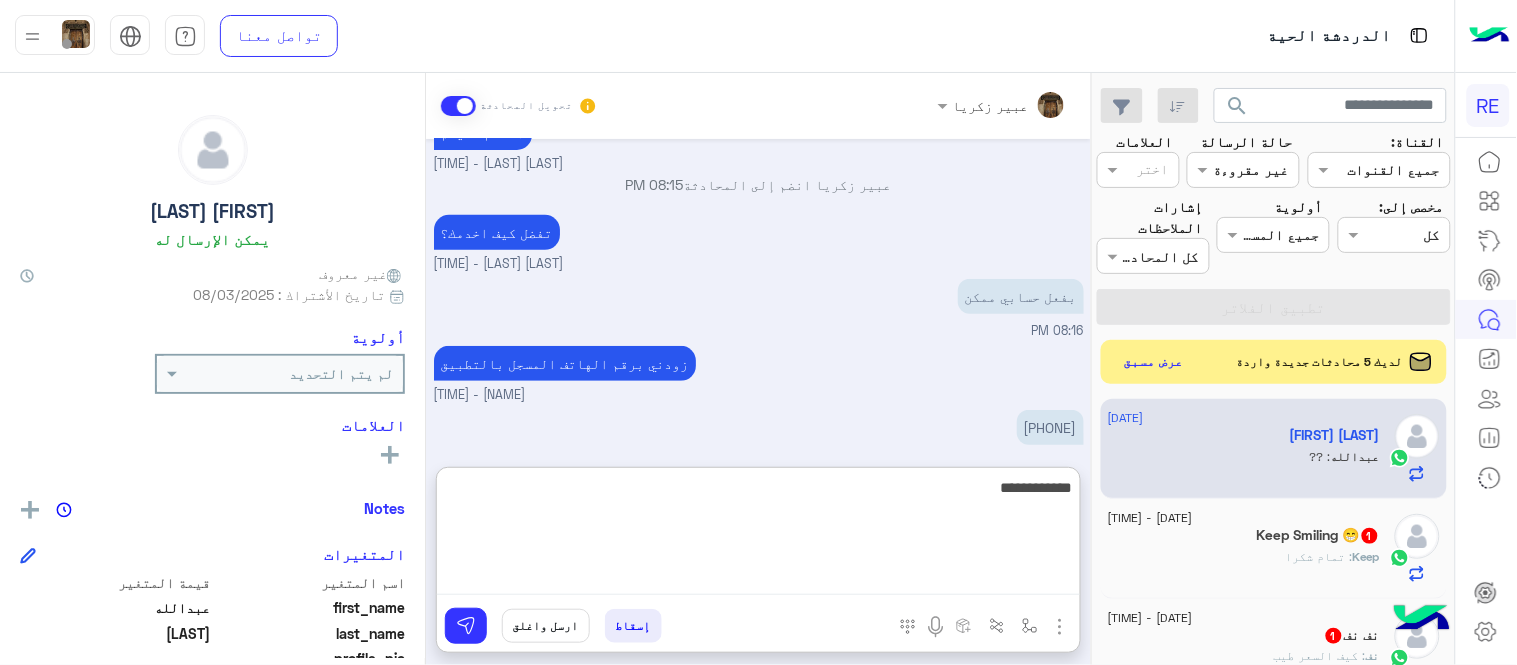 click on "**********" at bounding box center (758, 535) 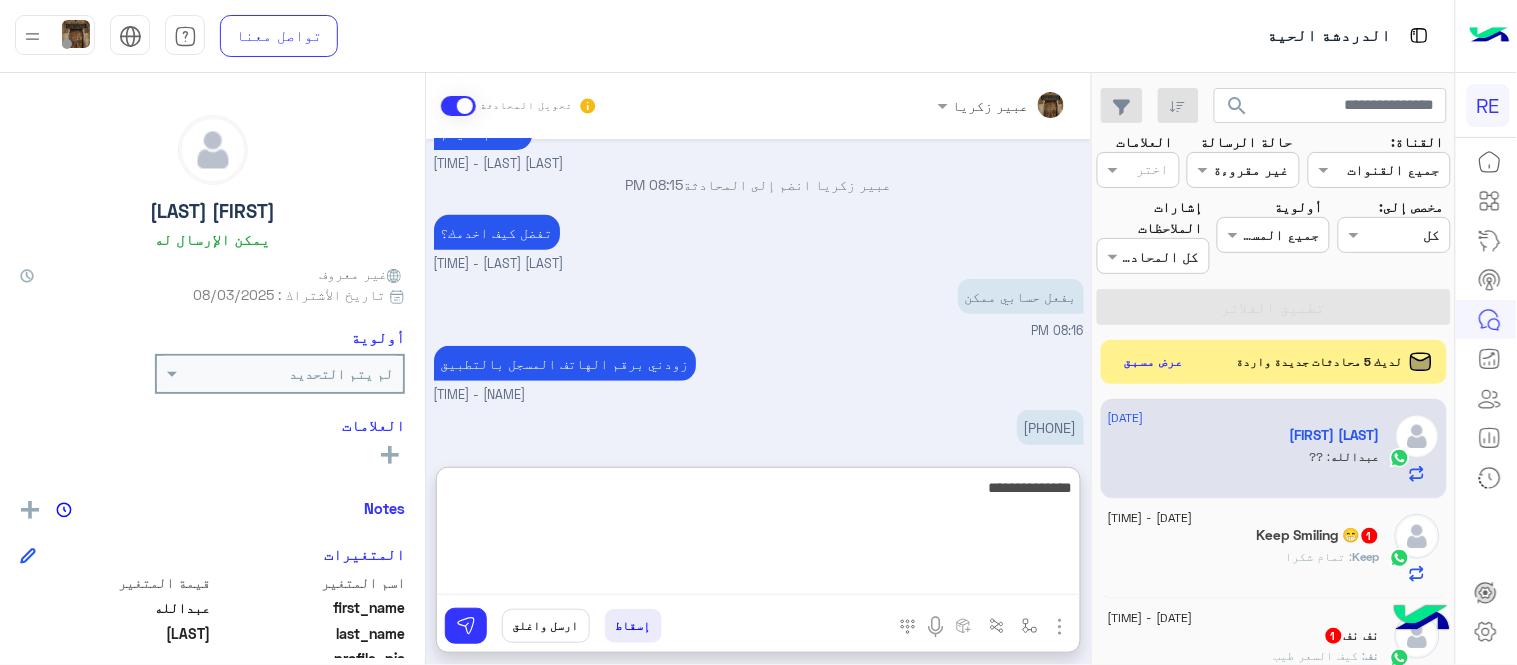 click on "**********" at bounding box center (758, 535) 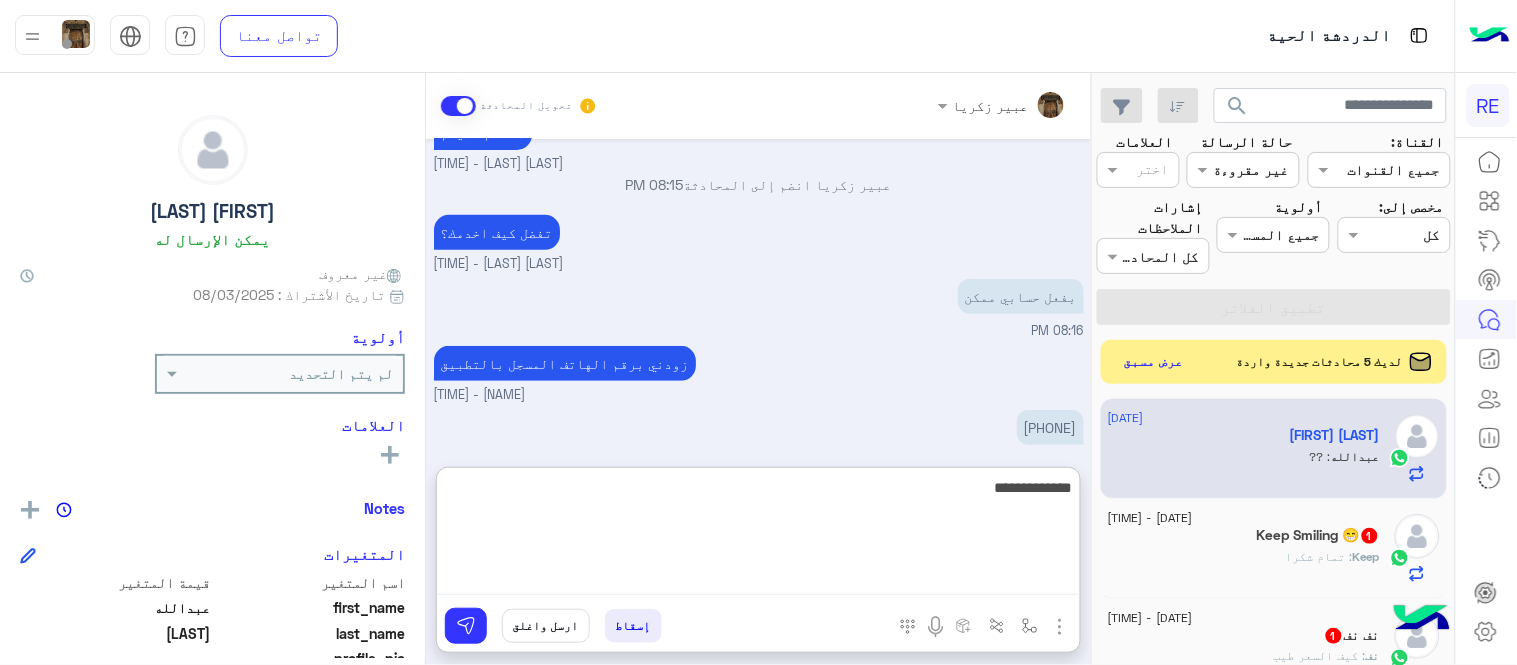 type 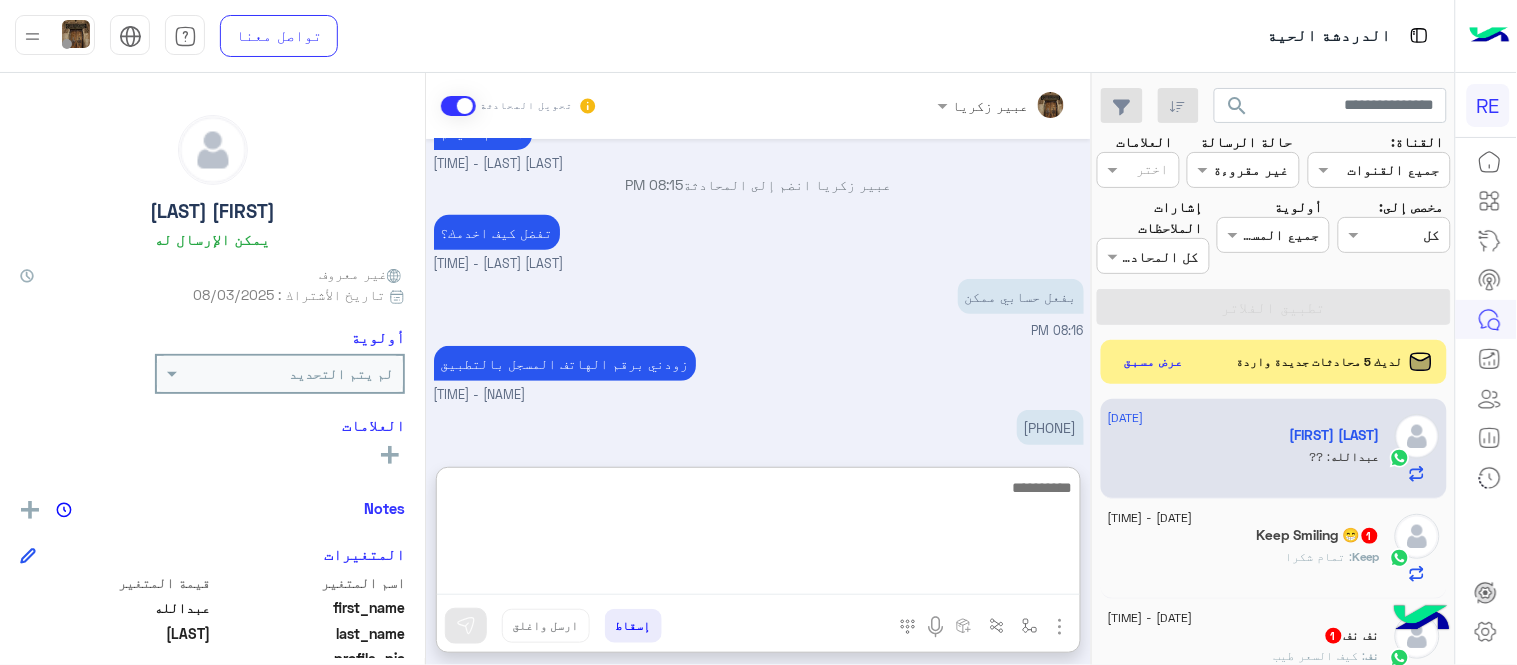 scroll, scrollTop: 356, scrollLeft: 0, axis: vertical 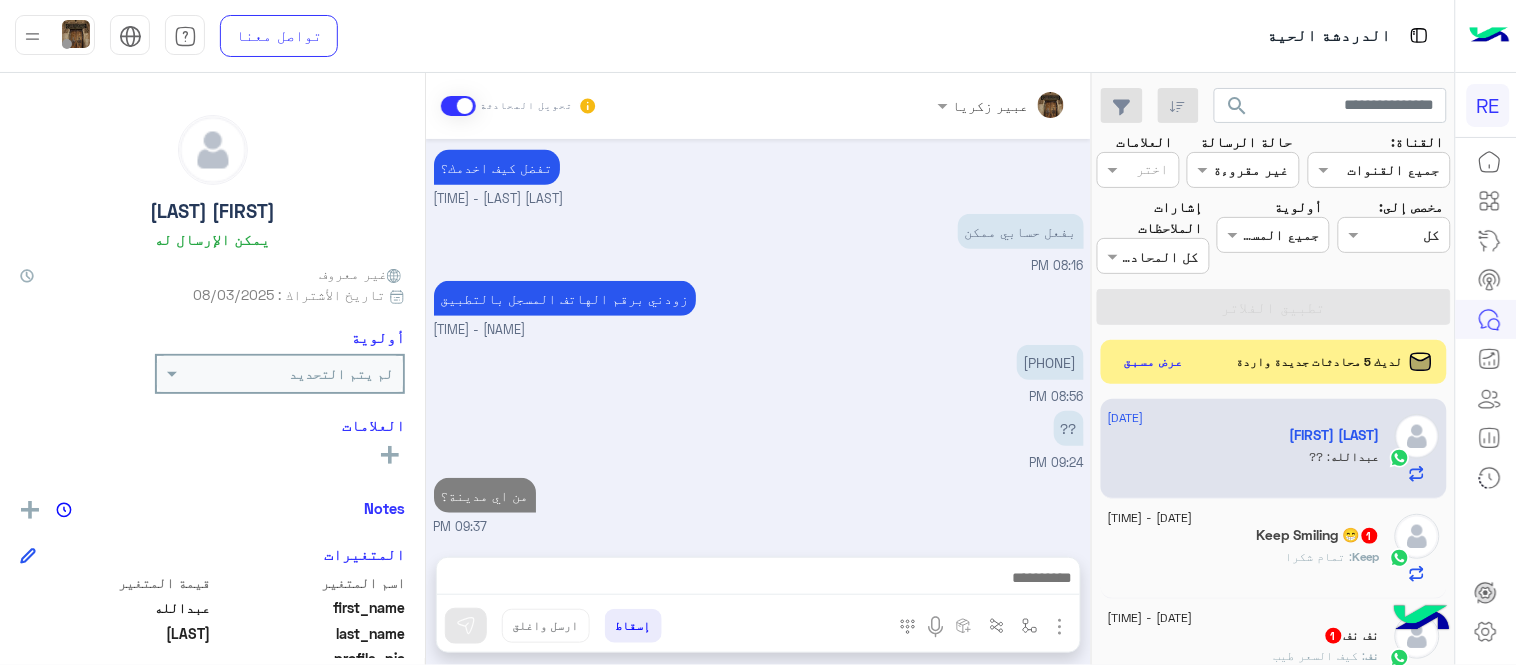 click on "Keep : تمام شكرا" 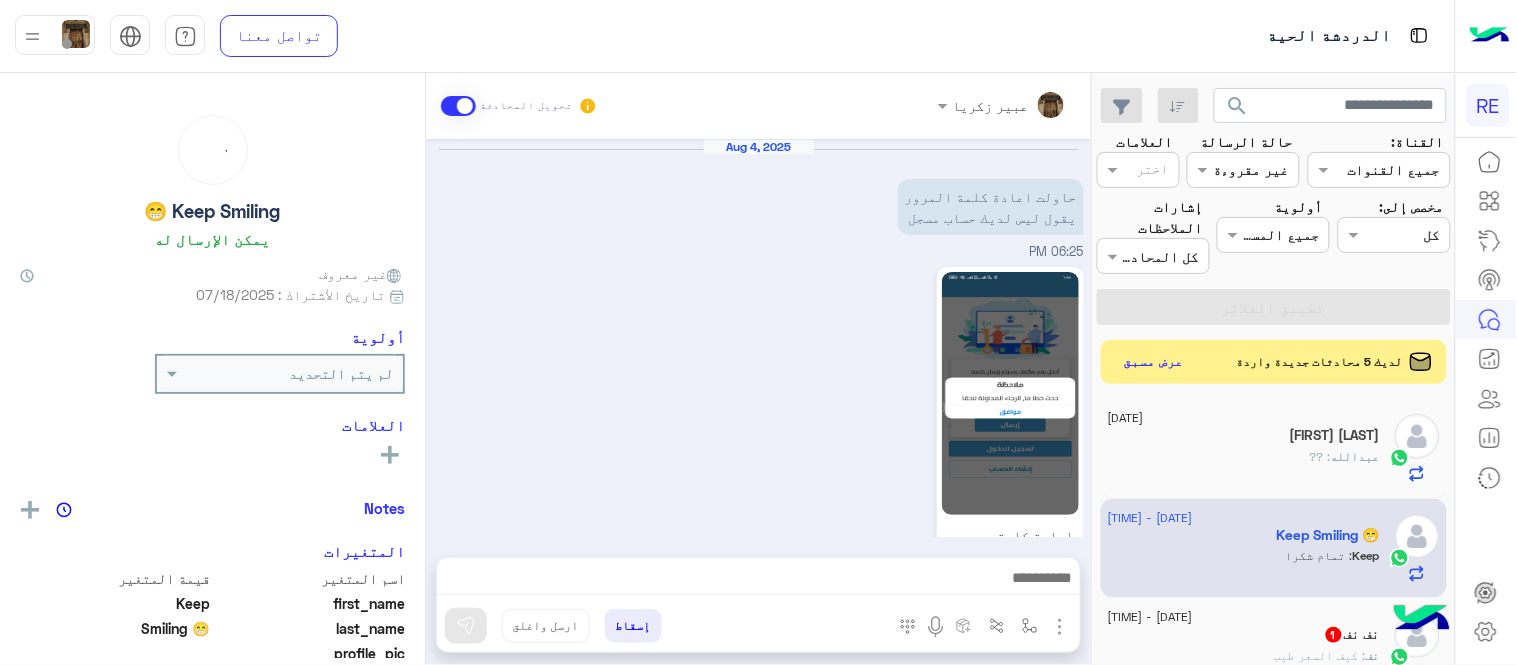 scroll, scrollTop: 596, scrollLeft: 0, axis: vertical 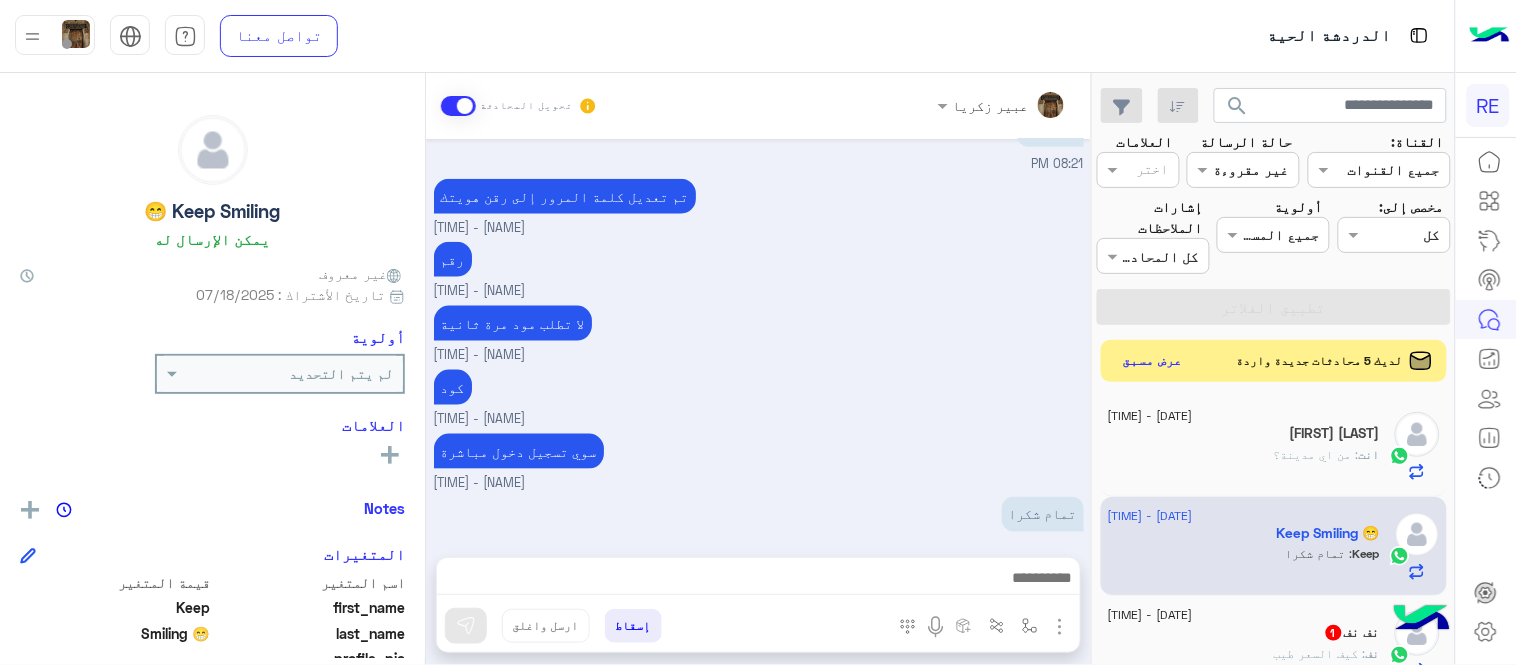 click on "عرض مسبق" 